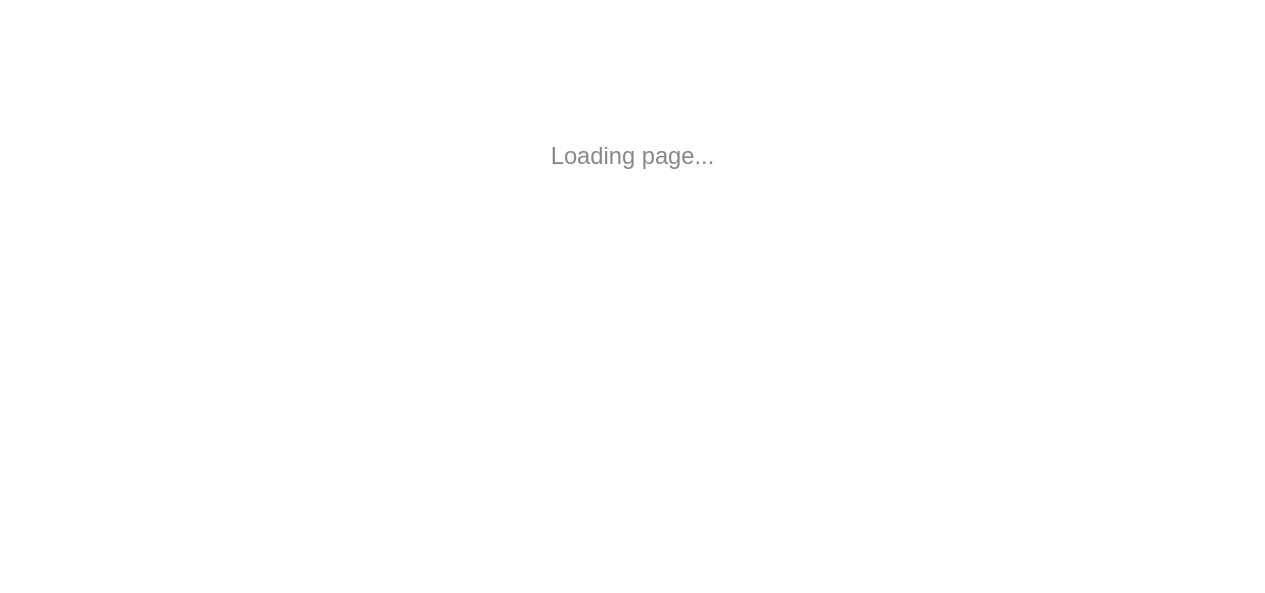 scroll, scrollTop: 0, scrollLeft: 0, axis: both 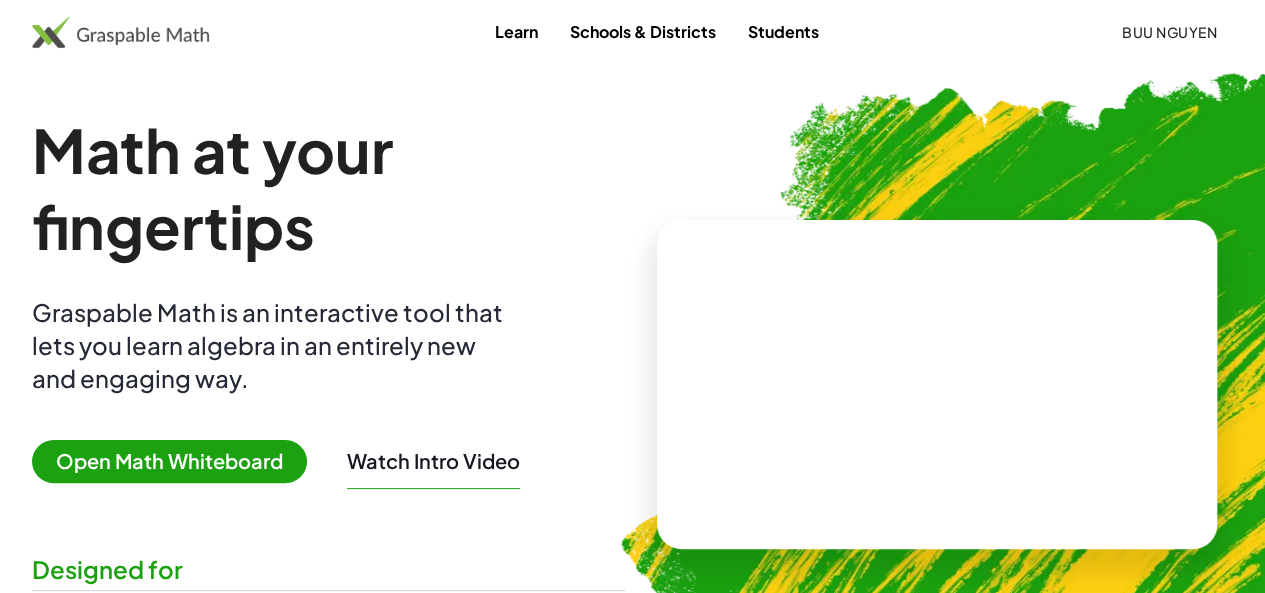 click on "Buu Nguyen" 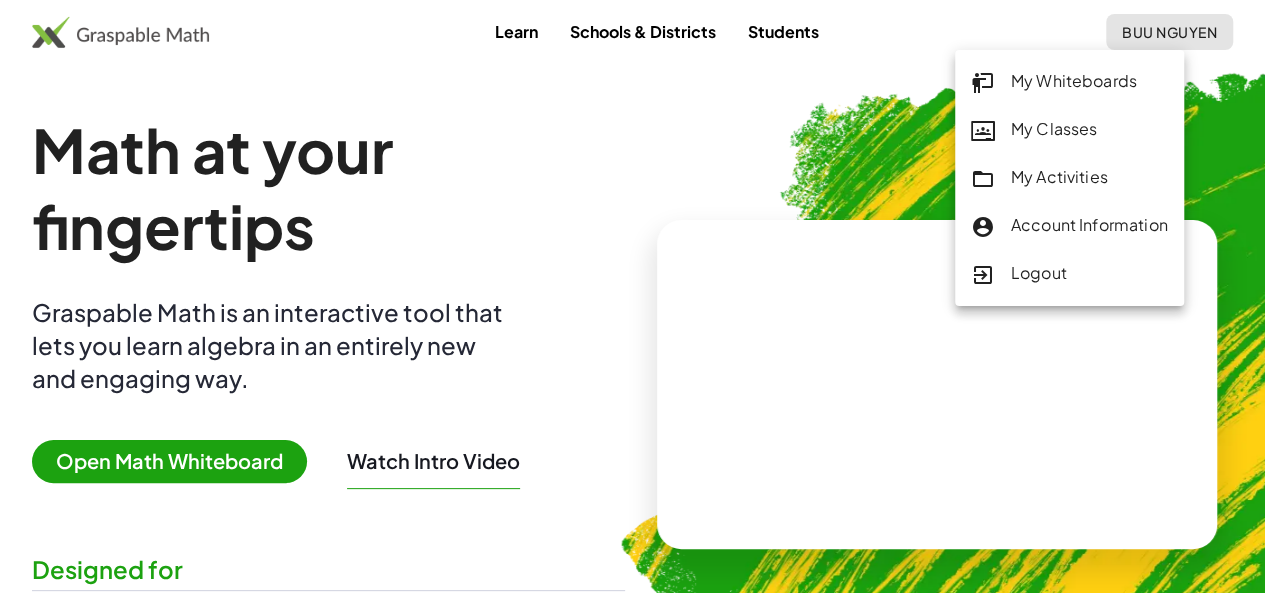 click on "My Activities" 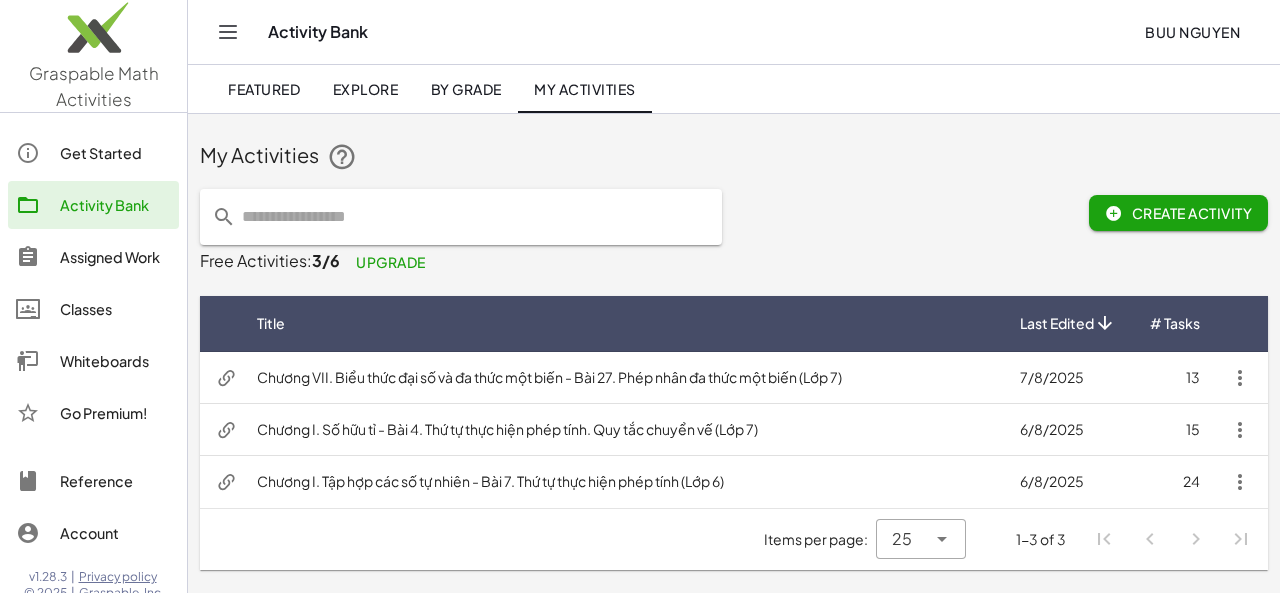 click on "Chương VII. Biểu thức đại số và đa thức một biến - Bài 27. Phép nhân đa thức một biến (Lớp 7)" at bounding box center (622, 378) 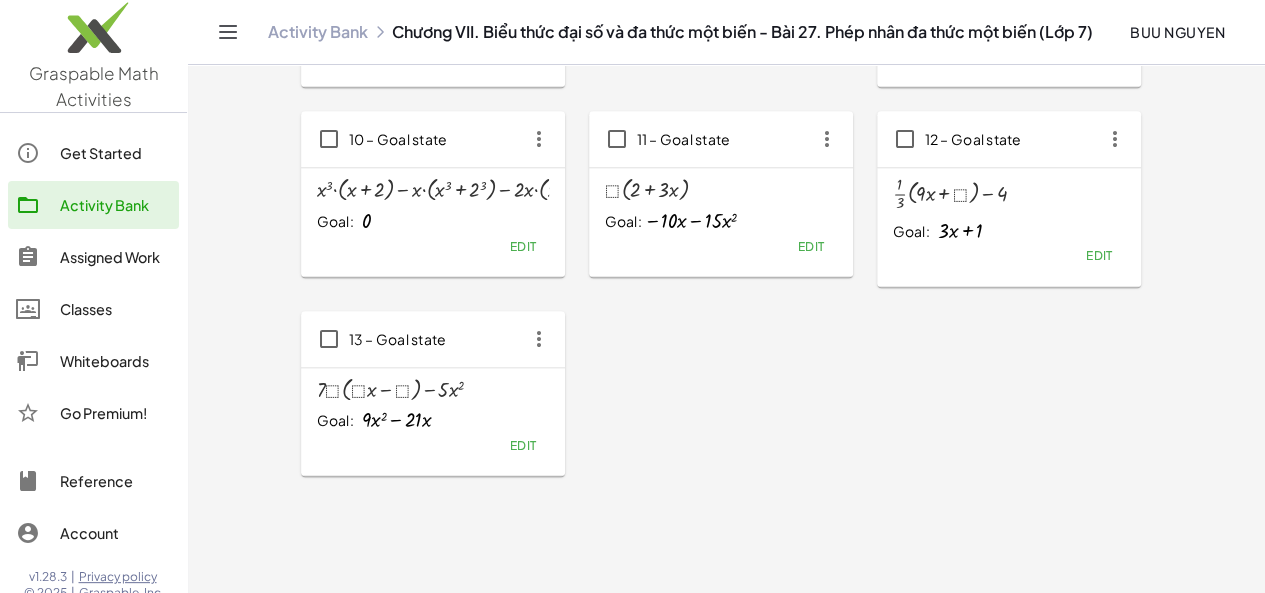 scroll, scrollTop: 930, scrollLeft: 0, axis: vertical 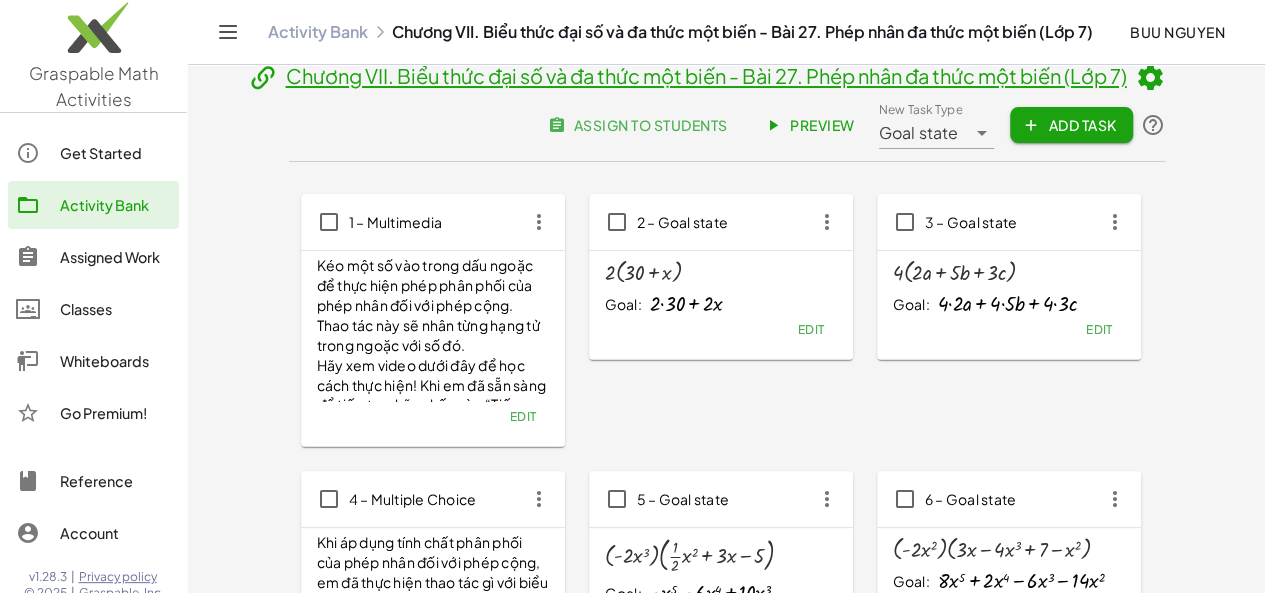 click 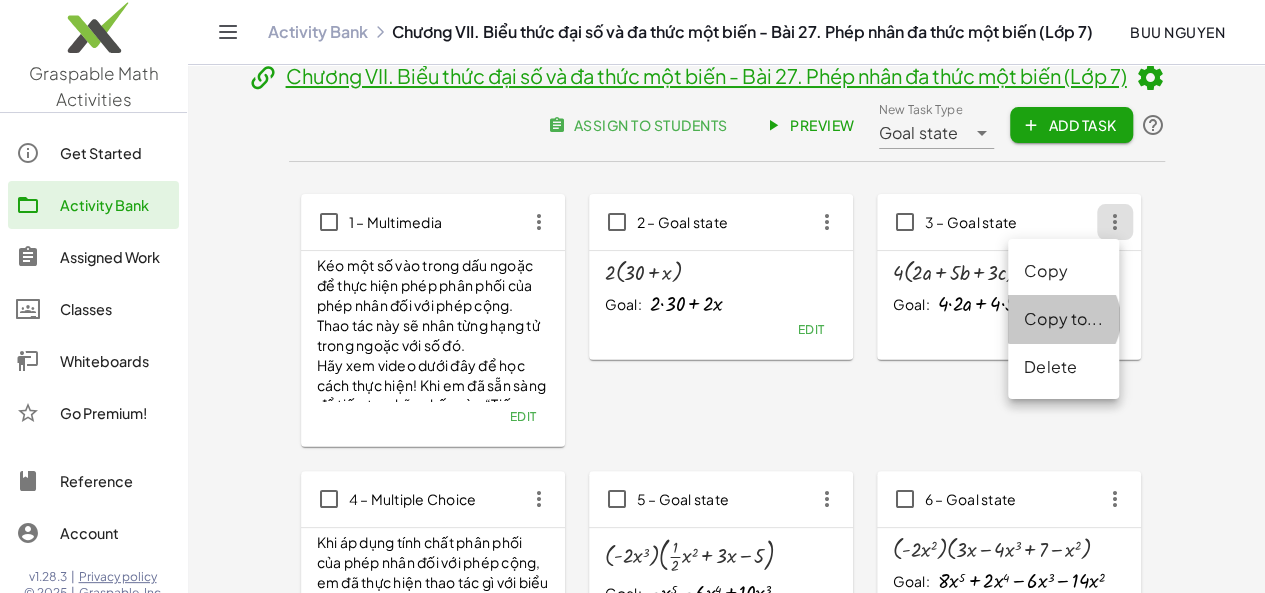 click on "Copy to..." 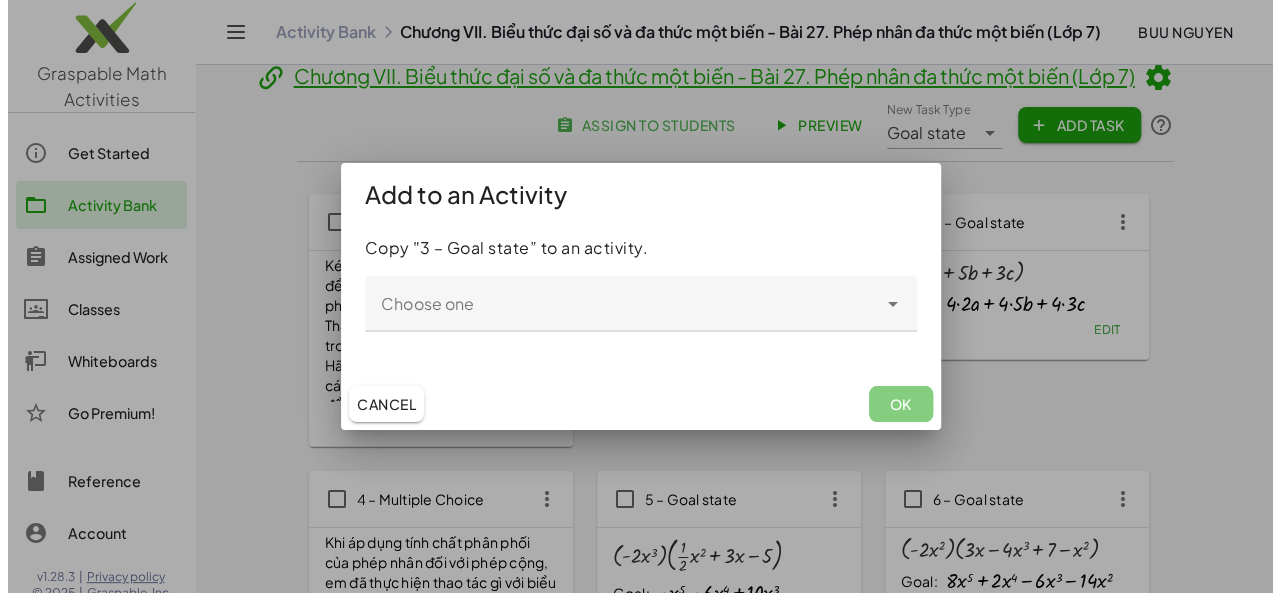 scroll, scrollTop: 0, scrollLeft: 0, axis: both 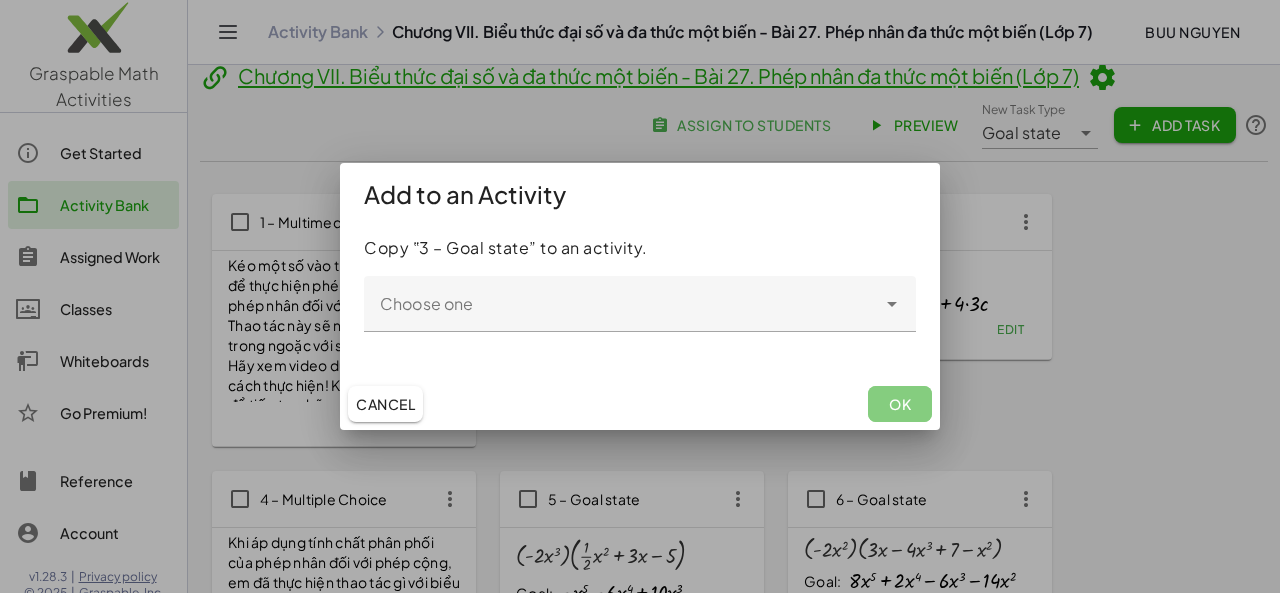 click on "Choose one" 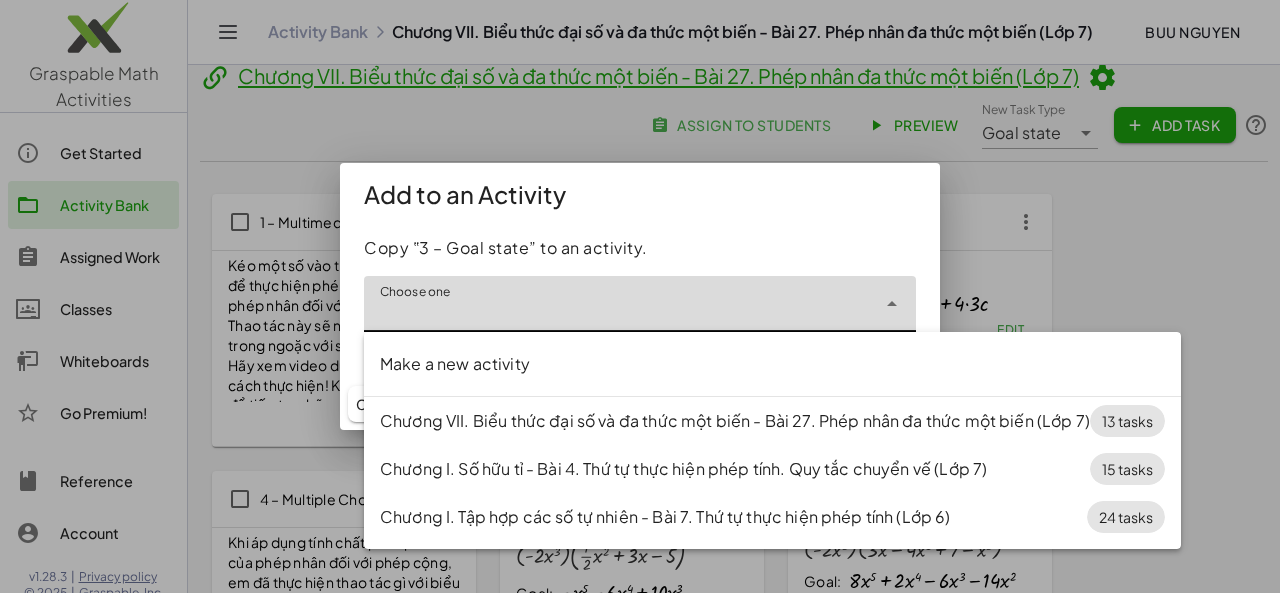 click at bounding box center [640, 296] 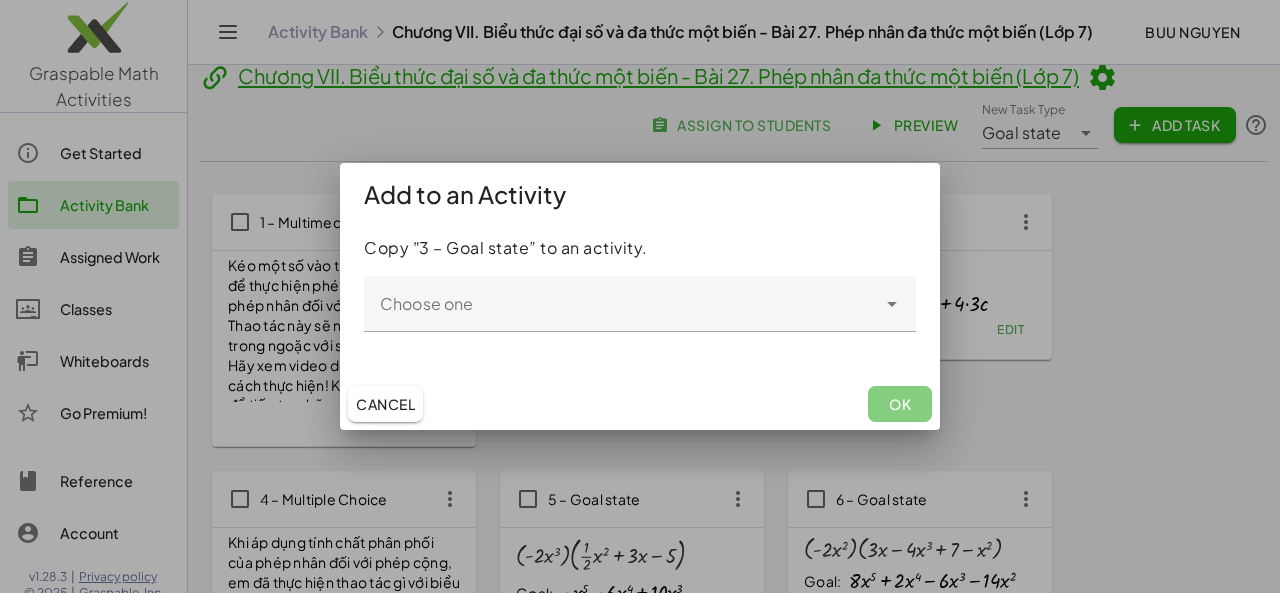 click on "Cancel" 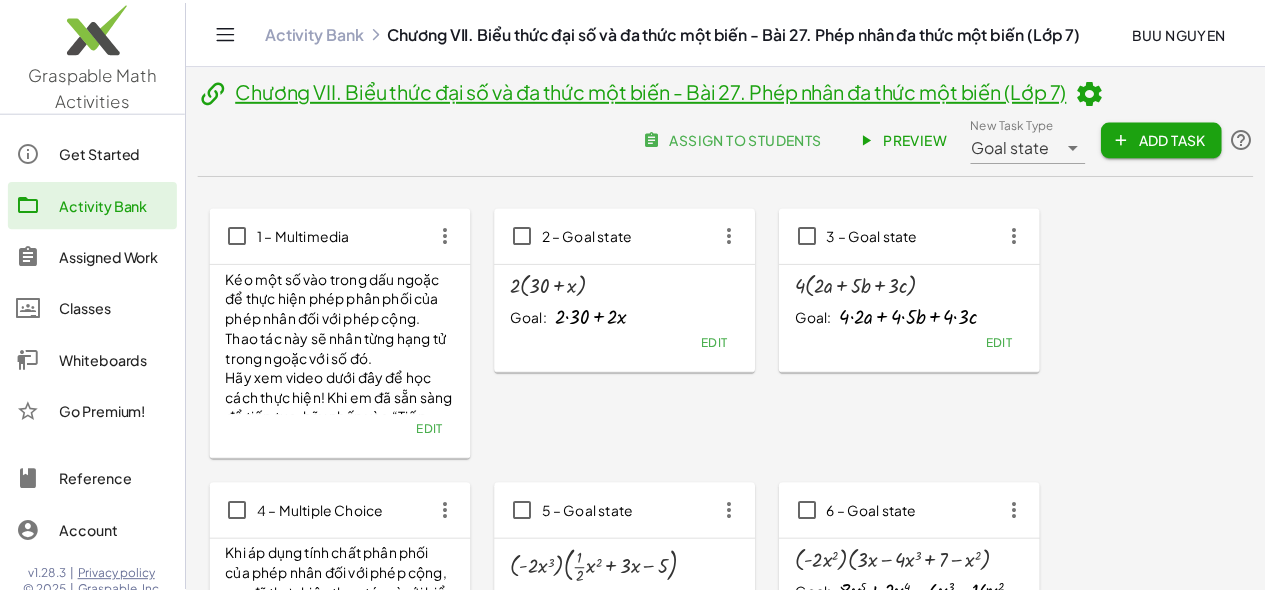 scroll, scrollTop: 14, scrollLeft: 0, axis: vertical 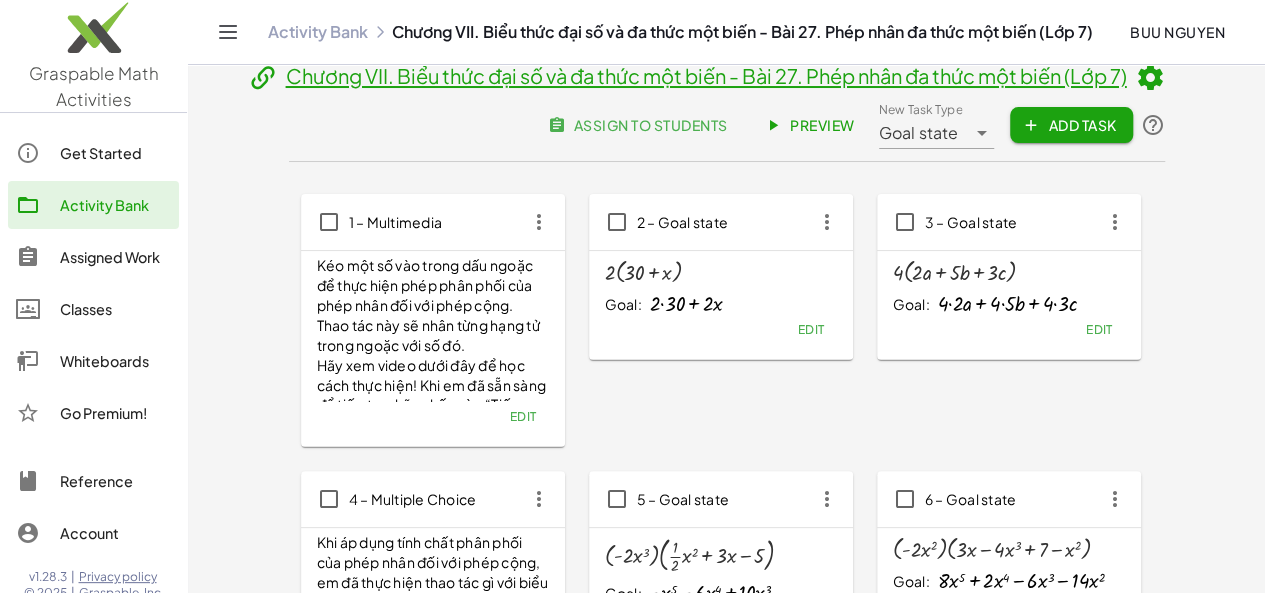 click on "Activity Bank" 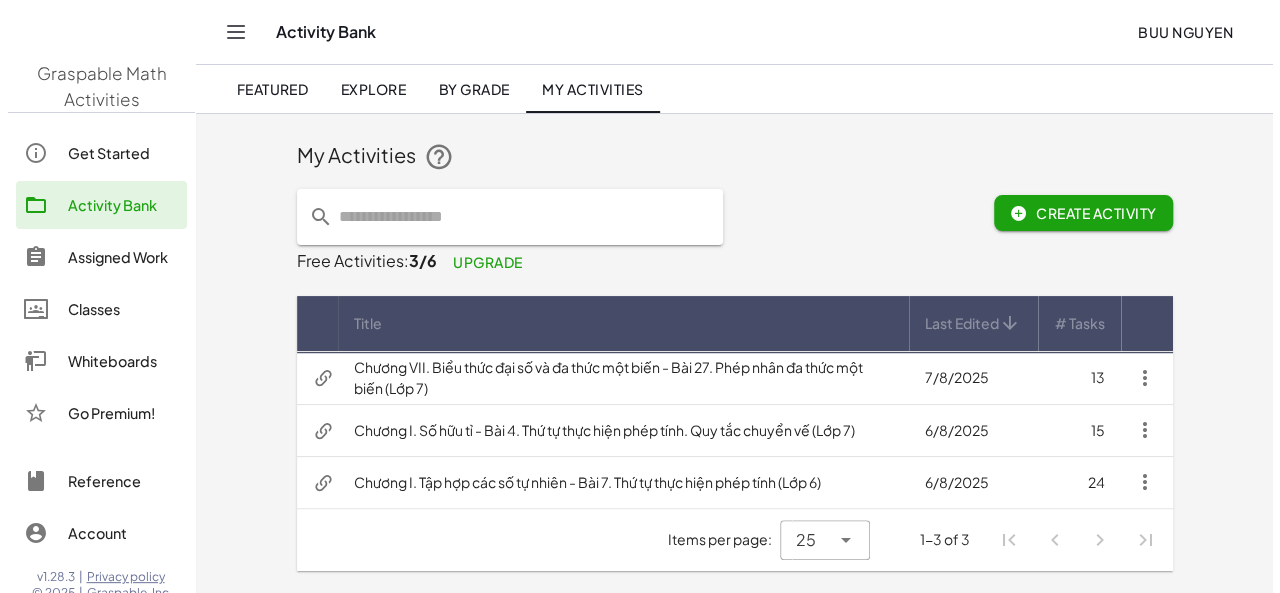 scroll, scrollTop: 0, scrollLeft: 0, axis: both 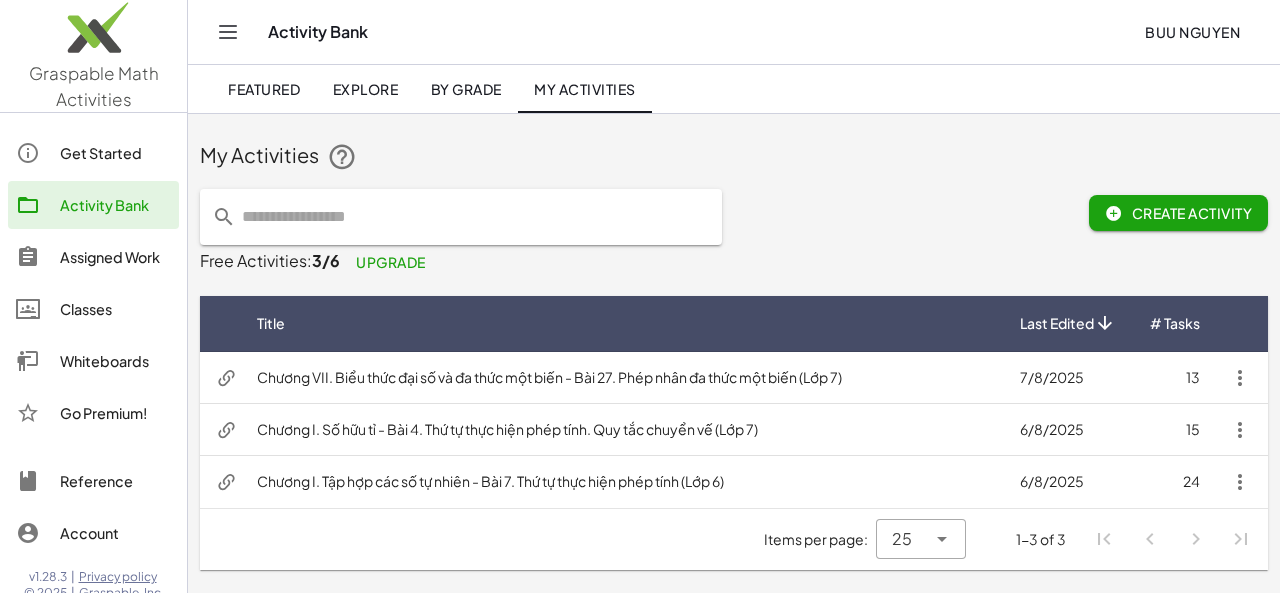 click 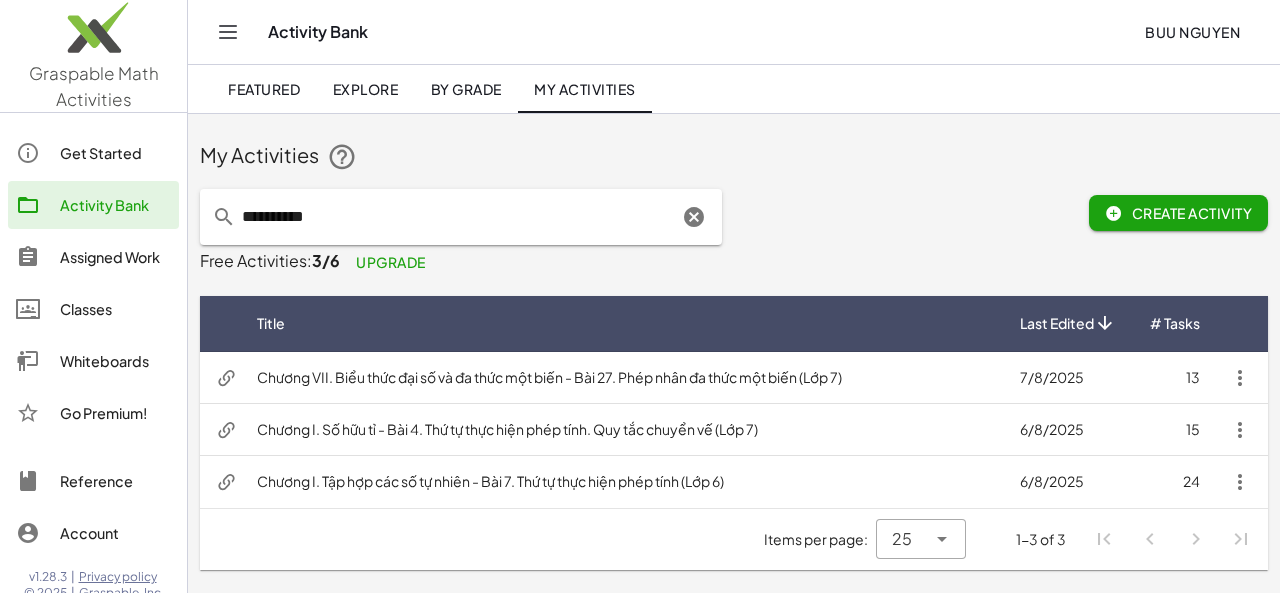 type on "**********" 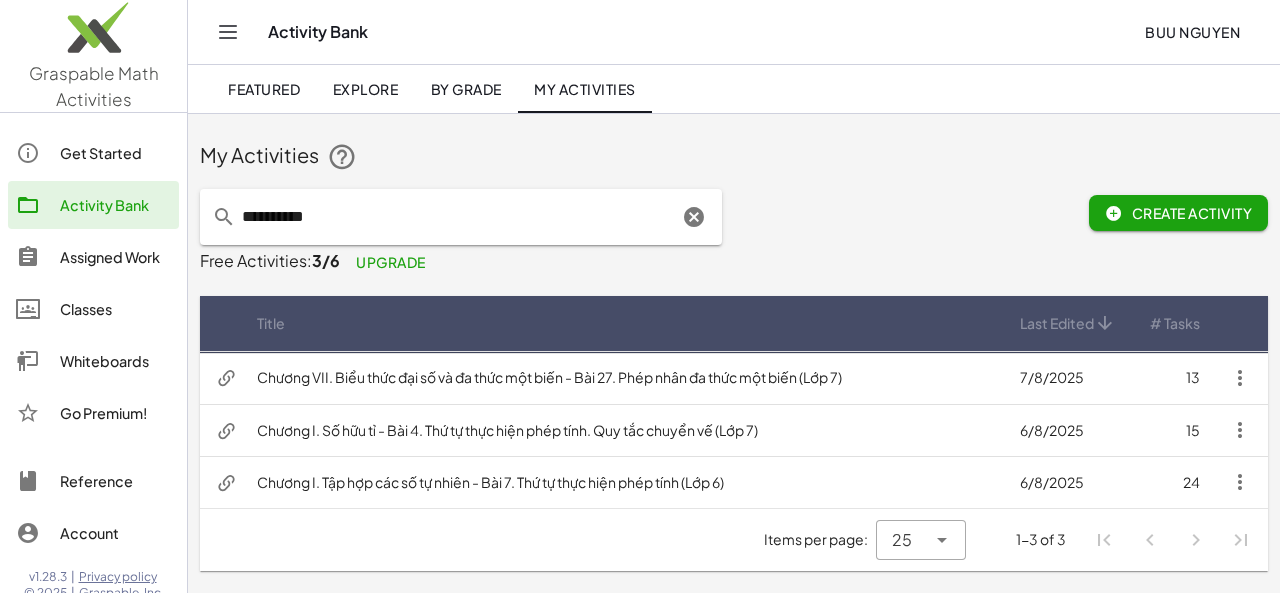 click on "Explore" 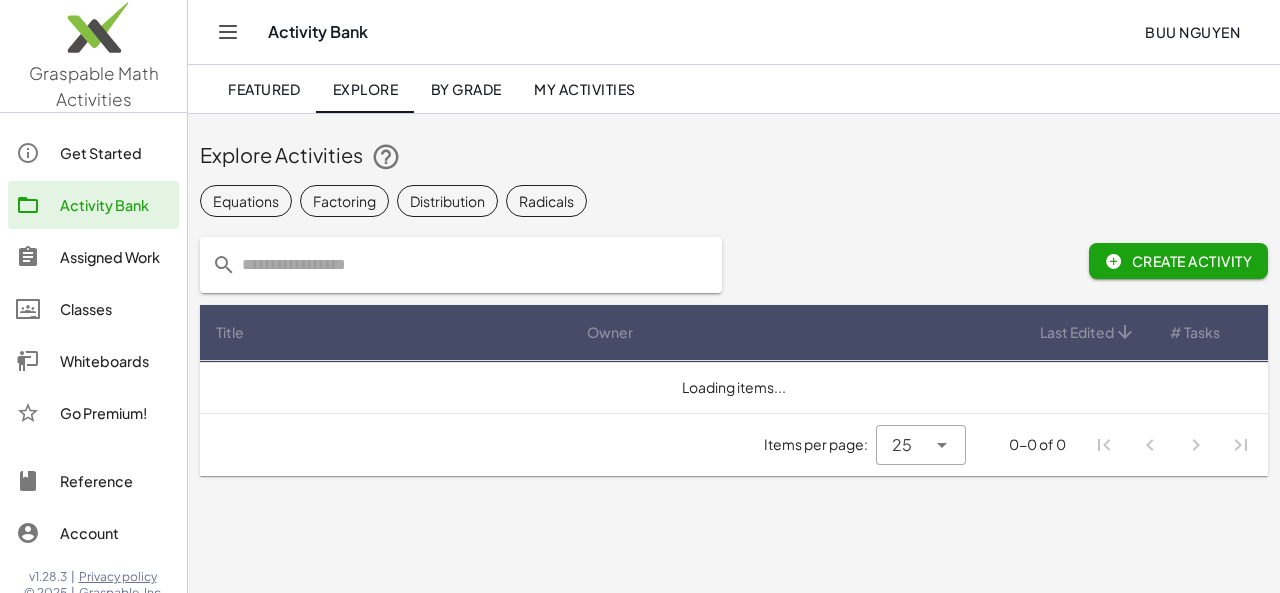click on "Distribution" 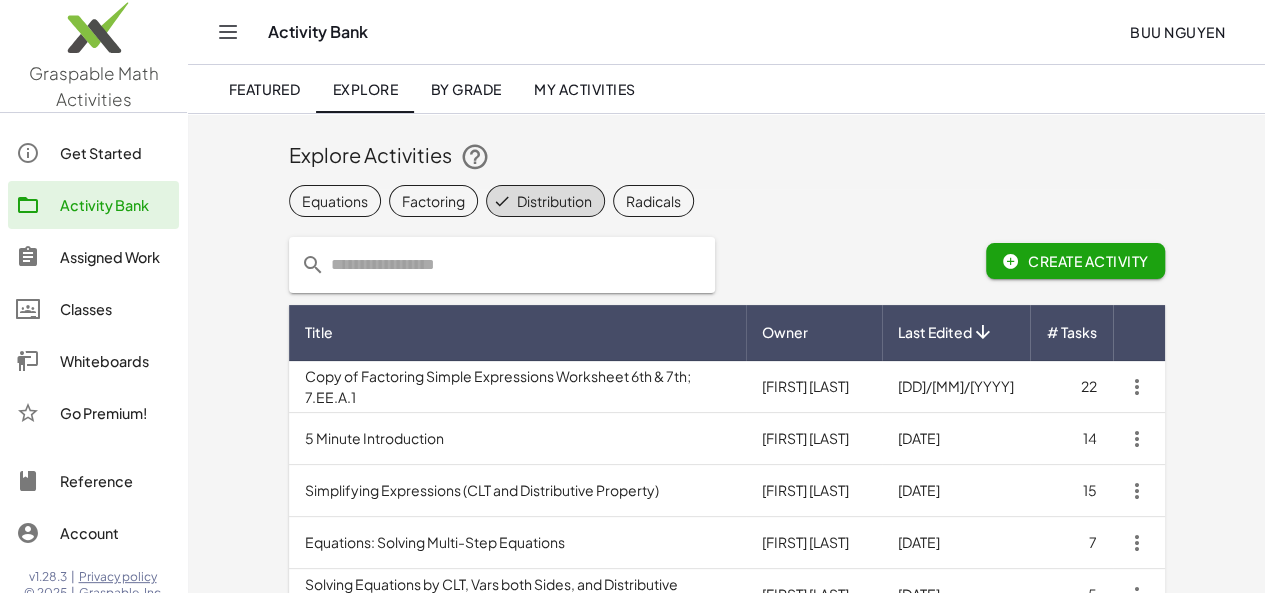 click on "Copy of Factoring Simple Expressions Worksheet 6th & 7th; 7.EE.A.1" at bounding box center [517, 387] 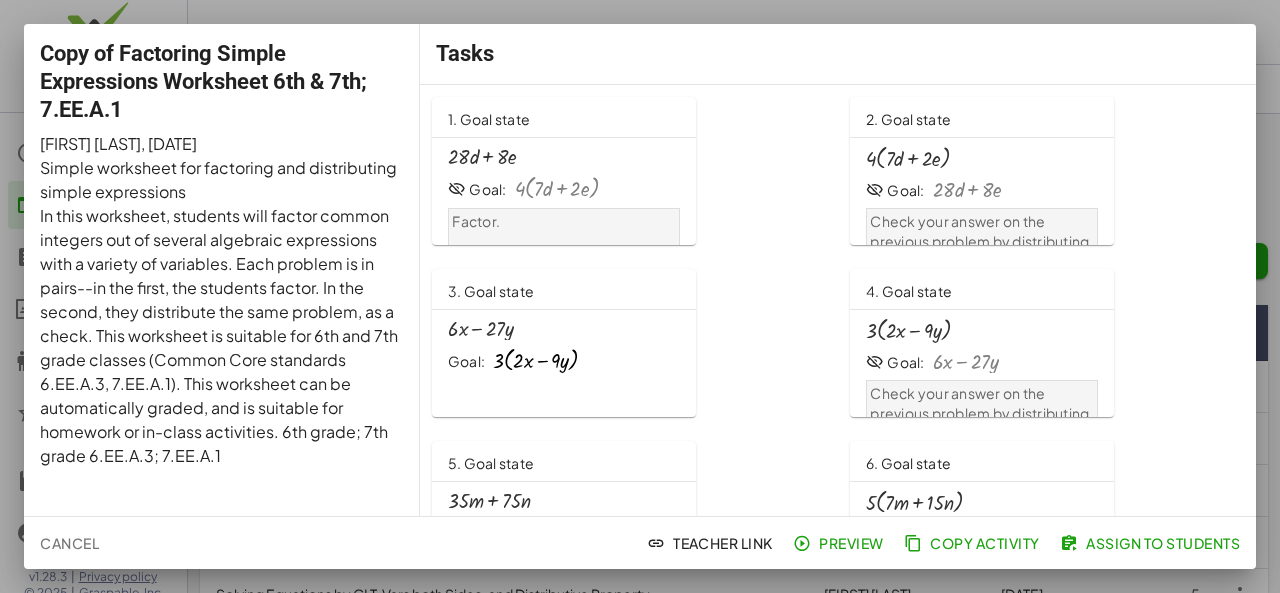 click at bounding box center (640, 296) 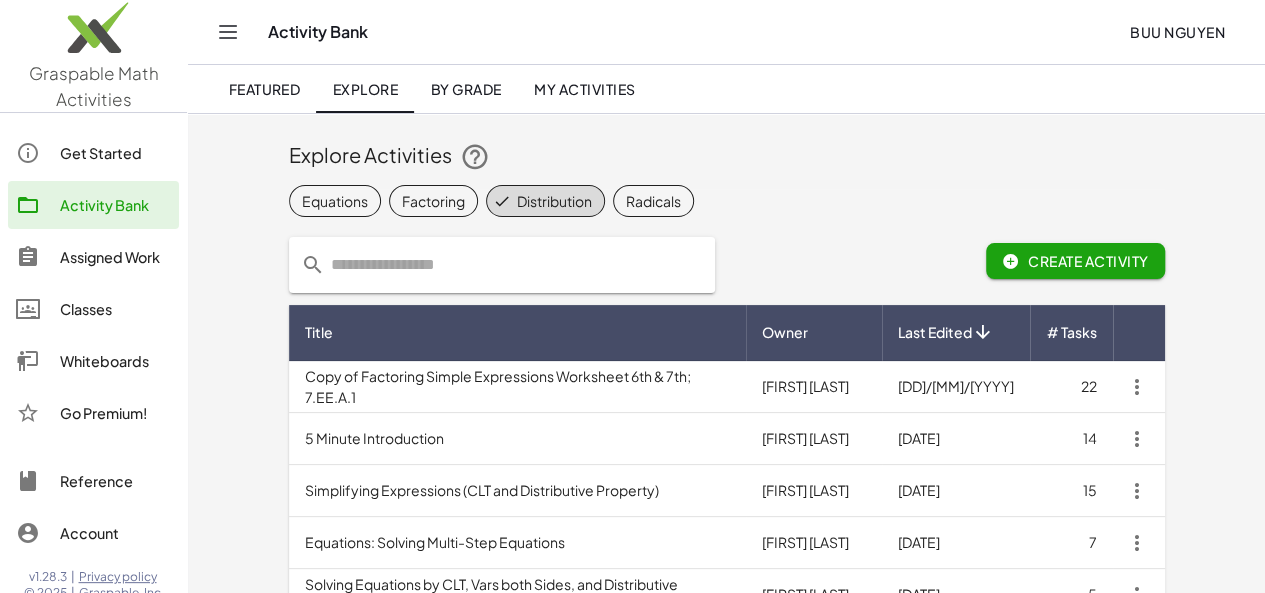 click on "Simplifying Expressions (CLT and Distributive Property)" at bounding box center (517, 491) 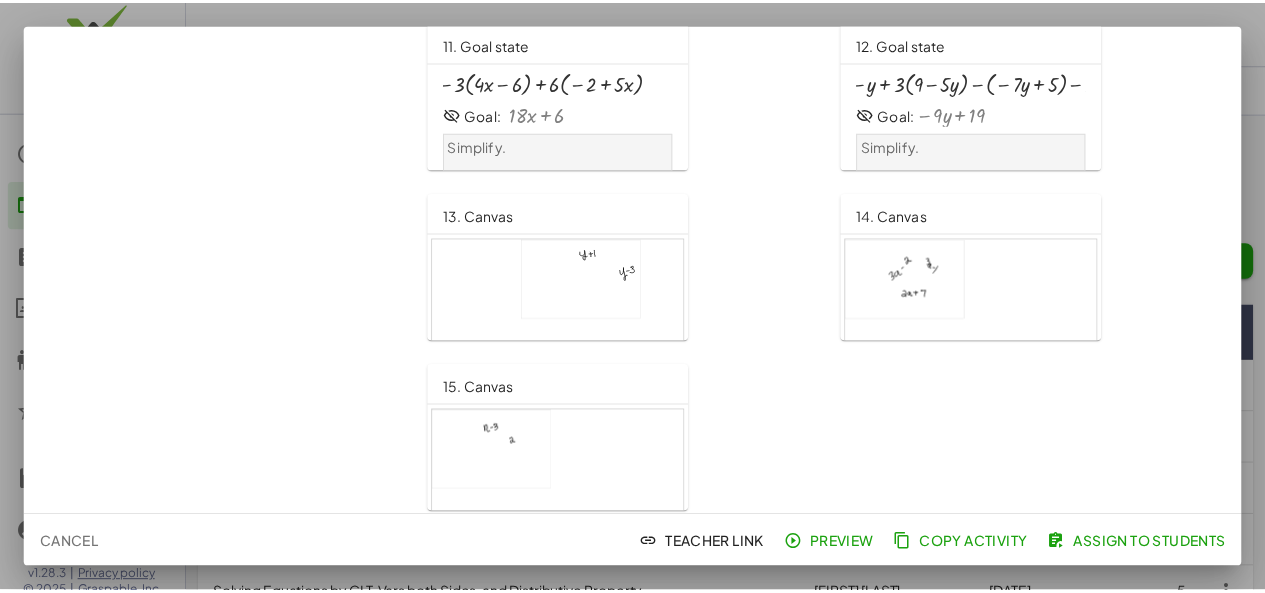 scroll, scrollTop: 944, scrollLeft: 0, axis: vertical 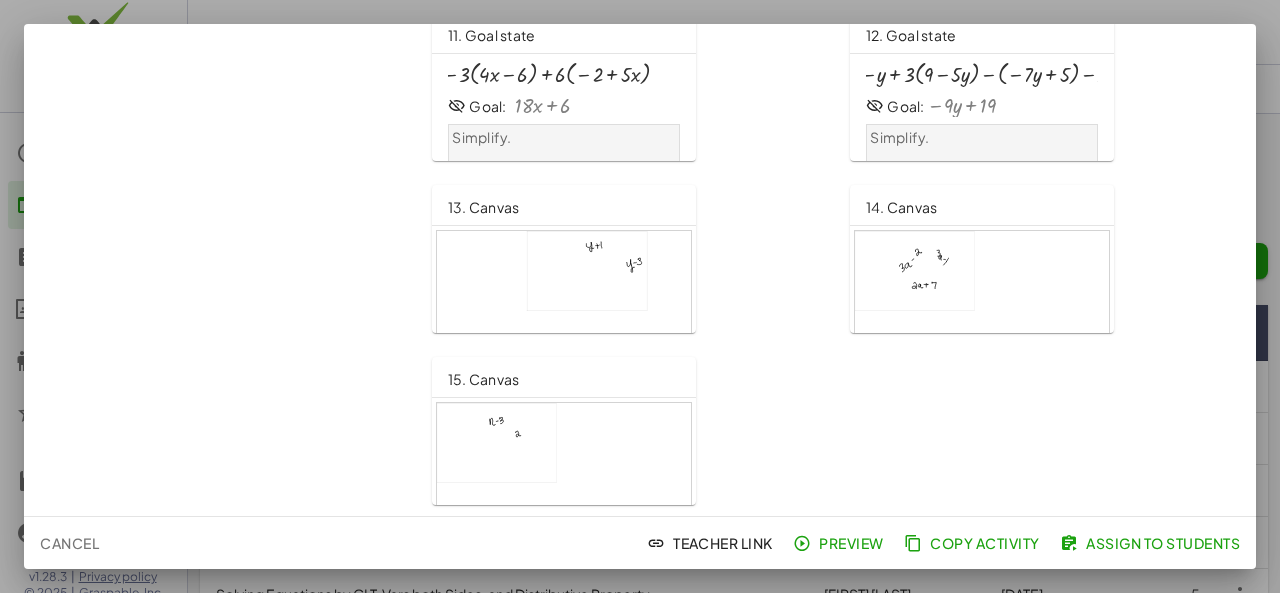 click at bounding box center [640, 296] 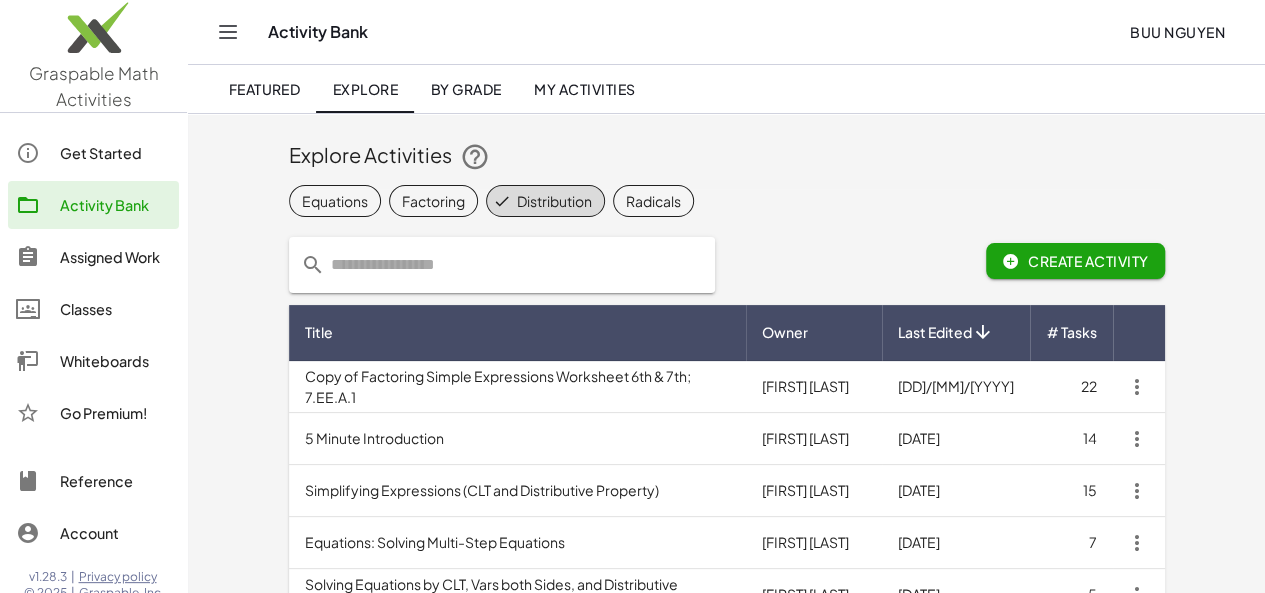 click 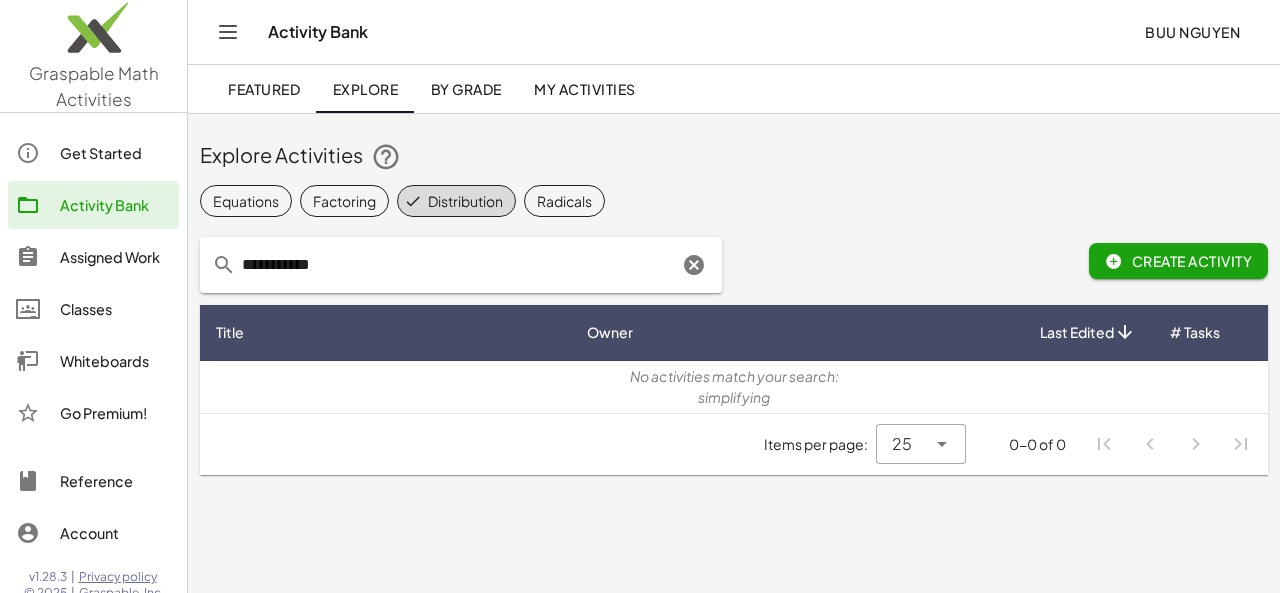 click on "Distribution" 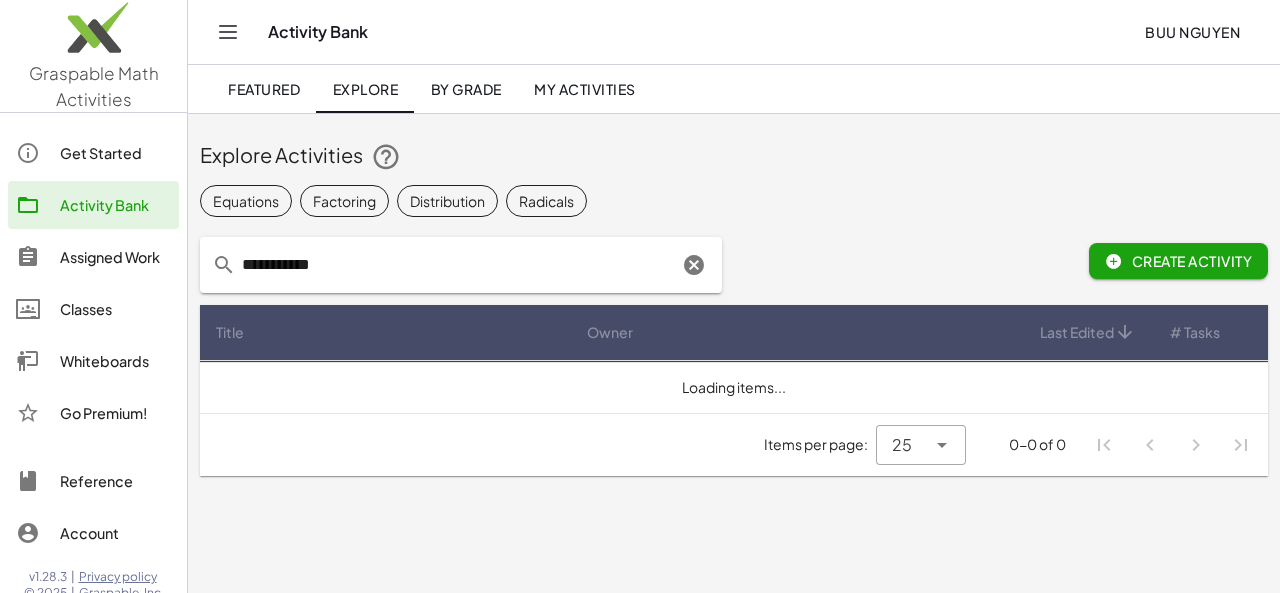 click on "Distribution" 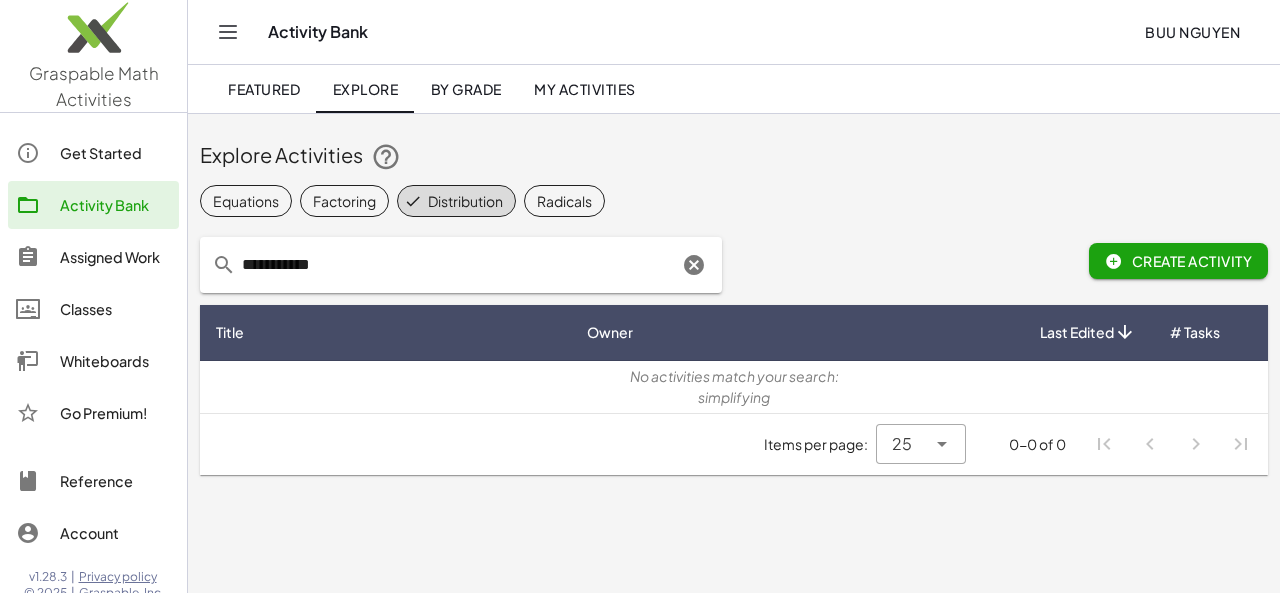 click on "**********" 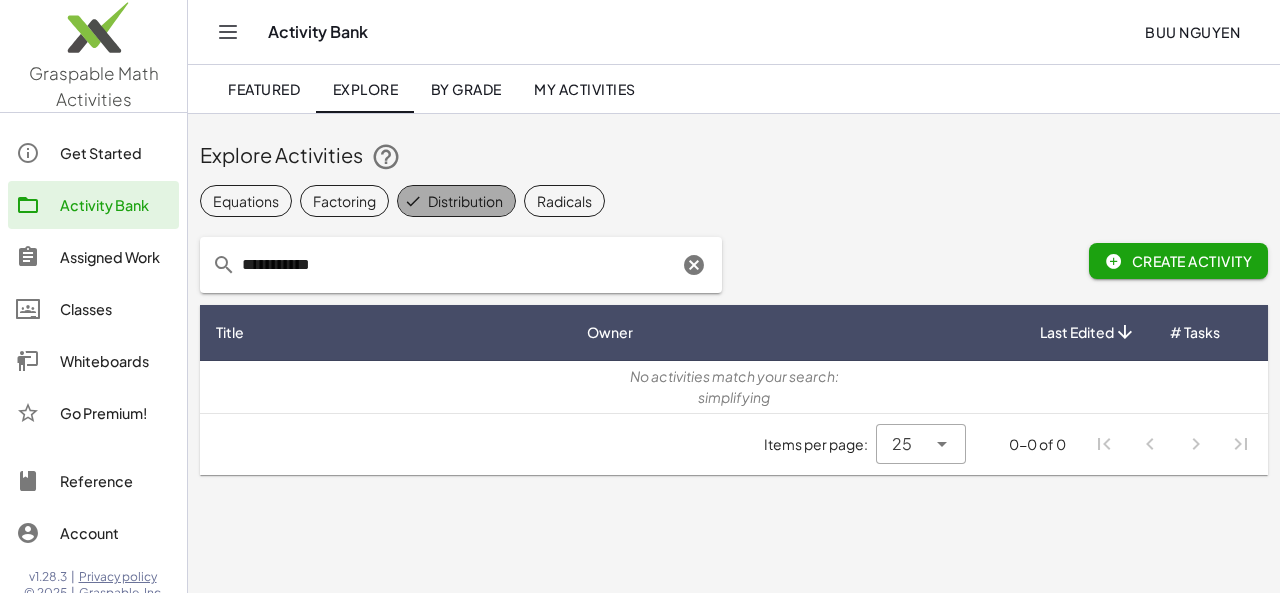 click on "Distribution" 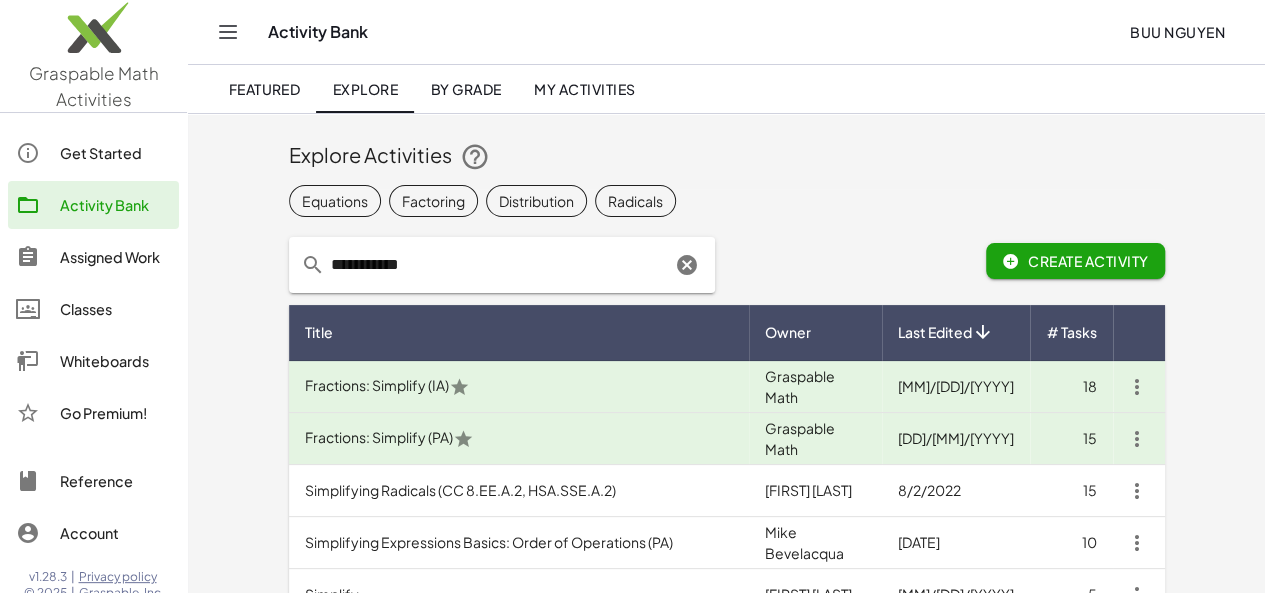 click on "Fractions: Simplify (IA)" at bounding box center (519, 387) 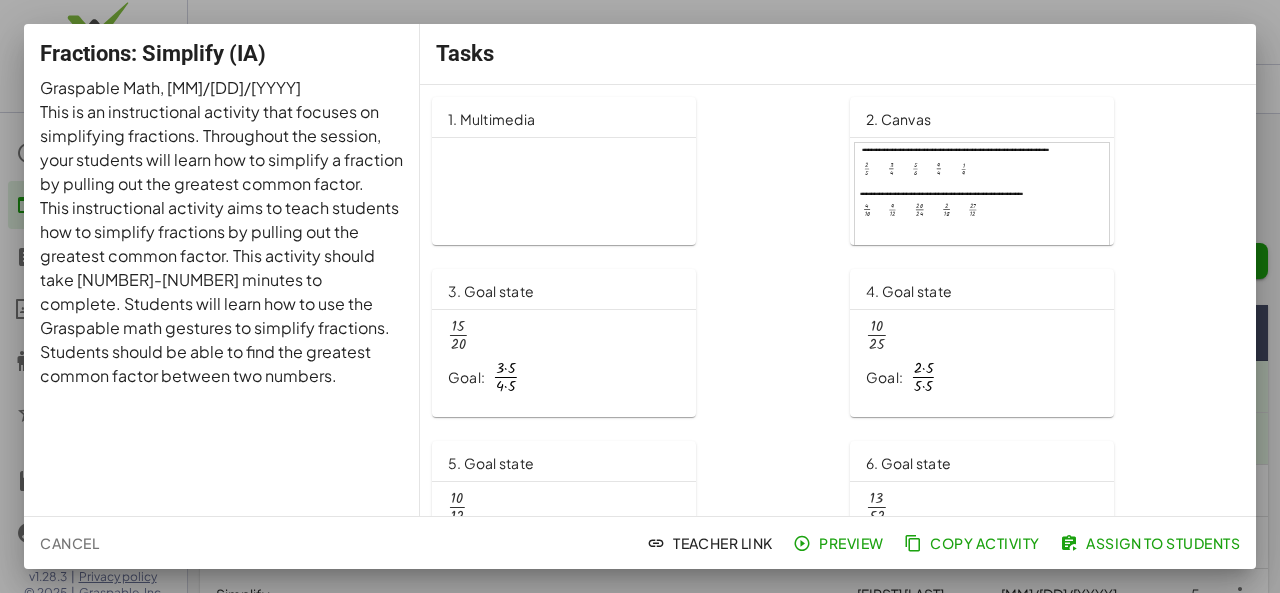 click at bounding box center (640, 296) 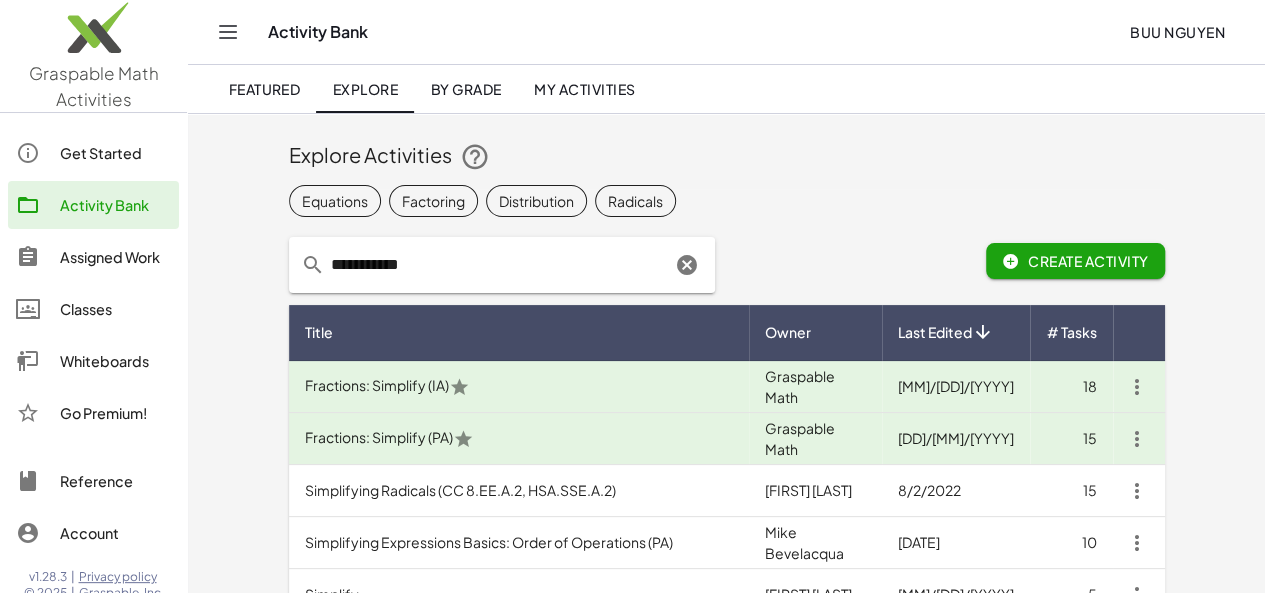 click on "Simplifying Expressions Basics:  Order of Operations (PA)" at bounding box center (519, 543) 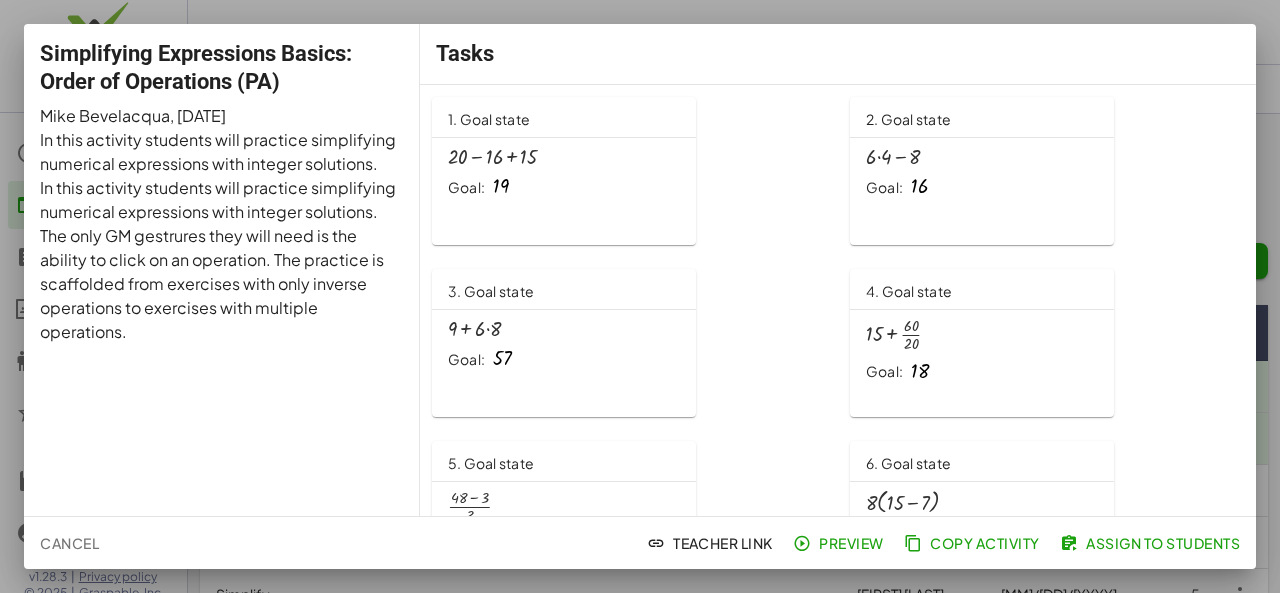 click at bounding box center (640, 296) 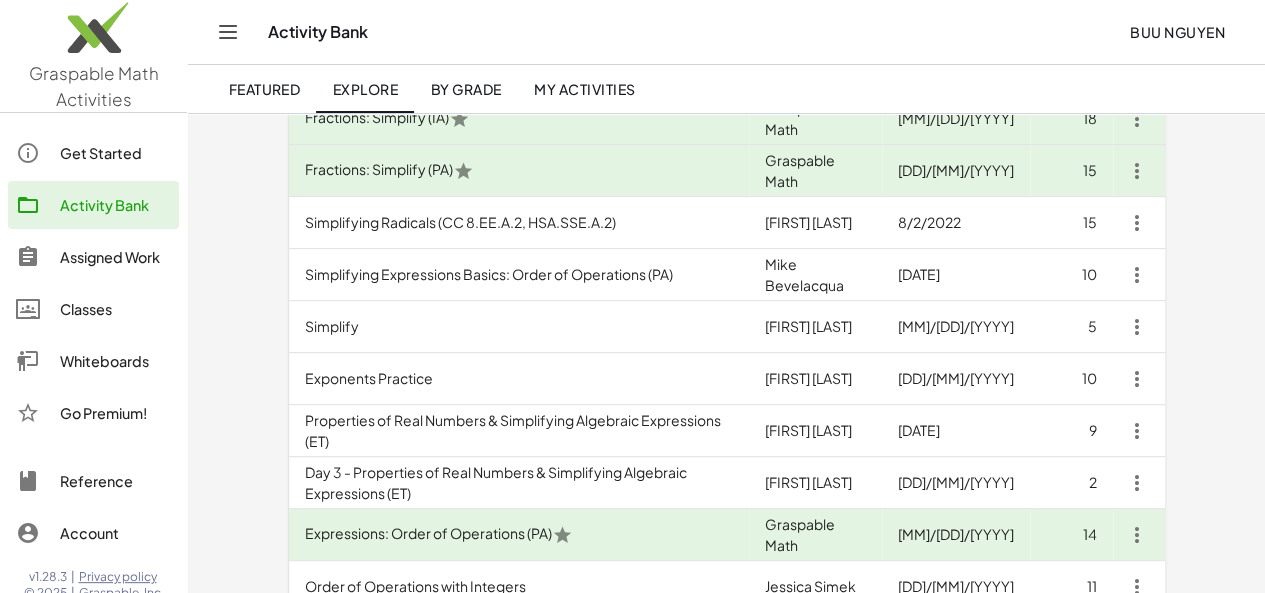 scroll, scrollTop: 318, scrollLeft: 0, axis: vertical 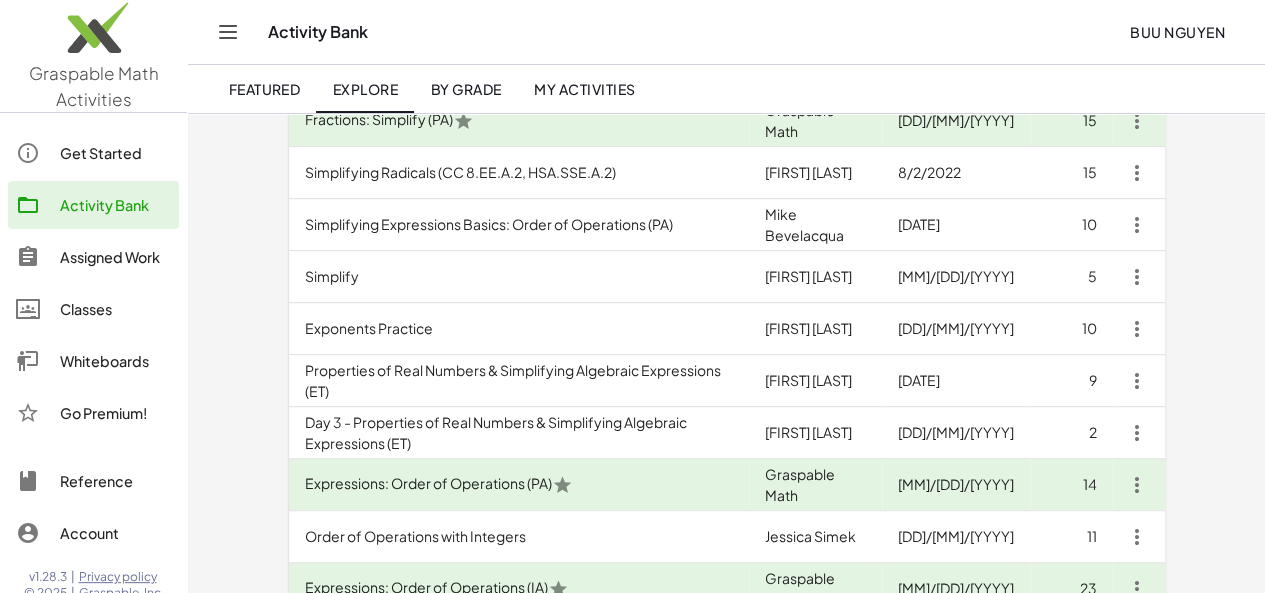 click on "Simplify" at bounding box center (519, 277) 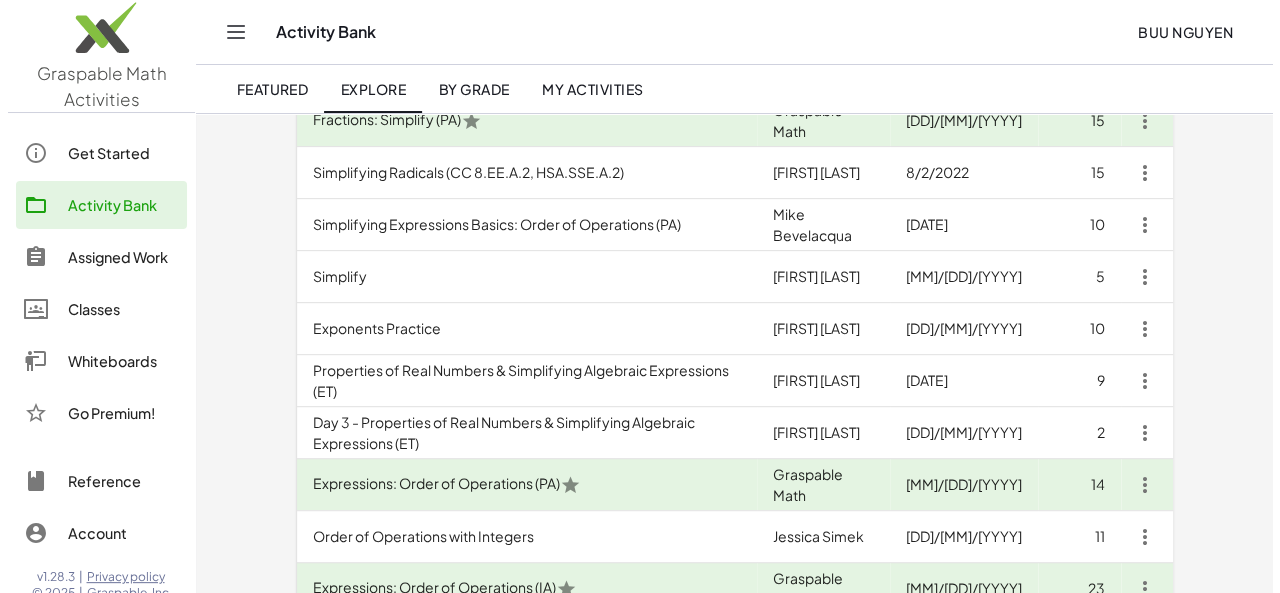 scroll, scrollTop: 0, scrollLeft: 0, axis: both 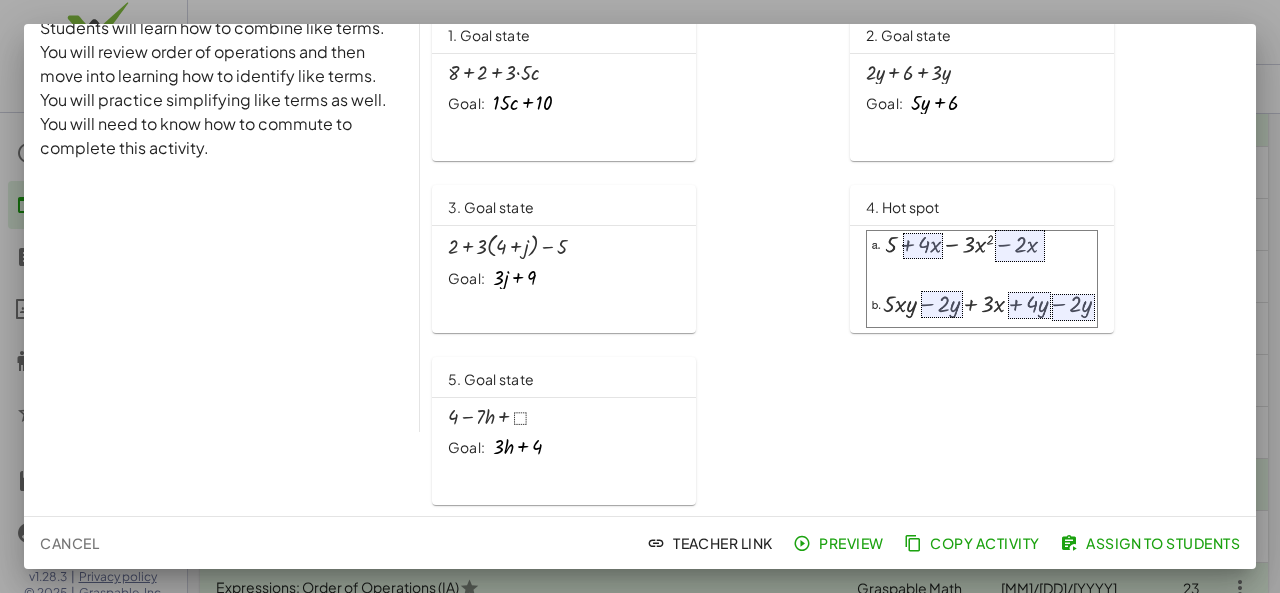 click at bounding box center [640, 296] 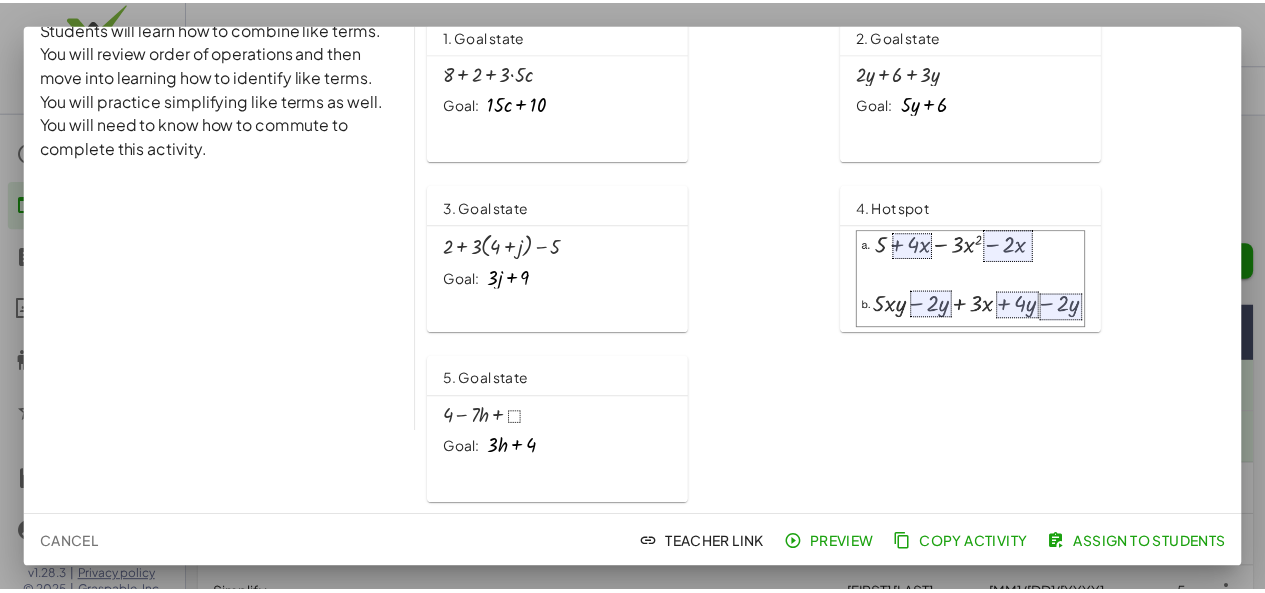 scroll, scrollTop: 318, scrollLeft: 0, axis: vertical 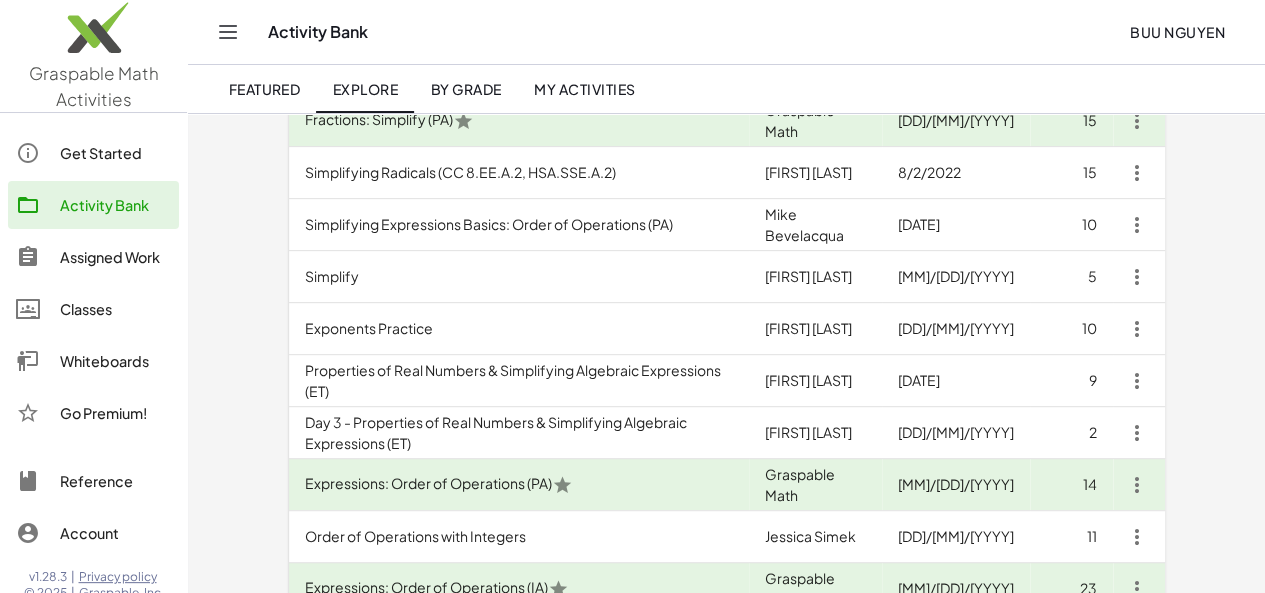 click on "Order of Operations with Integers" at bounding box center [519, 537] 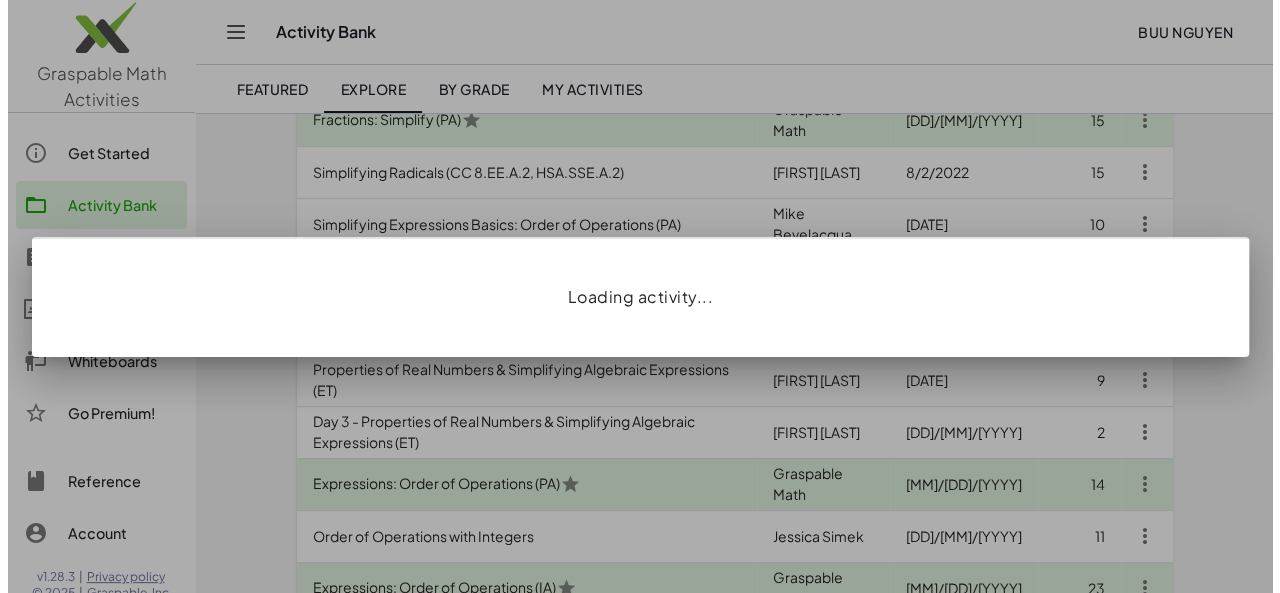 scroll, scrollTop: 0, scrollLeft: 0, axis: both 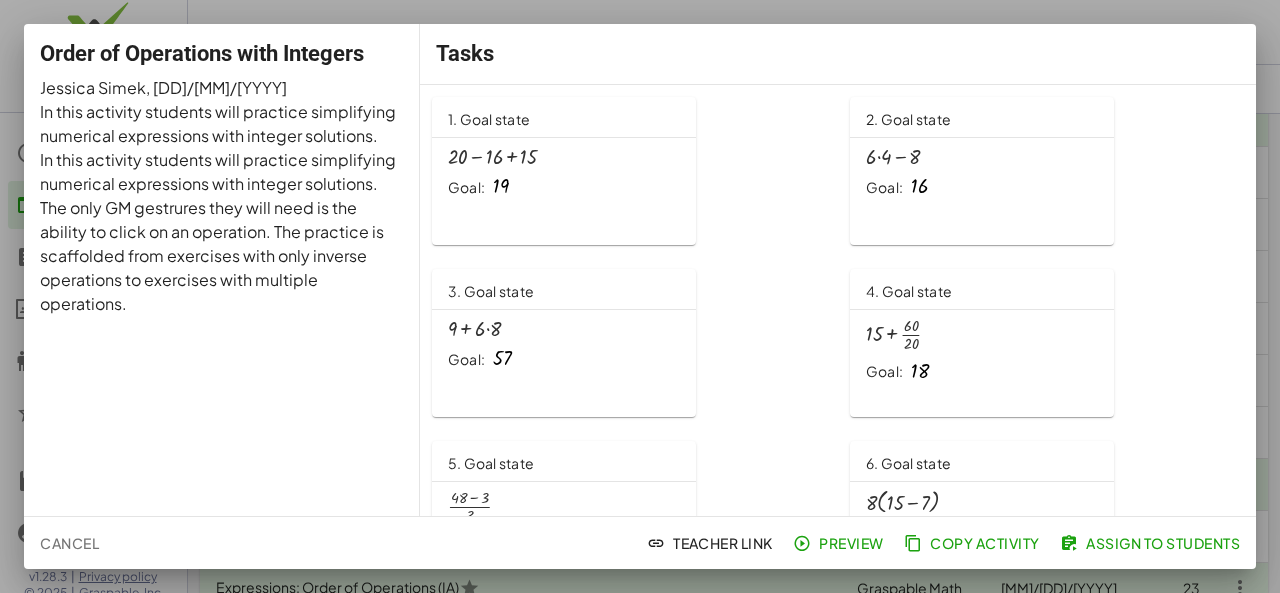 click at bounding box center (640, 296) 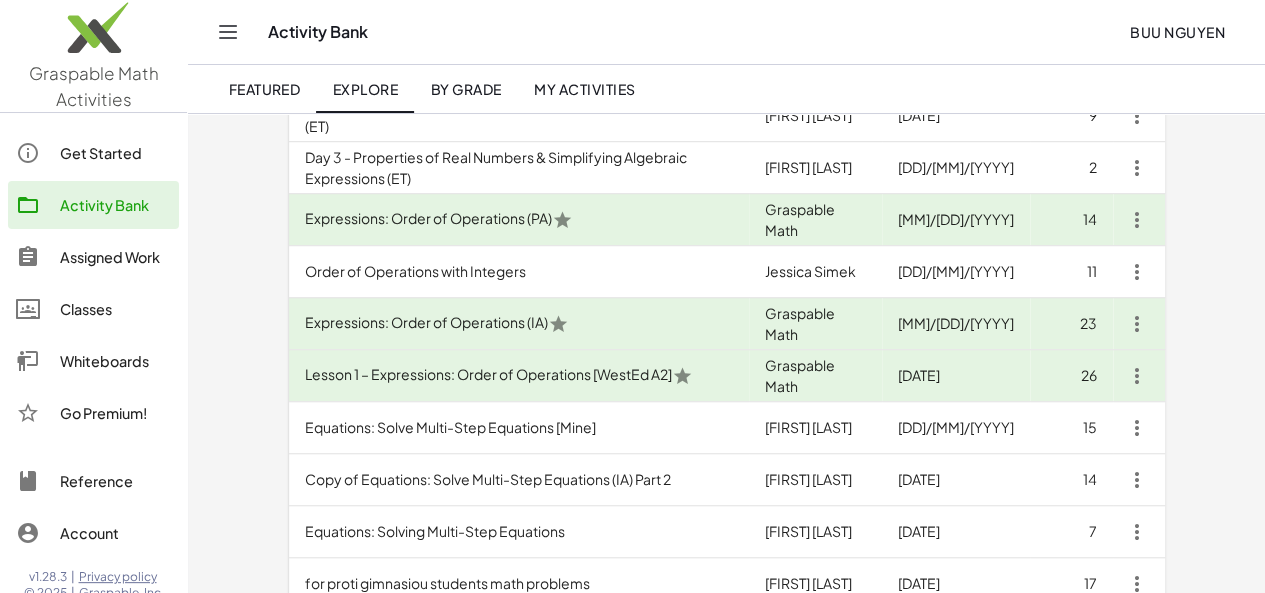 scroll, scrollTop: 600, scrollLeft: 0, axis: vertical 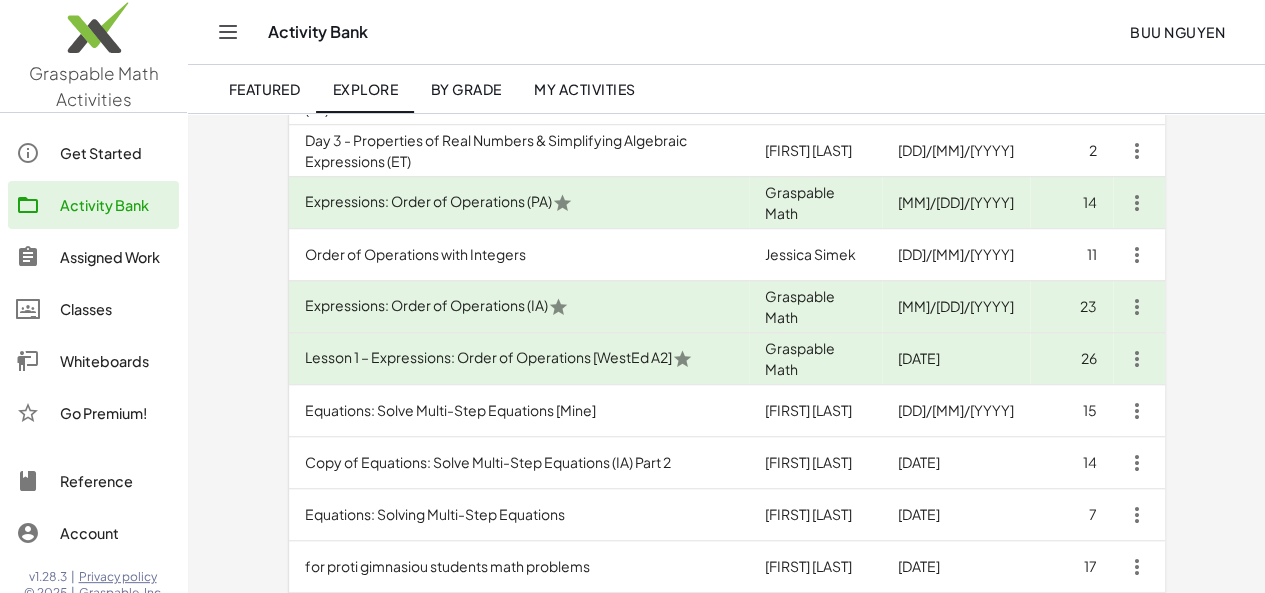 click on "Equations: Solving Multi-Step Equations" at bounding box center (519, 515) 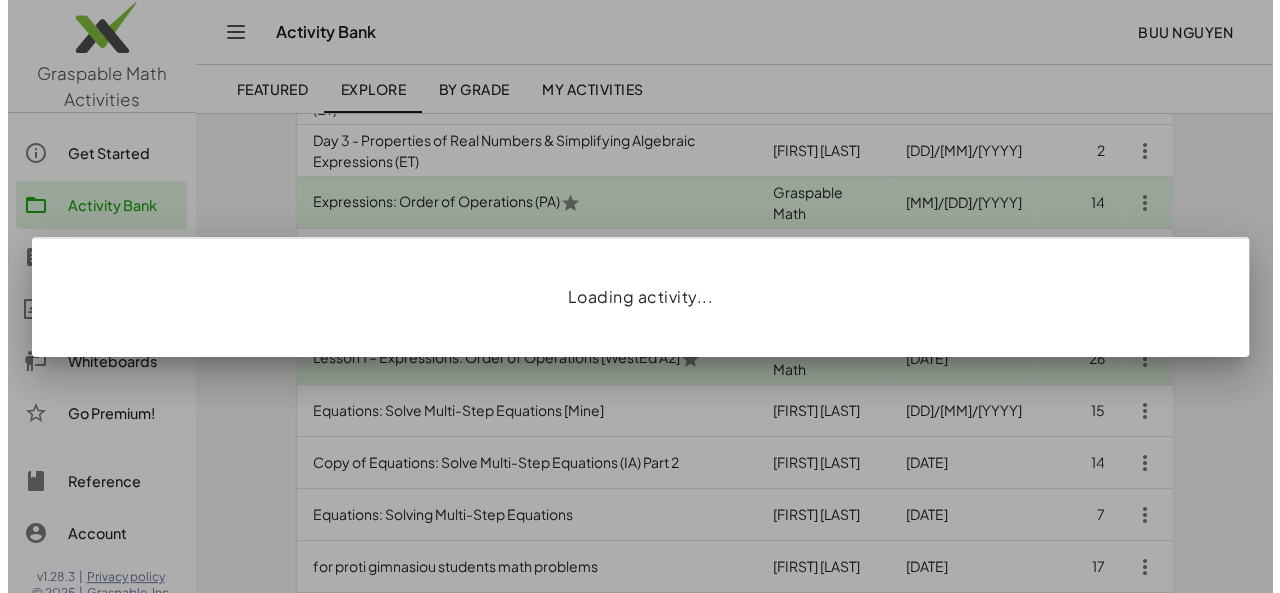 scroll, scrollTop: 0, scrollLeft: 0, axis: both 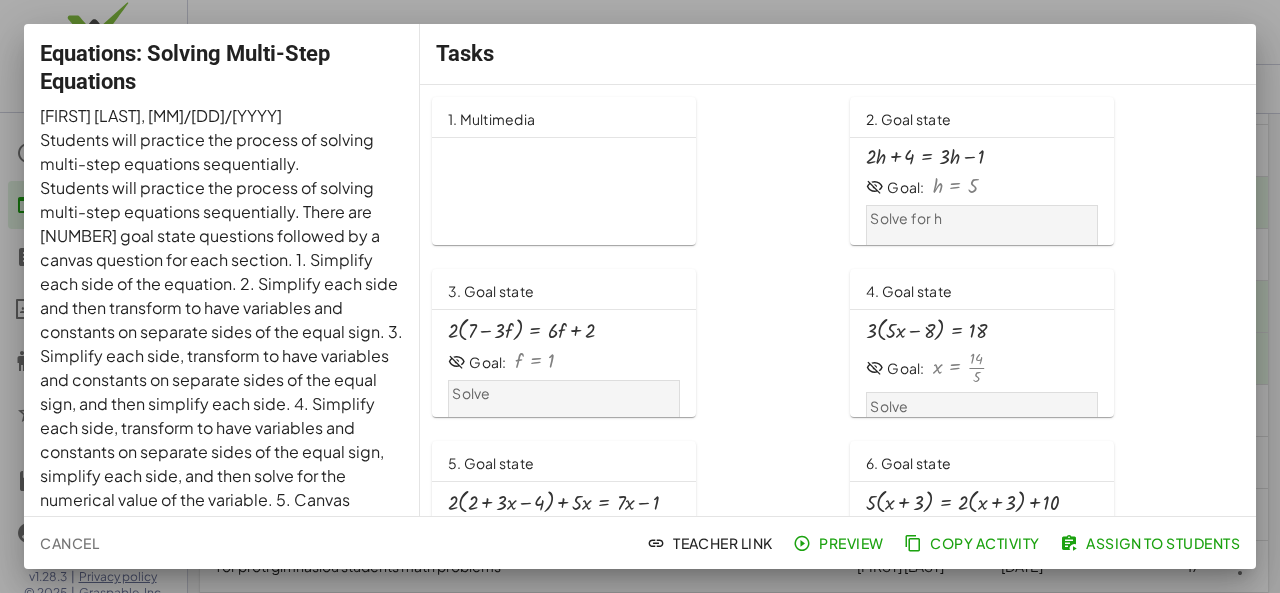 click at bounding box center [640, 296] 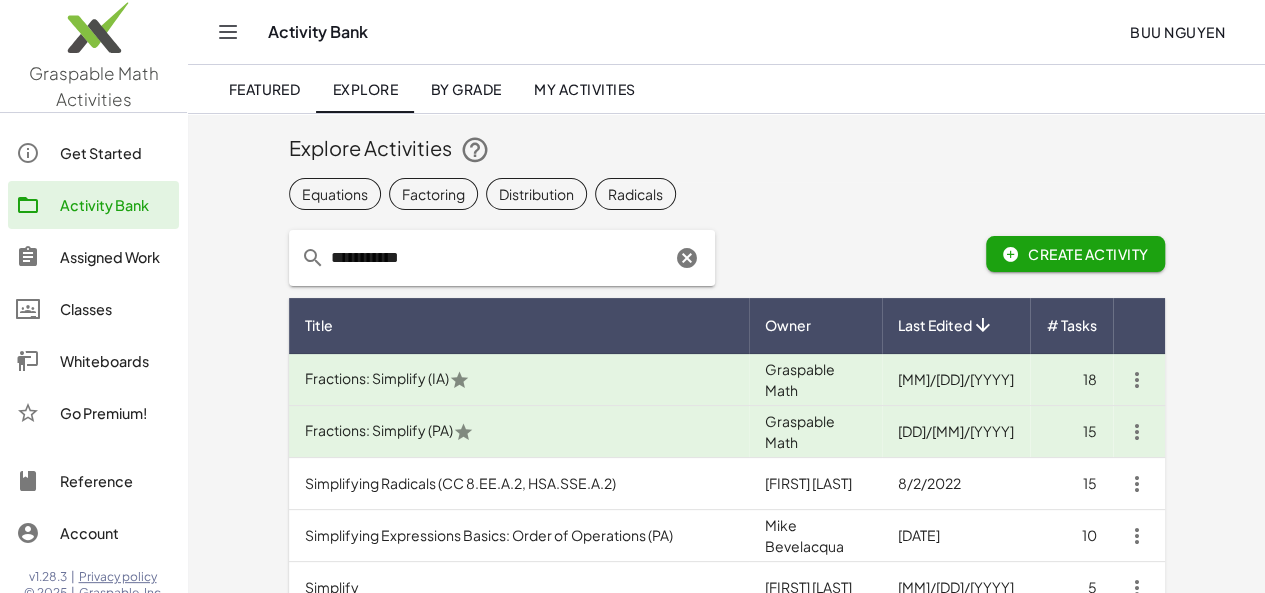scroll, scrollTop: 3, scrollLeft: 0, axis: vertical 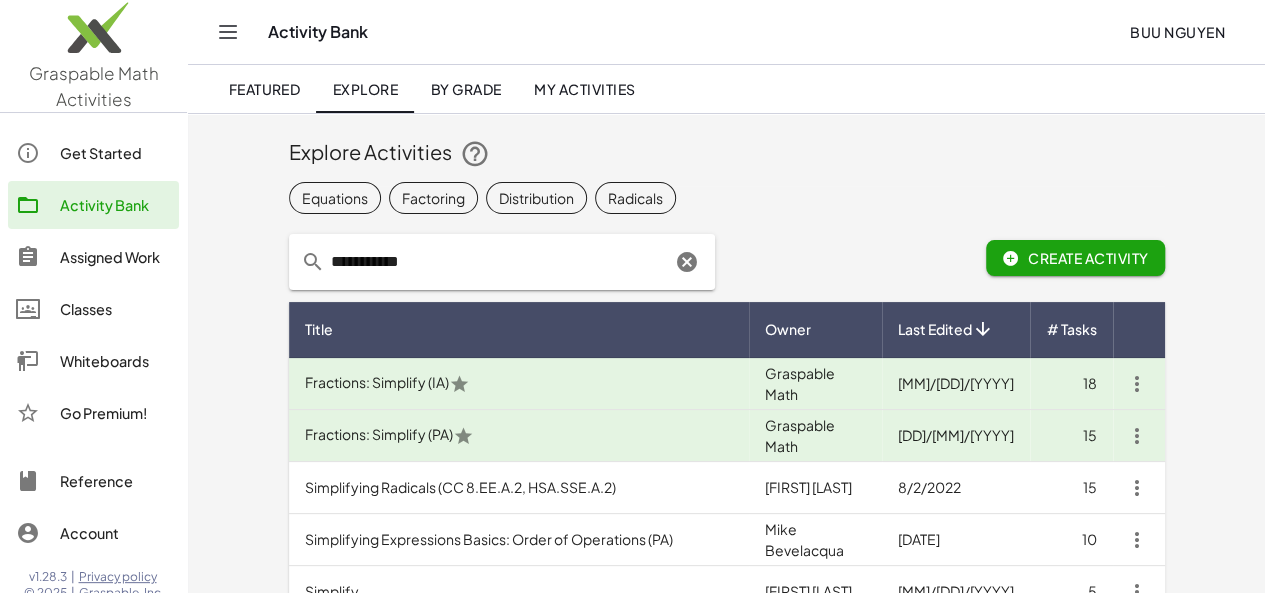 click on "**********" 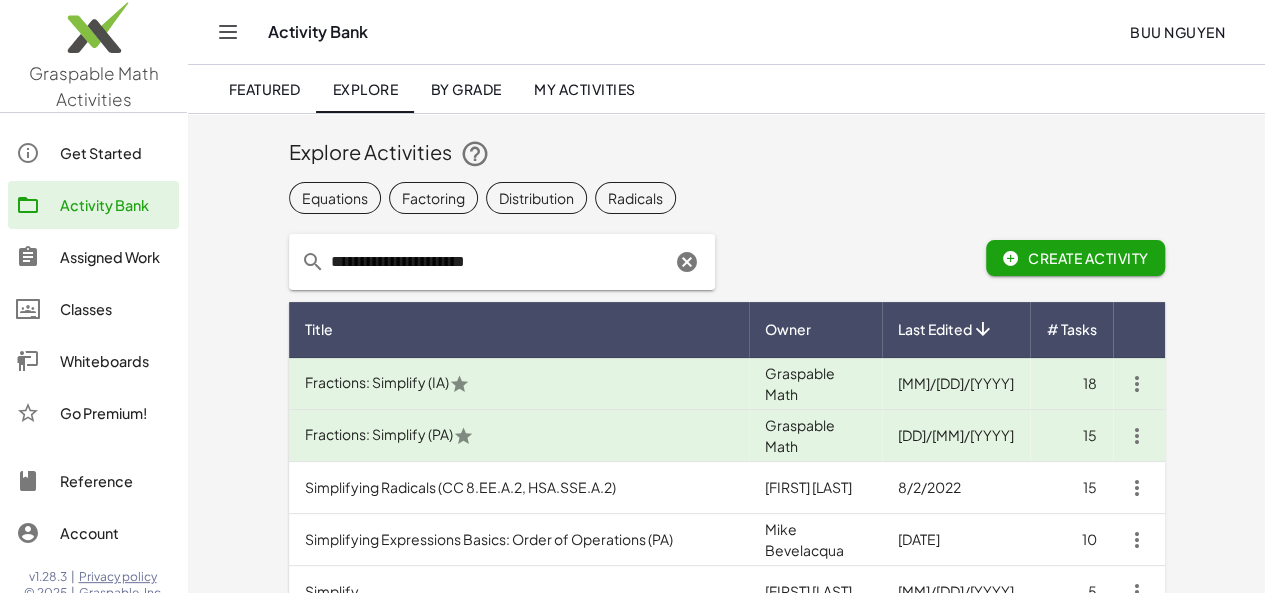 type on "**********" 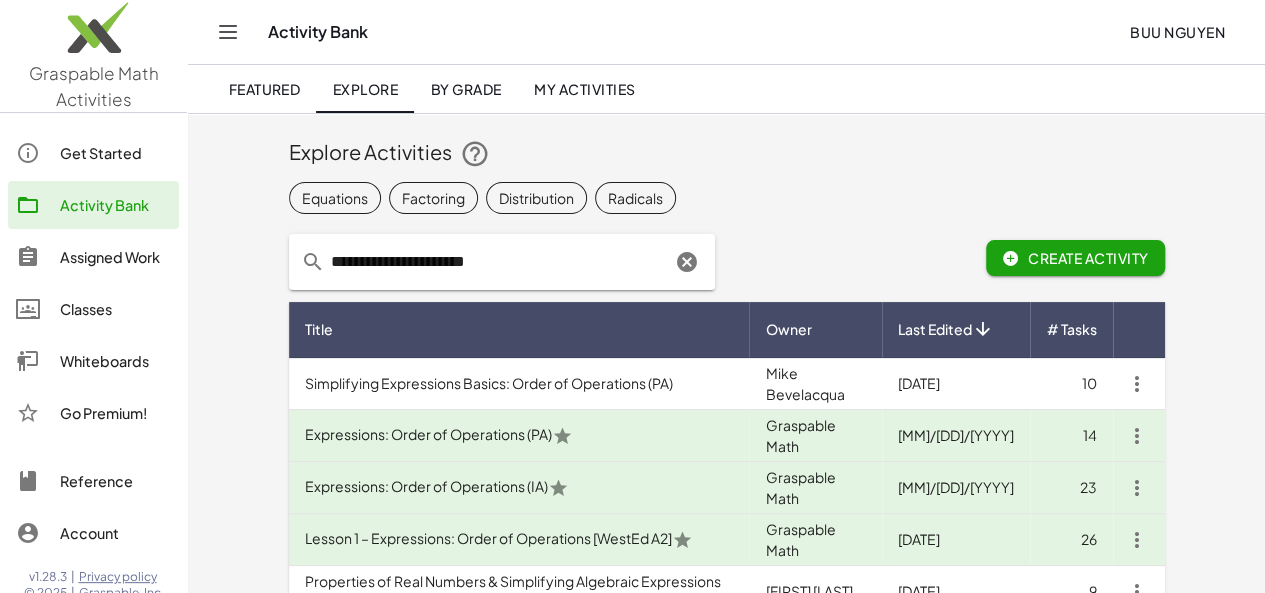 click on "Simplifying Expressions Basics:  Order of Operations (PA)" at bounding box center [519, 384] 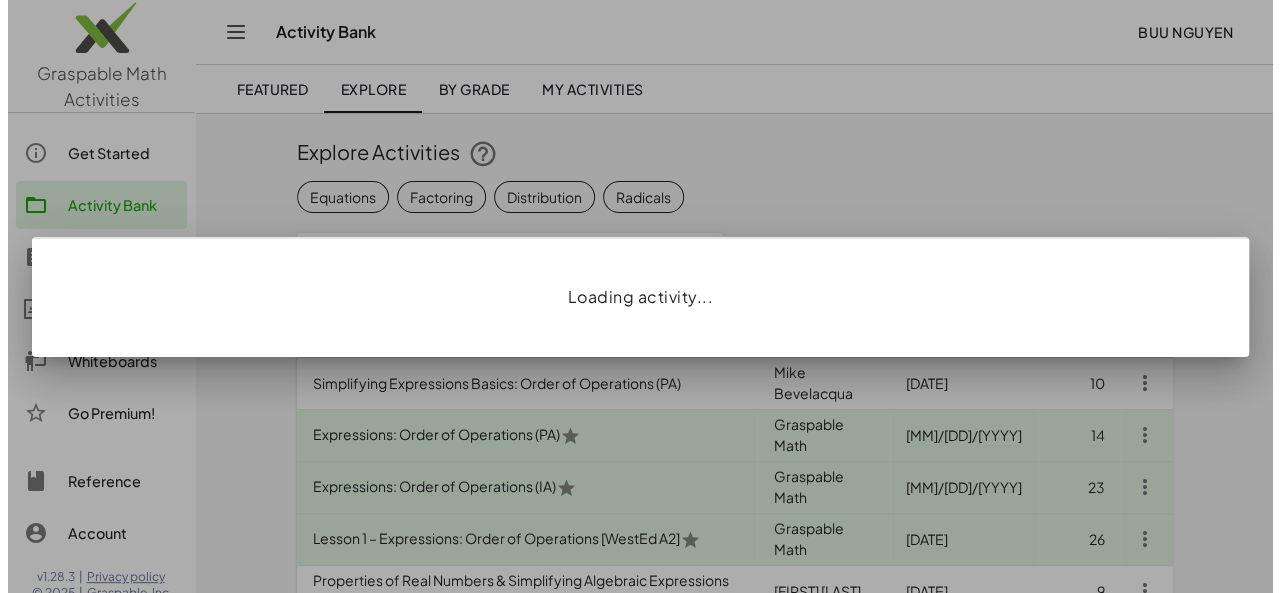 scroll, scrollTop: 0, scrollLeft: 0, axis: both 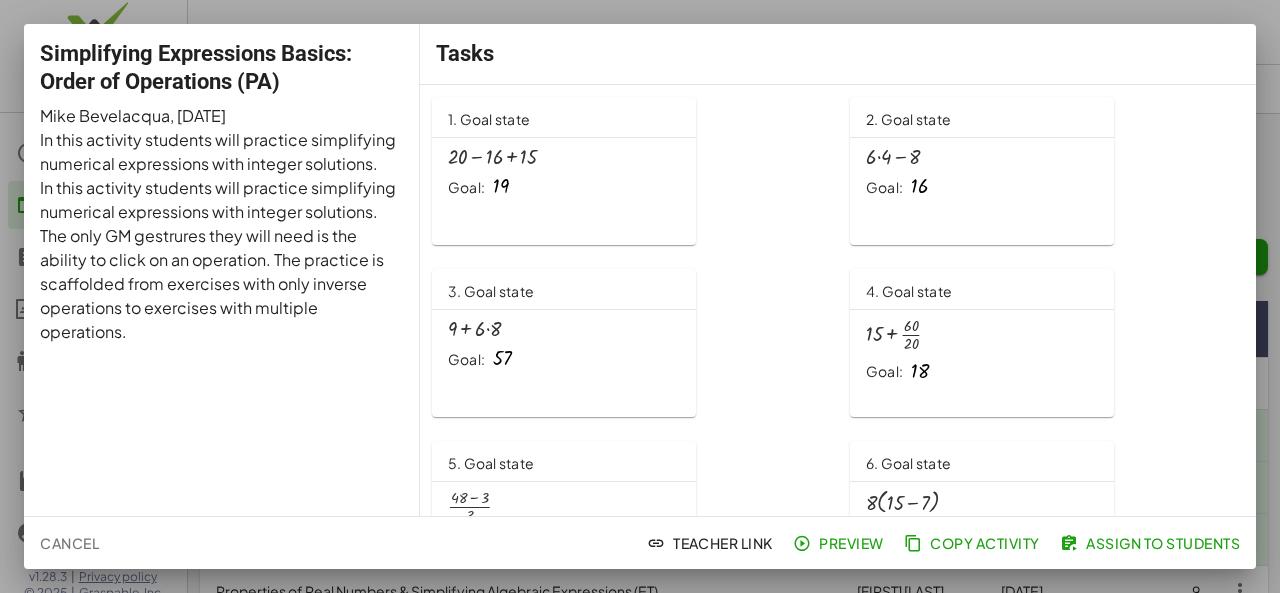 click at bounding box center [640, 296] 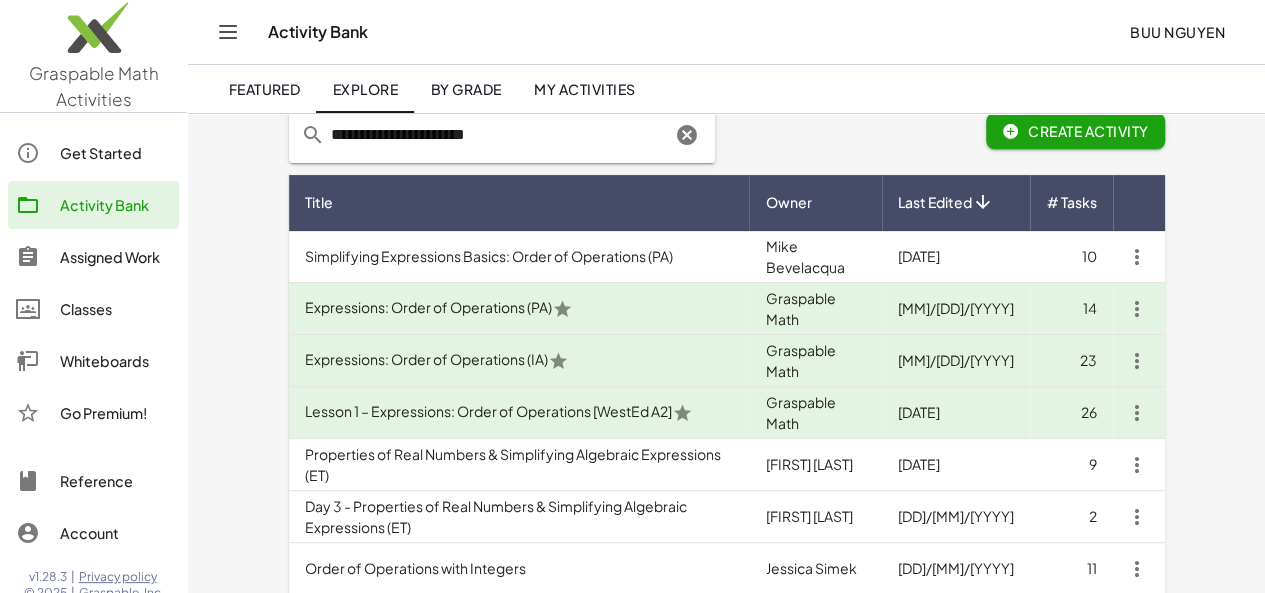 scroll, scrollTop: 174, scrollLeft: 0, axis: vertical 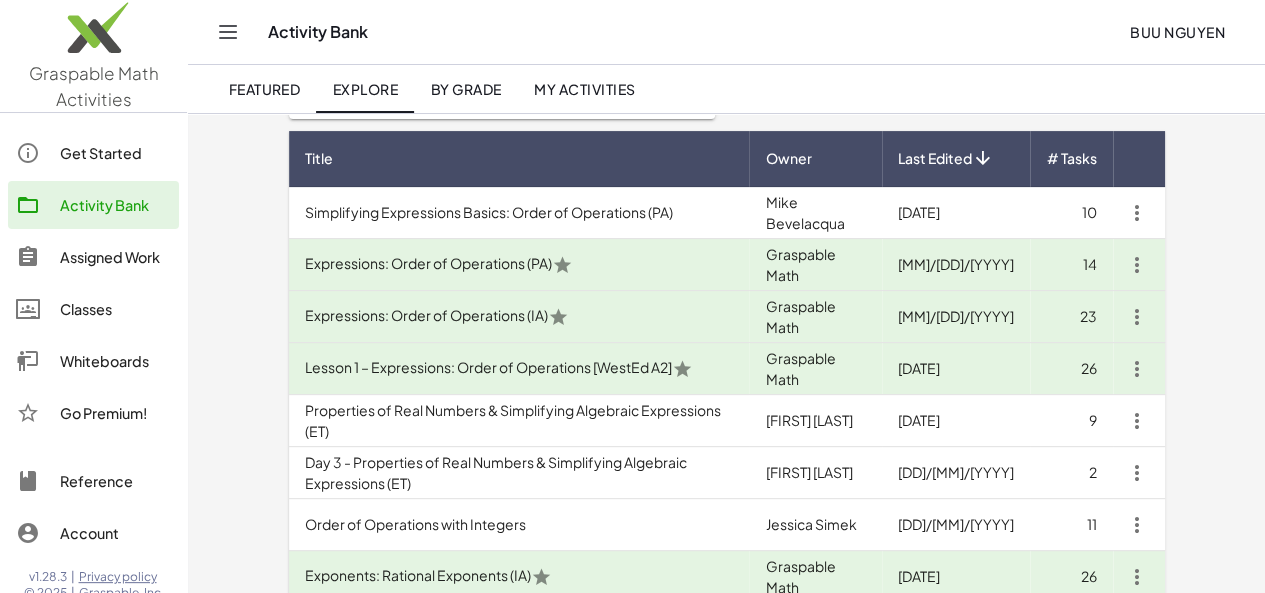 click on "Properties of Real Numbers & Simplifying Algebraic Expressions (ET)" at bounding box center [519, 421] 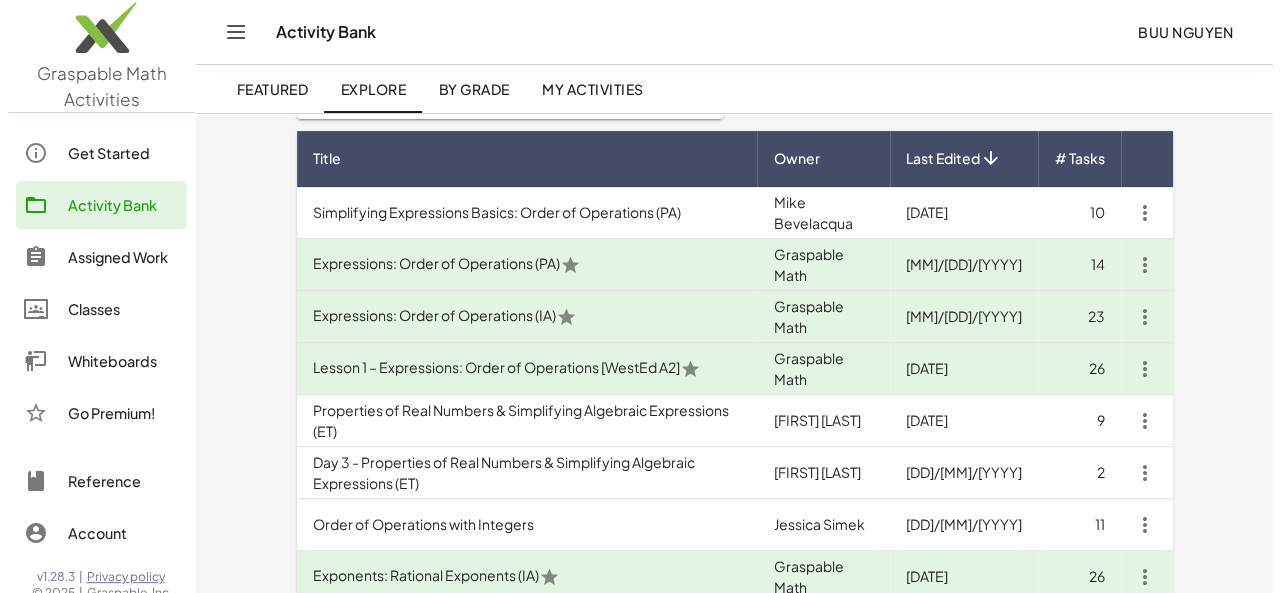 scroll, scrollTop: 0, scrollLeft: 0, axis: both 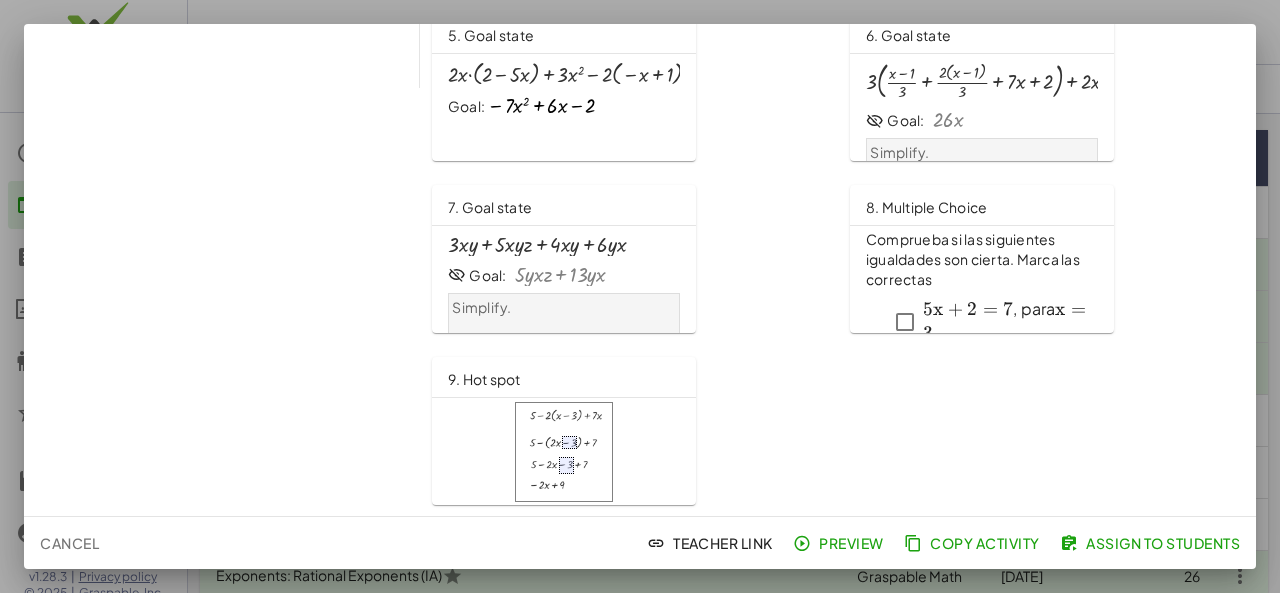 click at bounding box center (640, 296) 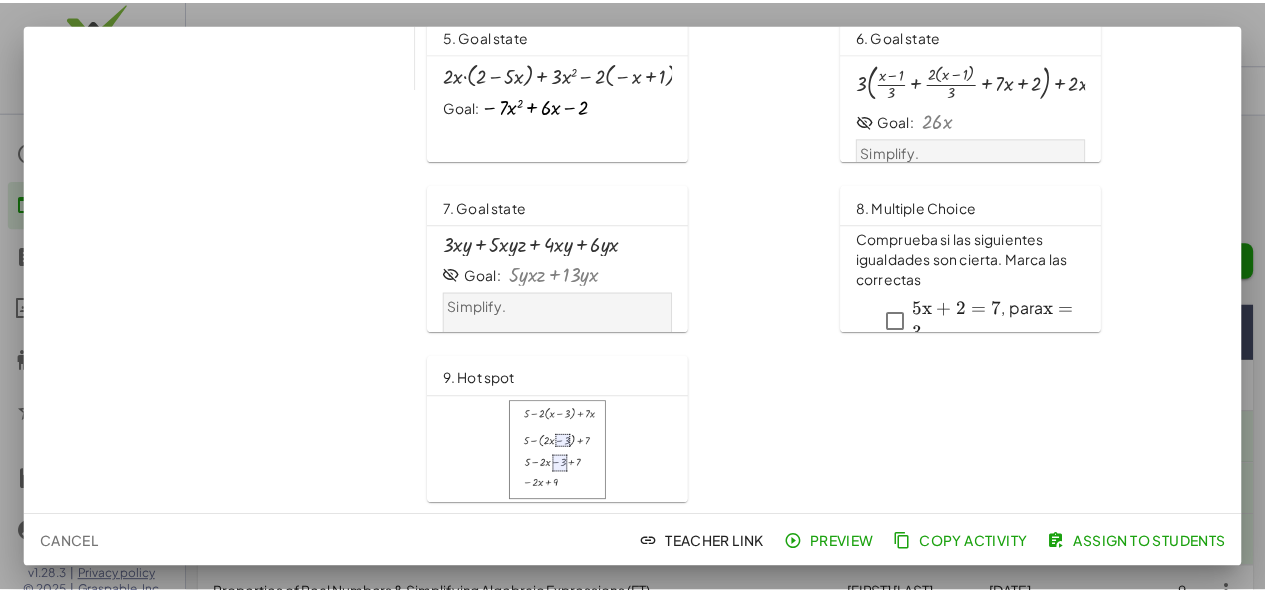 scroll, scrollTop: 174, scrollLeft: 0, axis: vertical 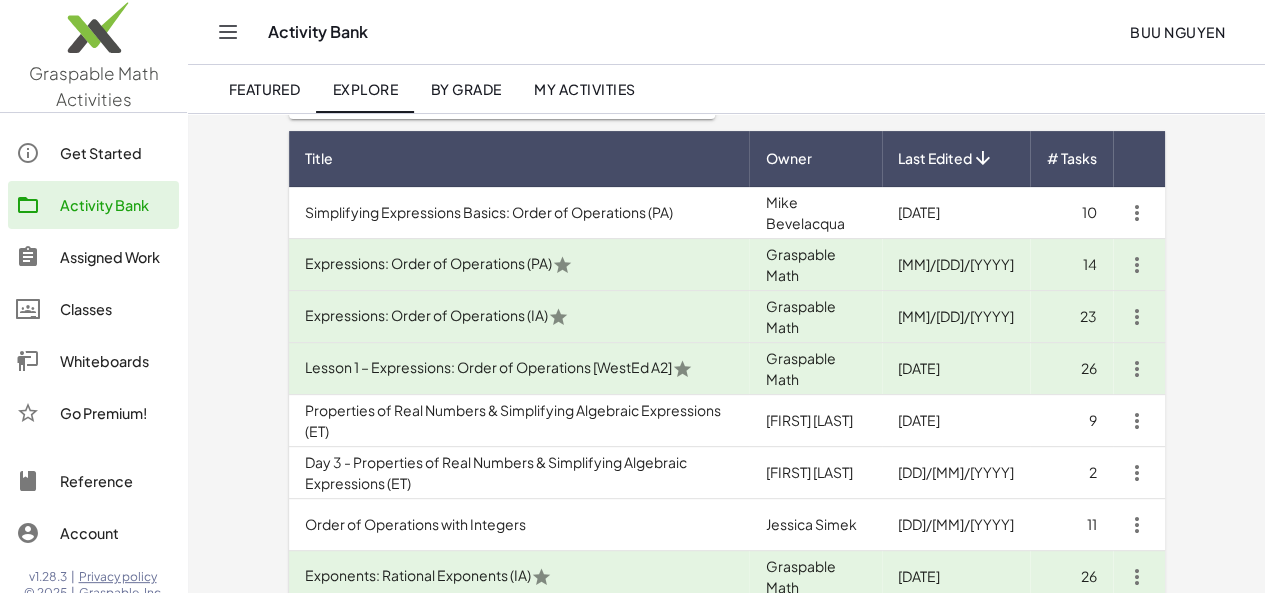 click on "Day 3 - Properties of Real Numbers & Simplifying Algebraic Expressions (ET)" at bounding box center (519, 473) 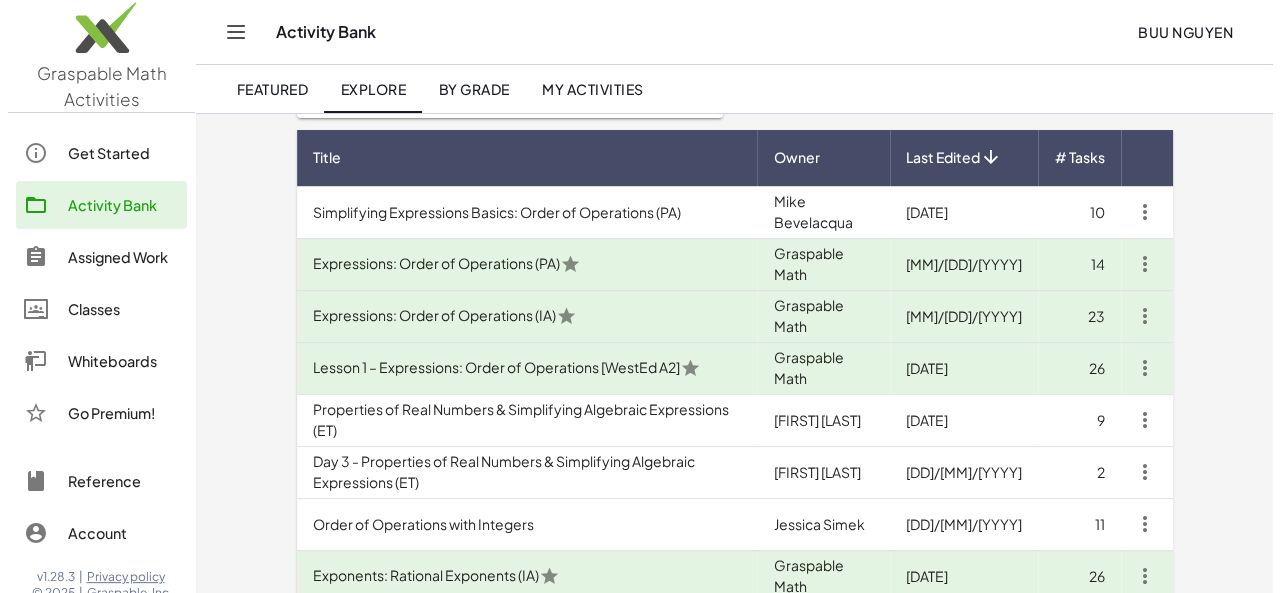 scroll, scrollTop: 0, scrollLeft: 0, axis: both 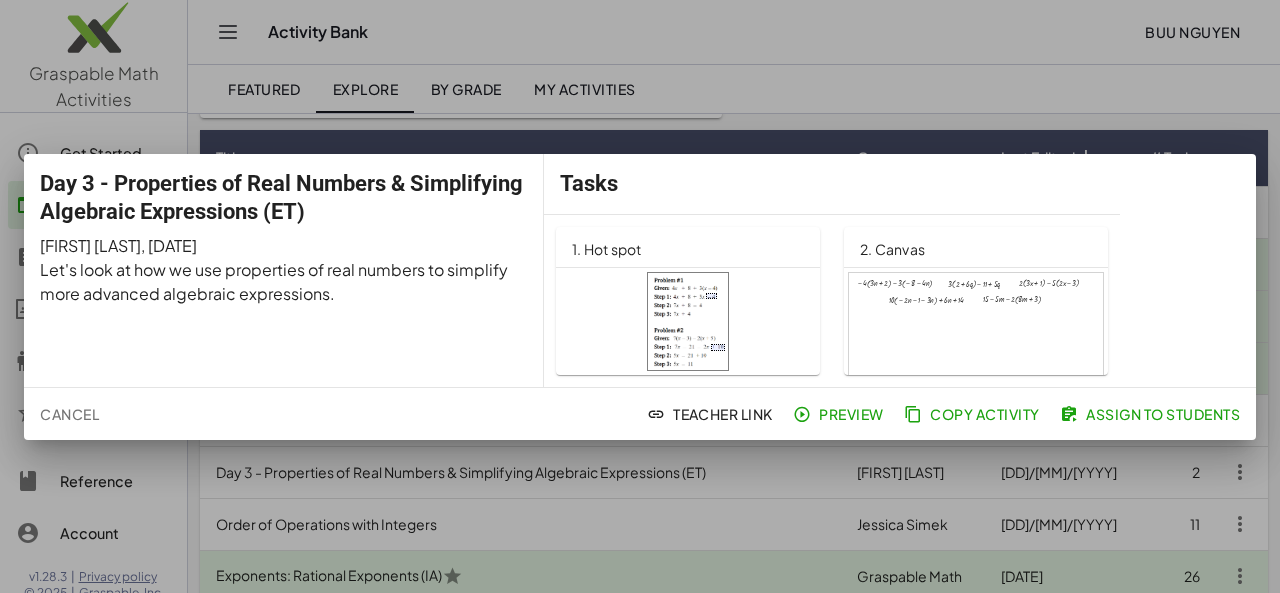 click at bounding box center (640, 296) 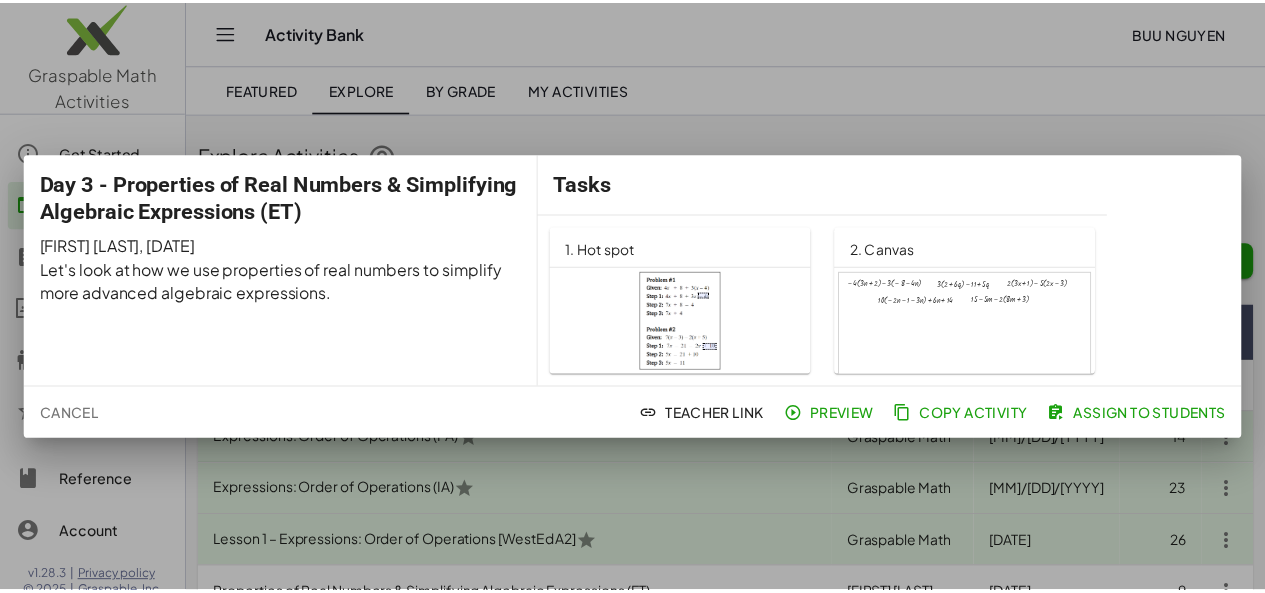 scroll, scrollTop: 174, scrollLeft: 0, axis: vertical 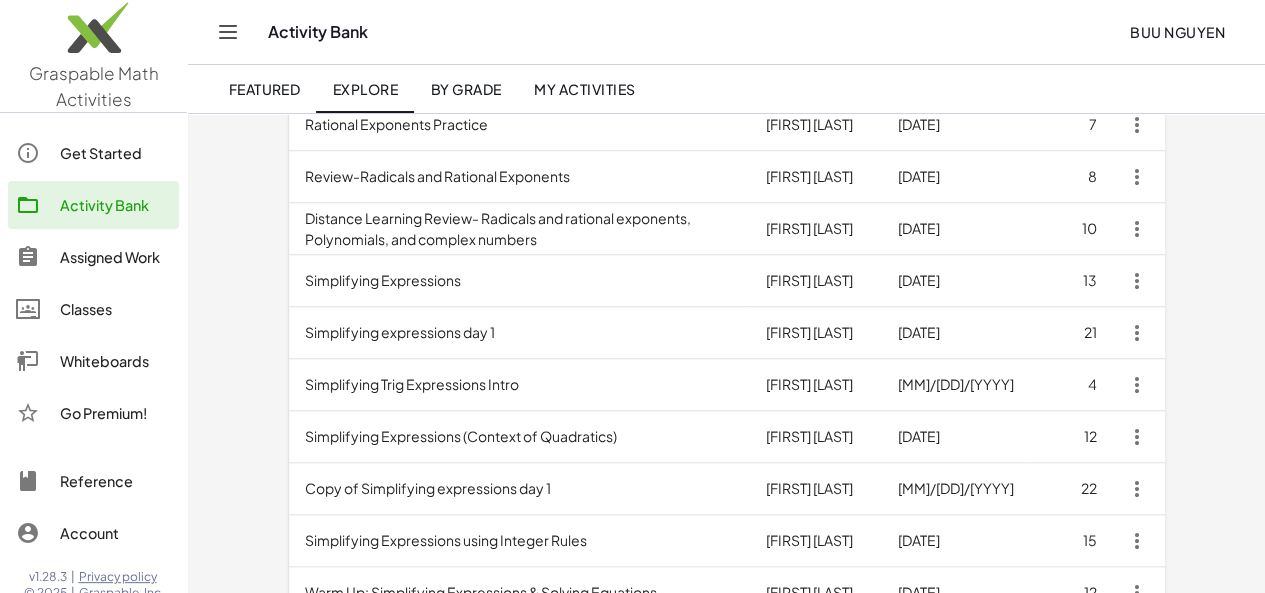 click on "Simplifying Expressions" at bounding box center (519, 281) 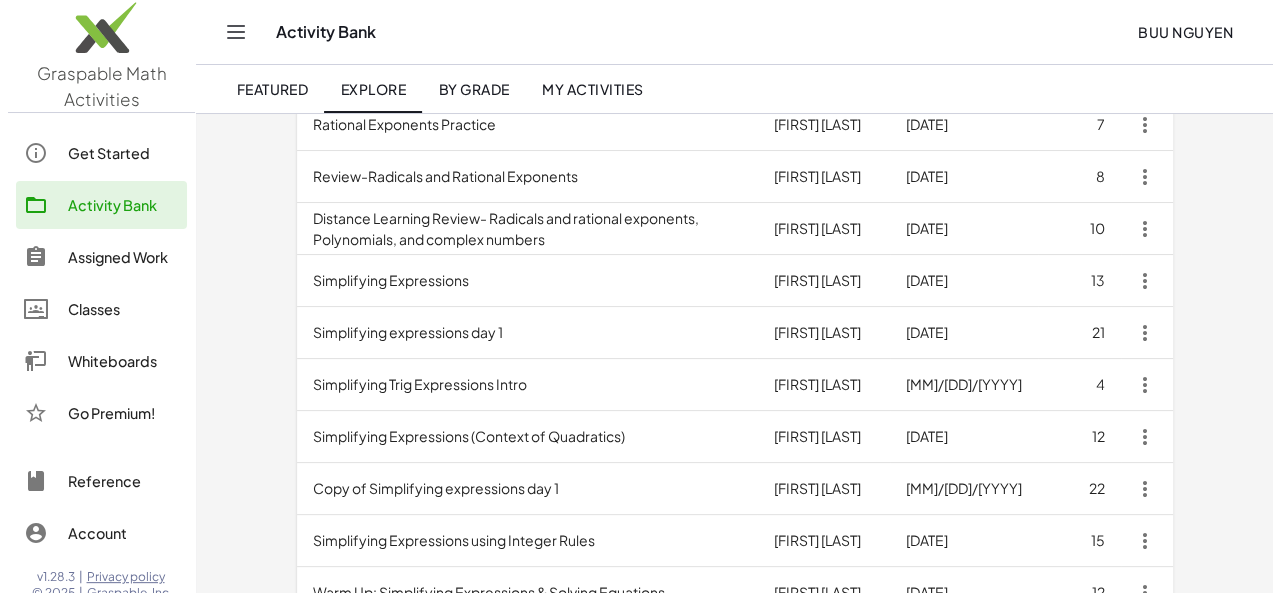 scroll, scrollTop: 0, scrollLeft: 0, axis: both 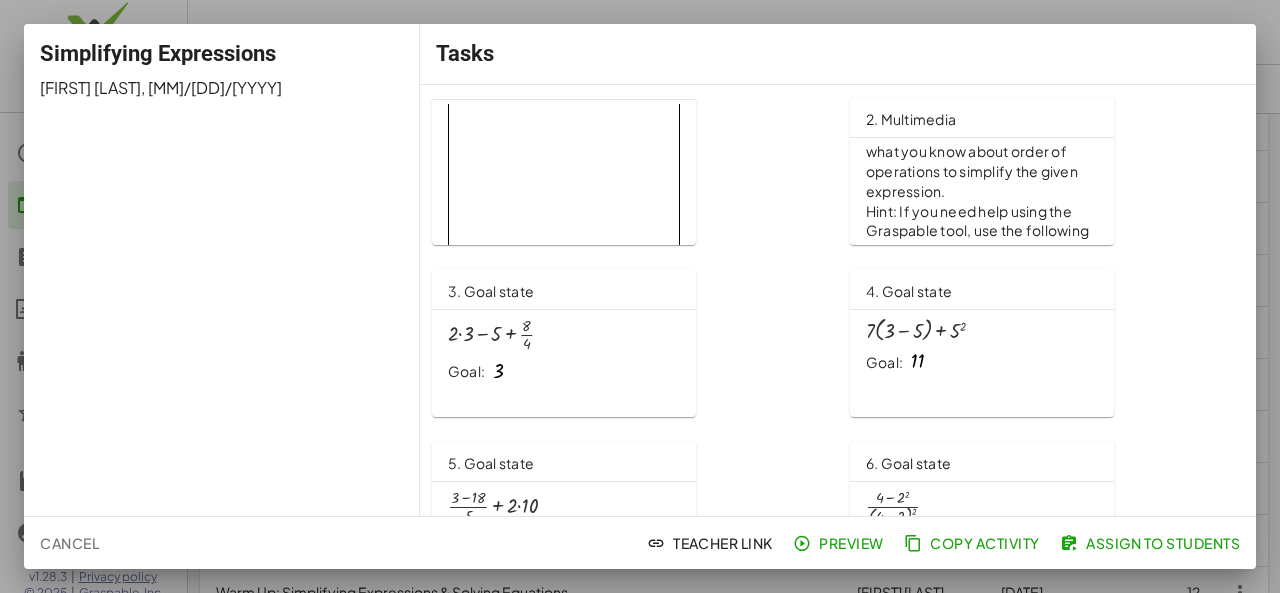click on "For the following problems, use what you know about order of operations to simplify the given expression. Hint:  If you need help using the Graspable tool, use the following cheat sheet:   https://docs.google.com/document/d/1Zpki7em67-mK__kTtsrMBVhANipJDQwY-LPvdVAv_8o/edit" 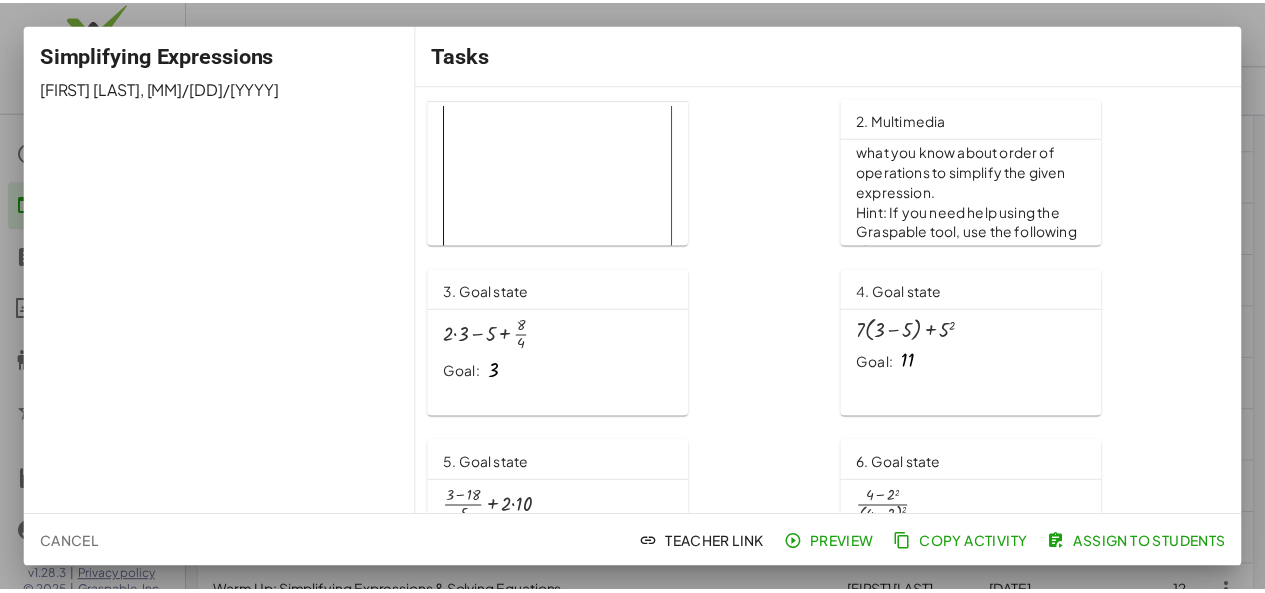 scroll, scrollTop: 730, scrollLeft: 0, axis: vertical 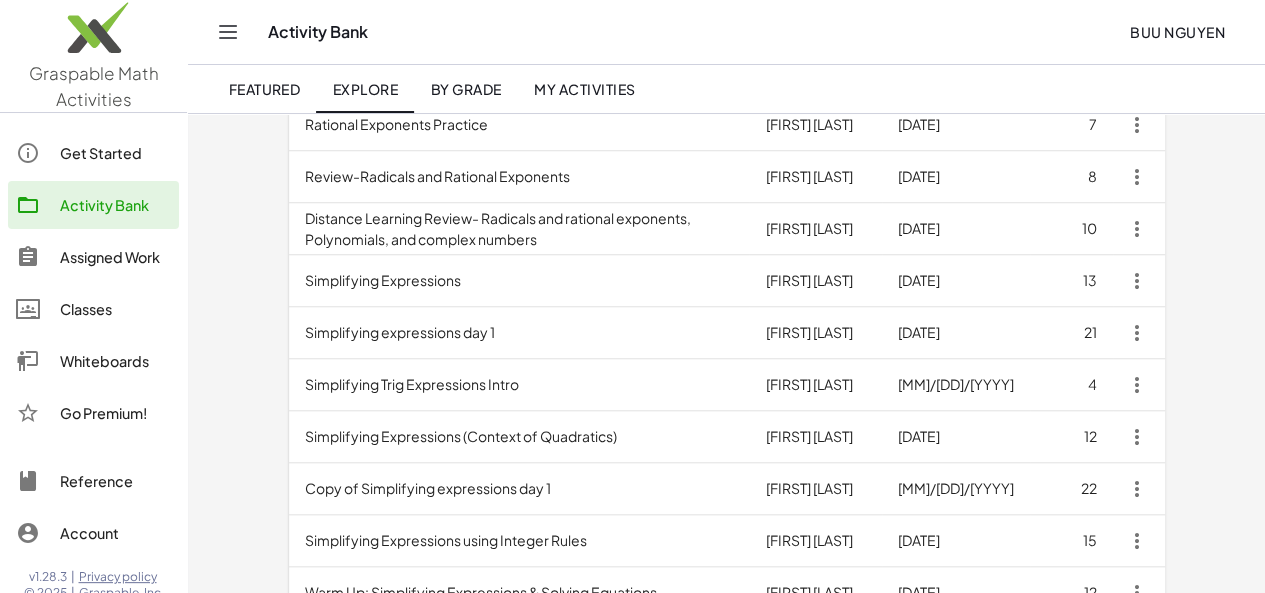 click on "Simplifying expressions day 1" at bounding box center [519, 333] 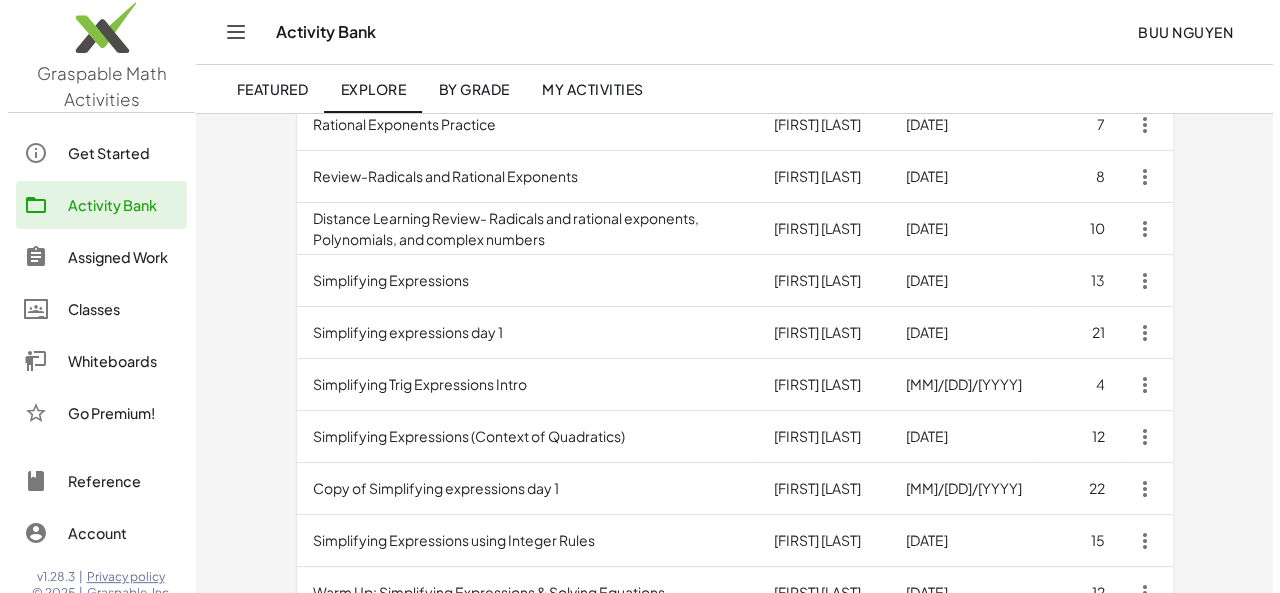 scroll, scrollTop: 0, scrollLeft: 0, axis: both 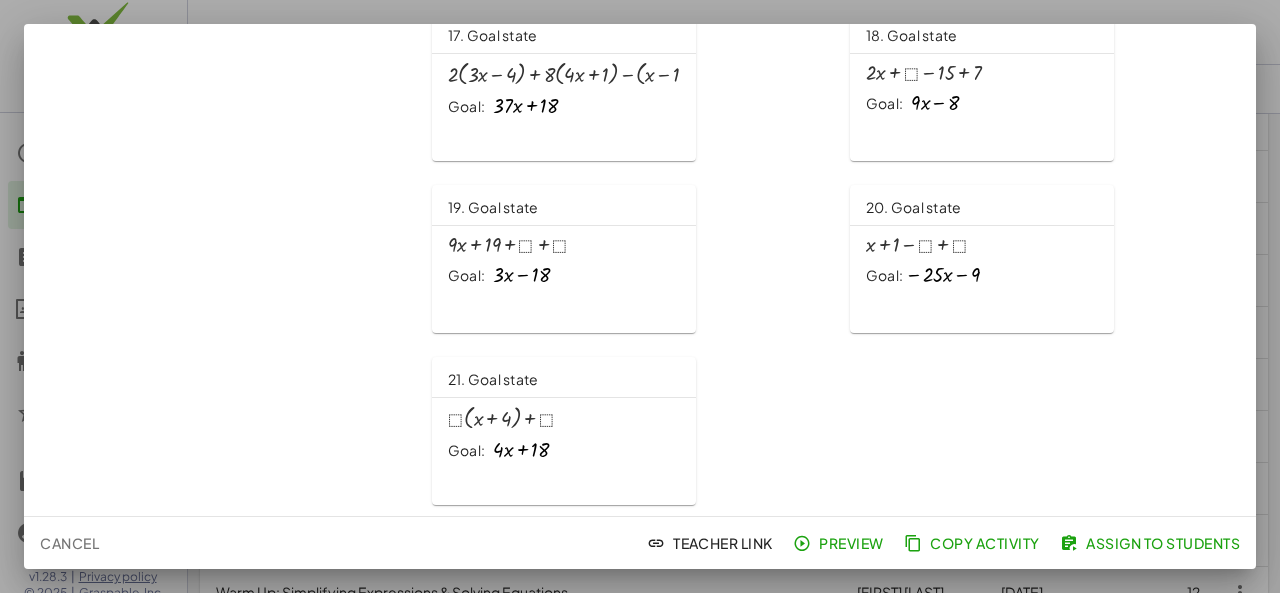 click at bounding box center (640, 296) 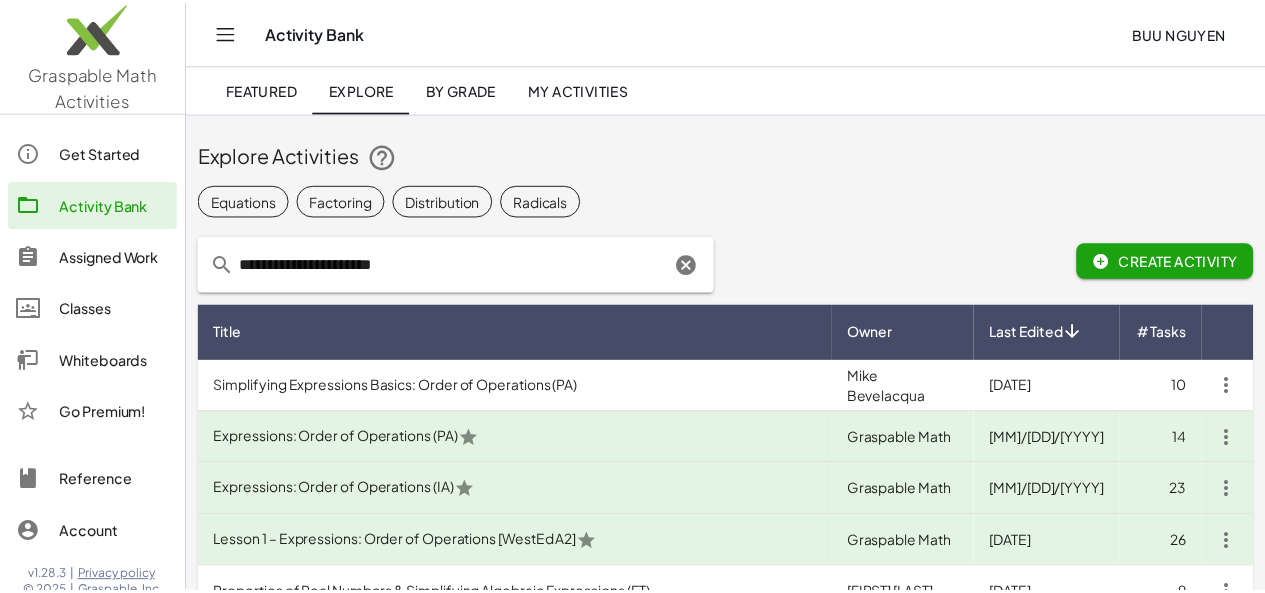 scroll, scrollTop: 730, scrollLeft: 0, axis: vertical 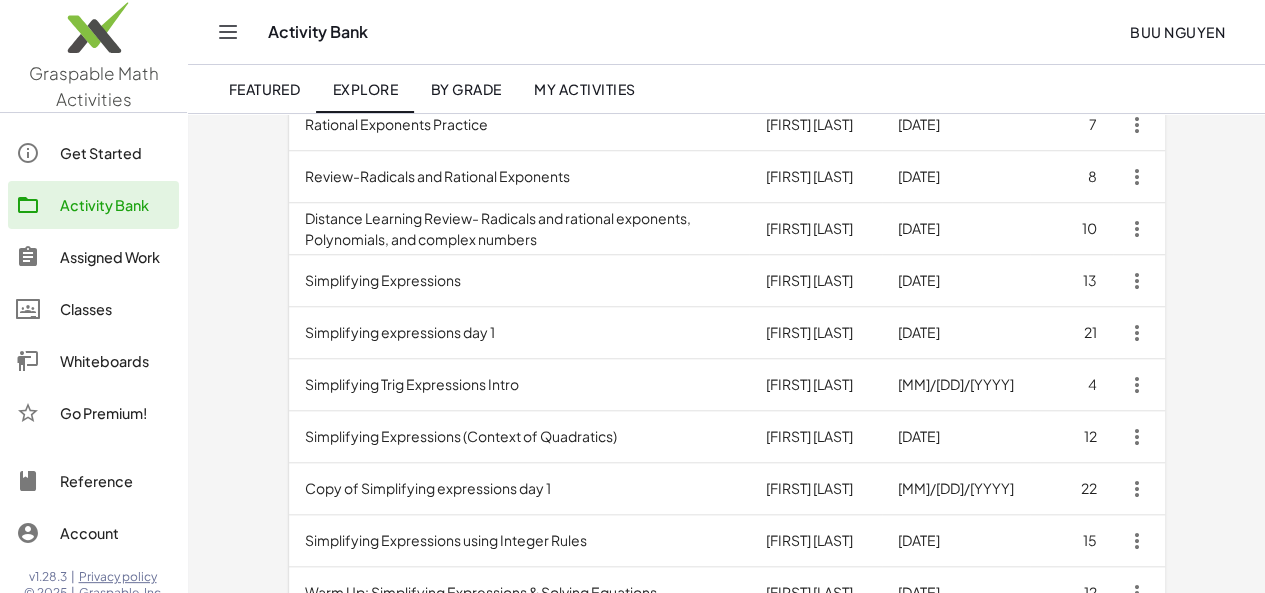 click on "Simplifying expressions day 1" at bounding box center [519, 333] 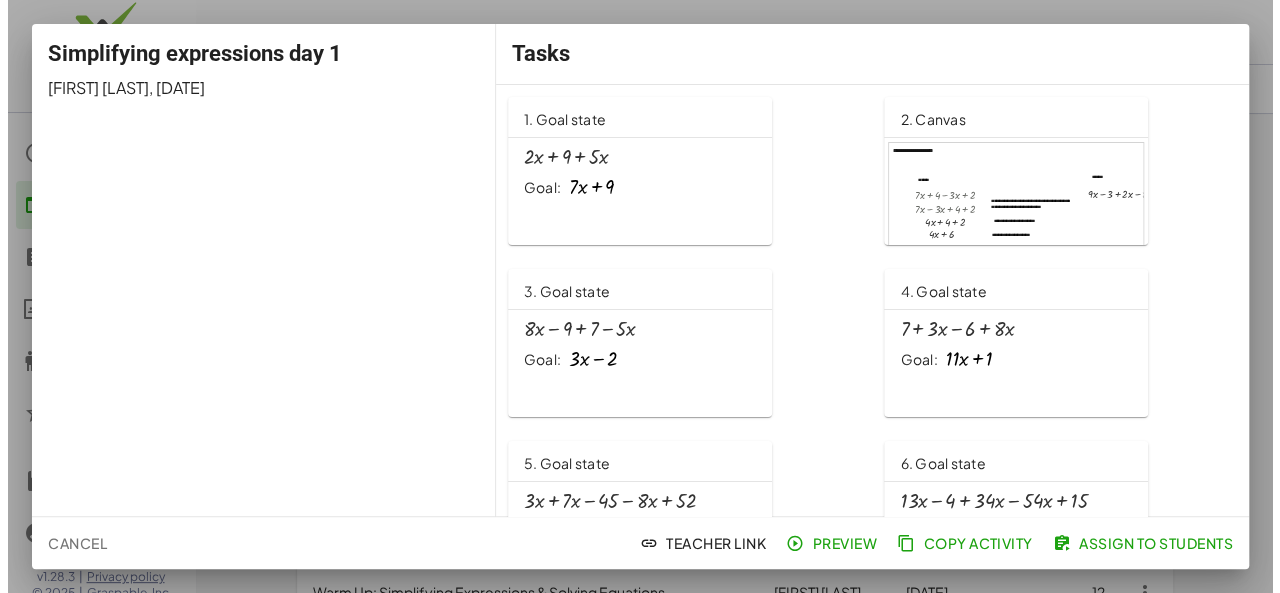 scroll, scrollTop: 0, scrollLeft: 0, axis: both 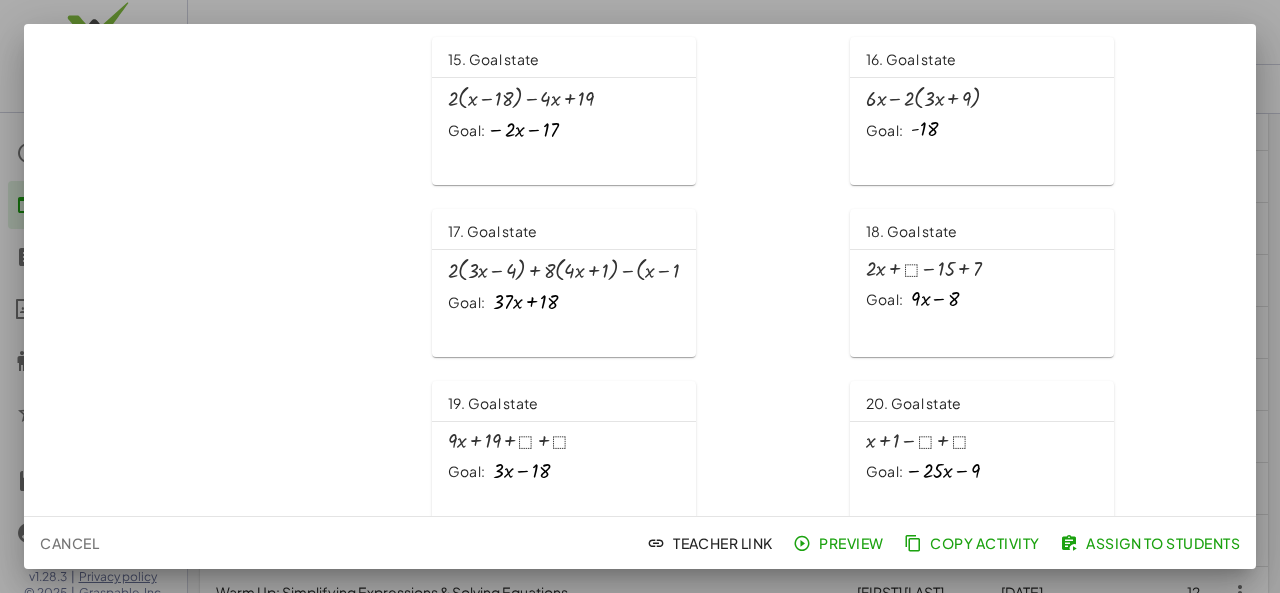 click at bounding box center [640, 296] 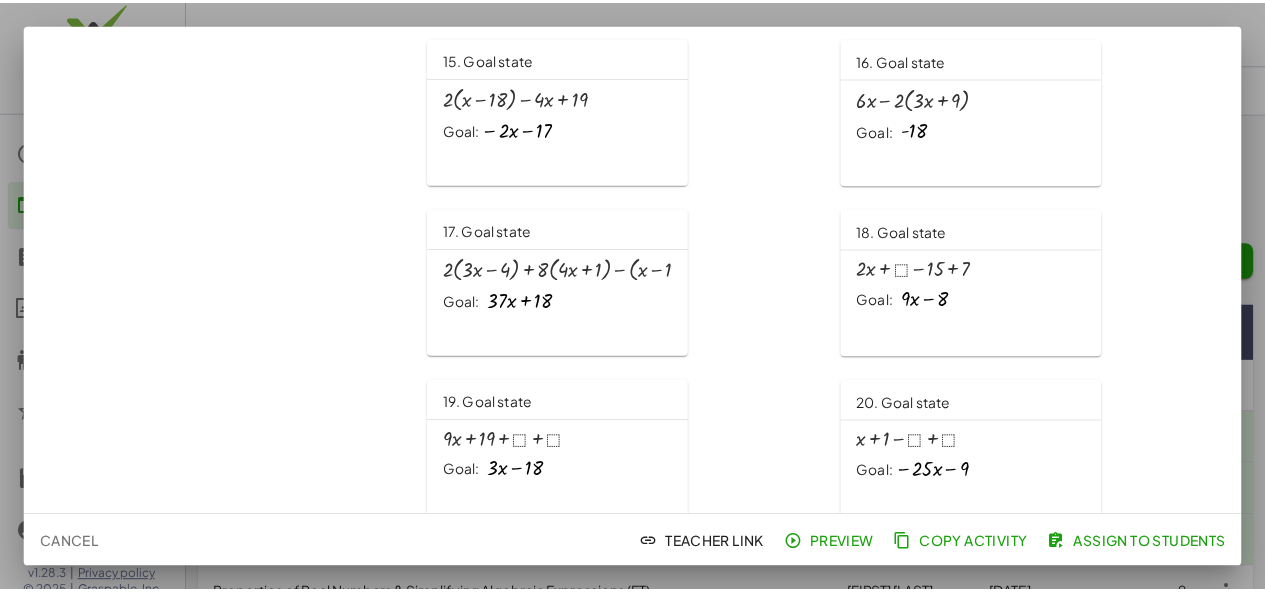 scroll, scrollTop: 730, scrollLeft: 0, axis: vertical 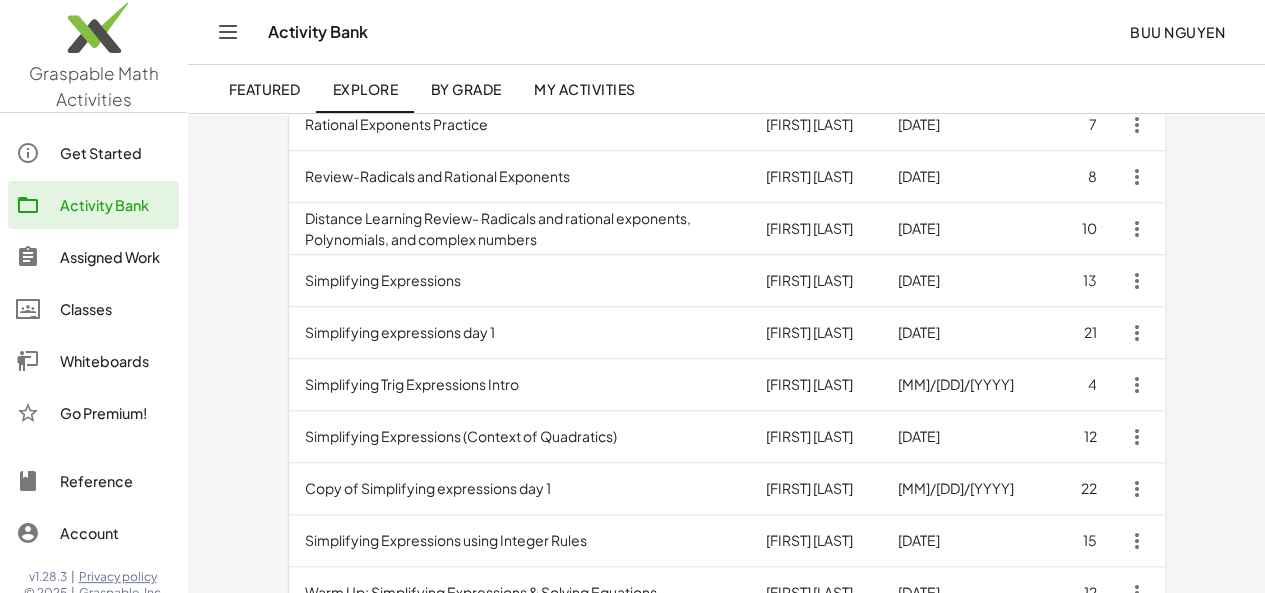 click on "Simplifying Trig Expressions Intro" at bounding box center [519, 385] 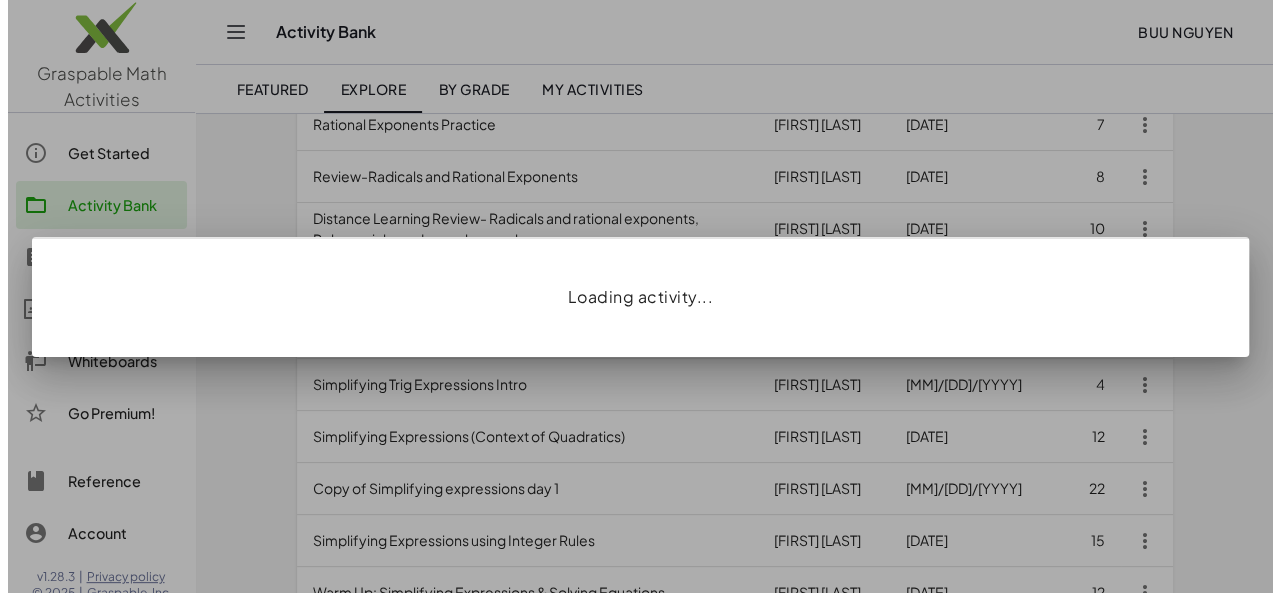 scroll, scrollTop: 0, scrollLeft: 0, axis: both 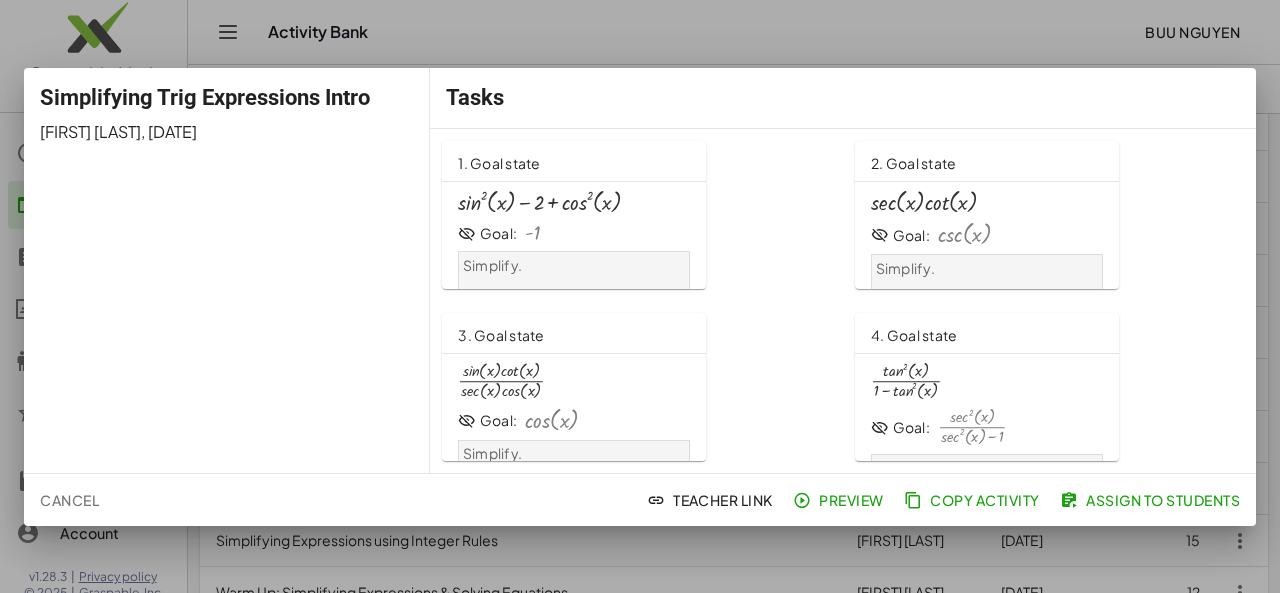 click at bounding box center (640, 296) 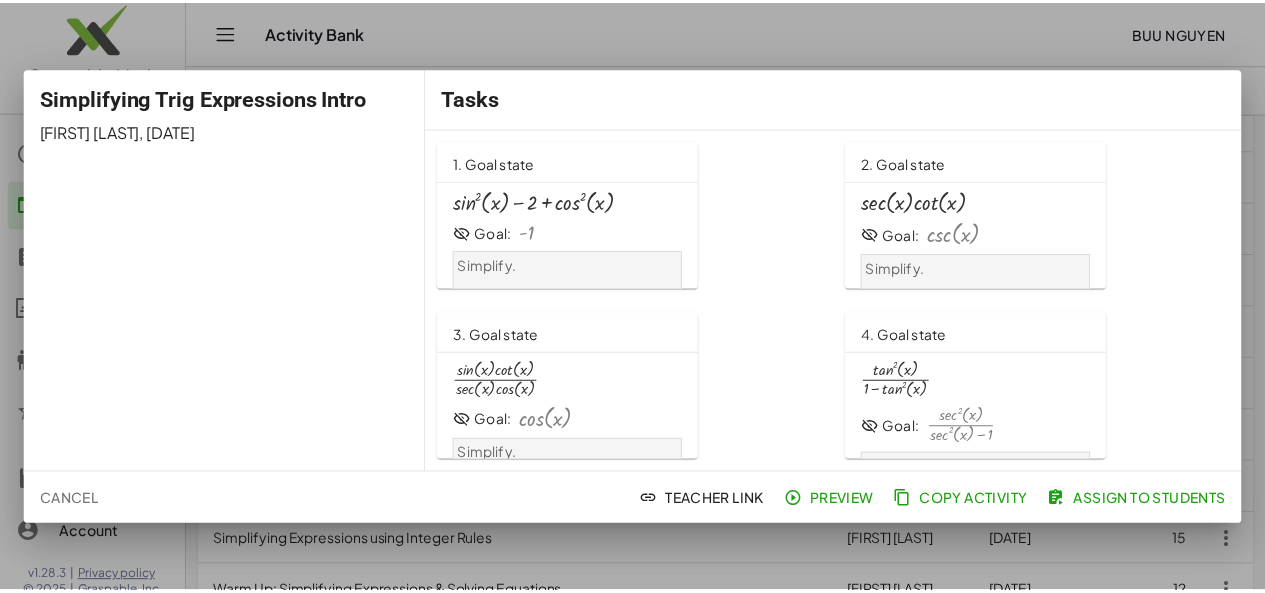 scroll, scrollTop: 730, scrollLeft: 0, axis: vertical 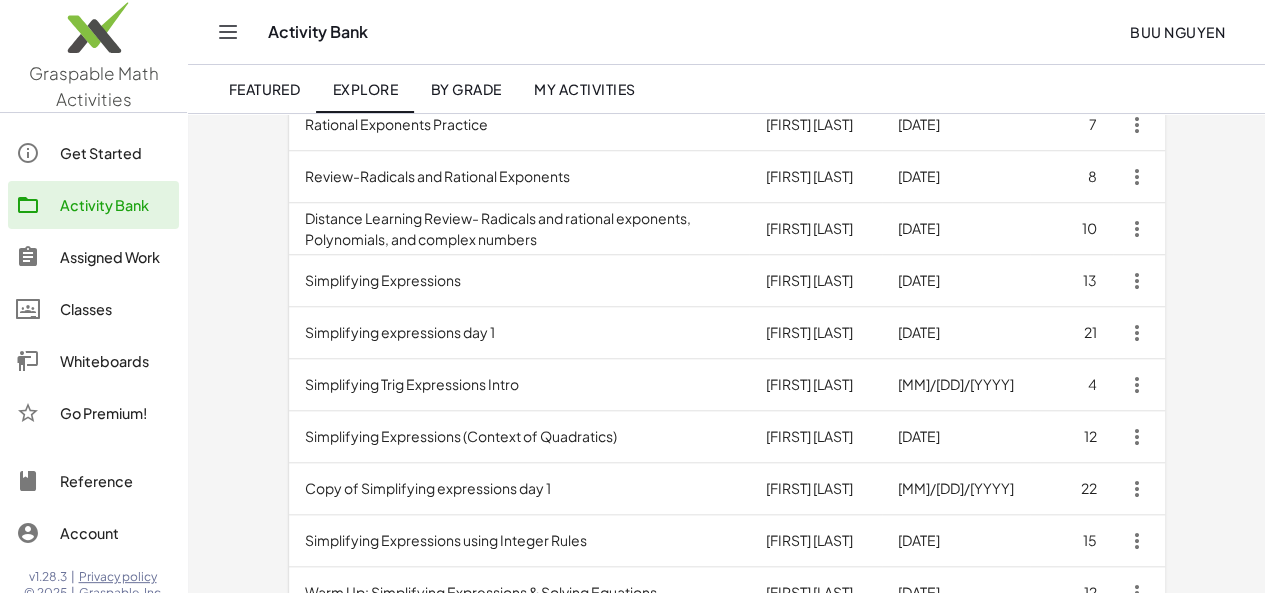 click on "Simplifying Expressions (Context of Quadratics)" at bounding box center [519, 437] 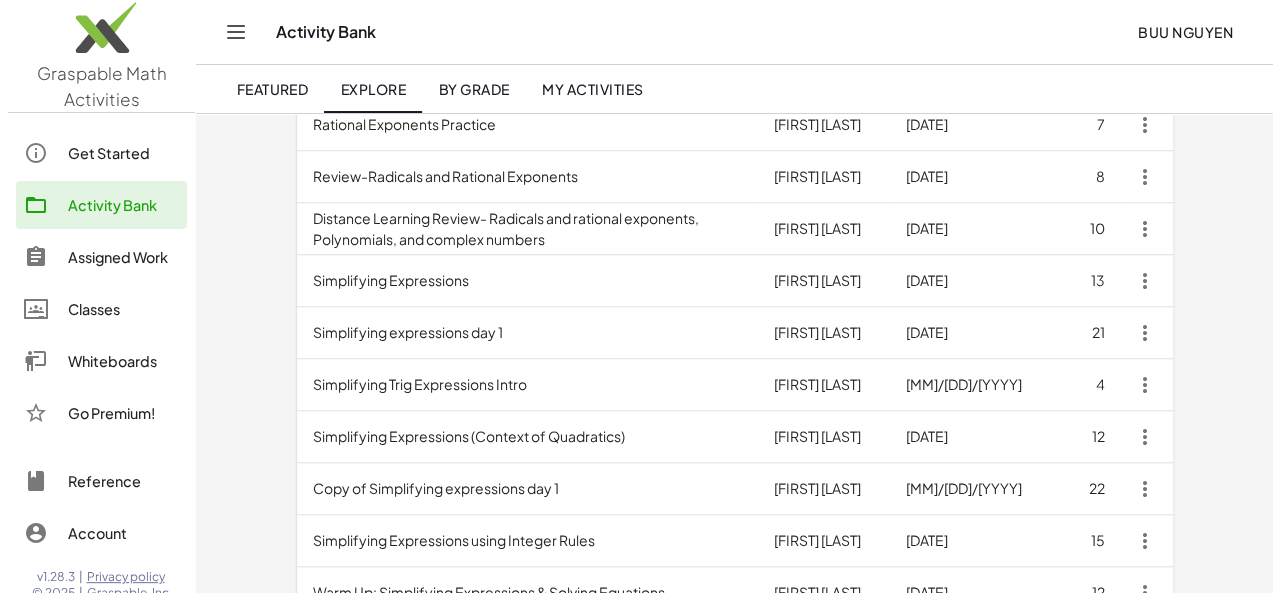 scroll, scrollTop: 0, scrollLeft: 0, axis: both 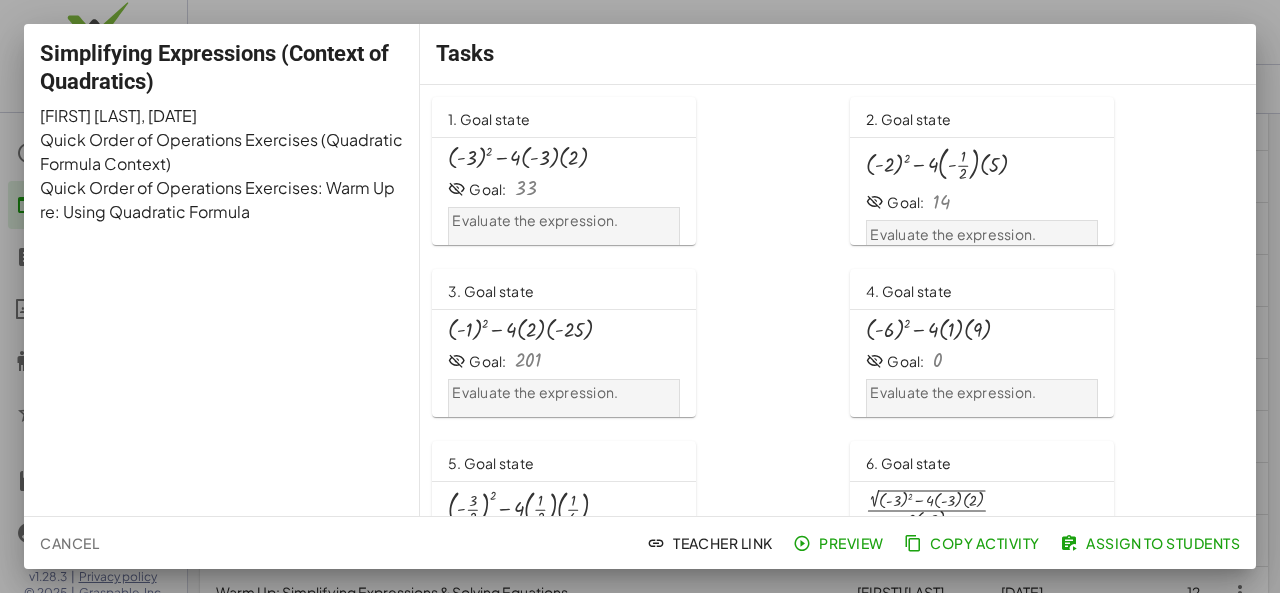 click at bounding box center [640, 296] 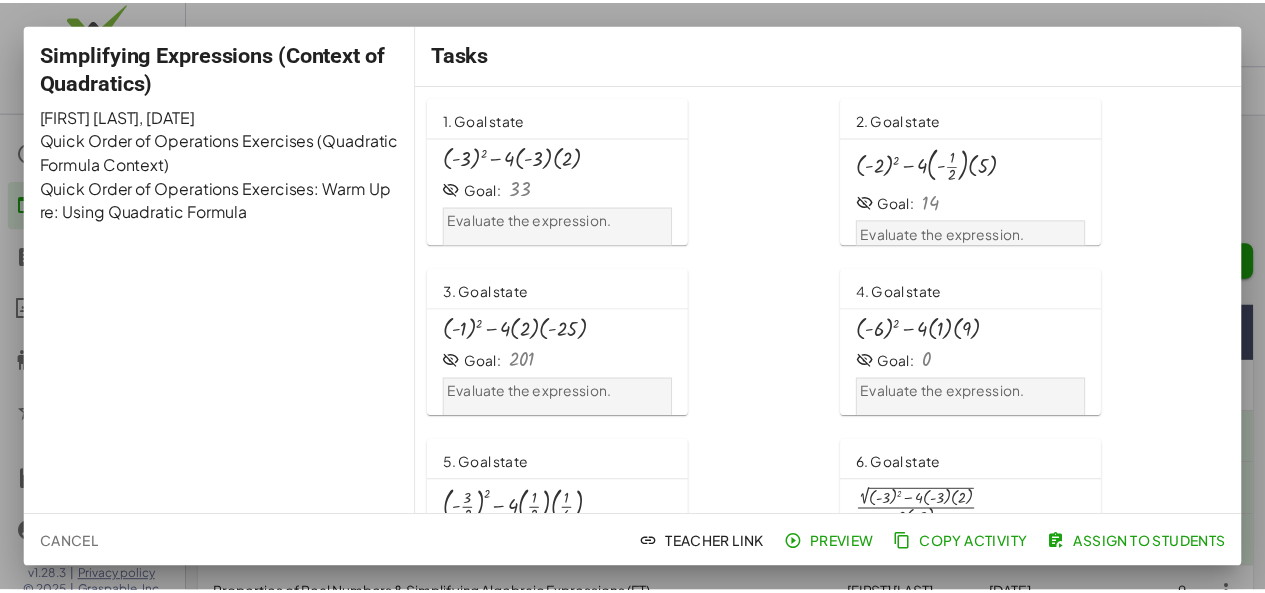 scroll, scrollTop: 730, scrollLeft: 0, axis: vertical 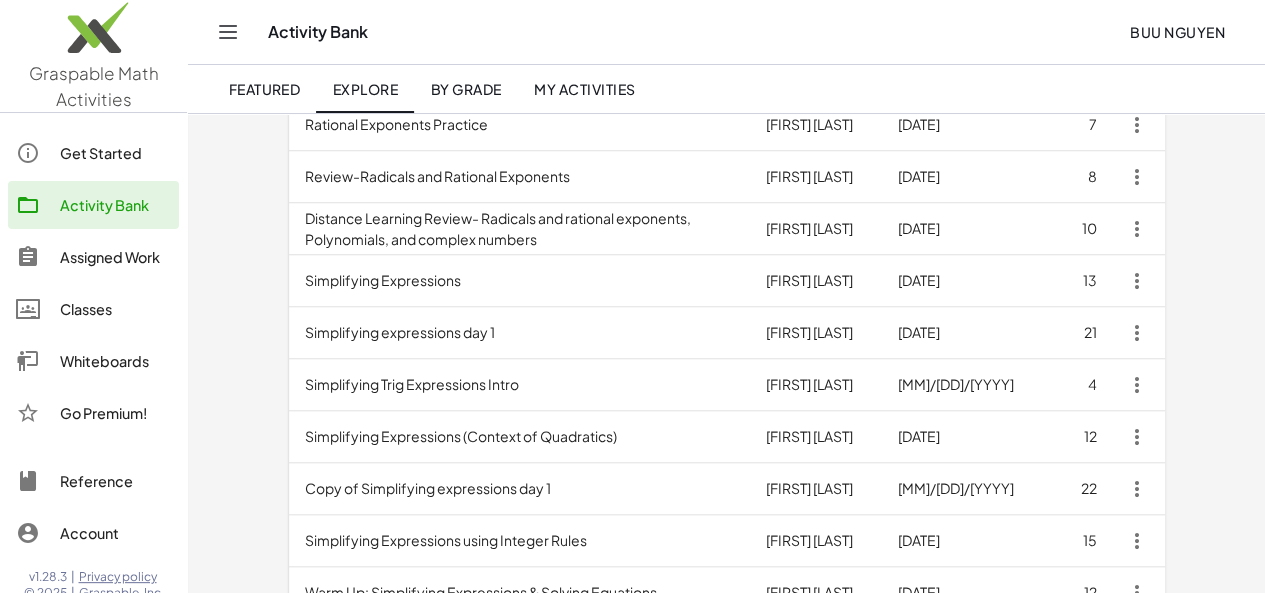 click on "Copy of Simplifying expressions day 1" at bounding box center [519, 489] 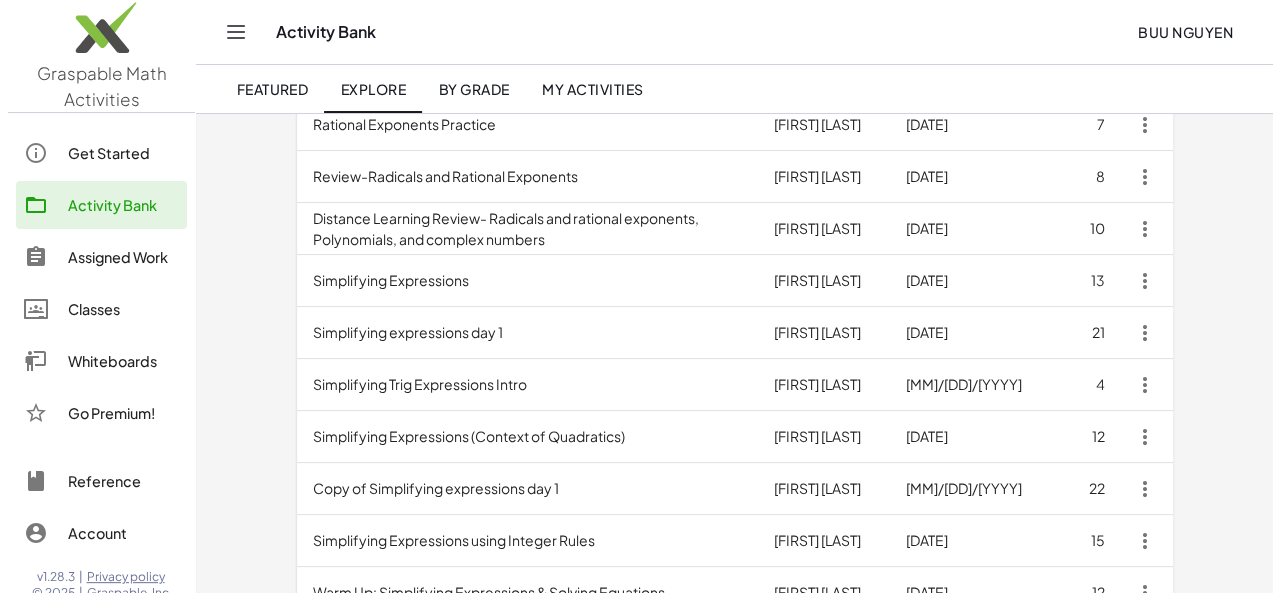 scroll, scrollTop: 0, scrollLeft: 0, axis: both 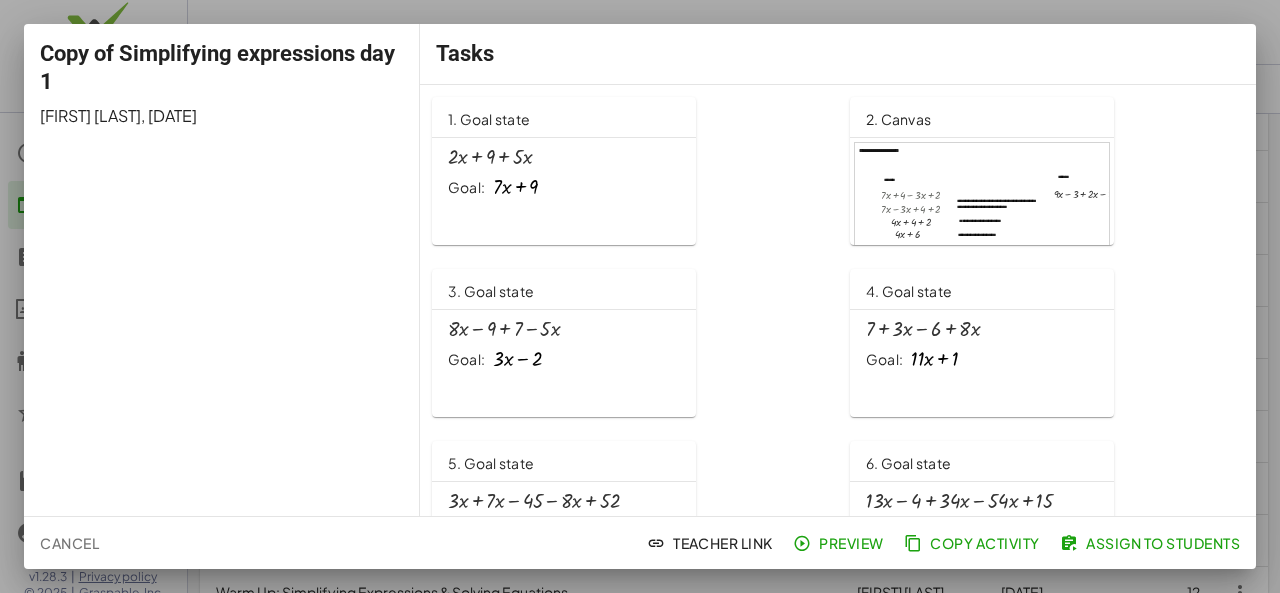 click at bounding box center [640, 296] 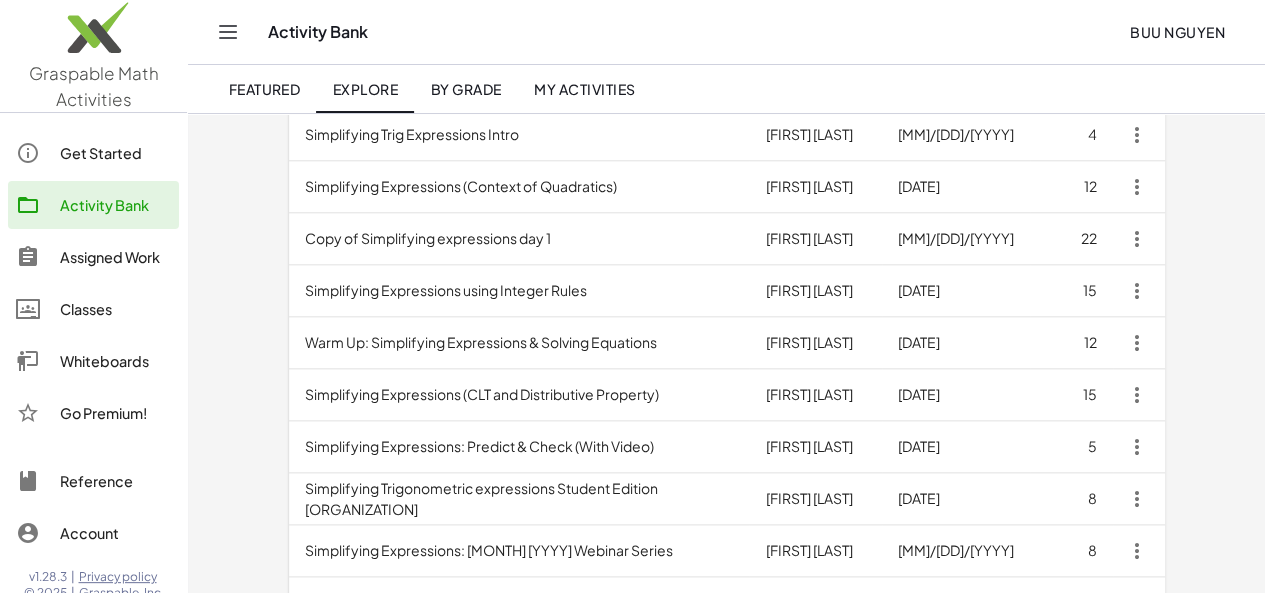 scroll, scrollTop: 992, scrollLeft: 0, axis: vertical 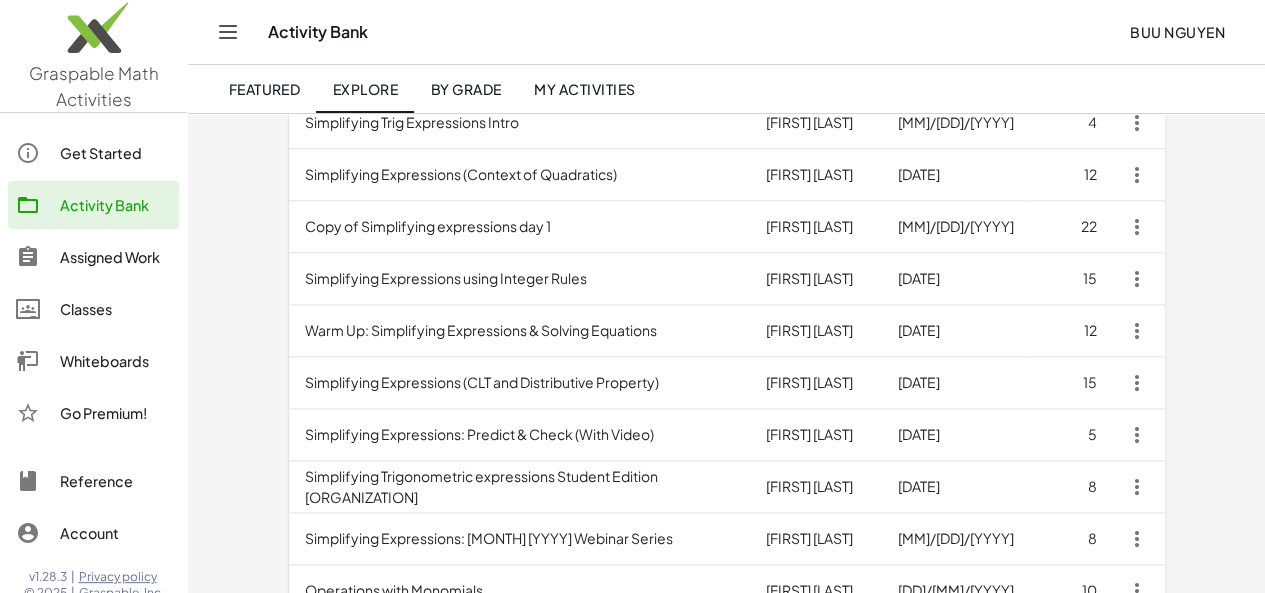 click on "Simplifying Expressions using Integer Rules" at bounding box center (519, 279) 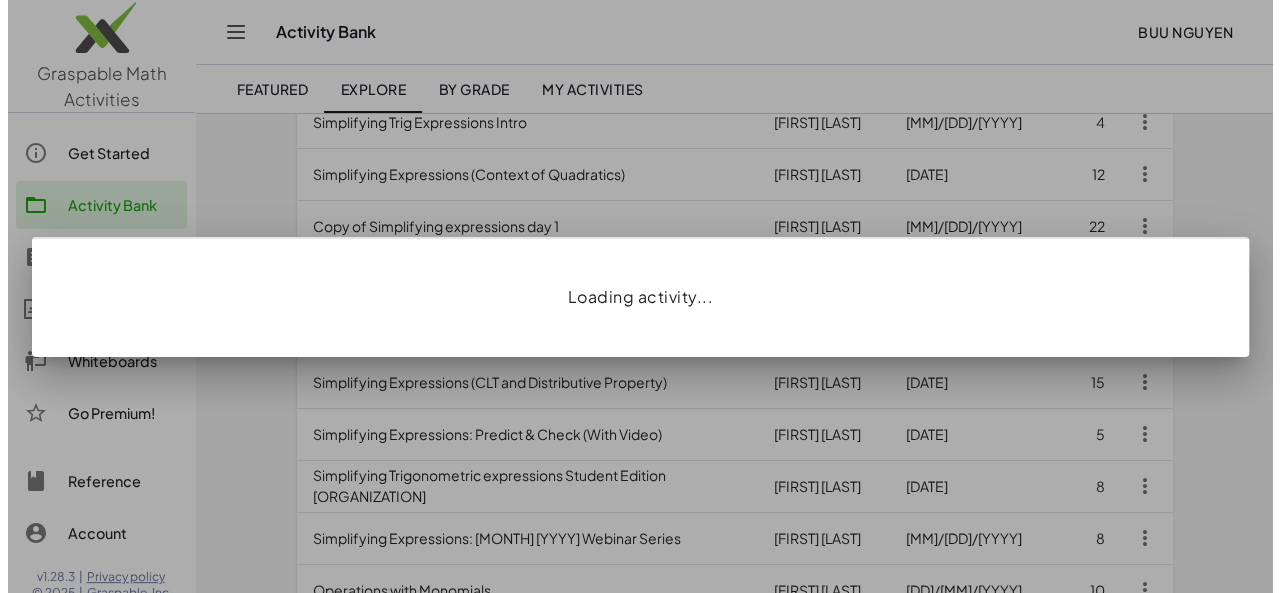 scroll, scrollTop: 0, scrollLeft: 0, axis: both 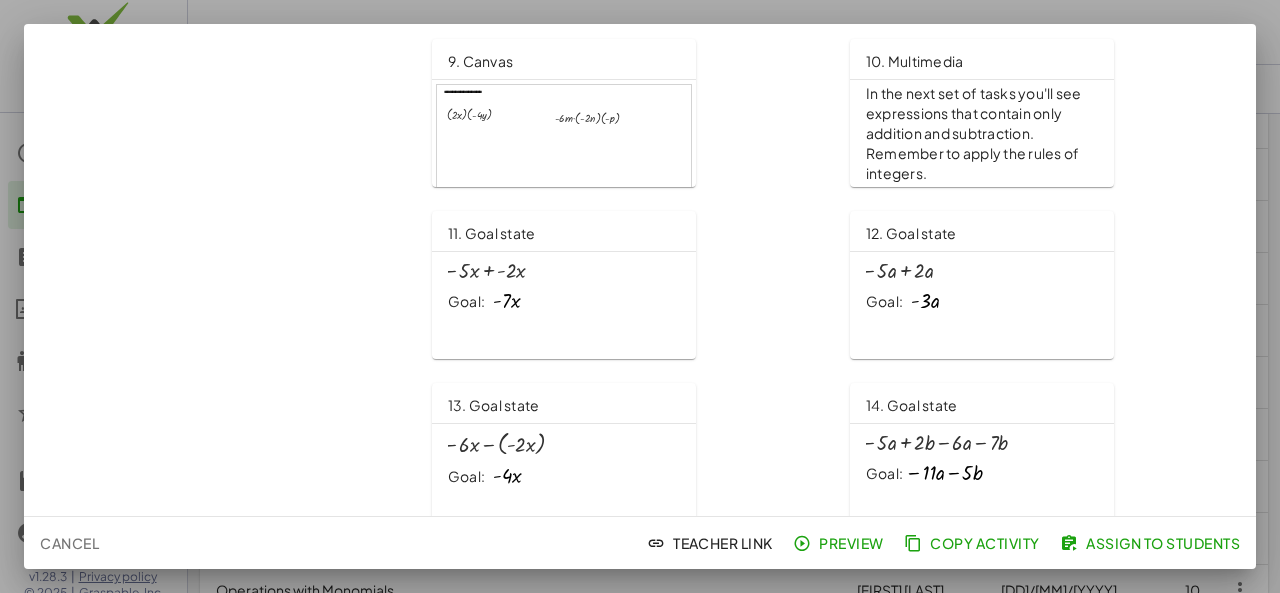click at bounding box center [640, 296] 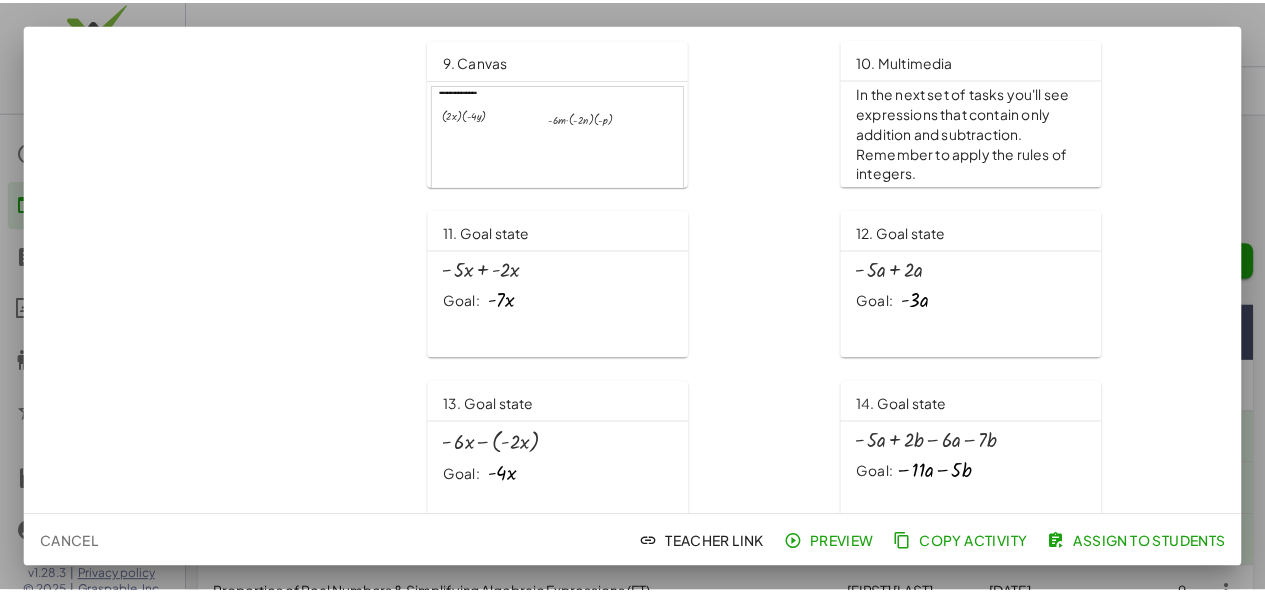 scroll, scrollTop: 992, scrollLeft: 0, axis: vertical 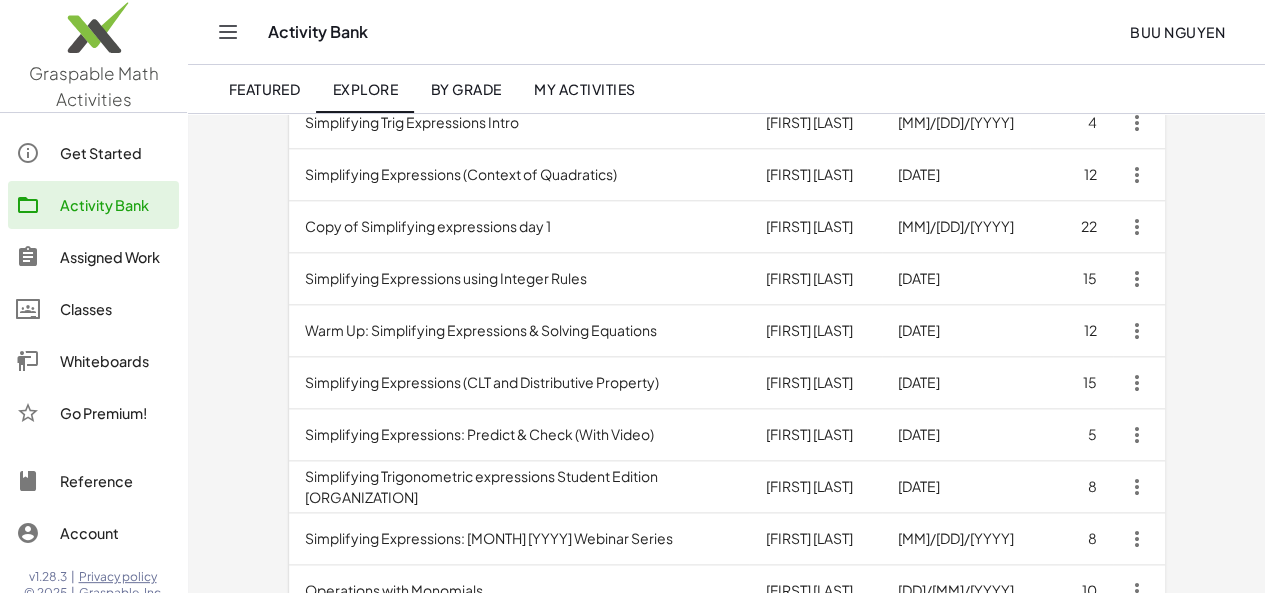click on "Simplifying Expressions: Predict & Check (With Video)" at bounding box center [519, 435] 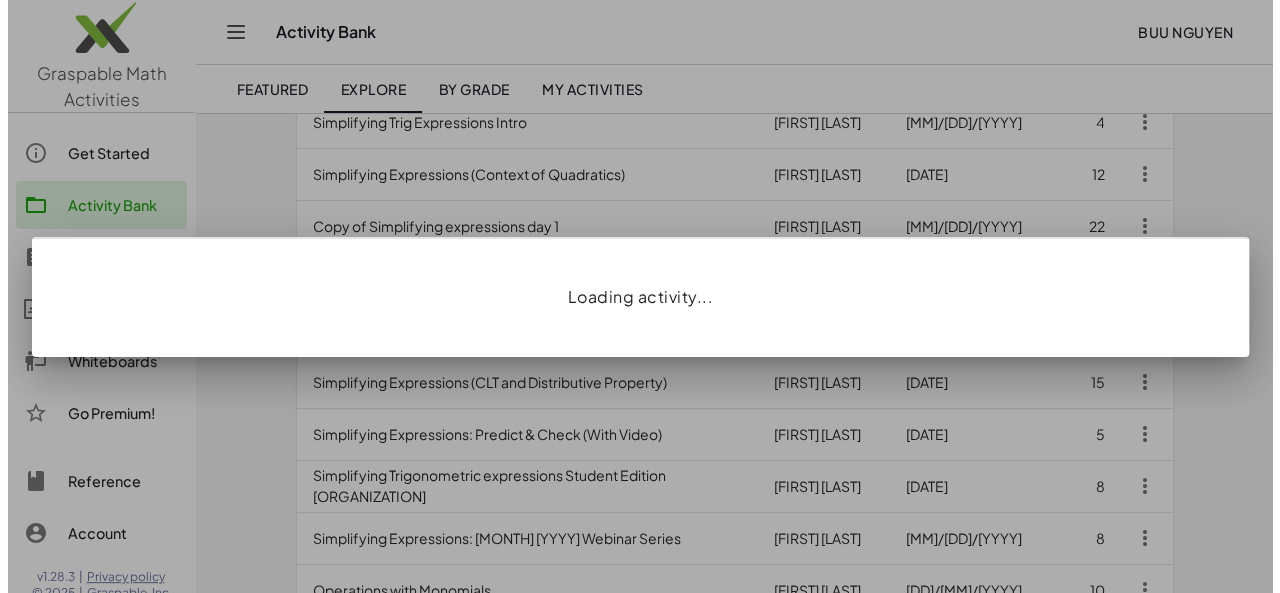 scroll, scrollTop: 0, scrollLeft: 0, axis: both 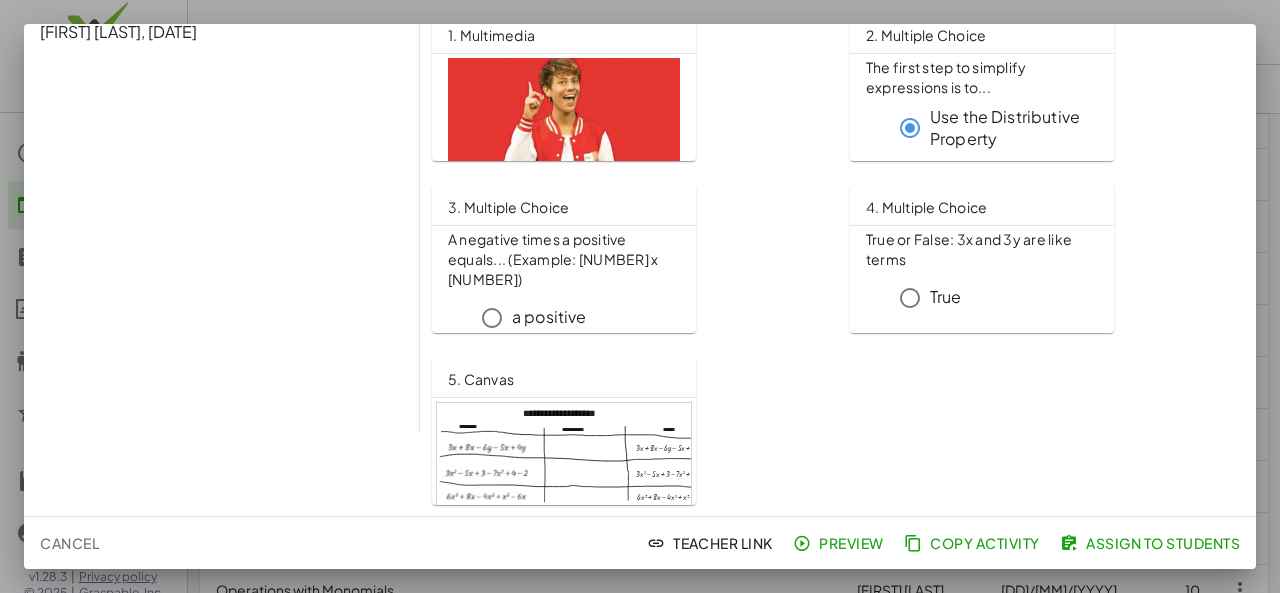 click at bounding box center [640, 296] 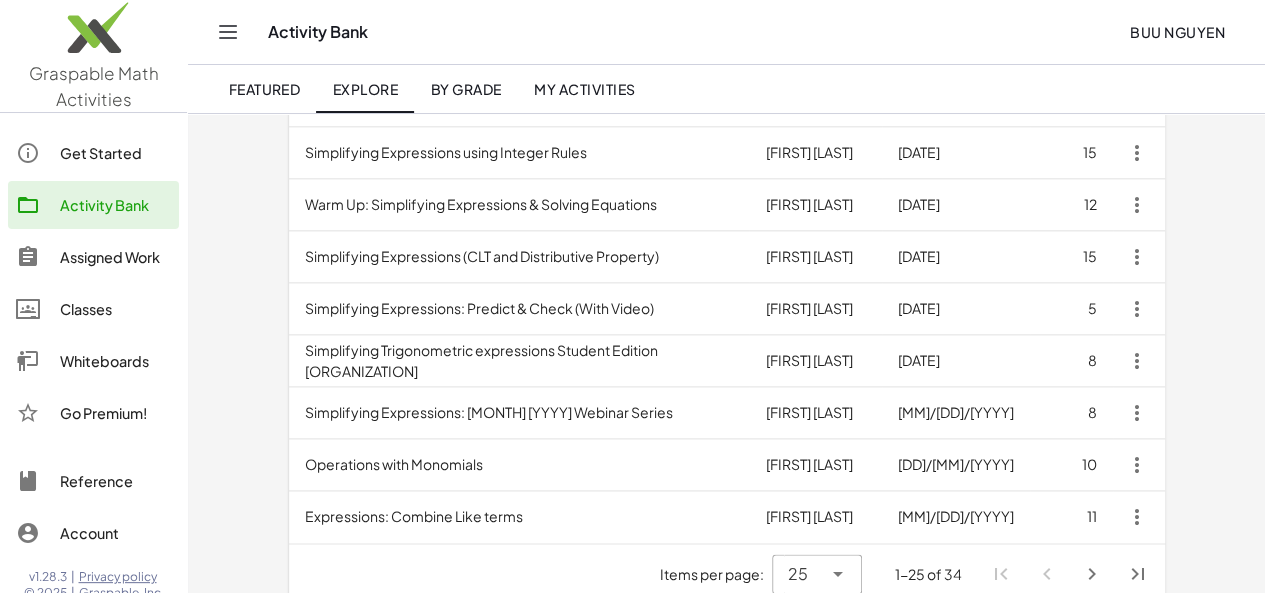 scroll, scrollTop: 1126, scrollLeft: 0, axis: vertical 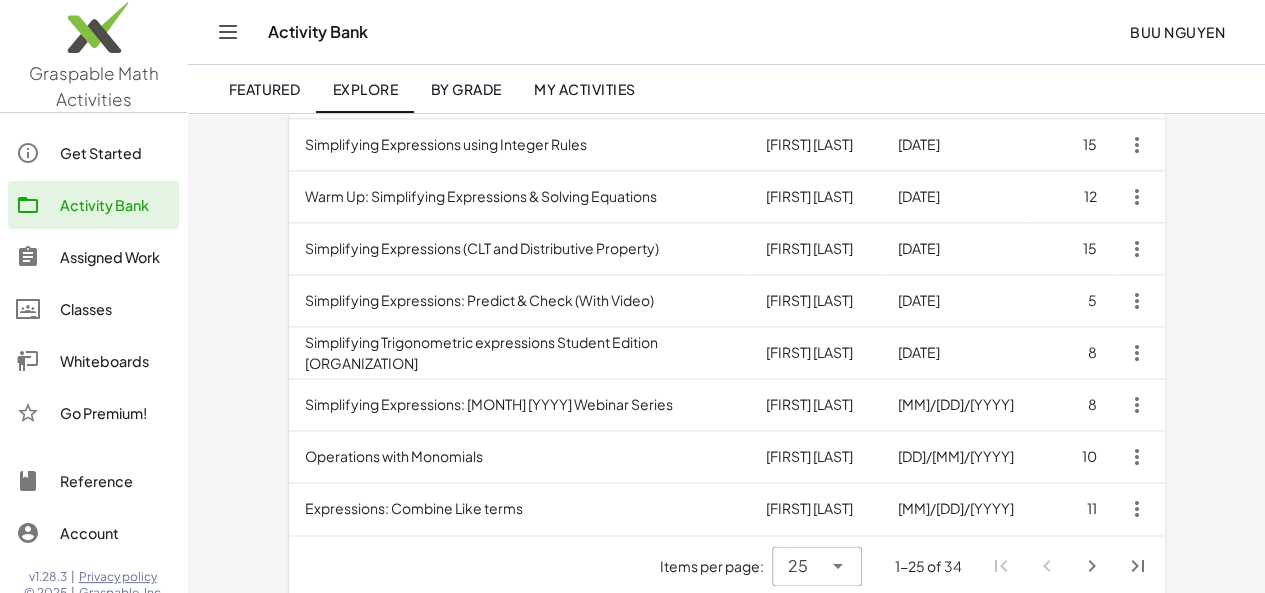 click on "Simplifying Expressions: April 2020 Webinar Series" at bounding box center [519, 405] 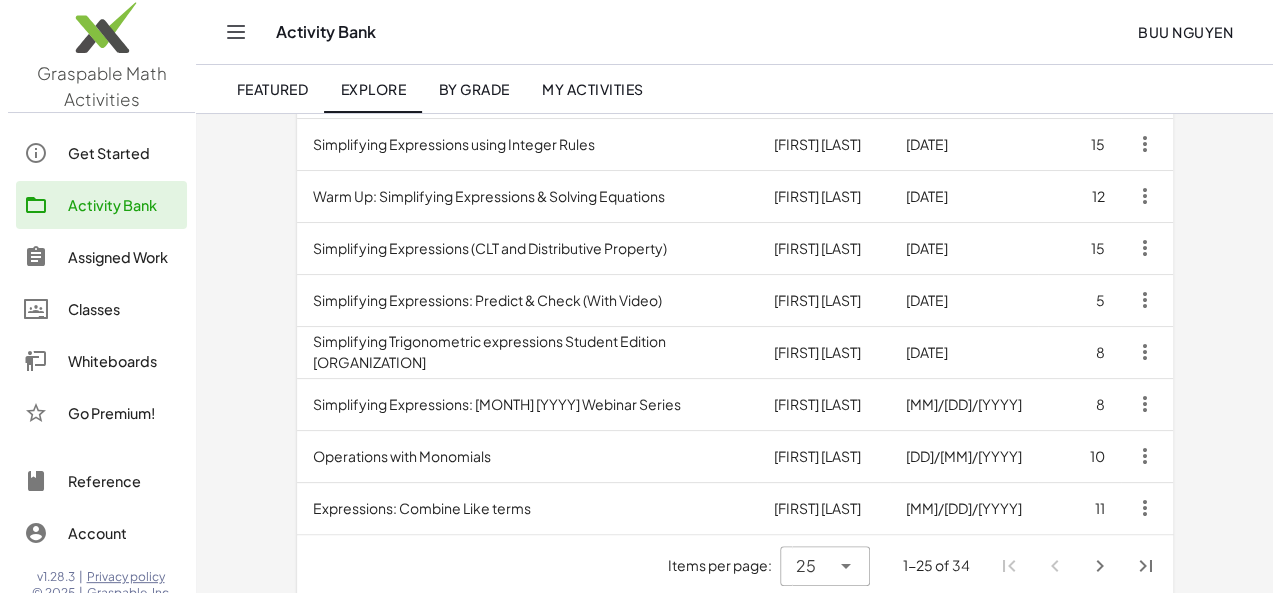 scroll, scrollTop: 0, scrollLeft: 0, axis: both 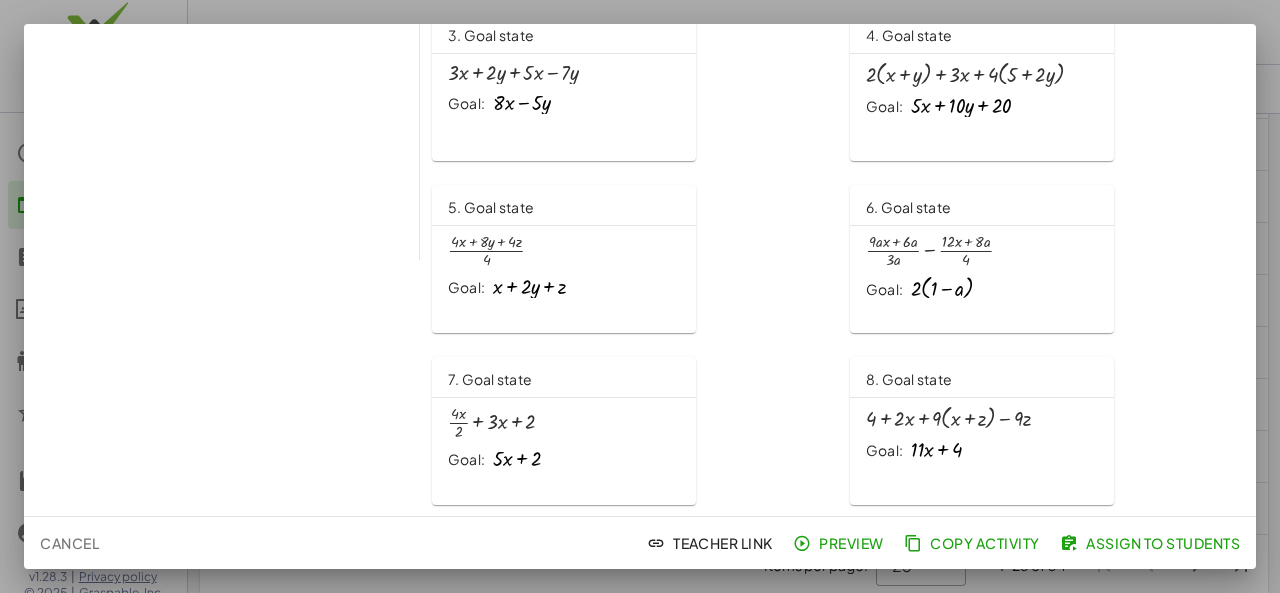 click at bounding box center (640, 296) 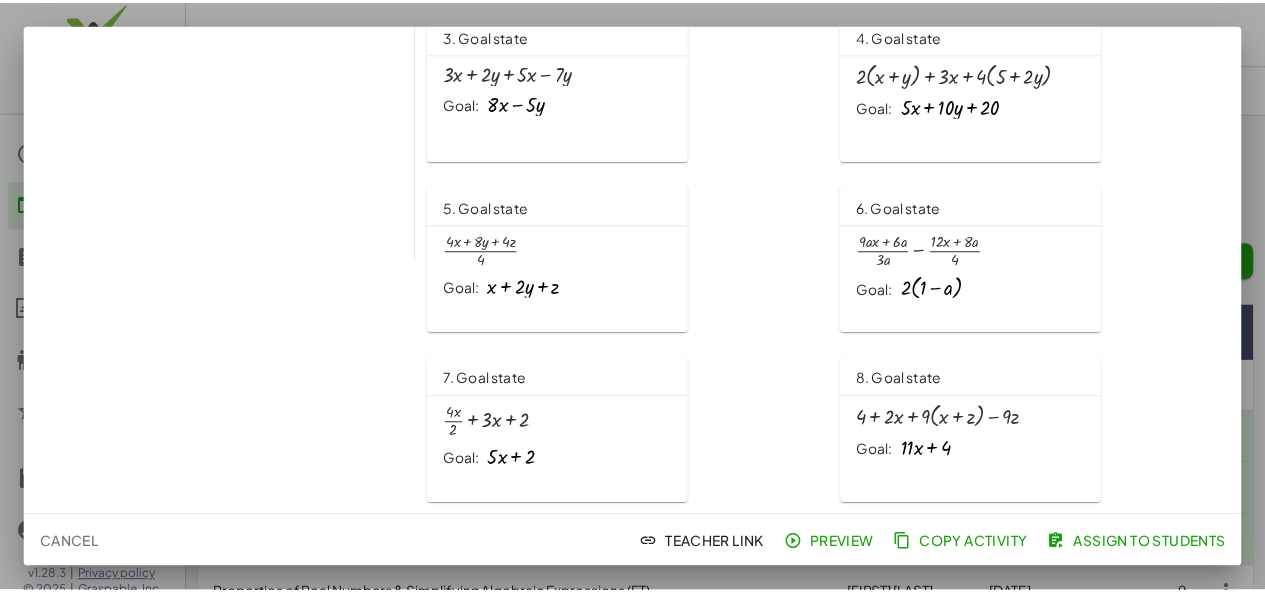 scroll, scrollTop: 1126, scrollLeft: 0, axis: vertical 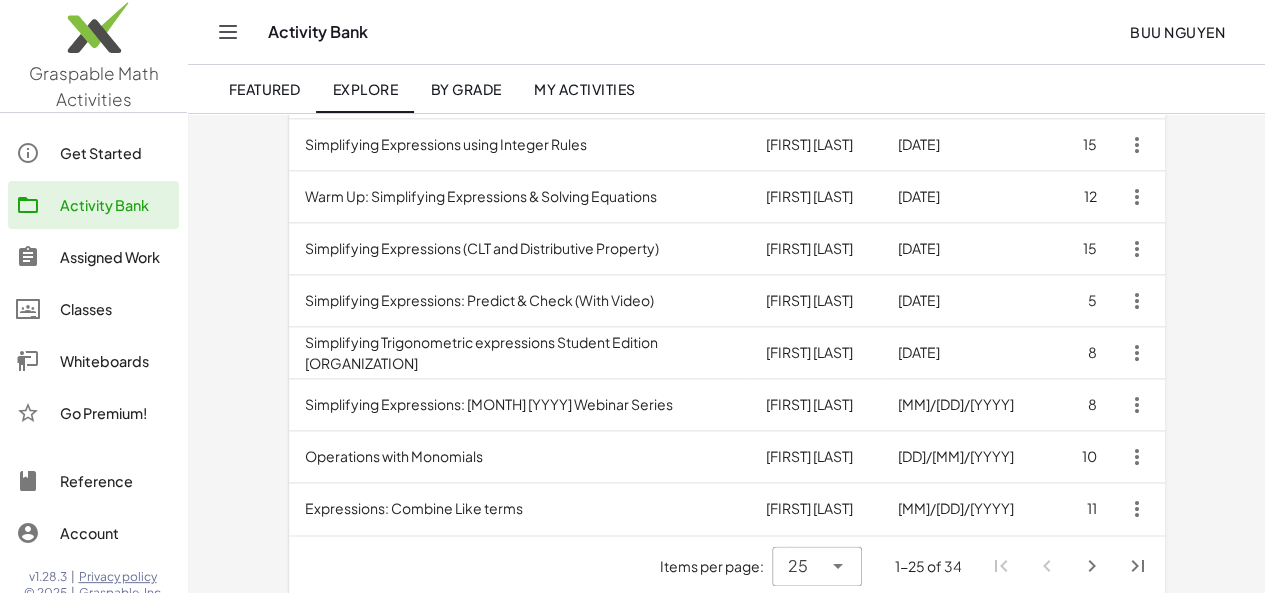 click on "Expressions: Combine Like terms" at bounding box center [519, 509] 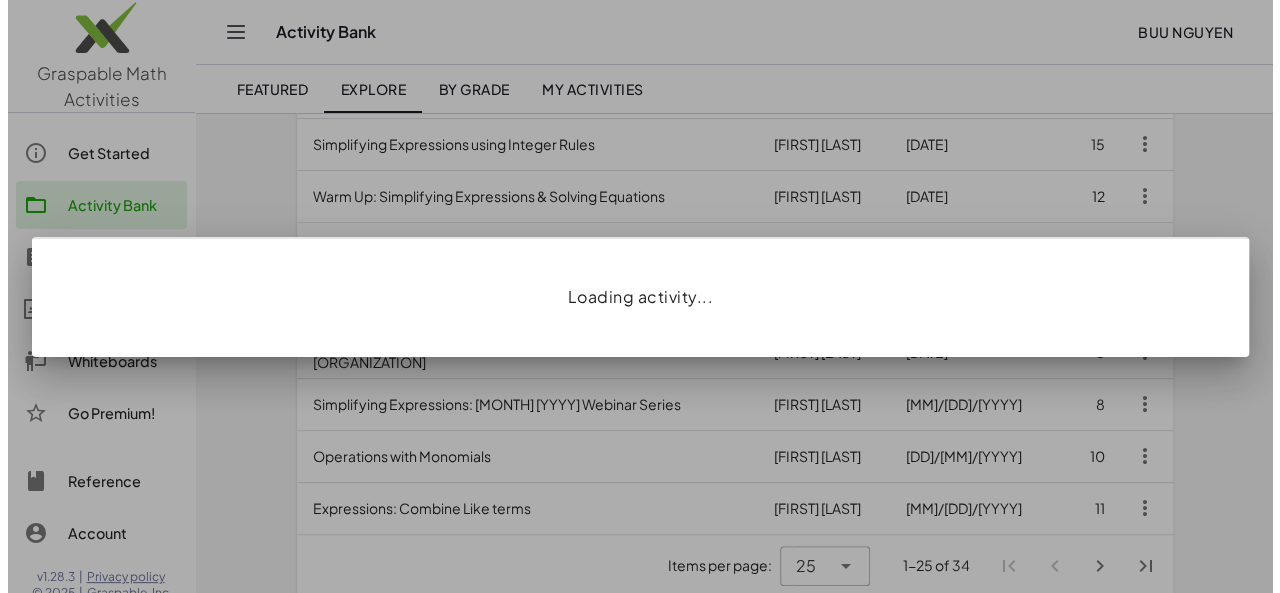 scroll, scrollTop: 0, scrollLeft: 0, axis: both 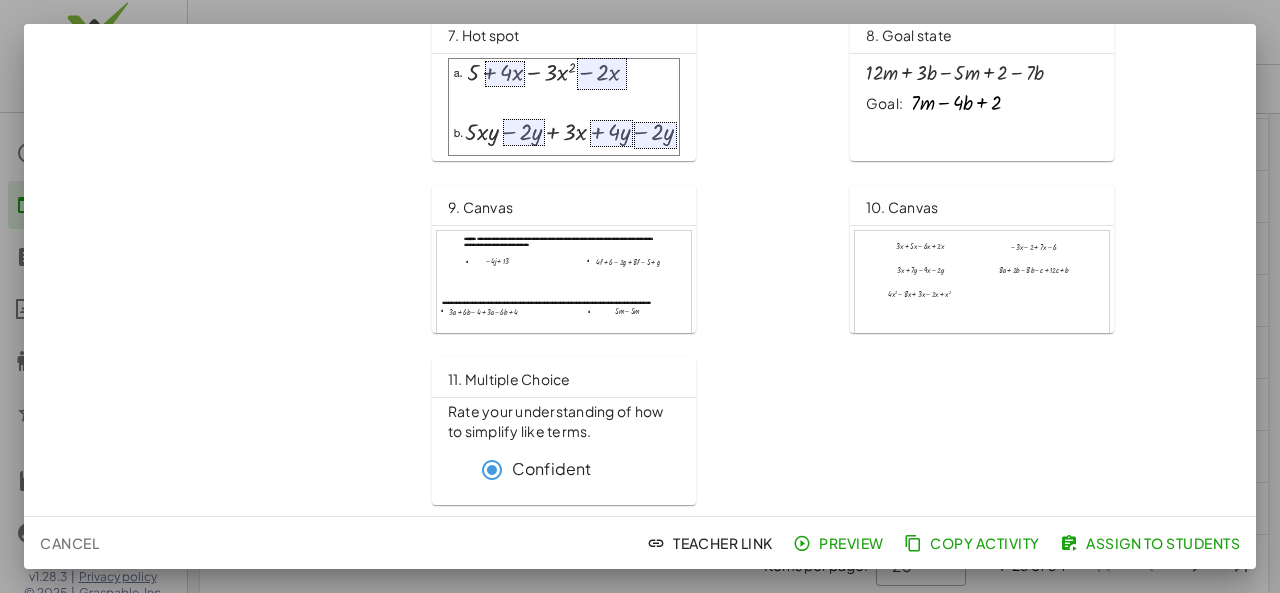 click at bounding box center (640, 296) 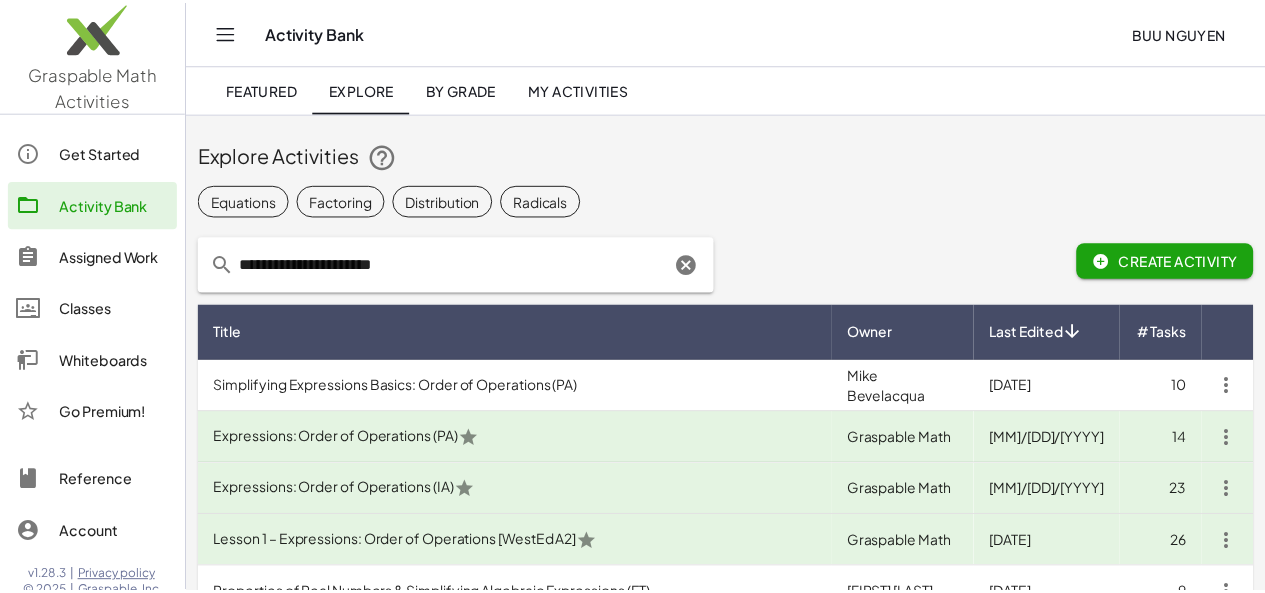 scroll, scrollTop: 1126, scrollLeft: 0, axis: vertical 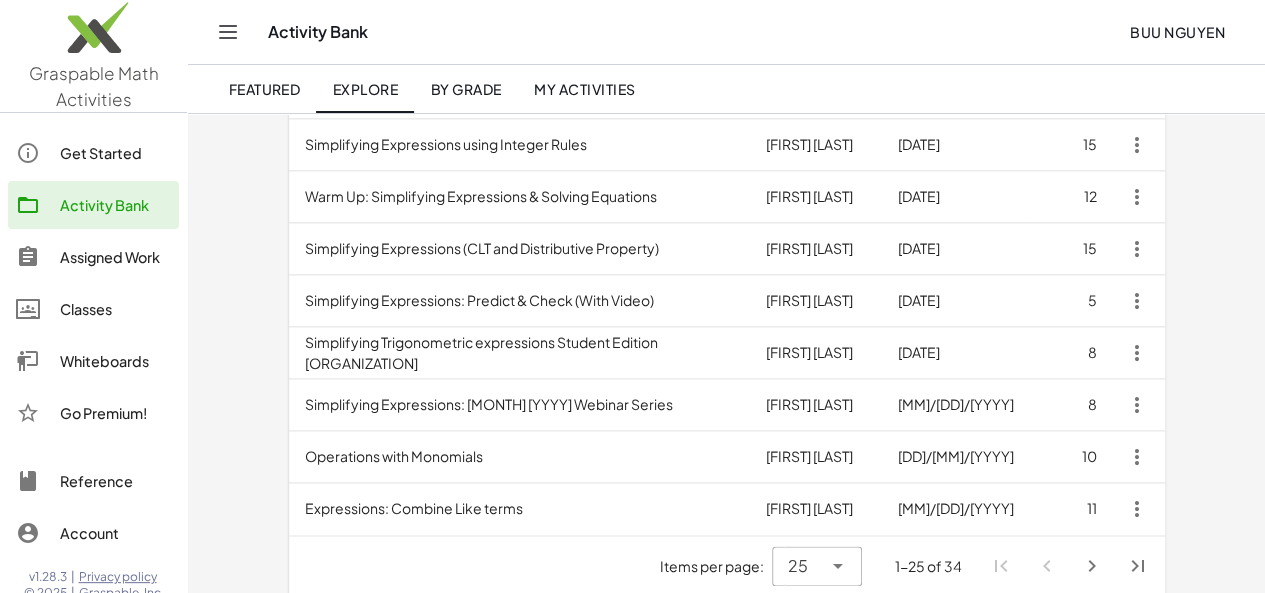 click on "Simplifying Expressions (CLT and Distributive Property)" at bounding box center [519, 249] 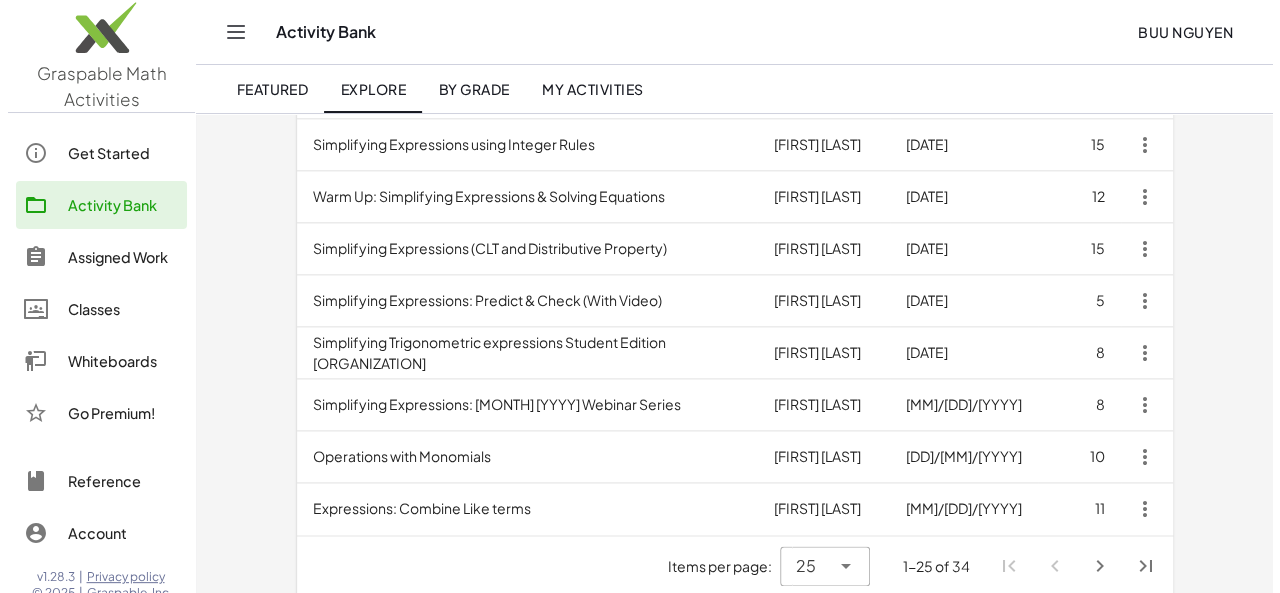 scroll, scrollTop: 0, scrollLeft: 0, axis: both 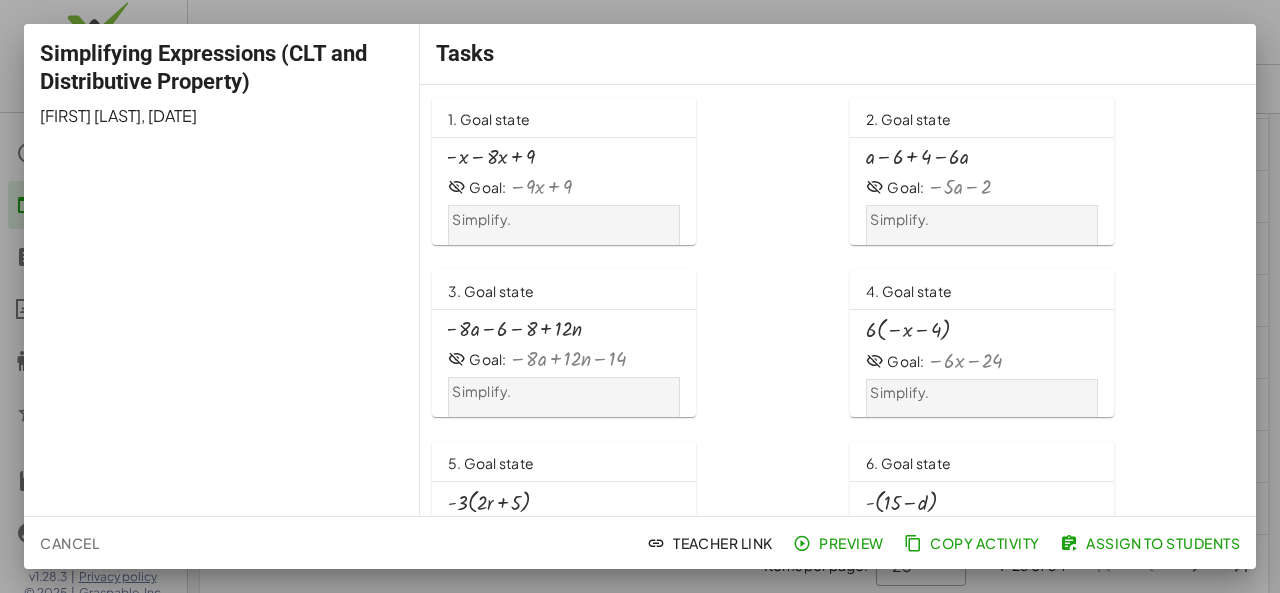click at bounding box center [640, 296] 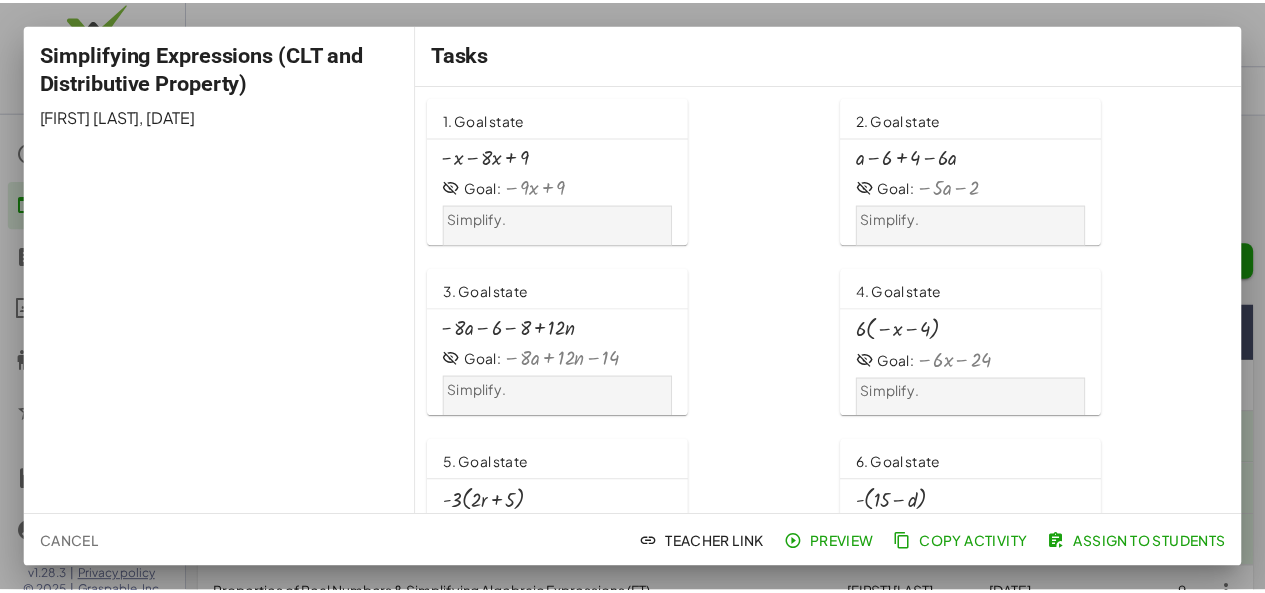 scroll, scrollTop: 1126, scrollLeft: 0, axis: vertical 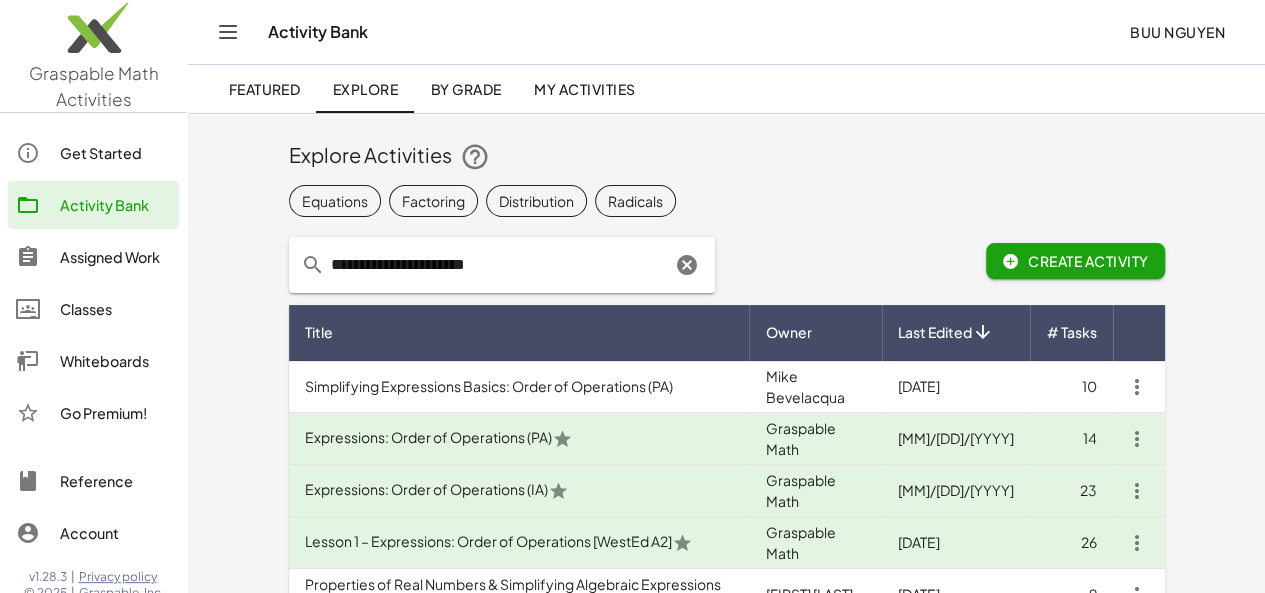 click 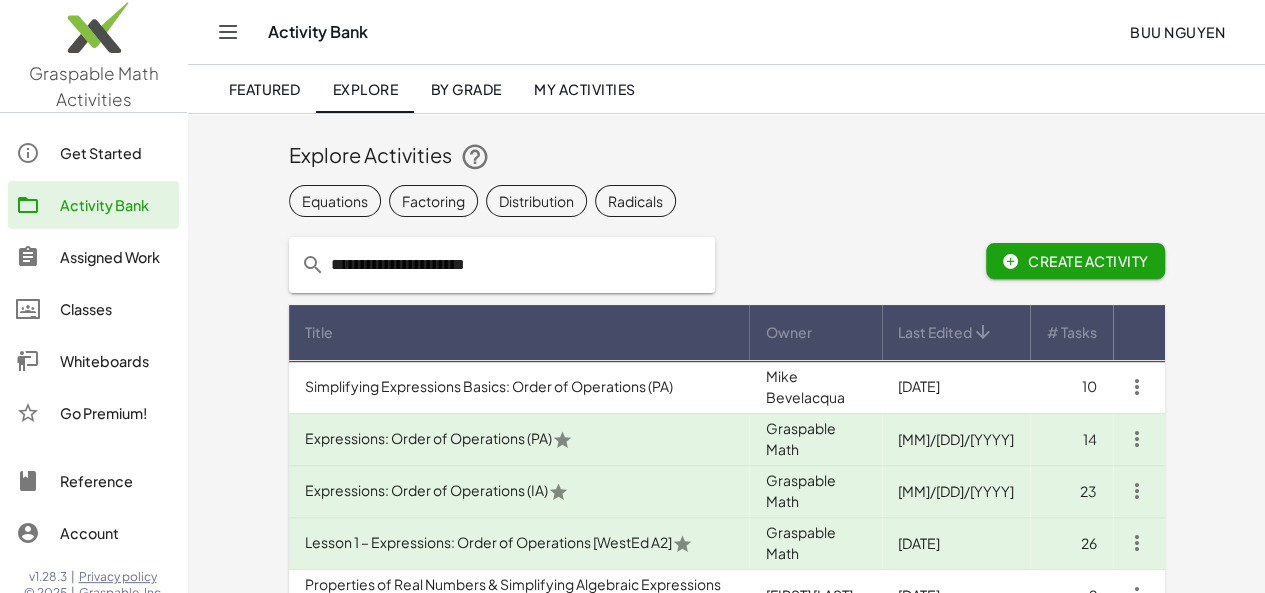 type 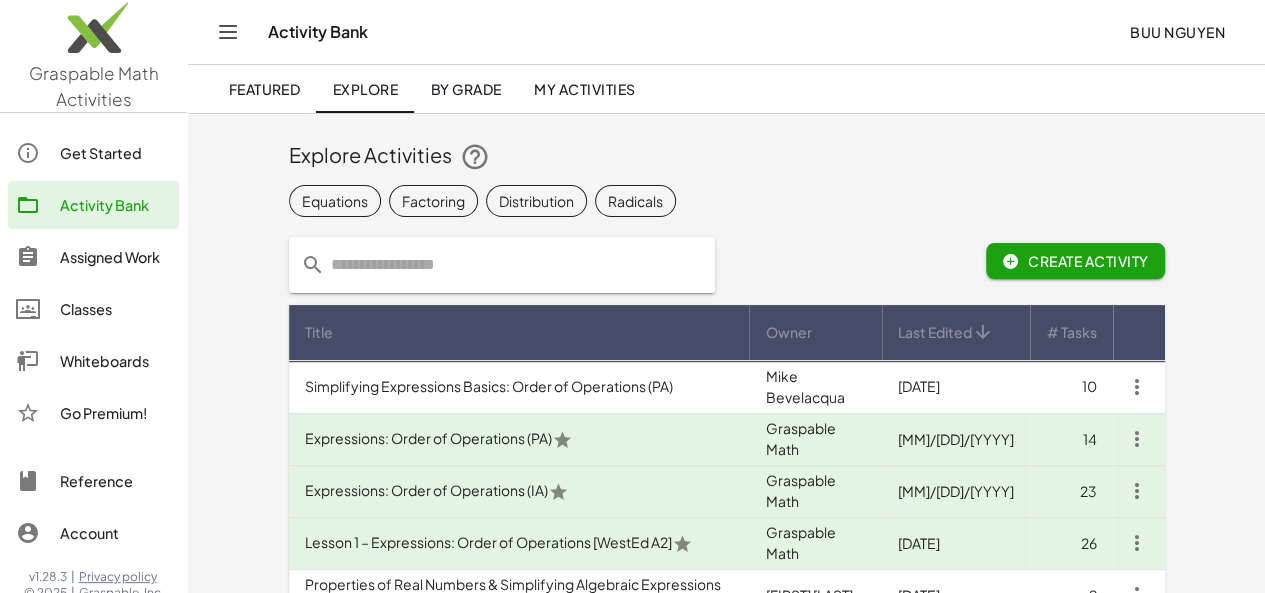click on "Distribution" 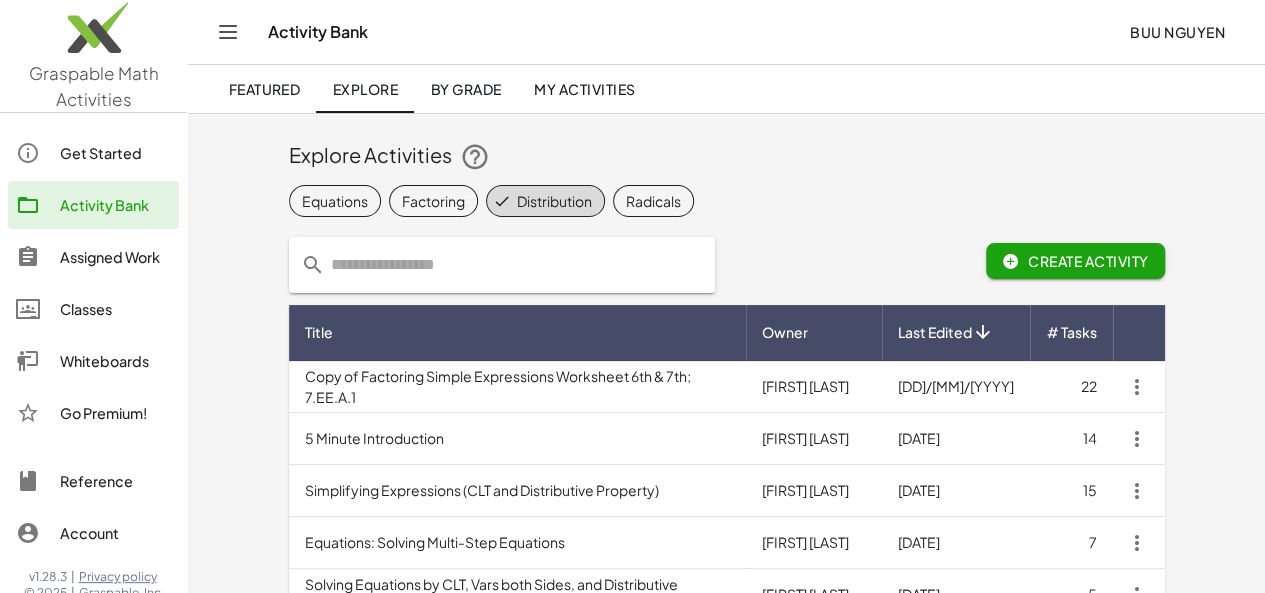 click on "5 Minute Introduction" at bounding box center (517, 439) 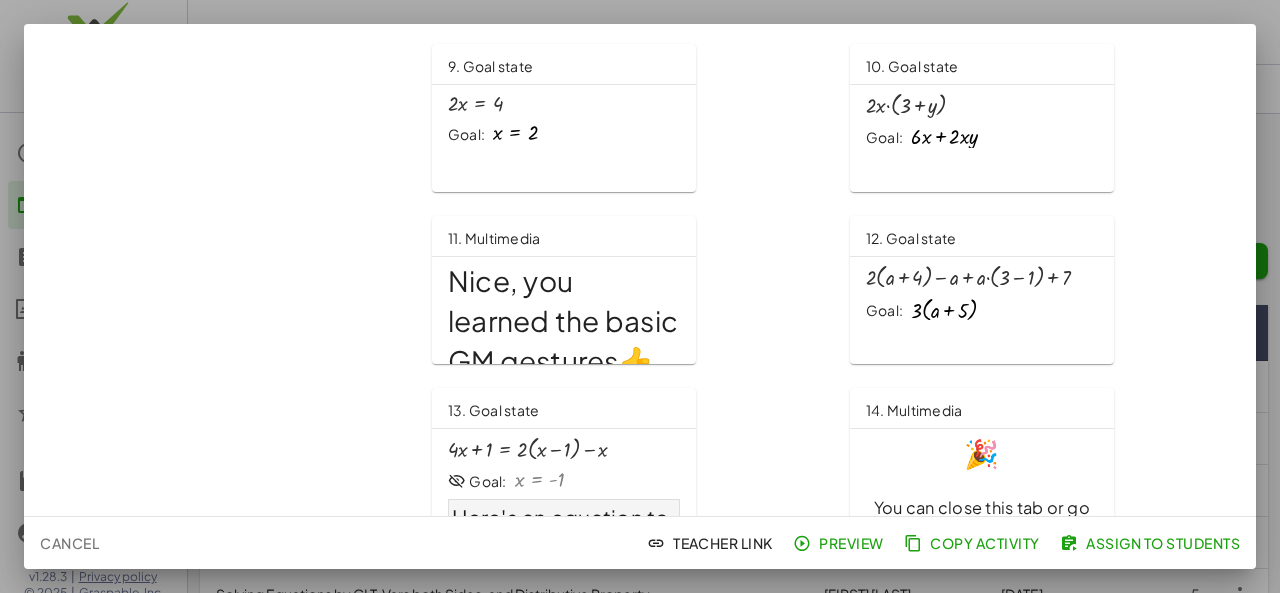 scroll, scrollTop: 772, scrollLeft: 0, axis: vertical 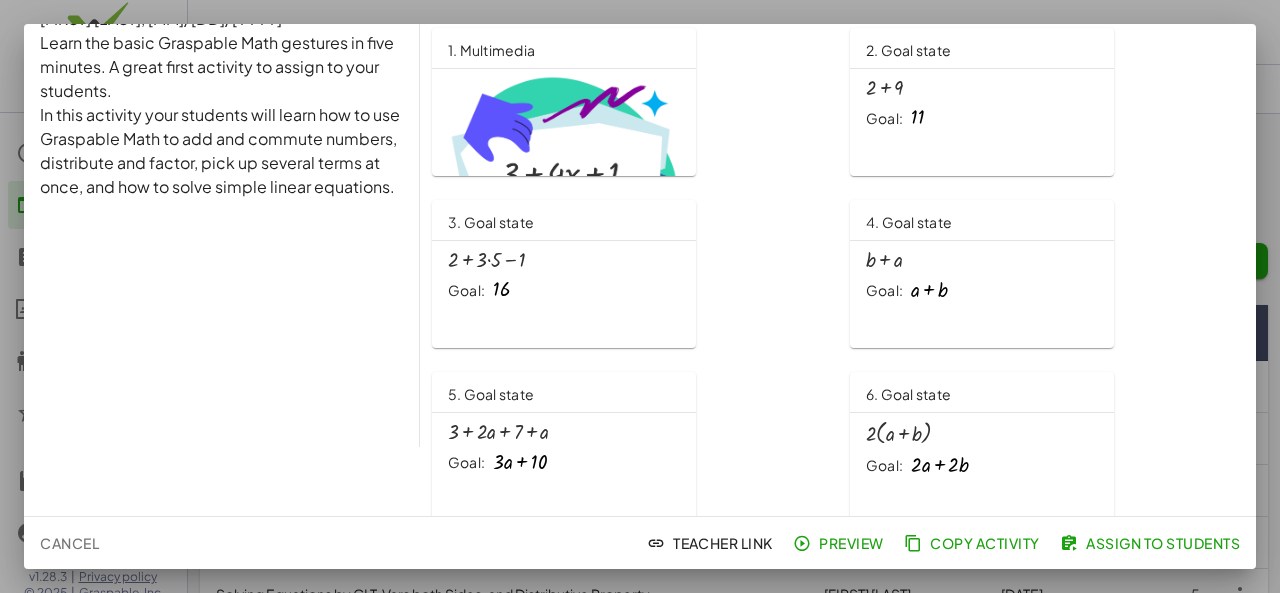 click at bounding box center [564, 166] 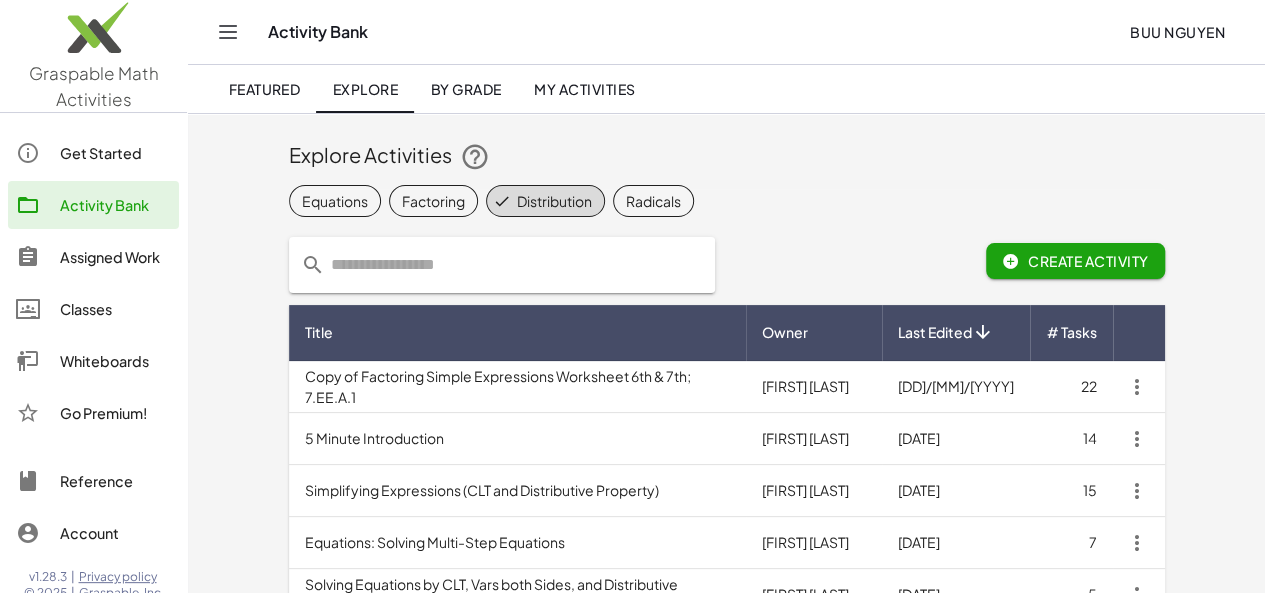 click on "My Activities" 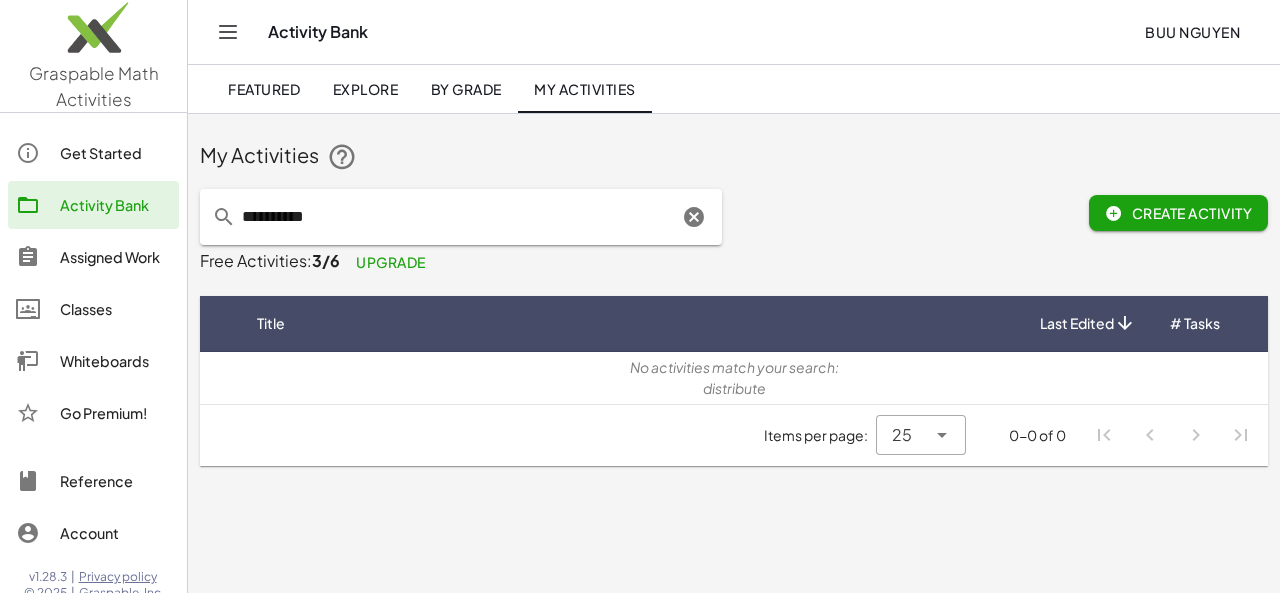 click on "**********" 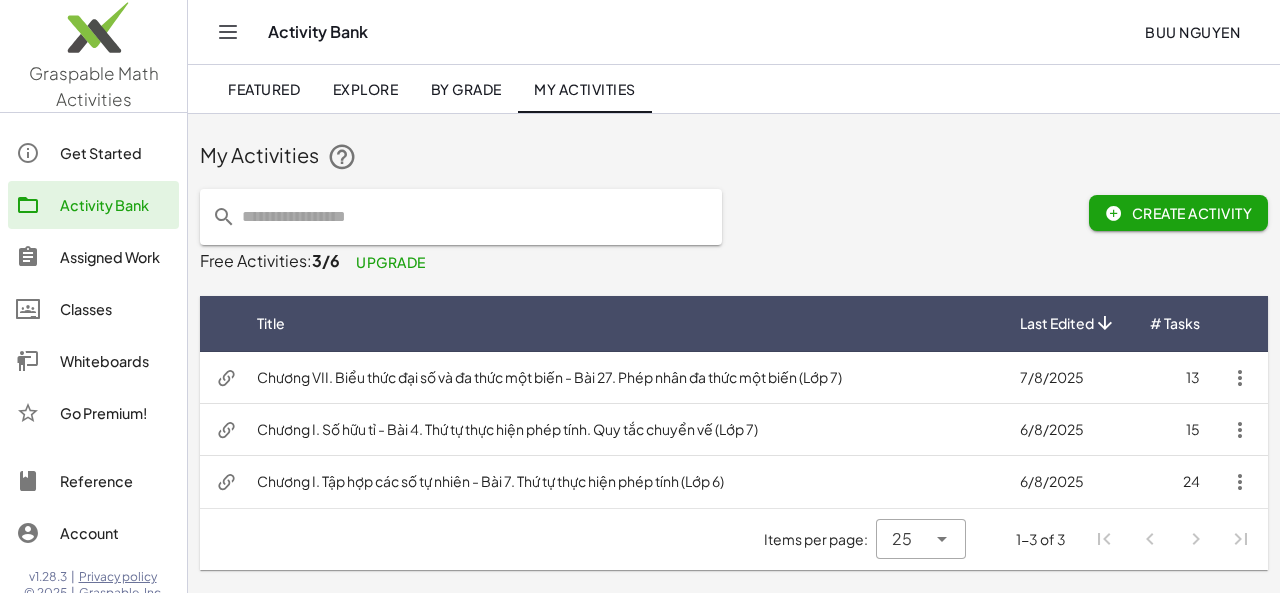 click on "Chương VII. Biểu thức đại số và đa thức một biến - Bài 27. Phép nhân đa thức một biến (Lớp 7)" at bounding box center (622, 378) 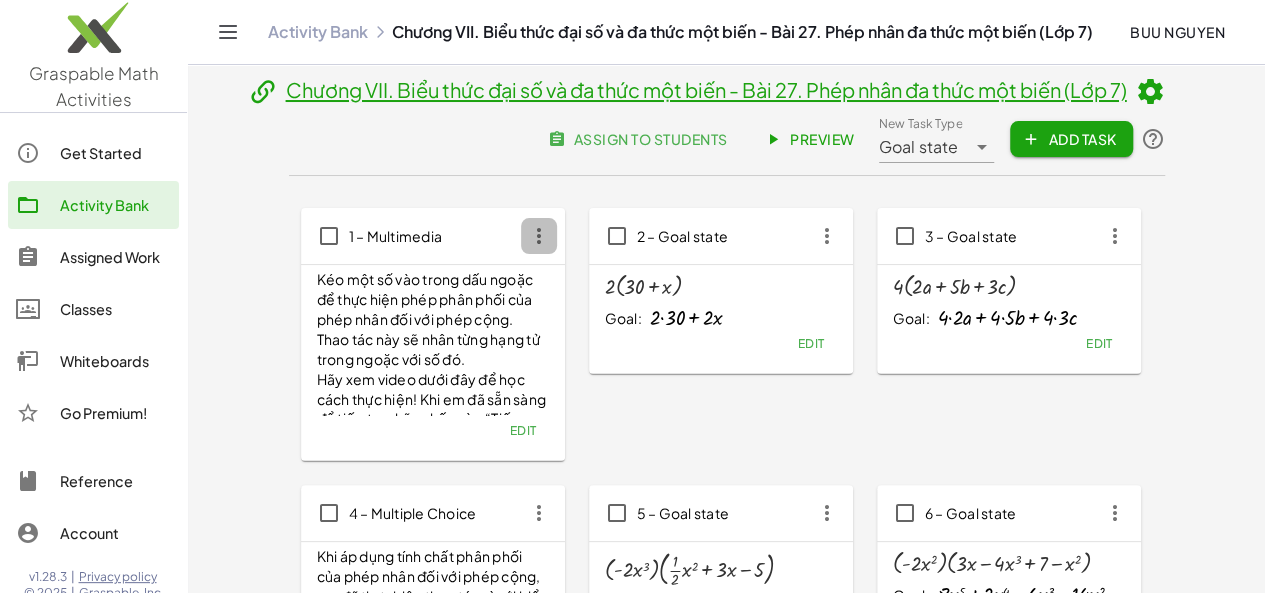 click 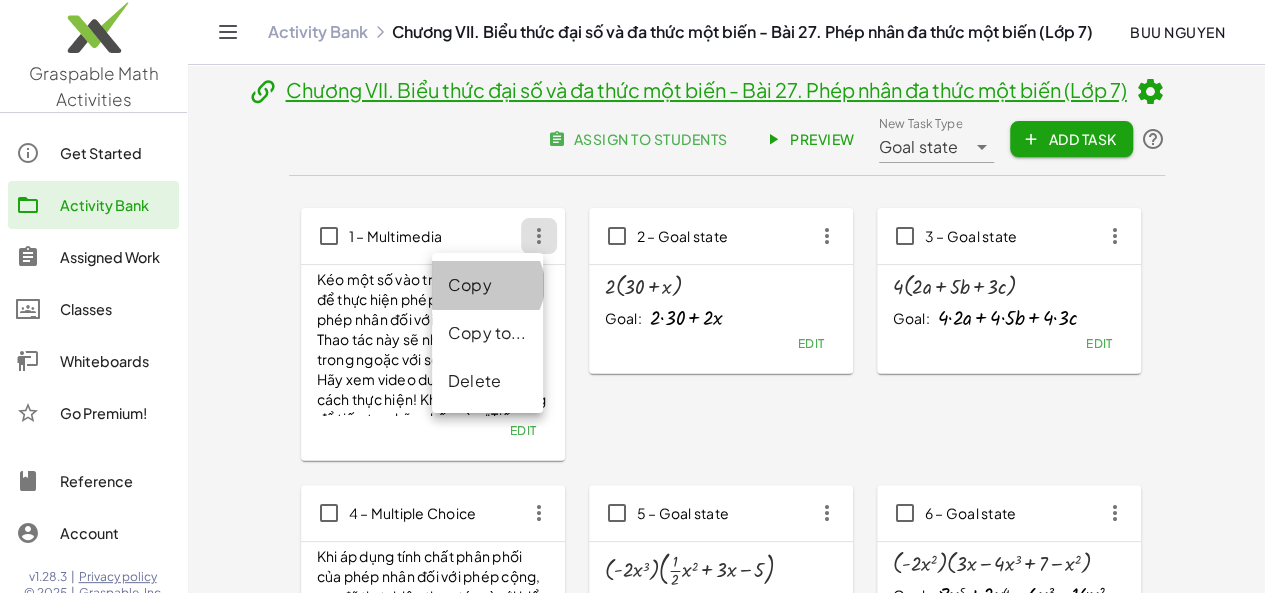 click on "Copy" 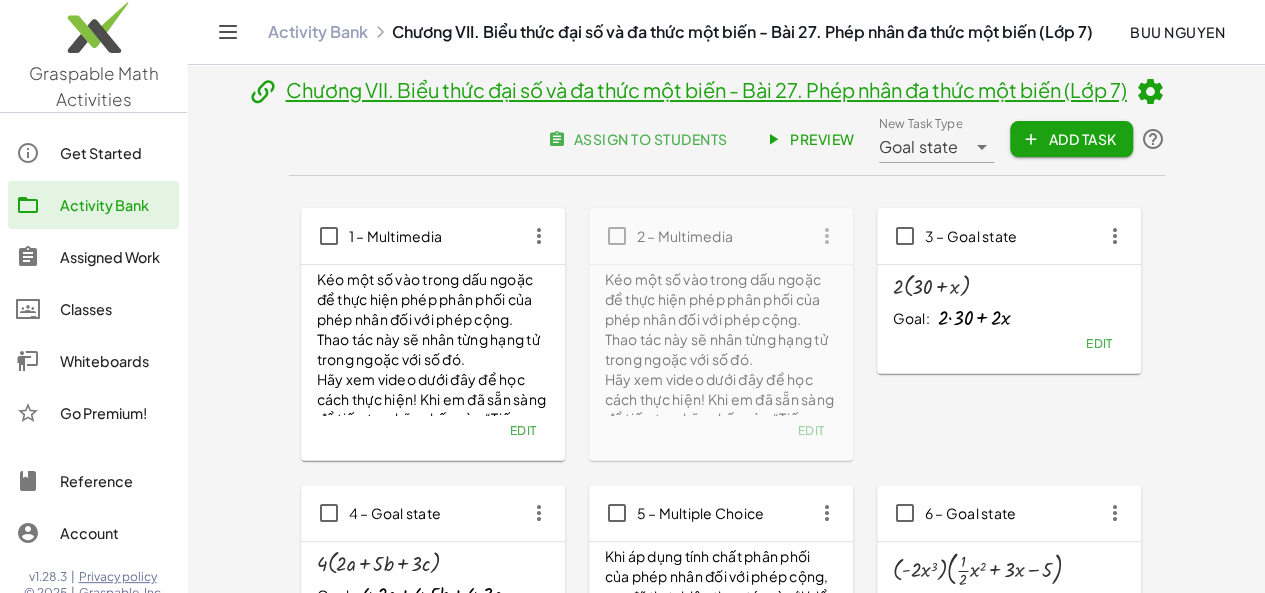 type 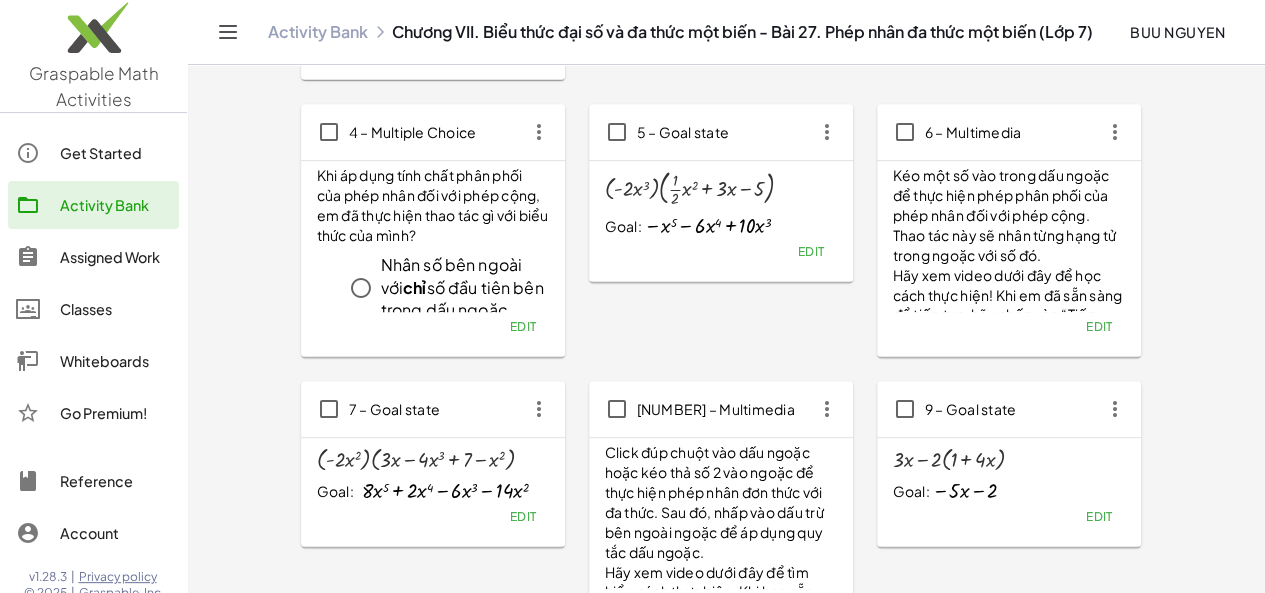 scroll, scrollTop: 461, scrollLeft: 0, axis: vertical 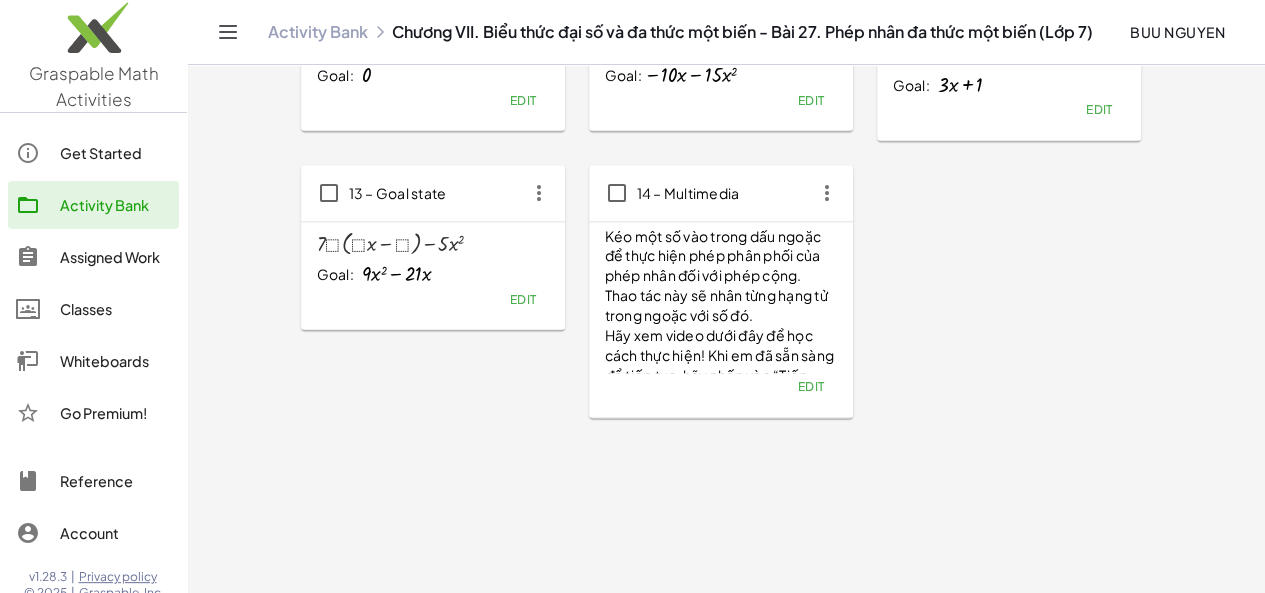click on "Edit" 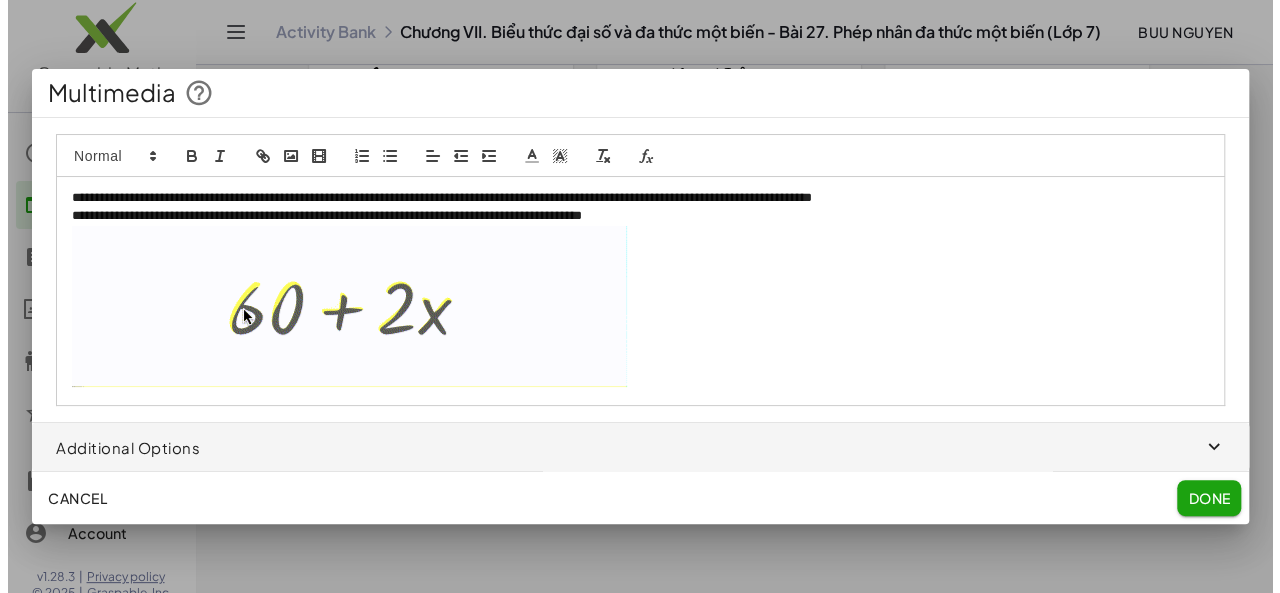 scroll, scrollTop: 0, scrollLeft: 0, axis: both 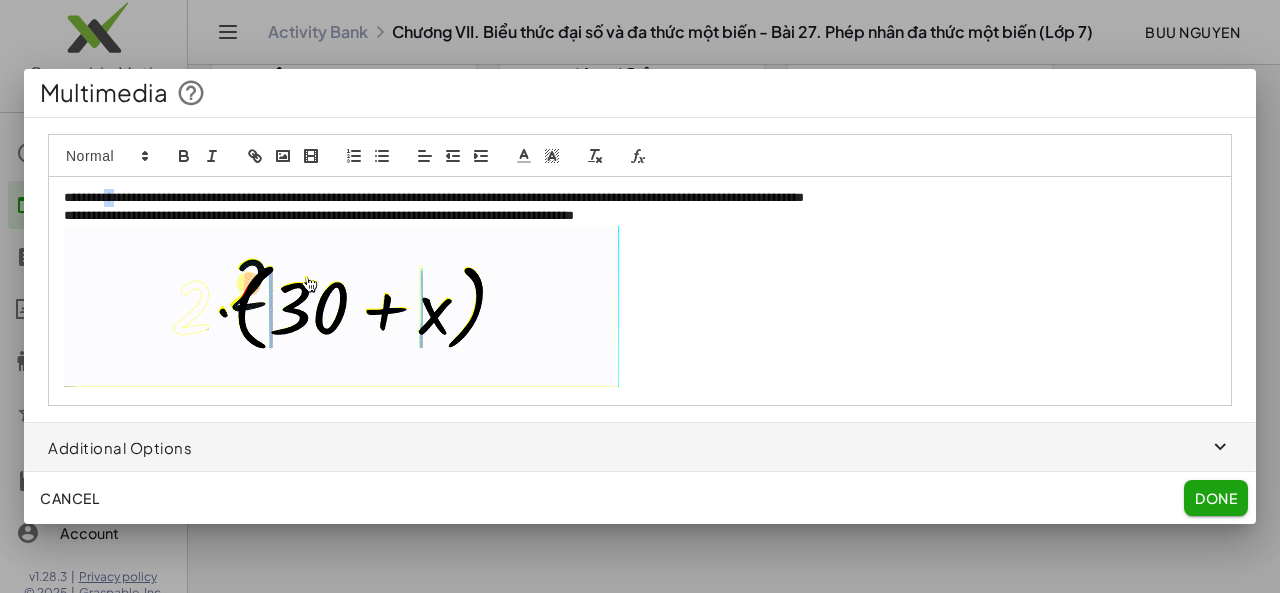 drag, startPoint x: 120, startPoint y: 201, endPoint x: 132, endPoint y: 199, distance: 12.165525 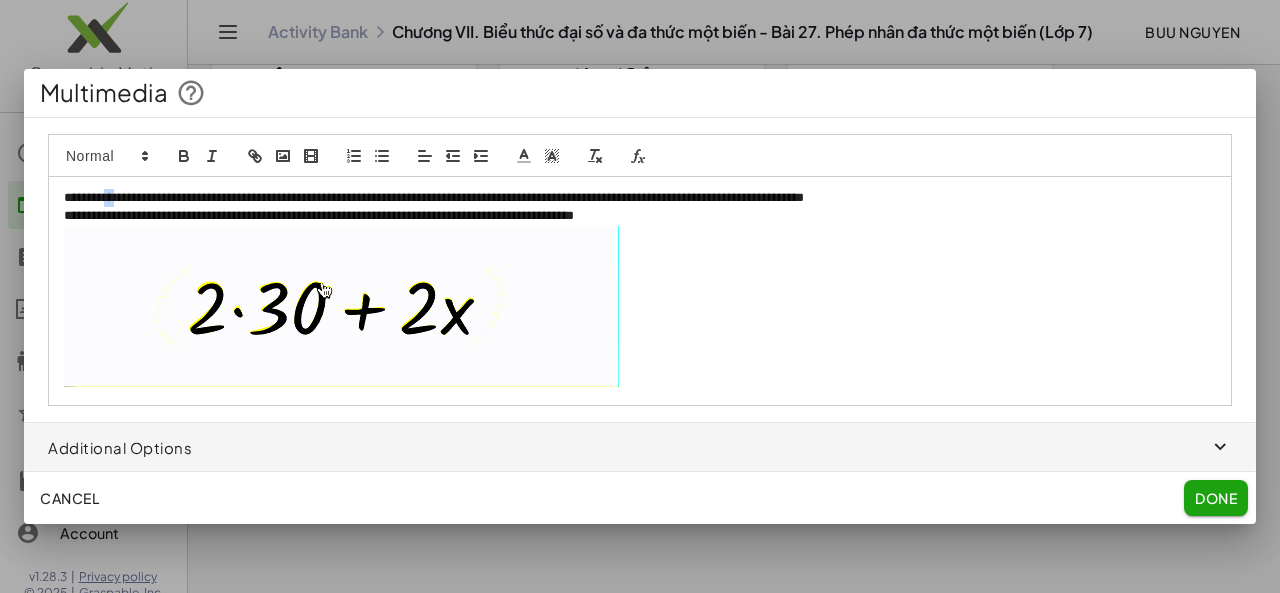 click on "**********" at bounding box center (640, 198) 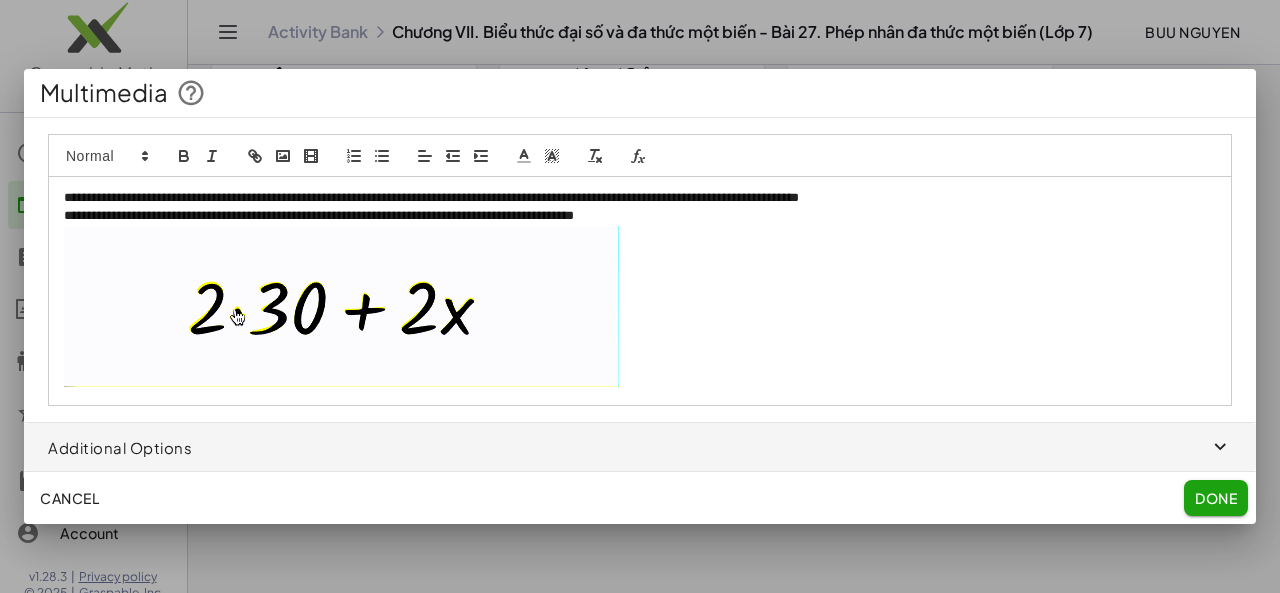 type 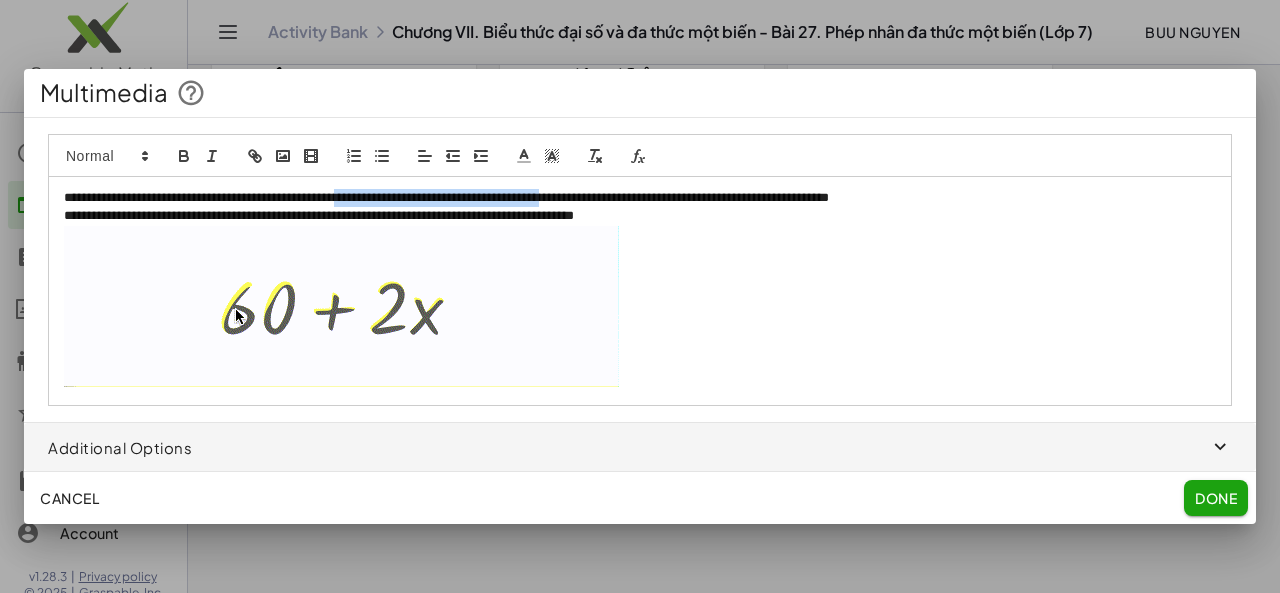 drag, startPoint x: 421, startPoint y: 200, endPoint x: 693, endPoint y: 194, distance: 272.06616 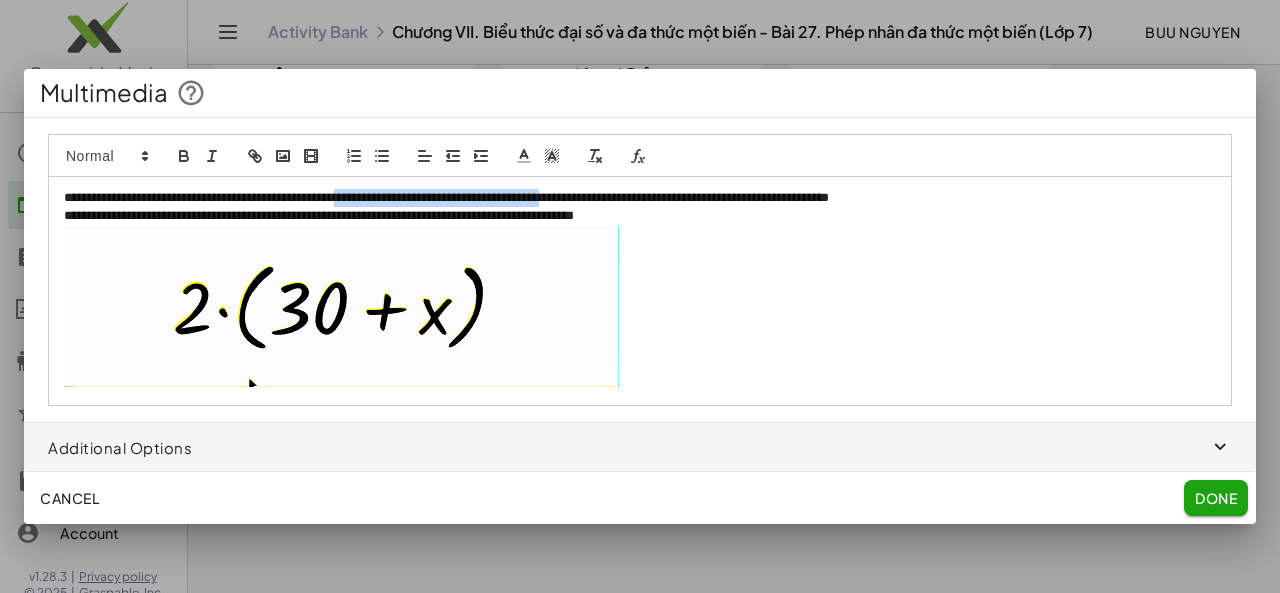 click on "**********" at bounding box center [640, 198] 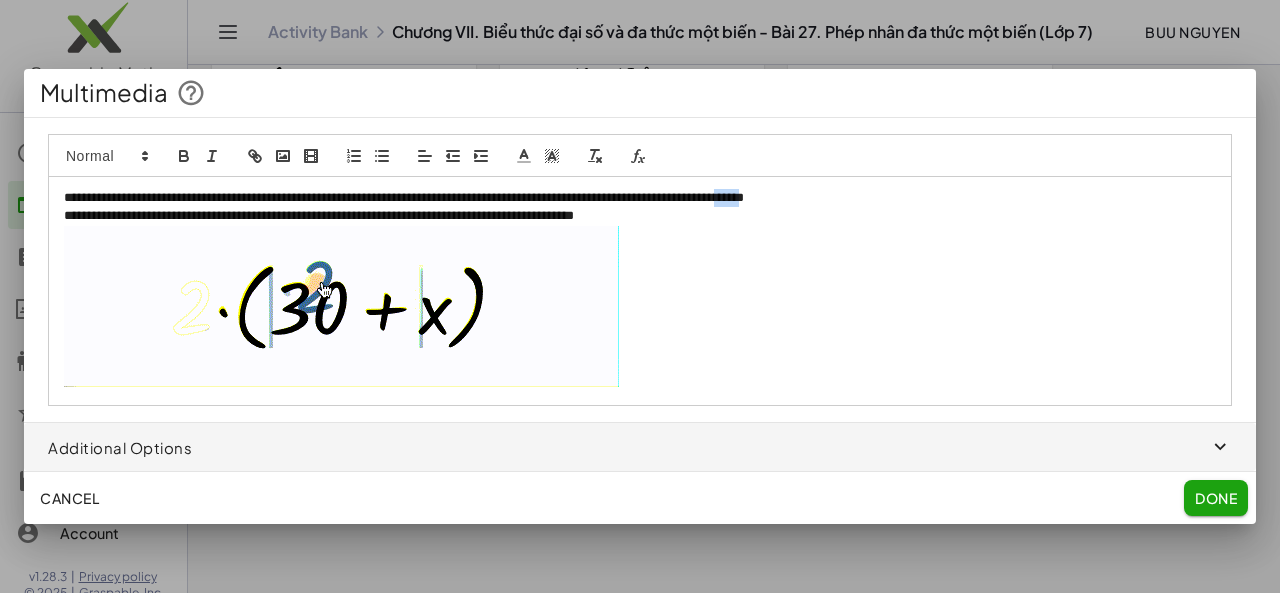 drag, startPoint x: 916, startPoint y: 196, endPoint x: 944, endPoint y: 193, distance: 28.160255 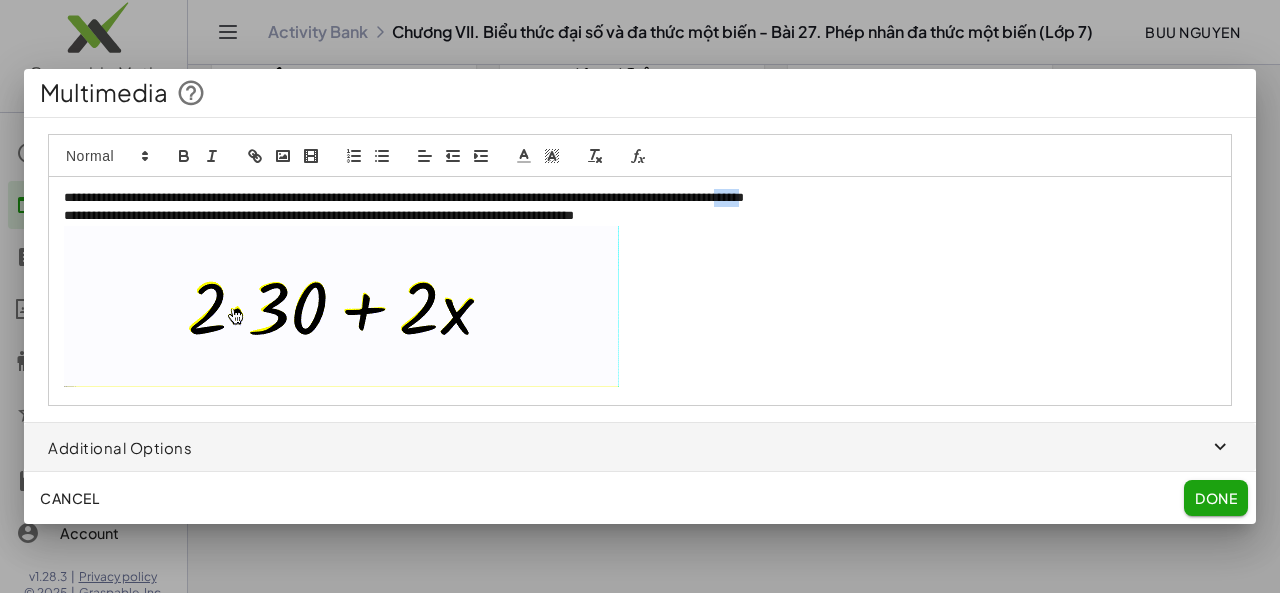 click on "**********" at bounding box center (640, 198) 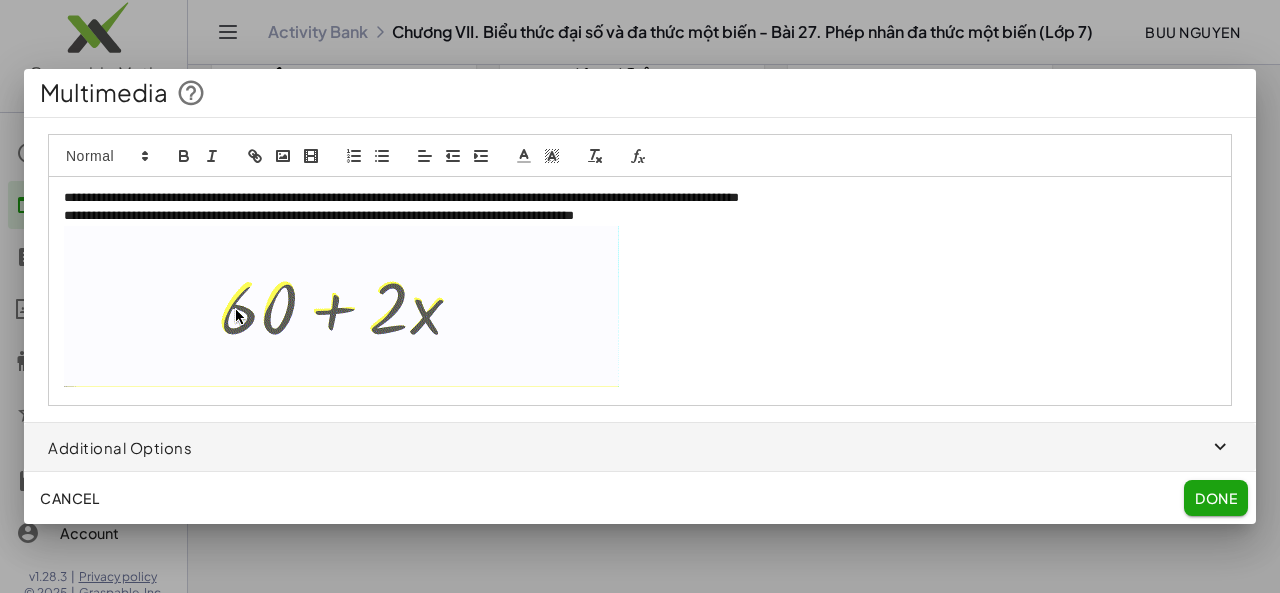 click on "**********" at bounding box center [640, 198] 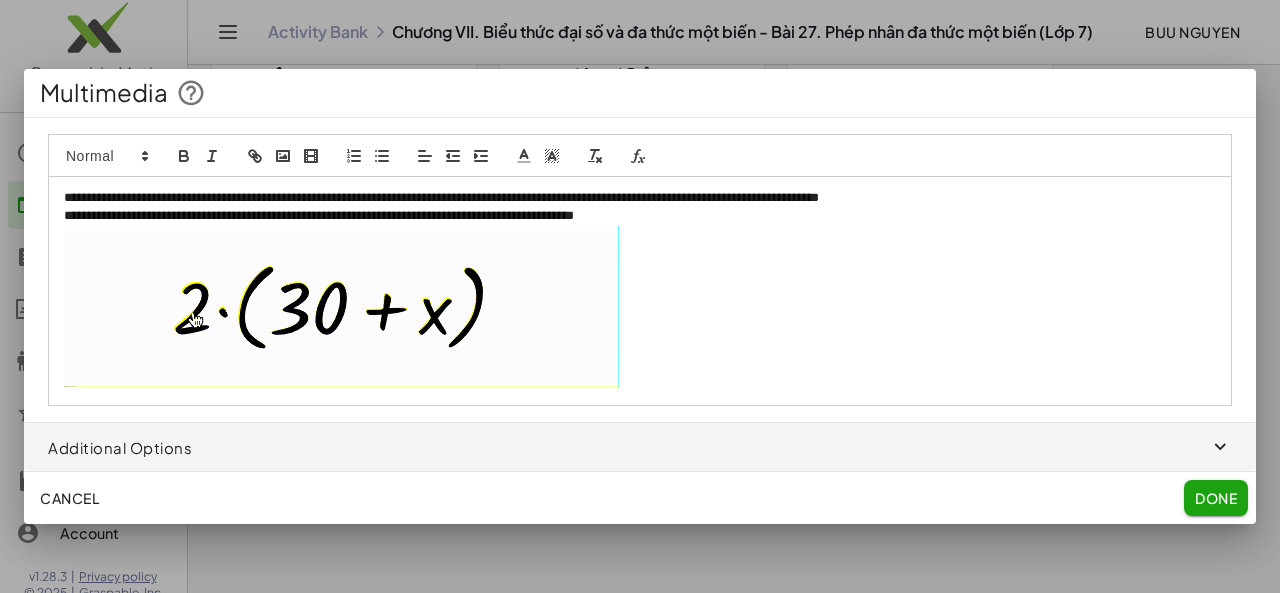 click on "**********" at bounding box center [640, 198] 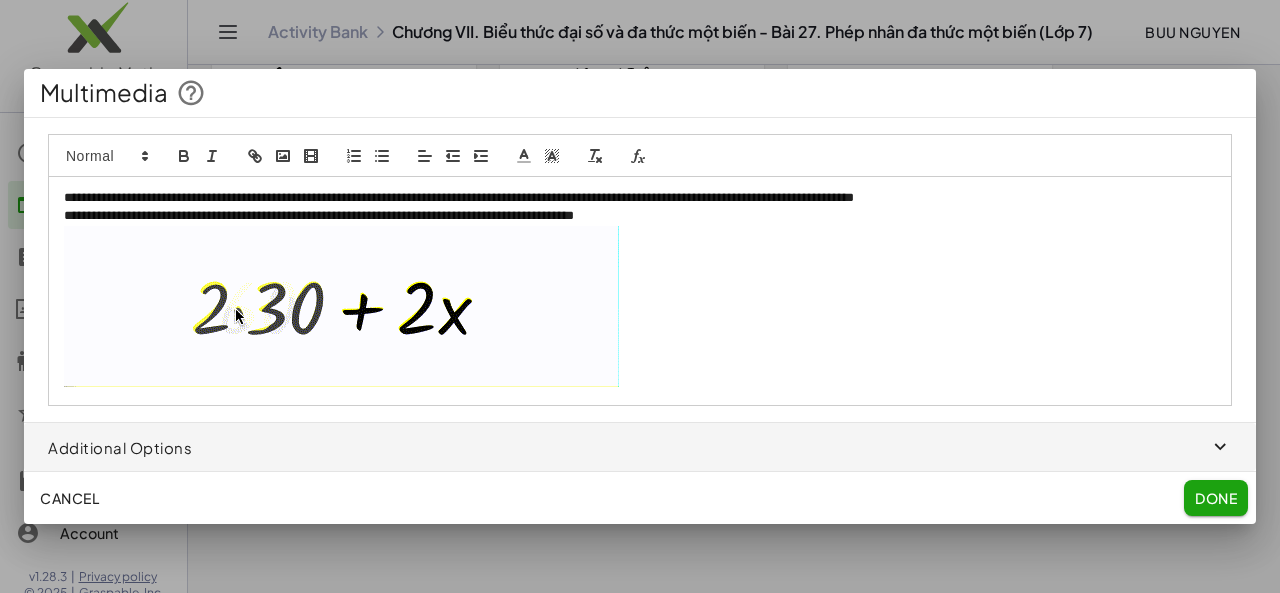 click on "Done" 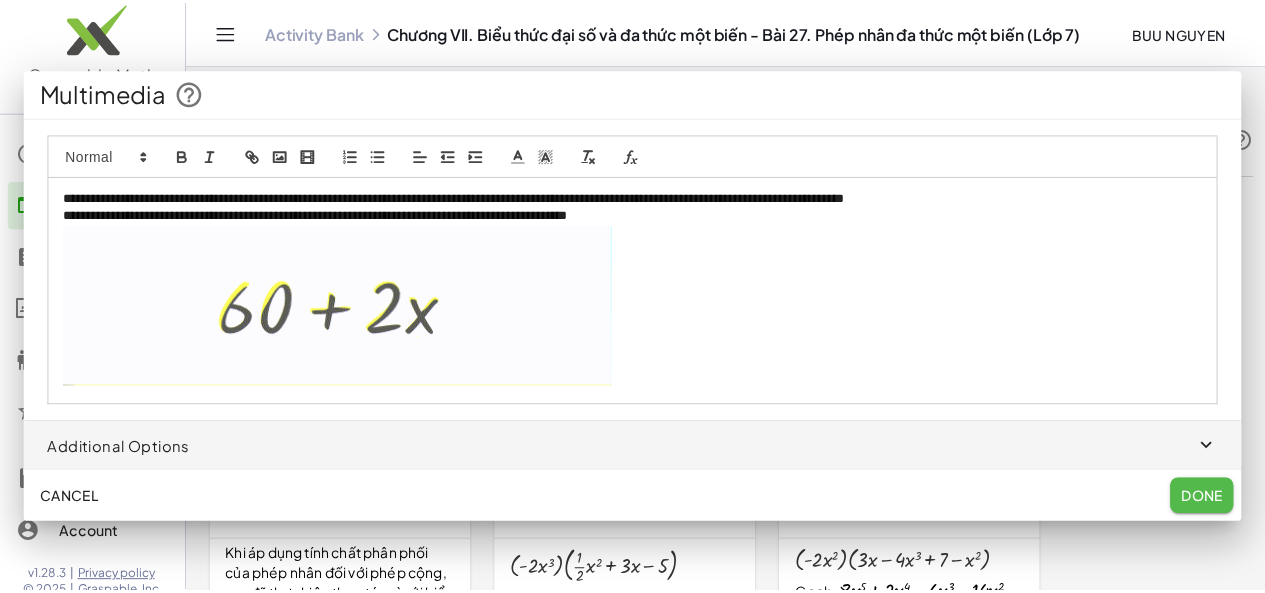 scroll, scrollTop: 1074, scrollLeft: 0, axis: vertical 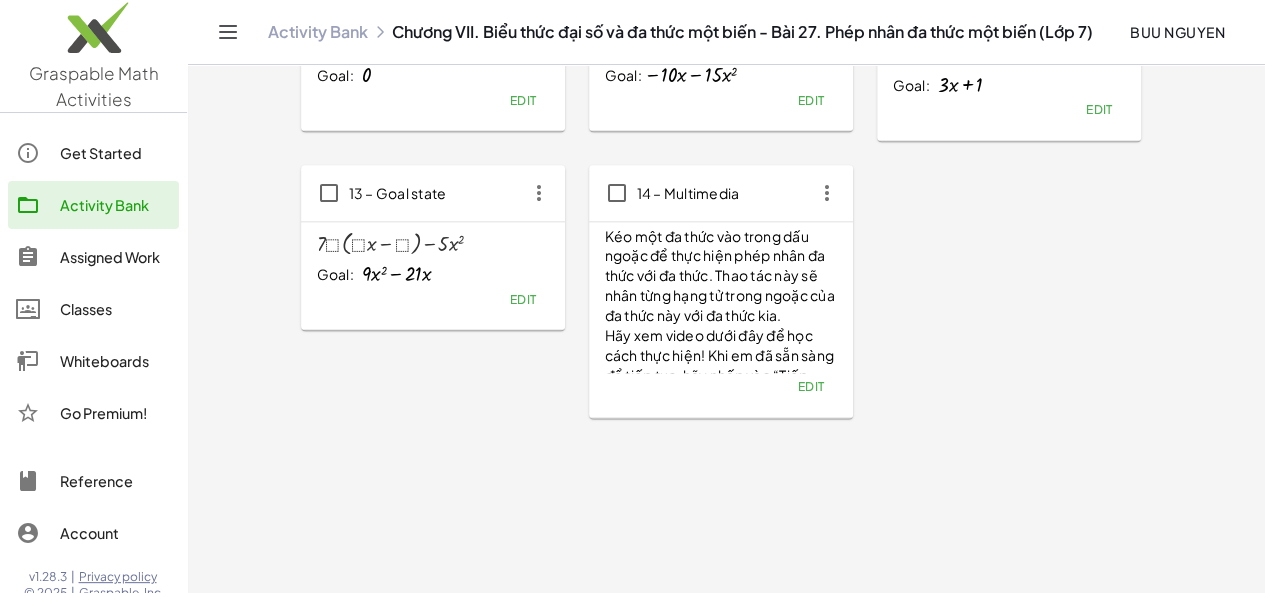 click on "Edit" 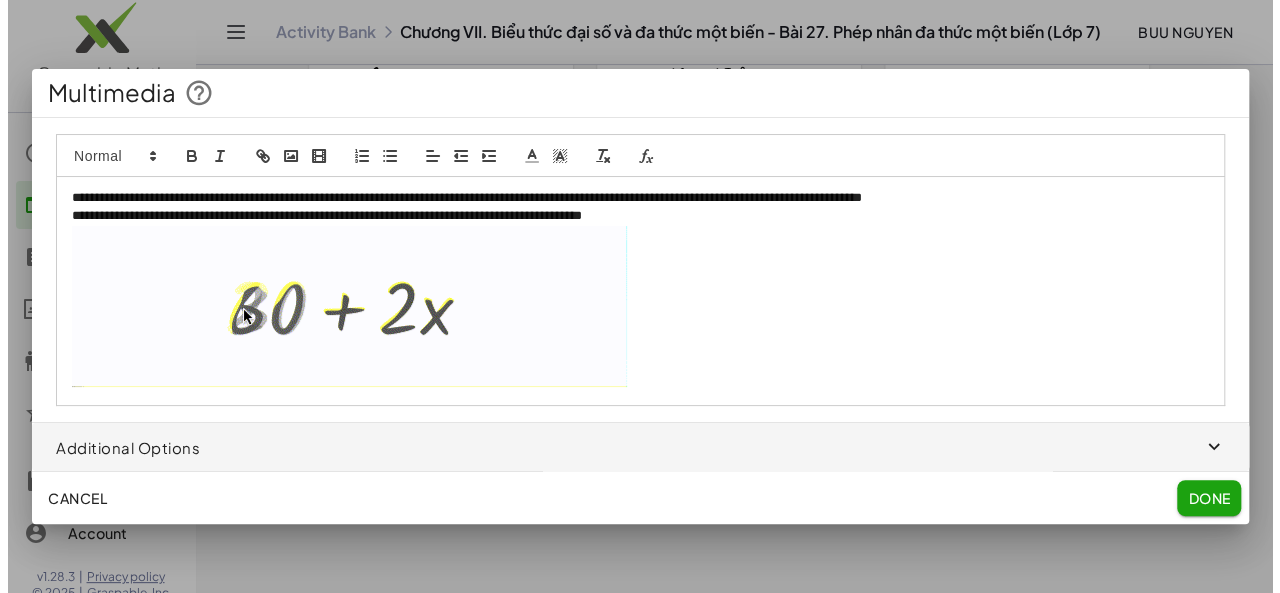 scroll, scrollTop: 0, scrollLeft: 0, axis: both 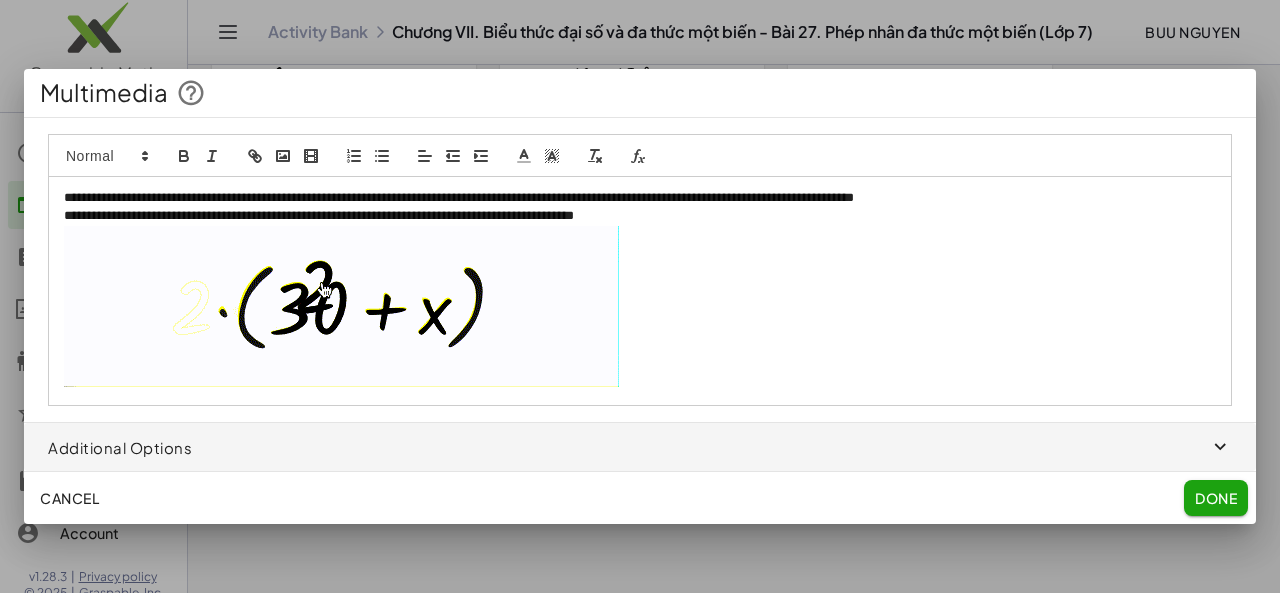 click at bounding box center [640, 309] 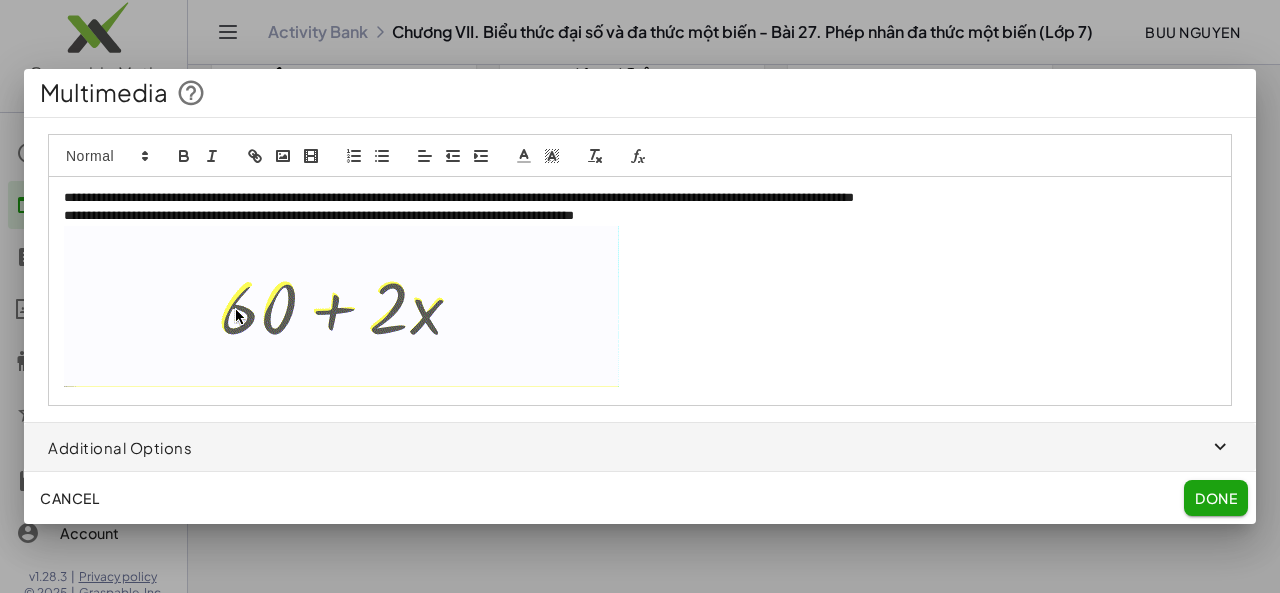 click 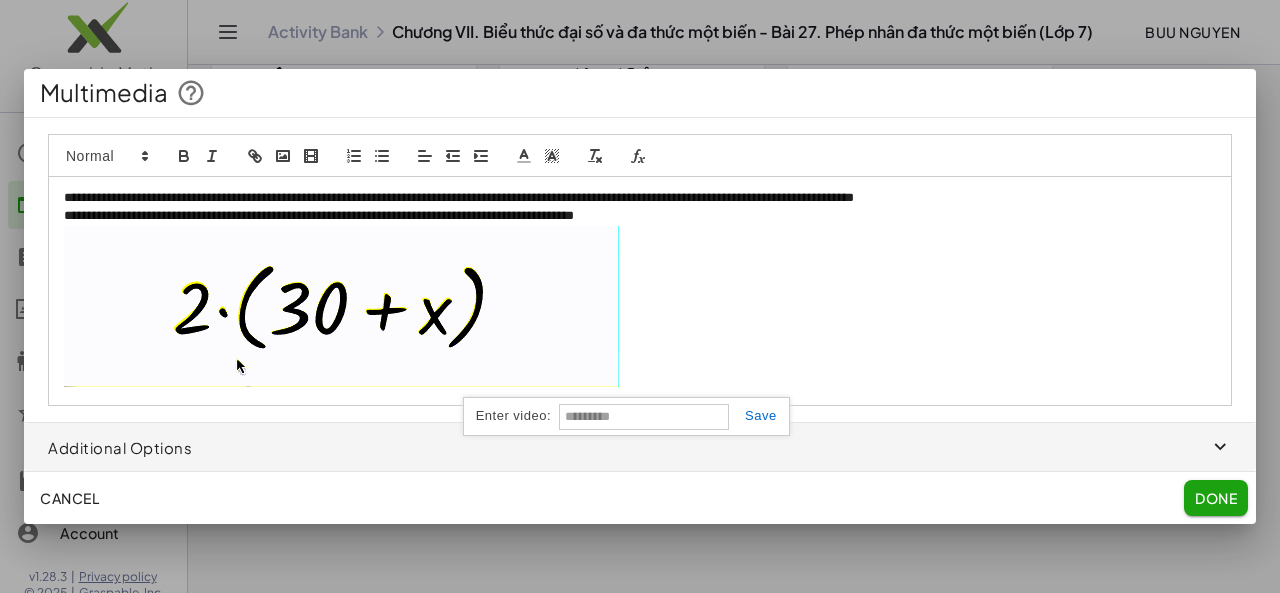 paste on "**********" 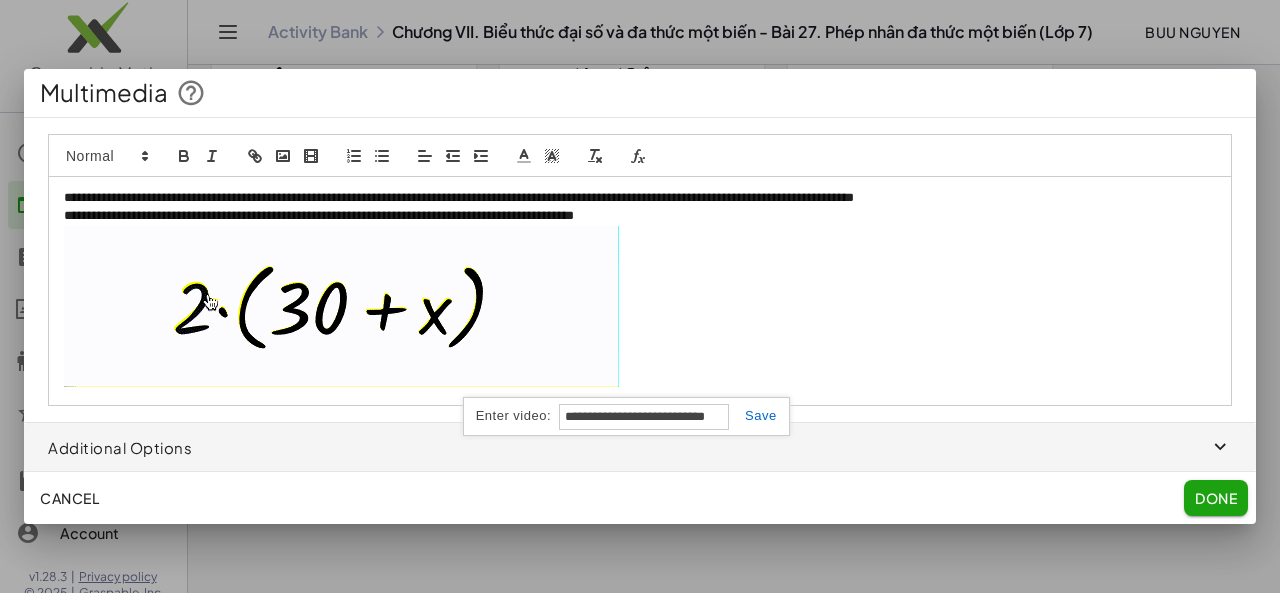 scroll, scrollTop: 0, scrollLeft: 35, axis: horizontal 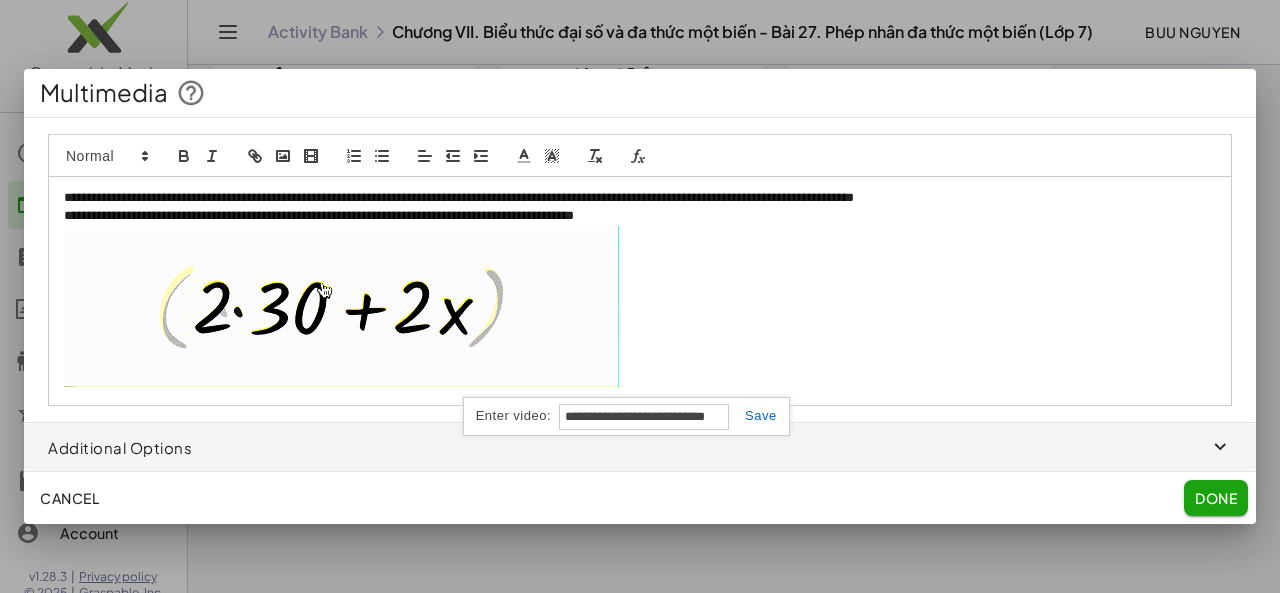 type on "**********" 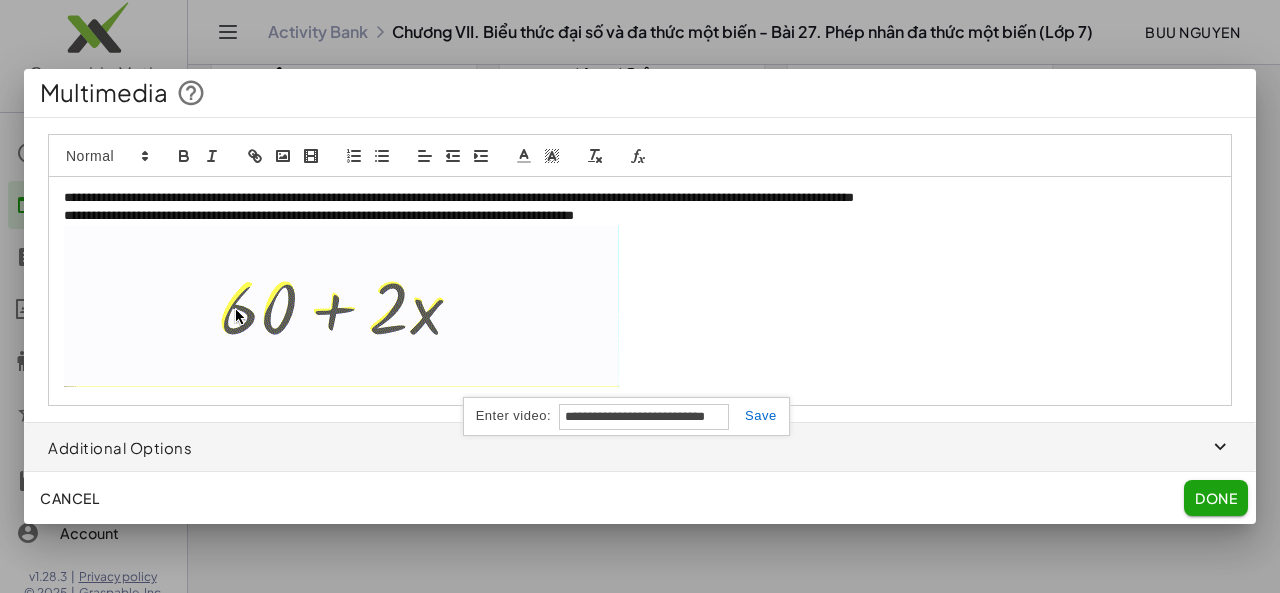 click on "**********" at bounding box center [626, 416] 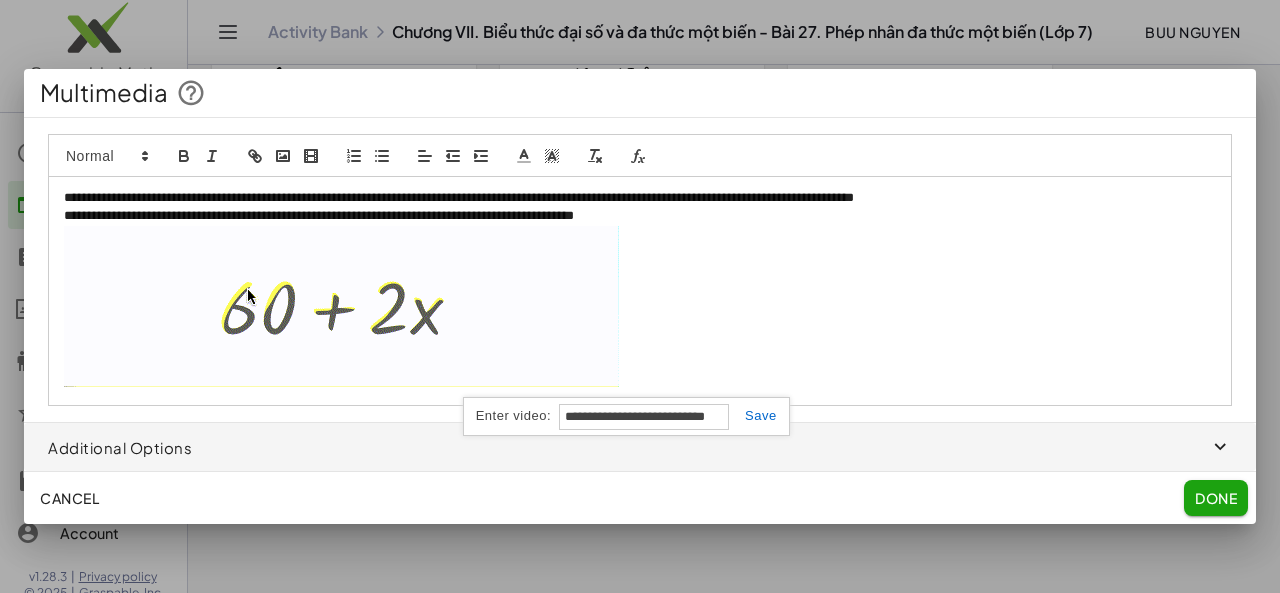 scroll, scrollTop: 0, scrollLeft: 0, axis: both 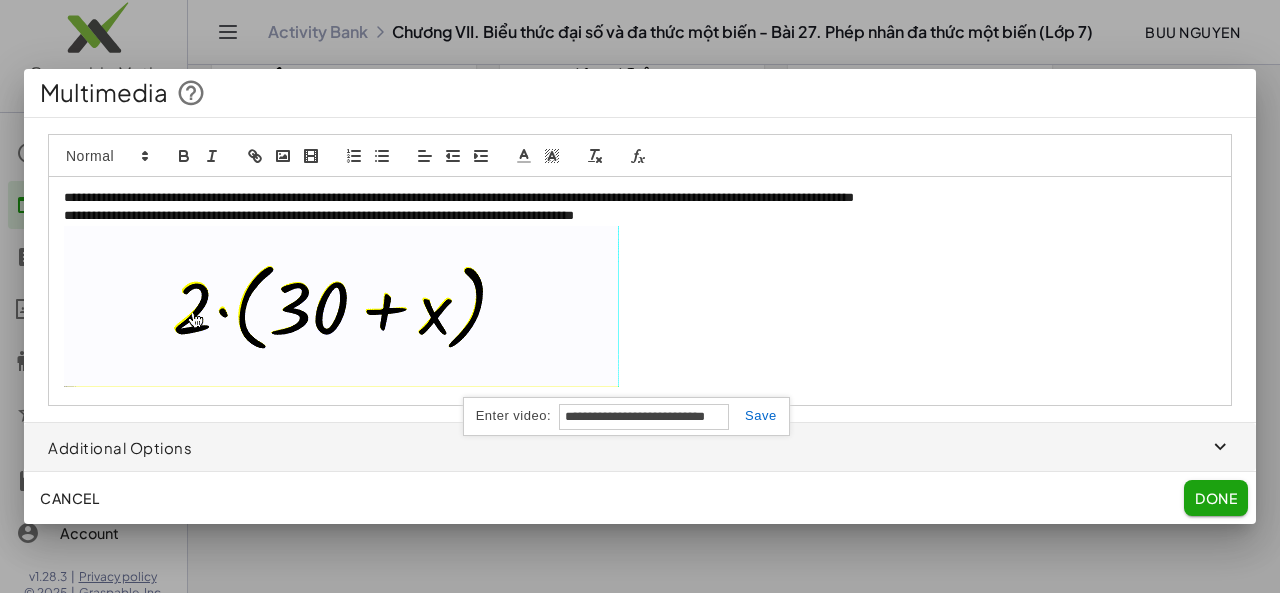 click at bounding box center (753, 415) 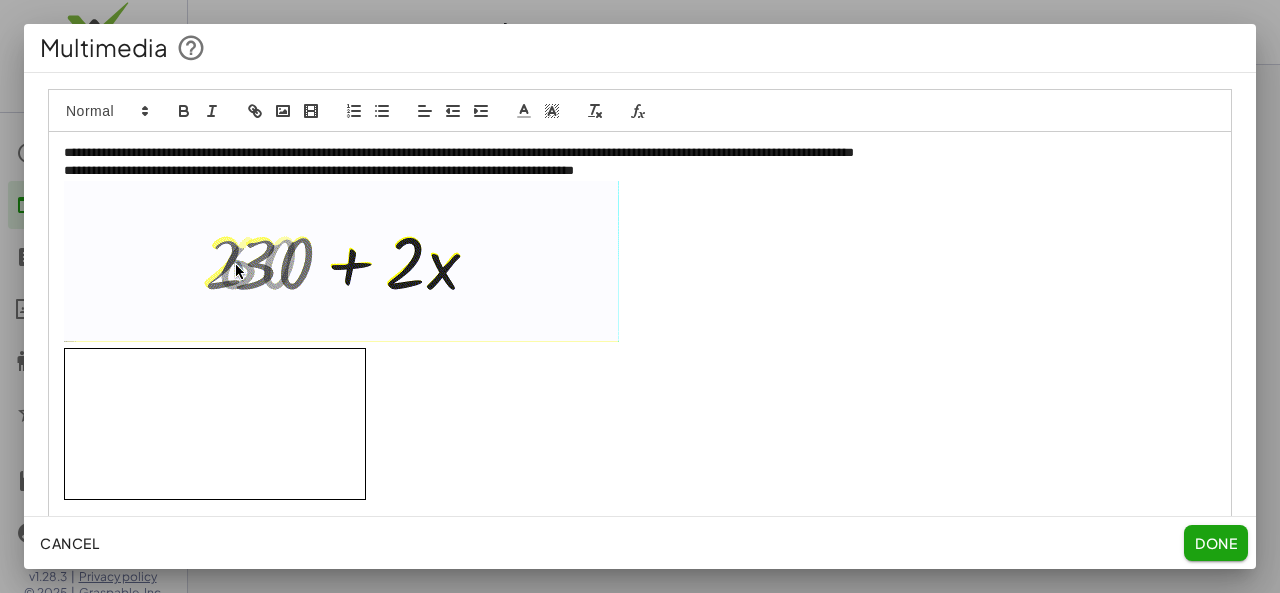 click on "**********" at bounding box center (640, 331) 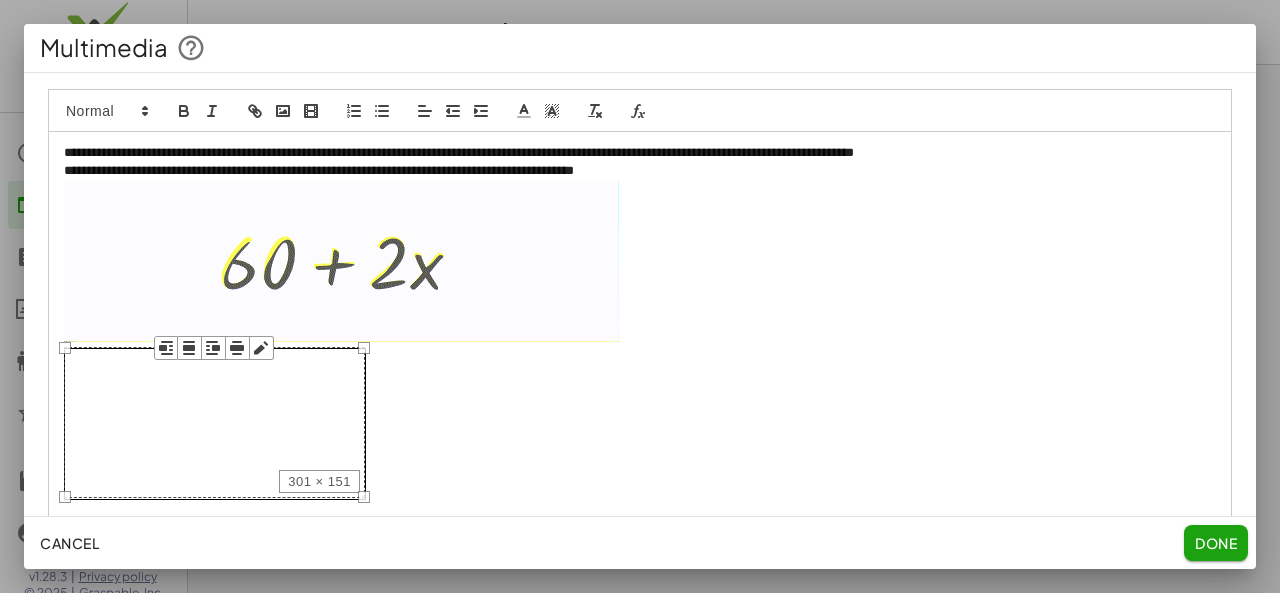 click on "**********" at bounding box center (640, 331) 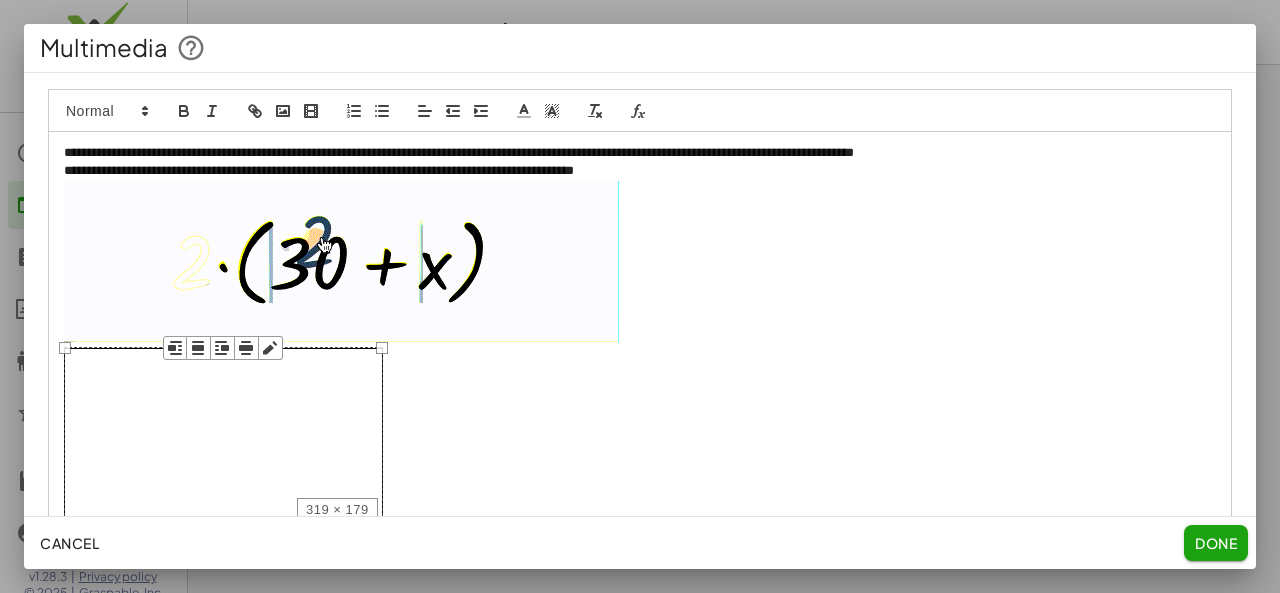 drag, startPoint x: 364, startPoint y: 499, endPoint x: 308, endPoint y: 481, distance: 58.821766 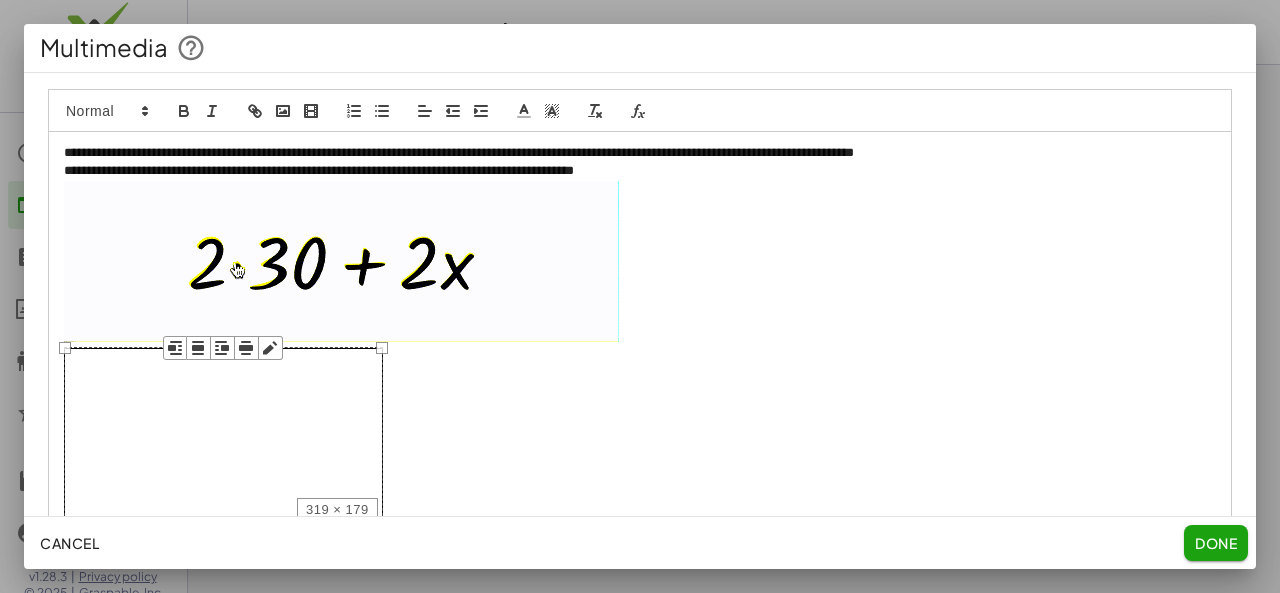 click on "**********" at bounding box center [640, 345] 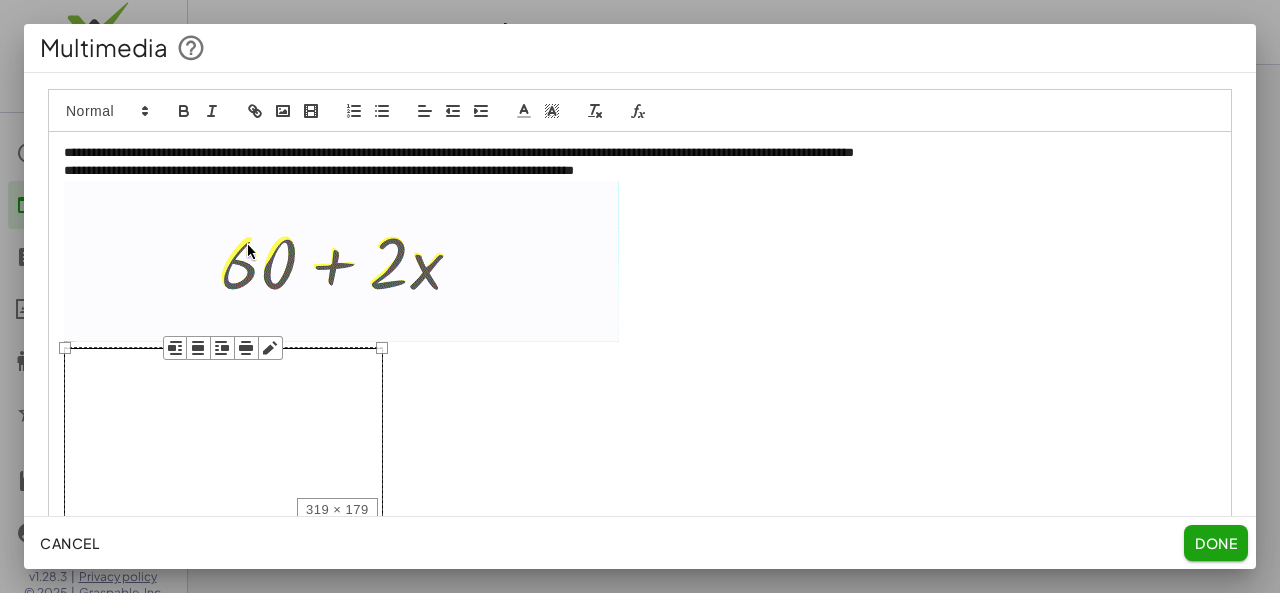 click on "**********" at bounding box center [640, 345] 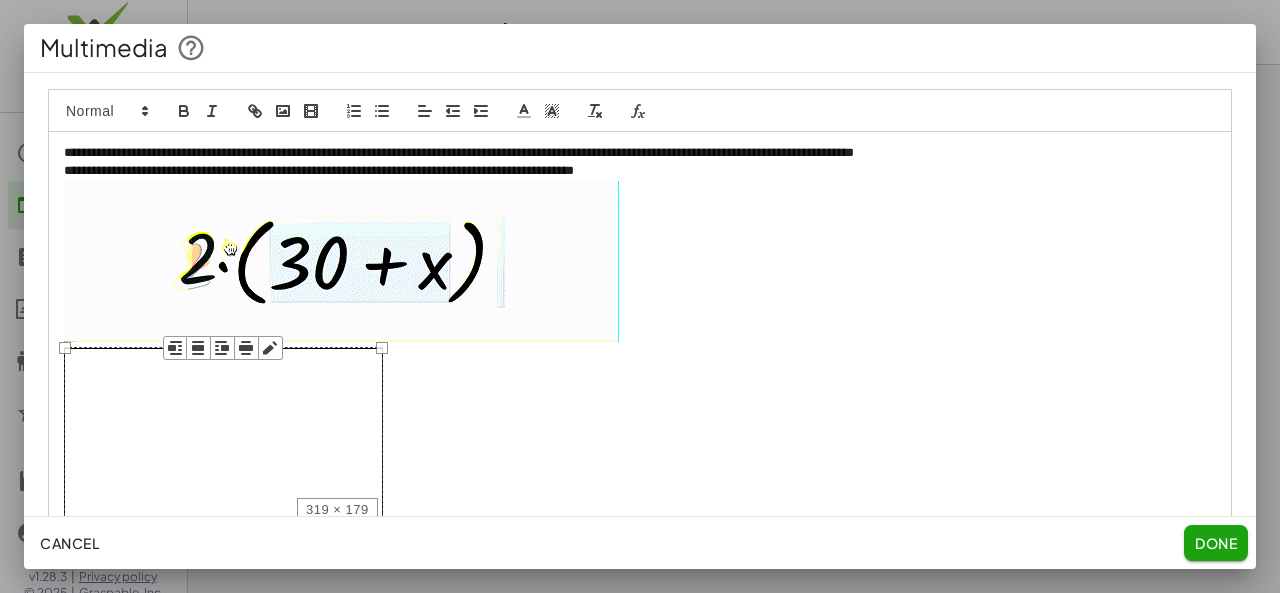 click on "**********" at bounding box center (640, 345) 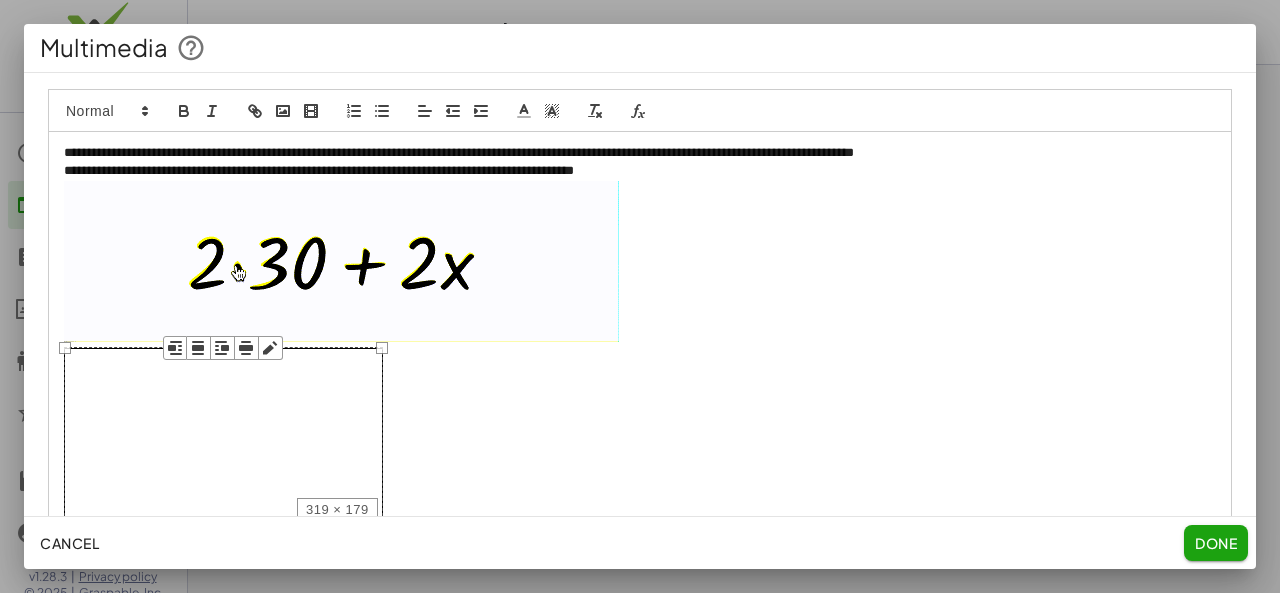 click on "**********" at bounding box center (640, 345) 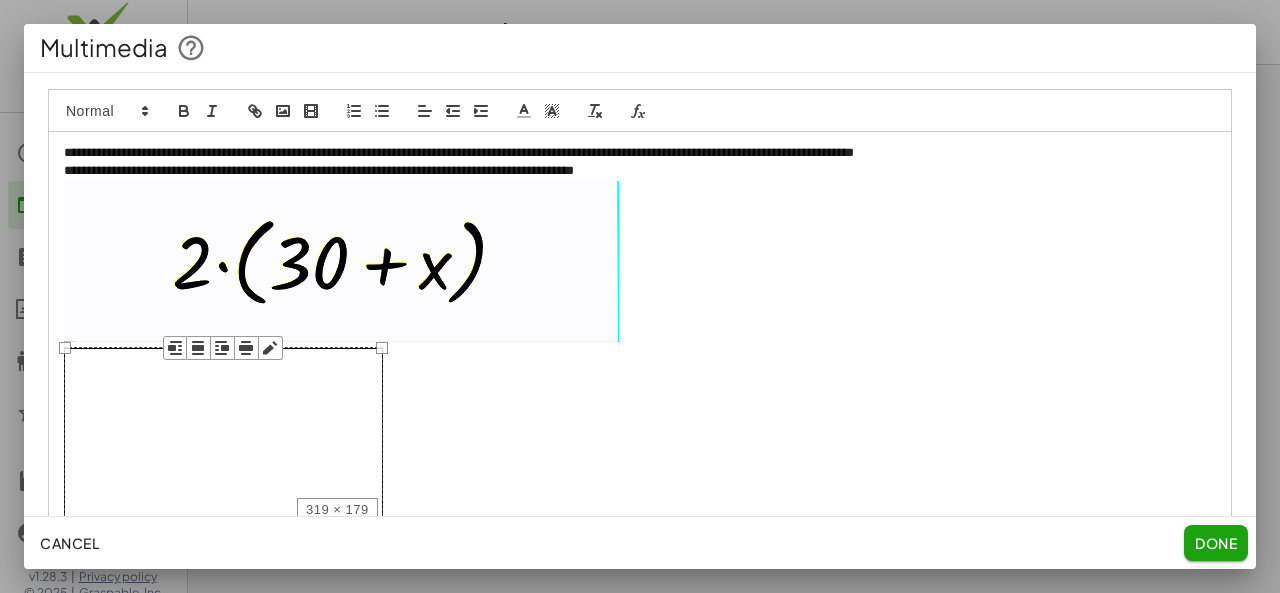 click 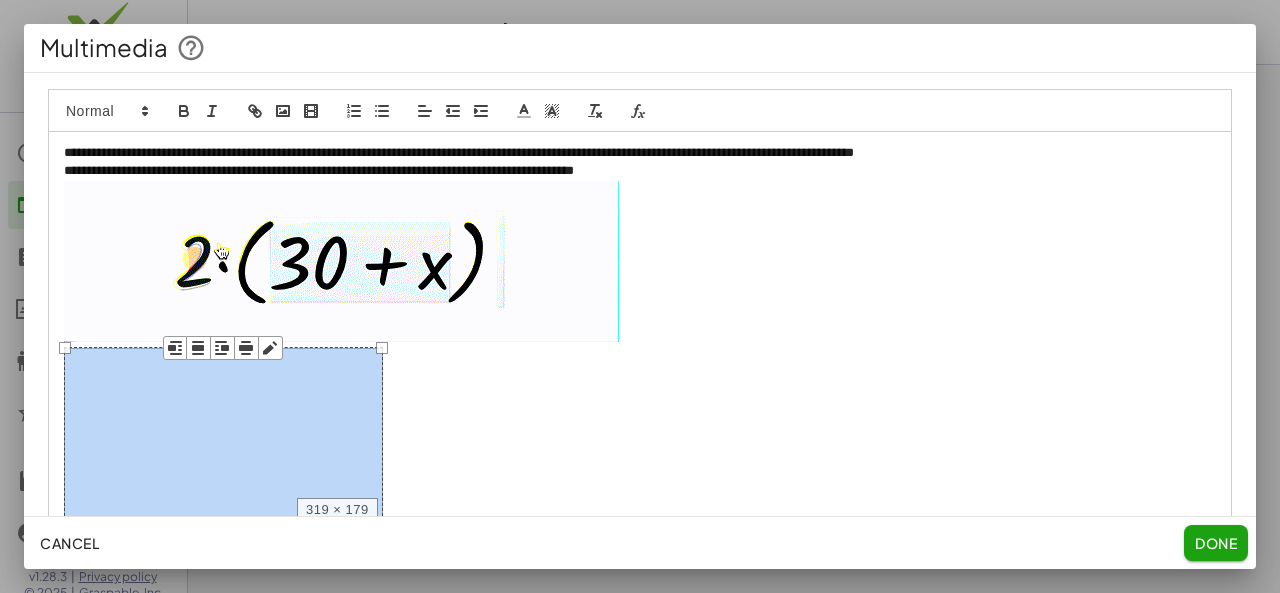 scroll, scrollTop: 24, scrollLeft: 0, axis: vertical 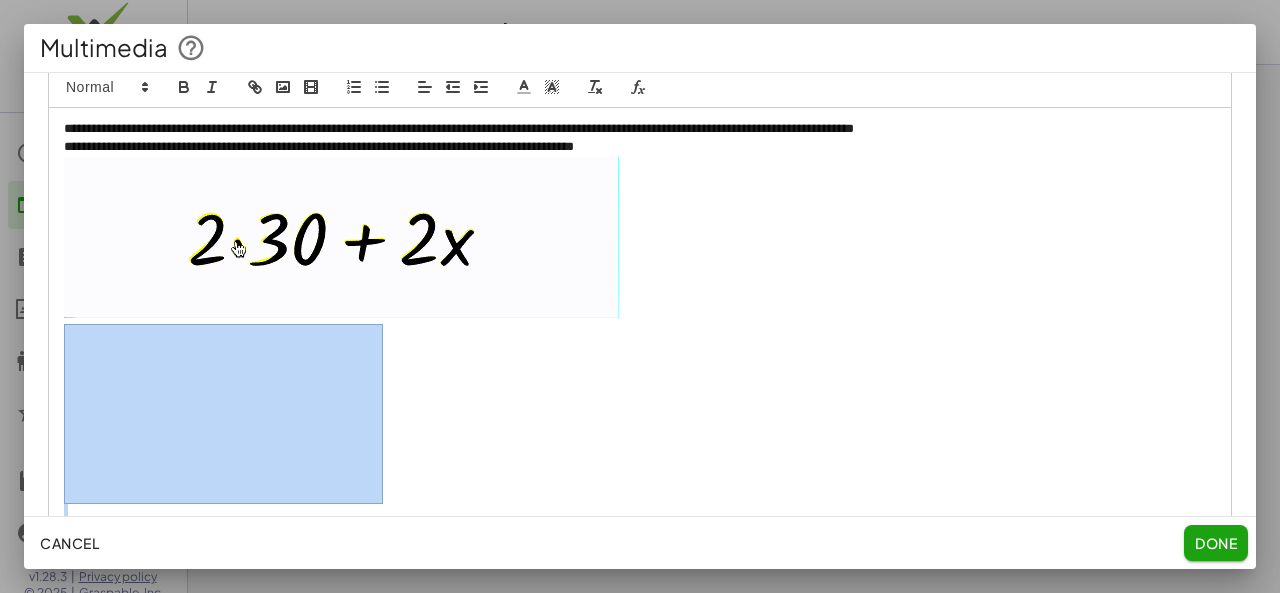 click on "**********" at bounding box center [640, 321] 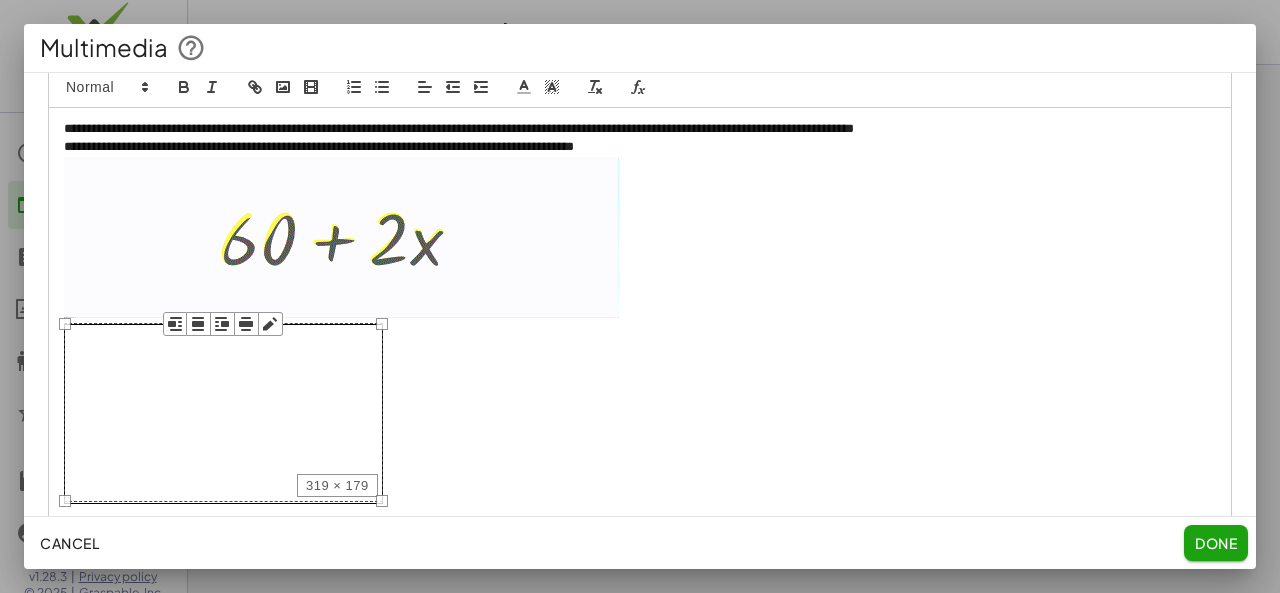 click on "**********" at bounding box center [640, 321] 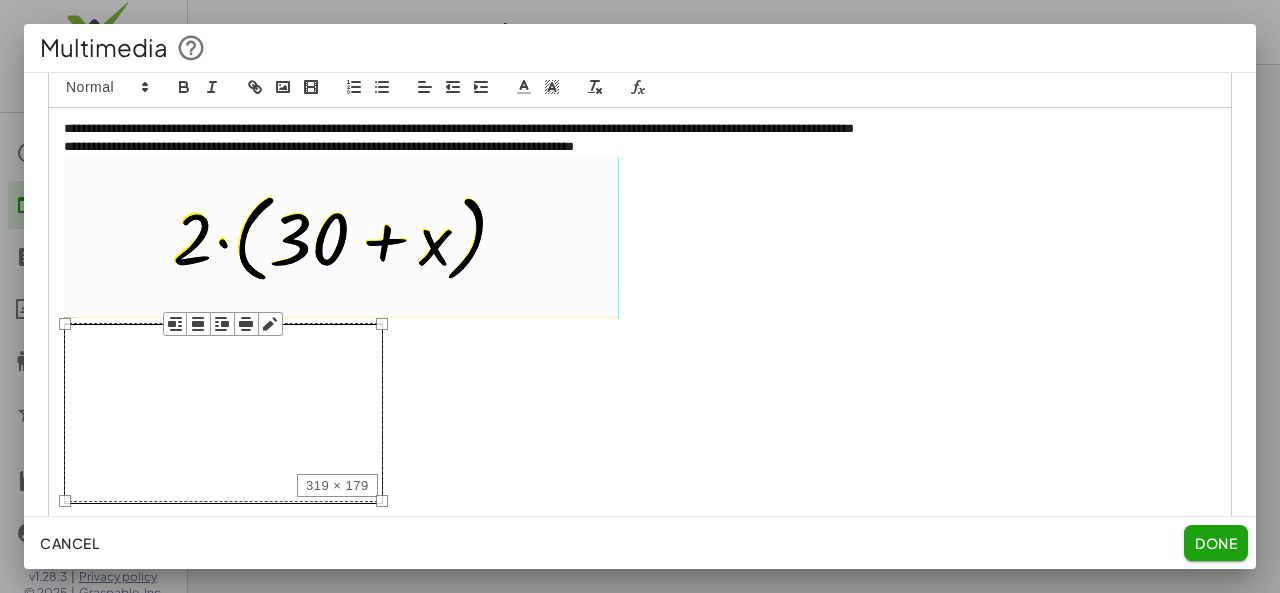 click on "**********" at bounding box center [640, 321] 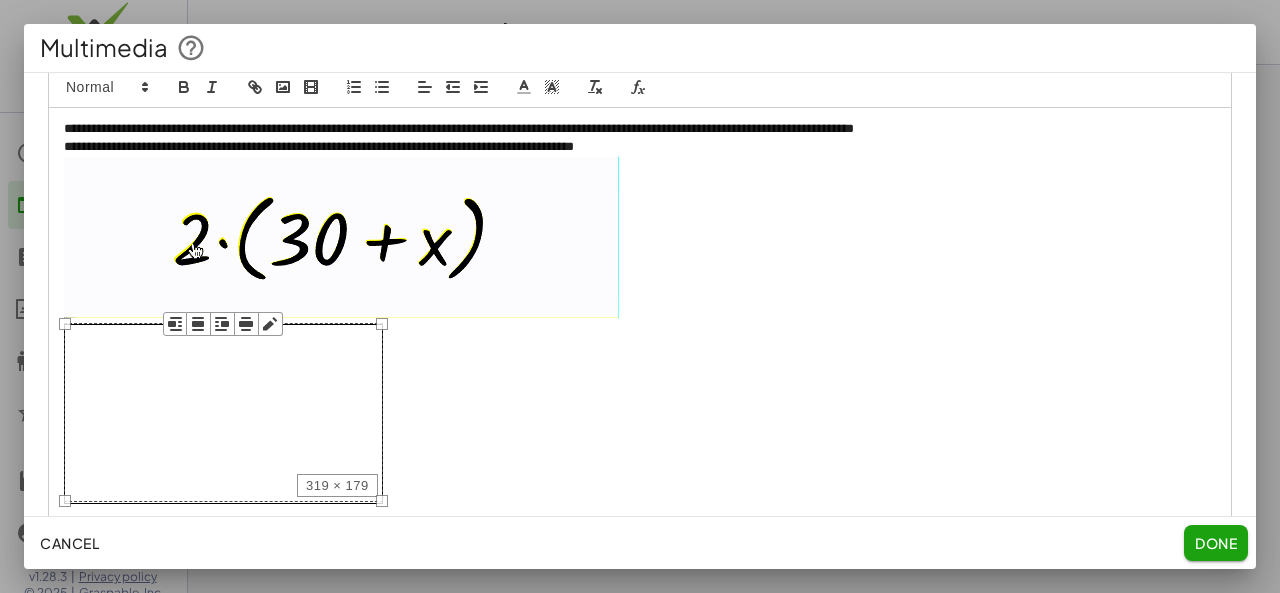 click on "**********" at bounding box center [640, 321] 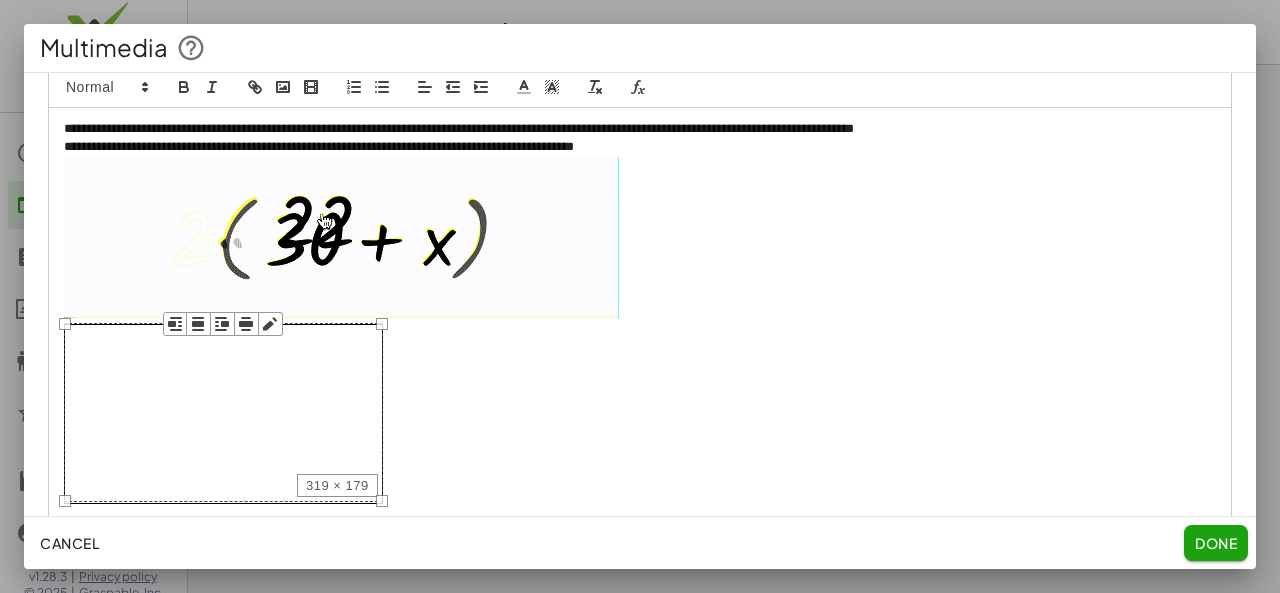 click on "Done" 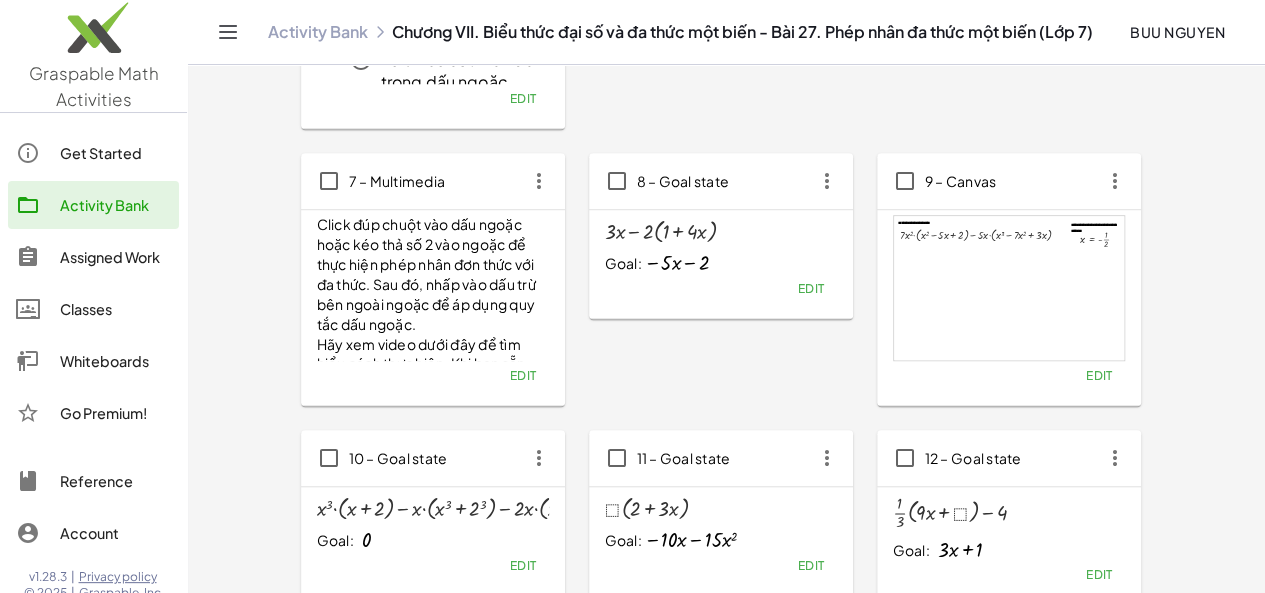 scroll, scrollTop: 0, scrollLeft: 0, axis: both 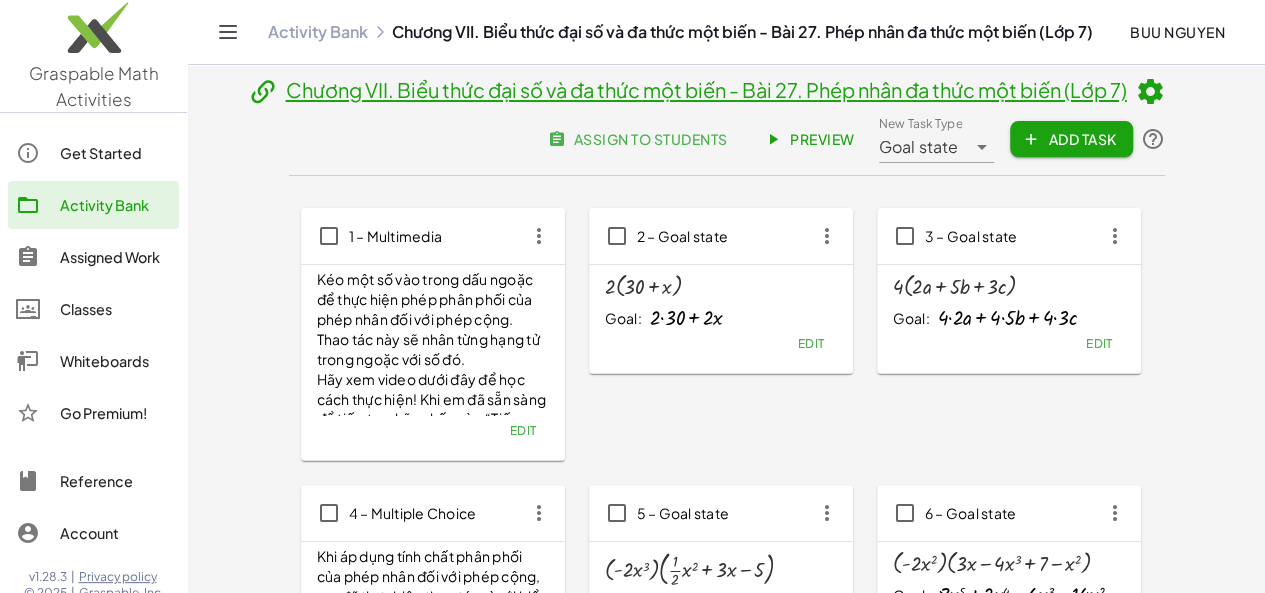 click on "Preview" 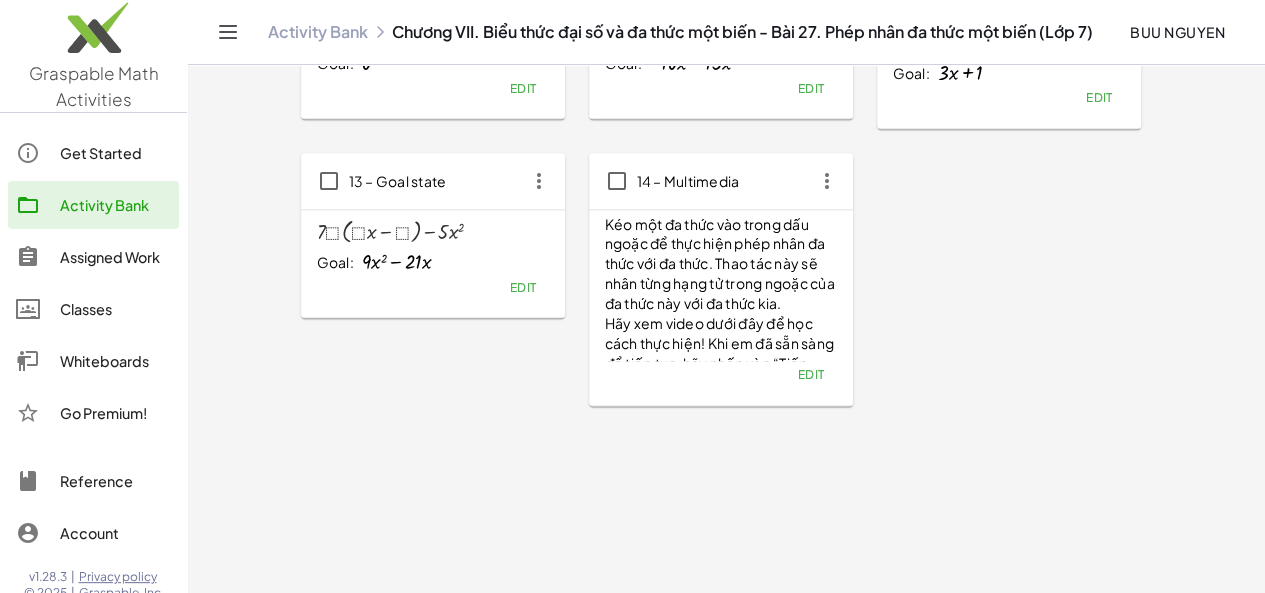 scroll, scrollTop: 1088, scrollLeft: 0, axis: vertical 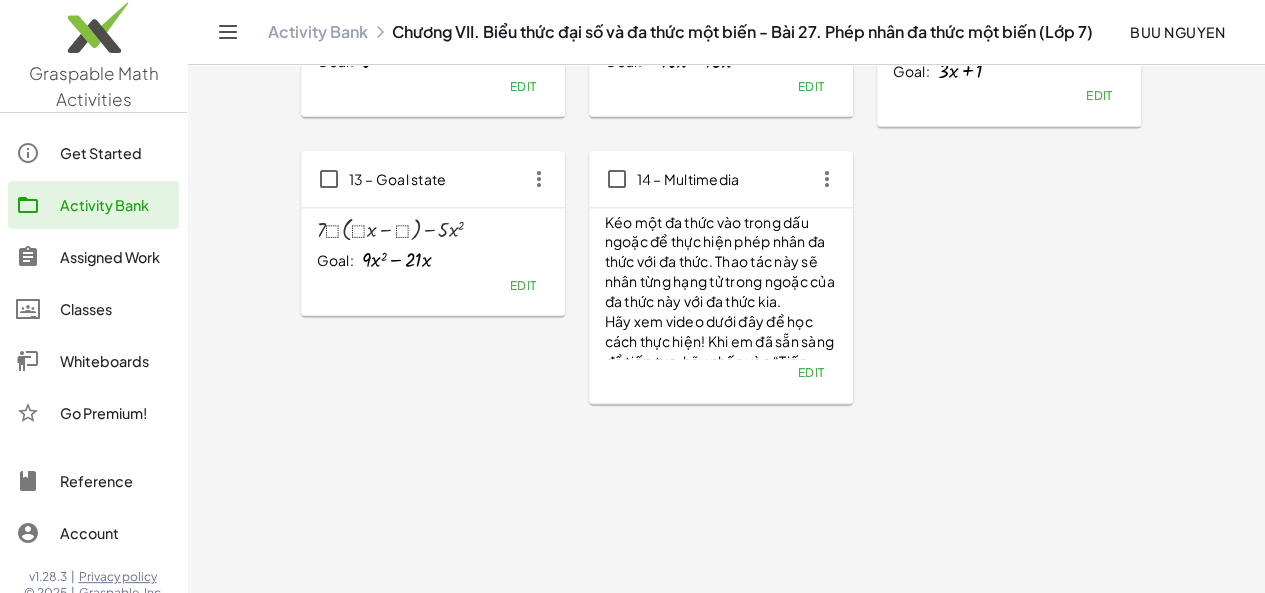 click on "Edit" 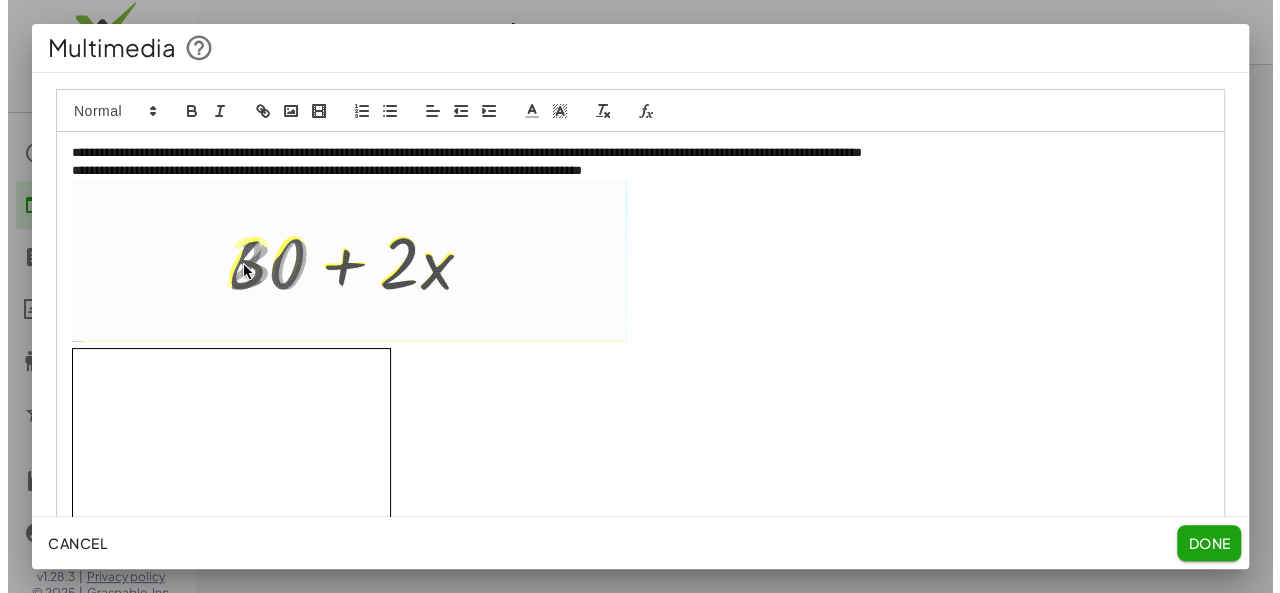 scroll, scrollTop: 0, scrollLeft: 0, axis: both 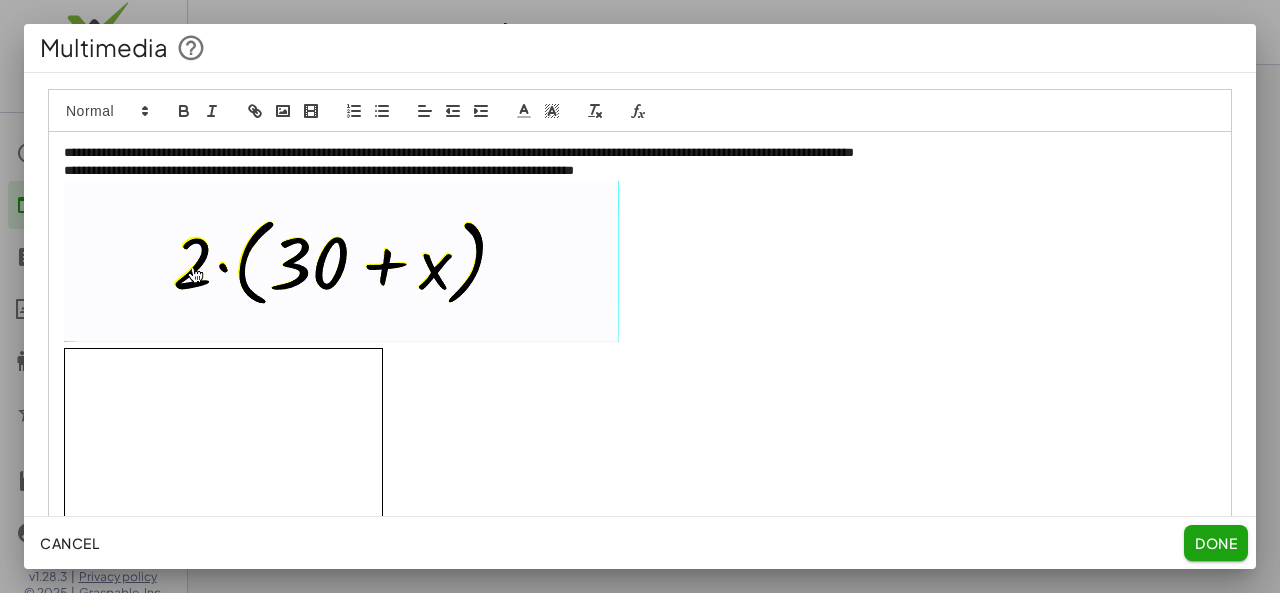 click at bounding box center (341, 261) 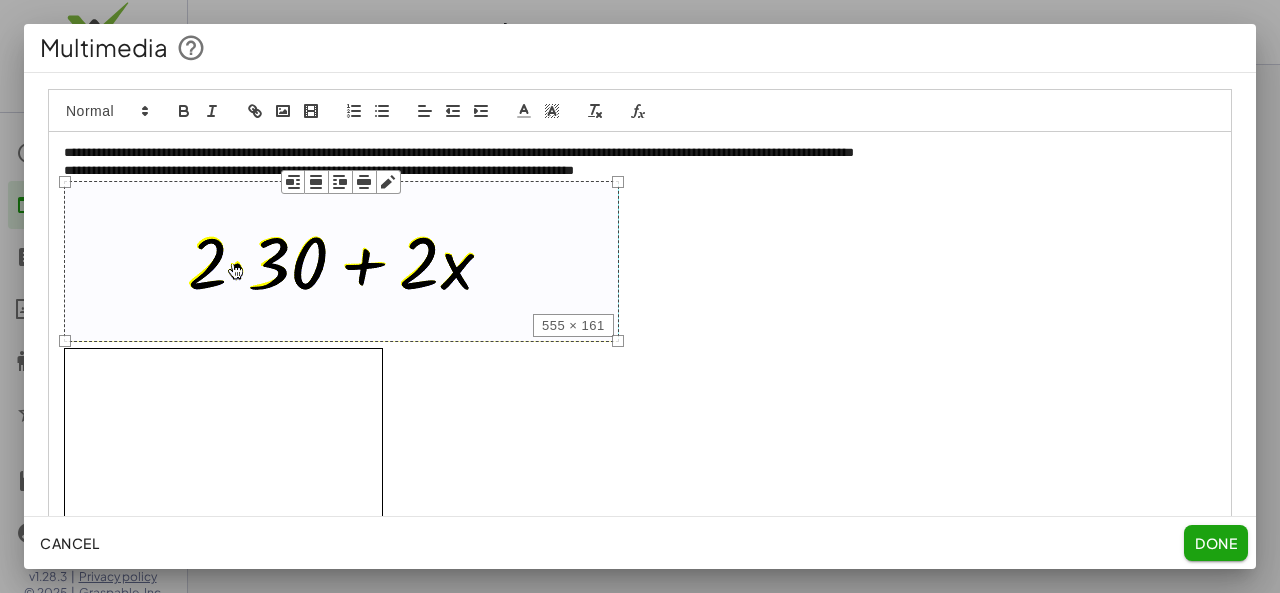 click at bounding box center [341, 261] 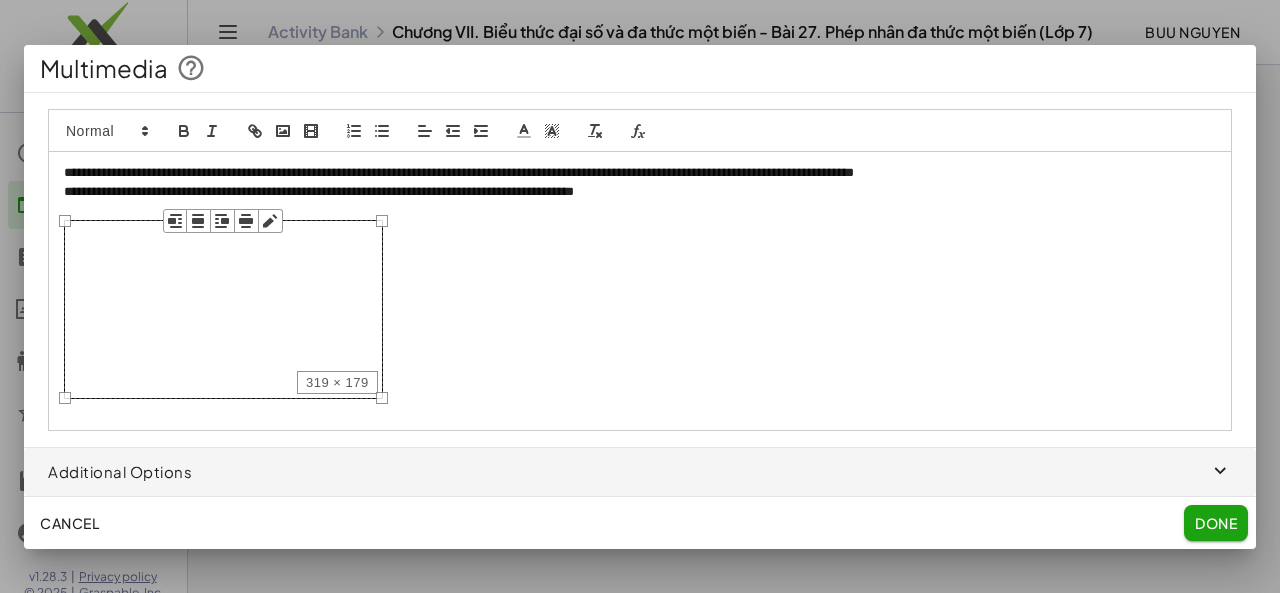 click on "**********" at bounding box center (640, 290) 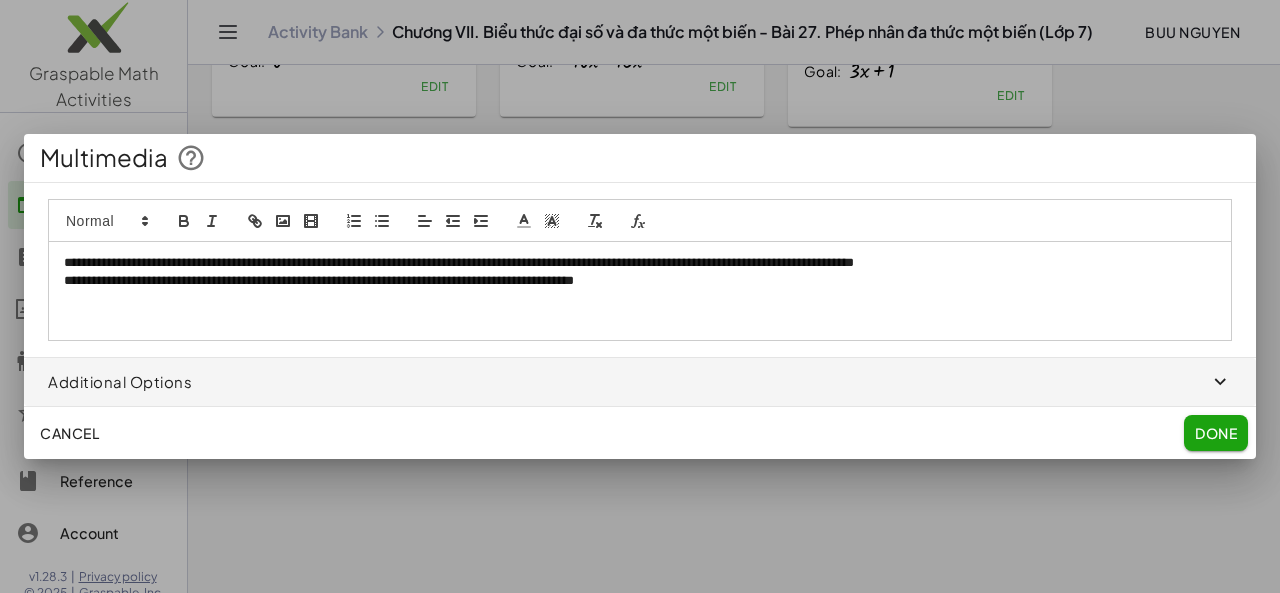 click at bounding box center [640, 300] 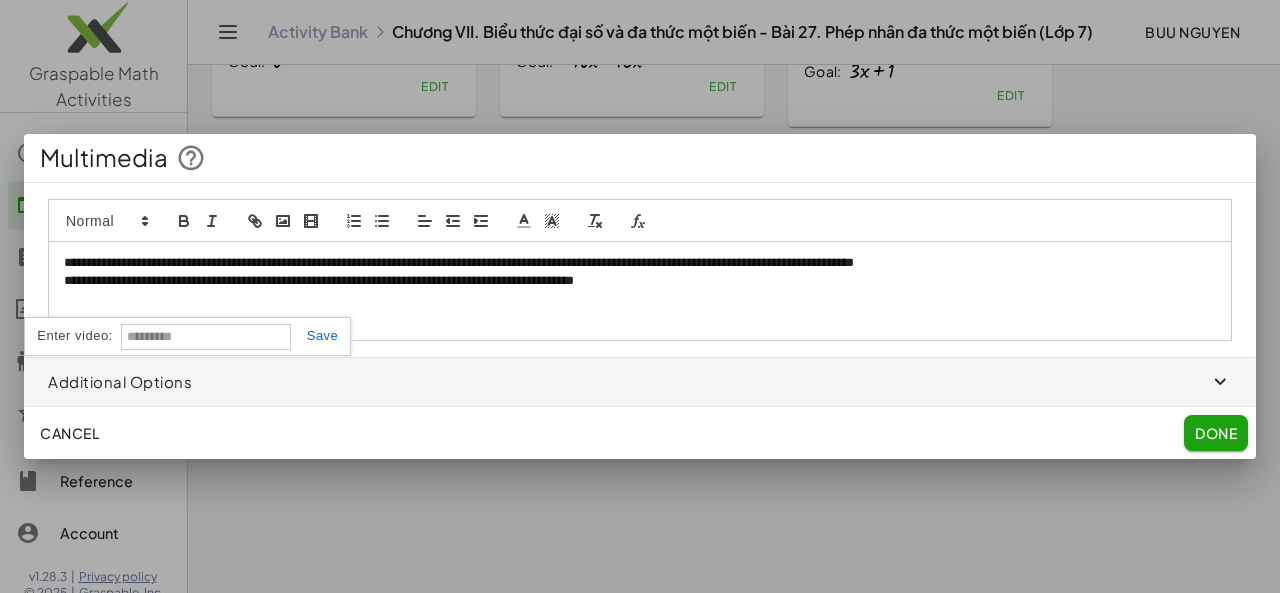 paste on "**********" 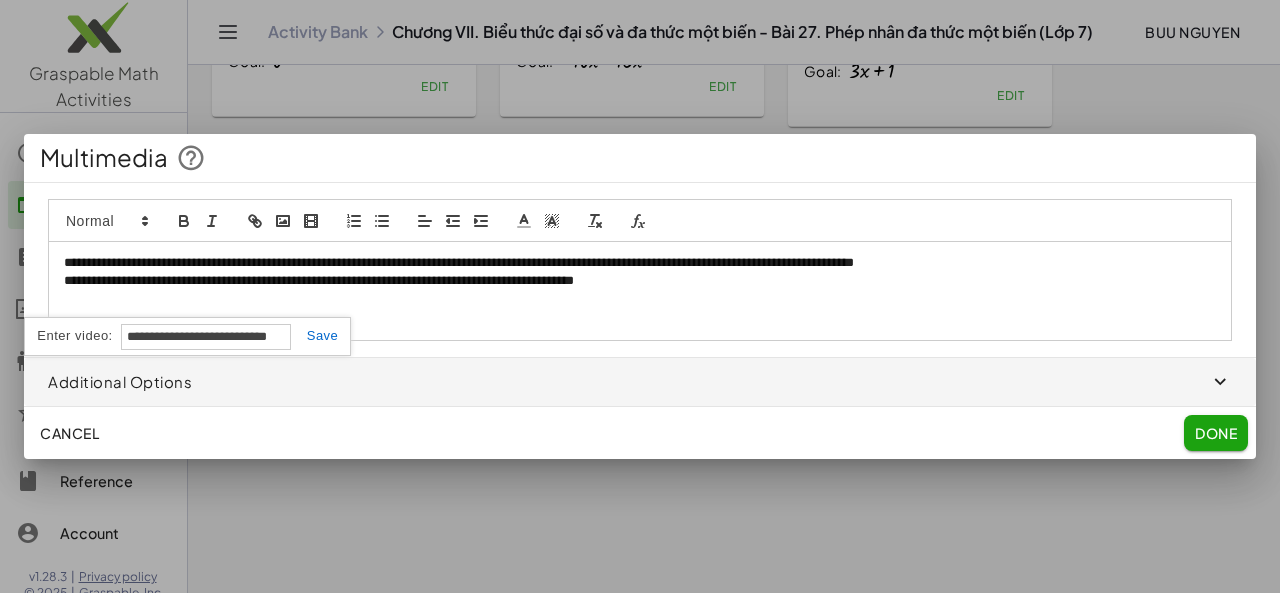 scroll, scrollTop: 0, scrollLeft: 29, axis: horizontal 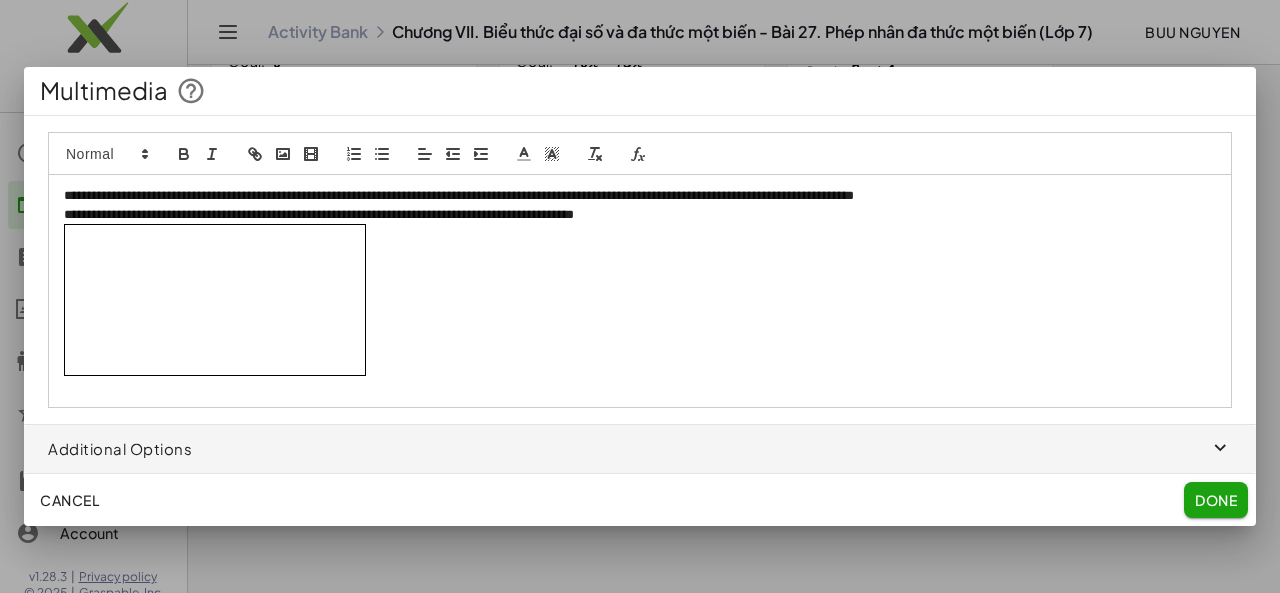 click on "**********" at bounding box center [640, 290] 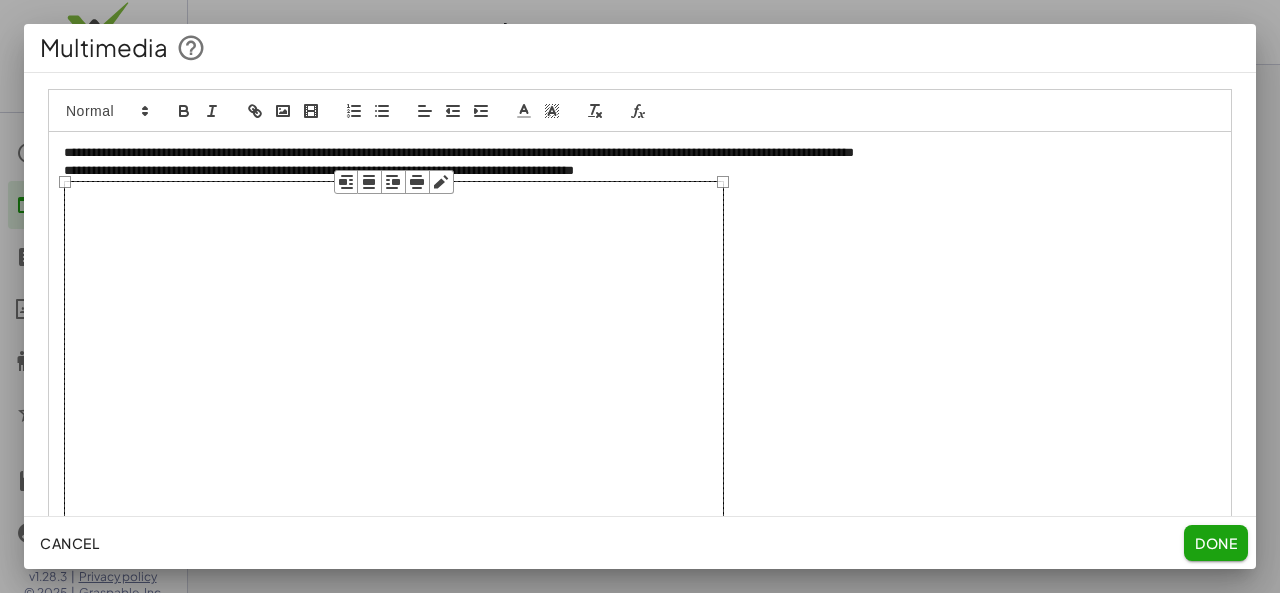 drag, startPoint x: 360, startPoint y: 373, endPoint x: 719, endPoint y: 443, distance: 365.76086 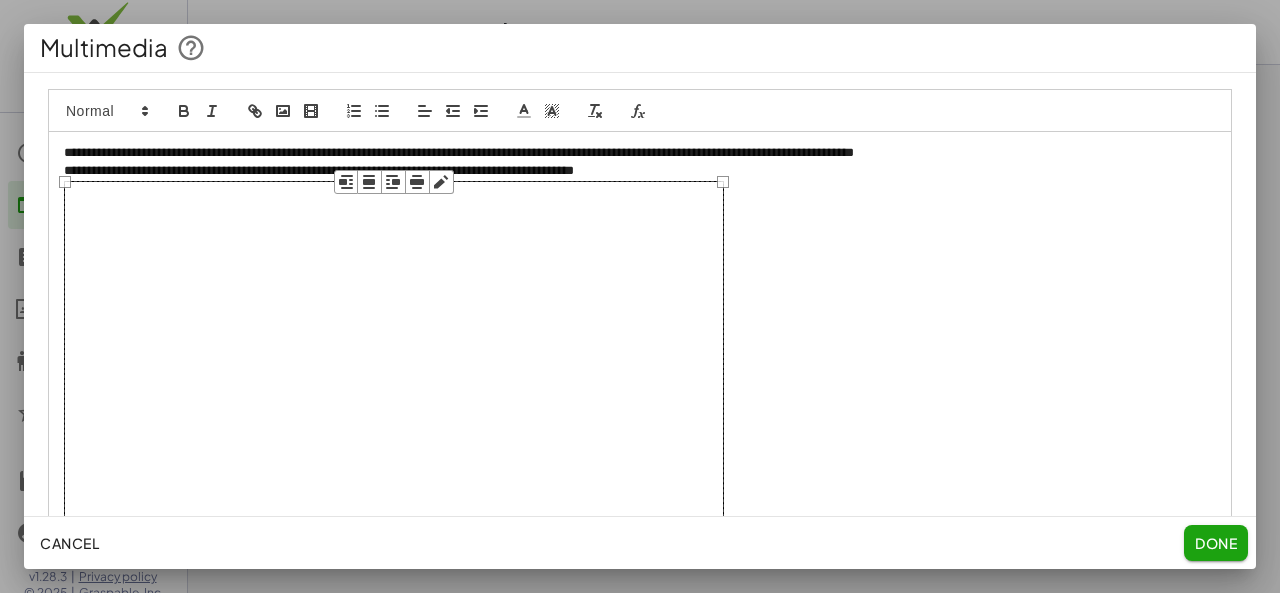 click on "**********" at bounding box center (640, 358) 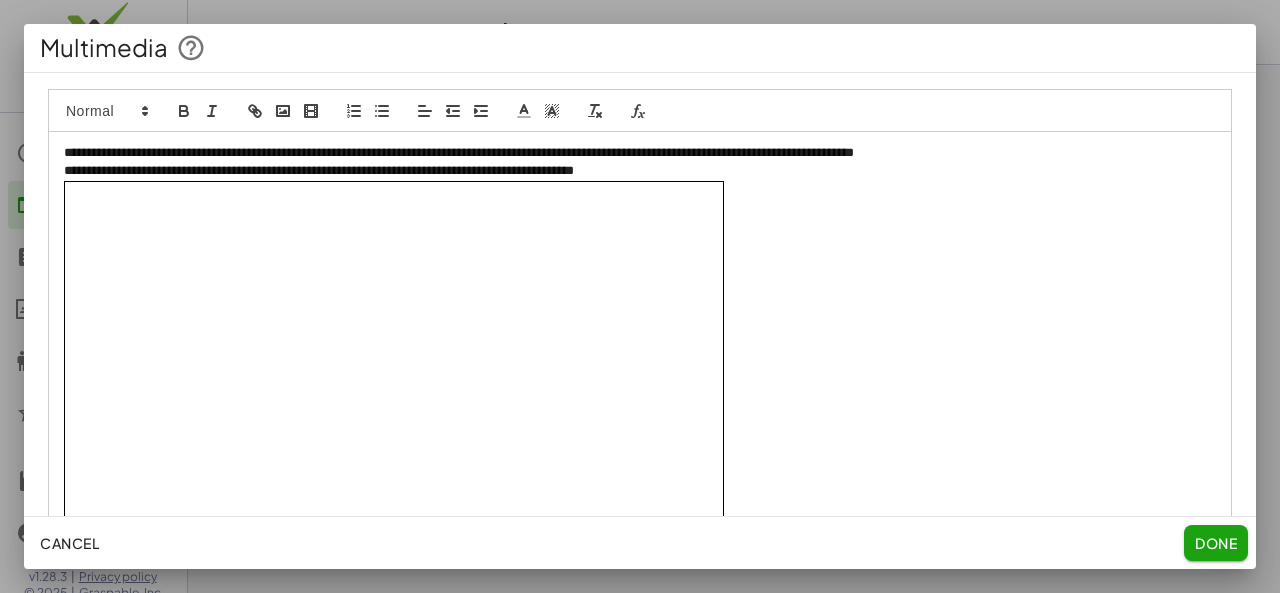 click on "**********" at bounding box center [632, 171] 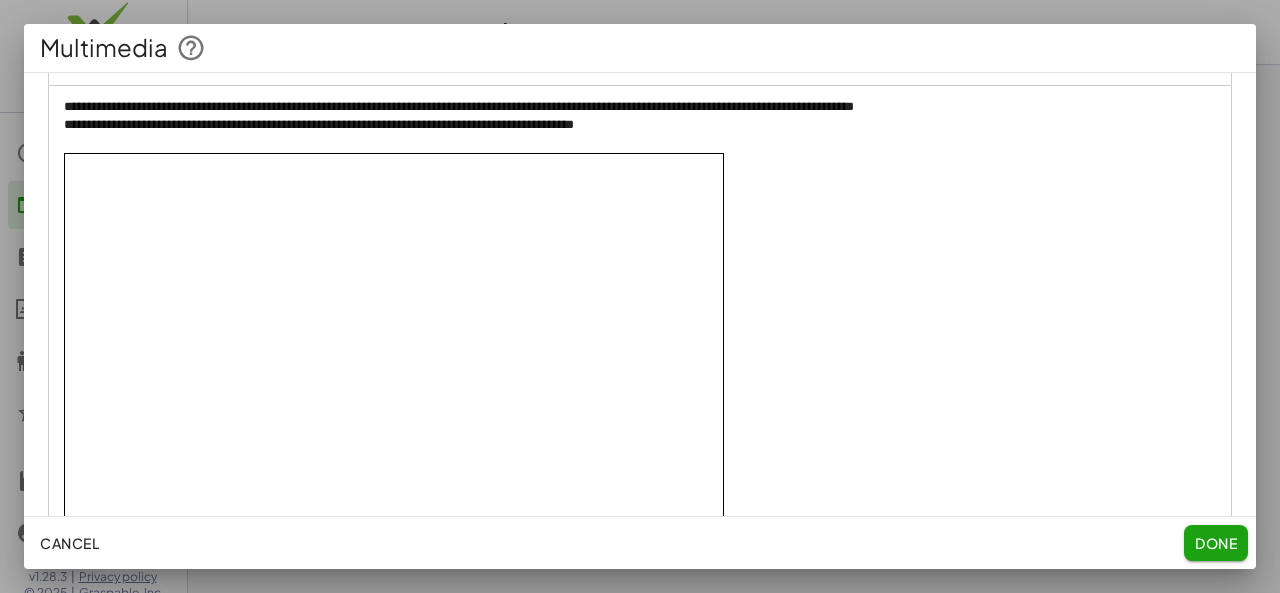 scroll, scrollTop: 48, scrollLeft: 0, axis: vertical 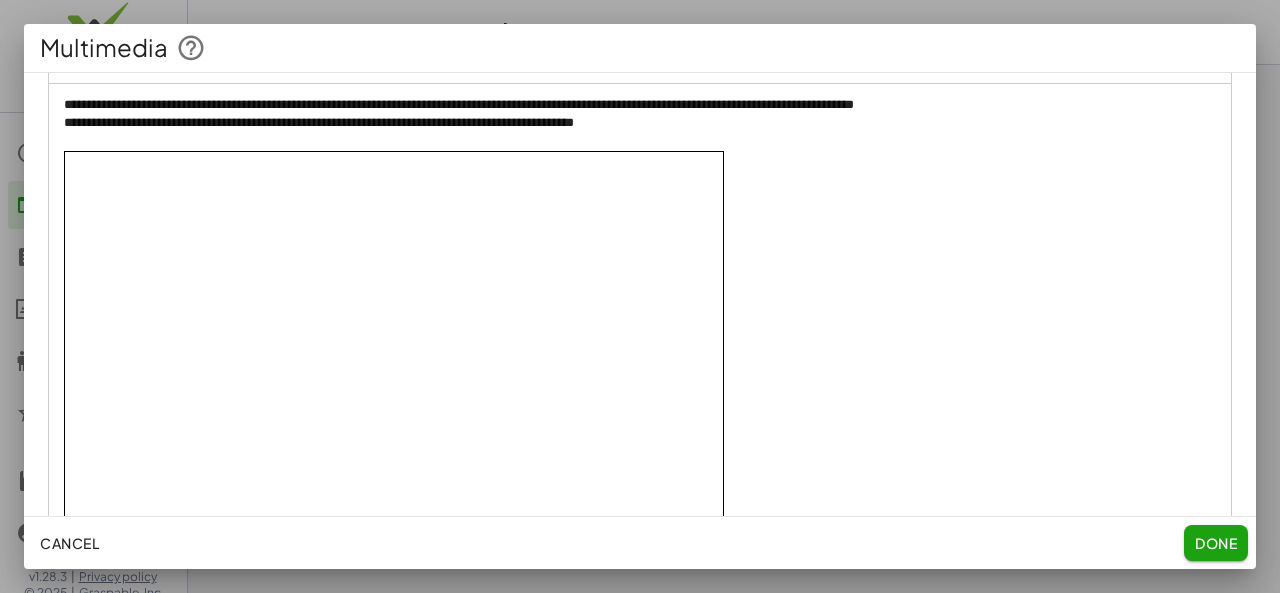 click on "**********" at bounding box center (632, 105) 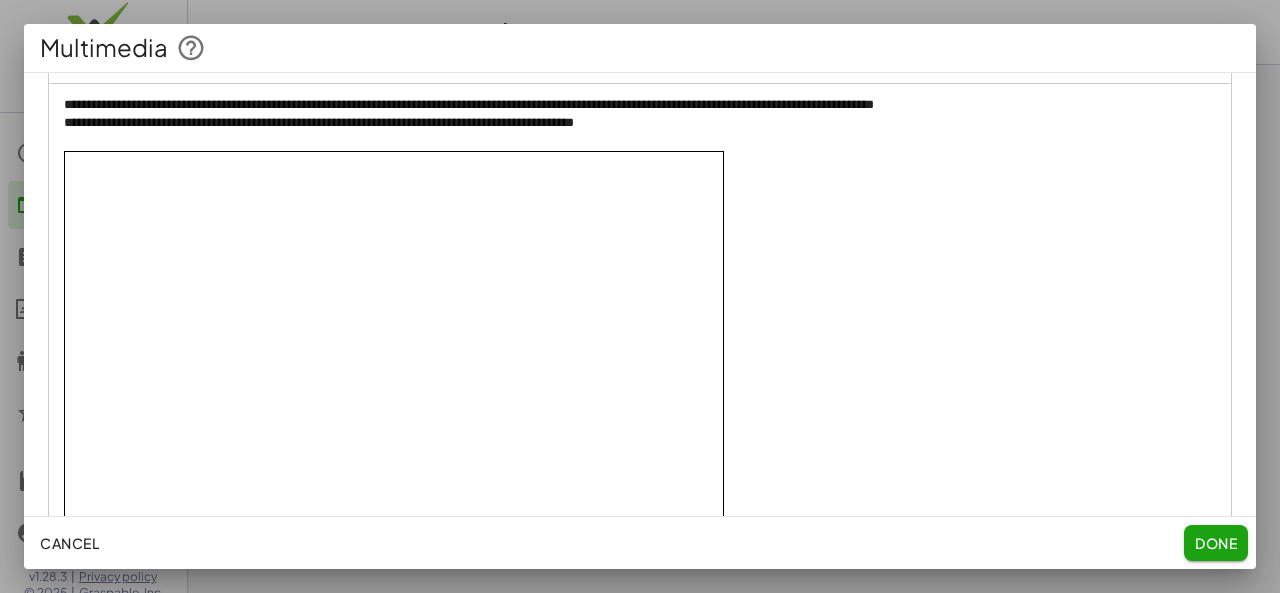 click on "**********" at bounding box center [632, 105] 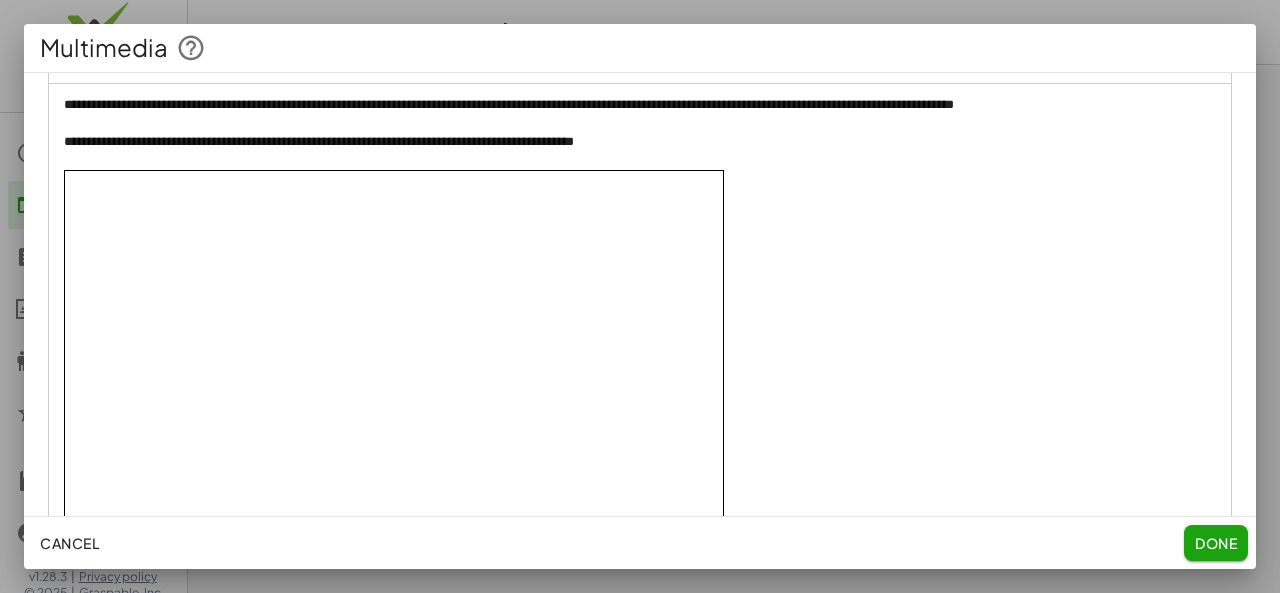 click on "**********" at bounding box center [632, 114] 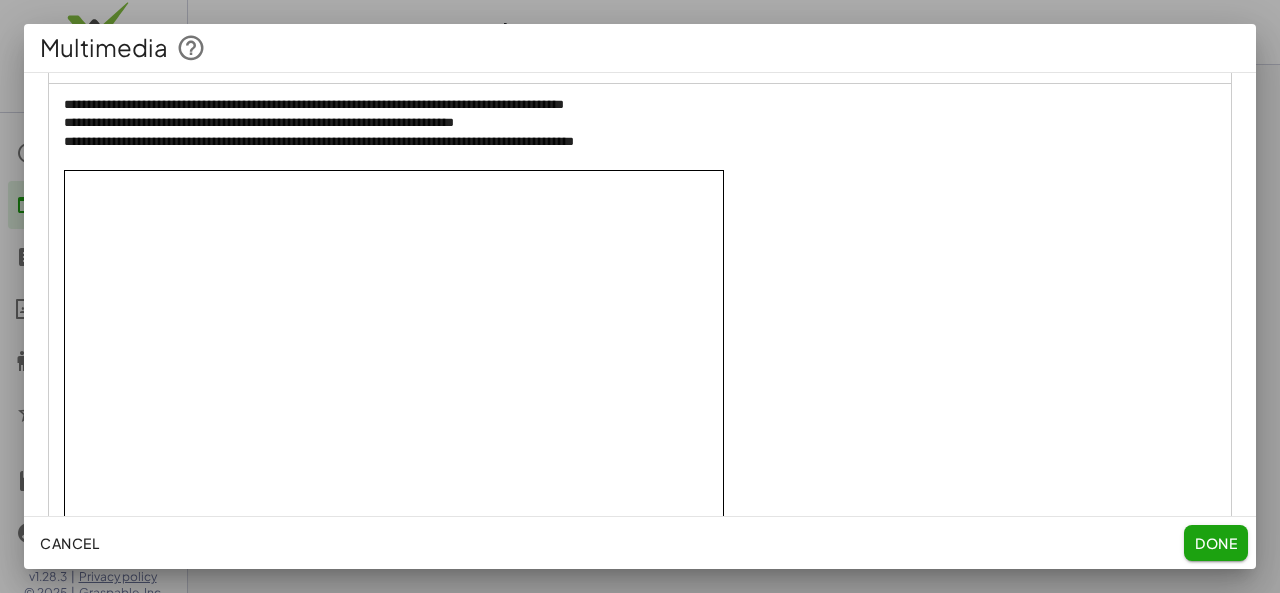 click on "Done" 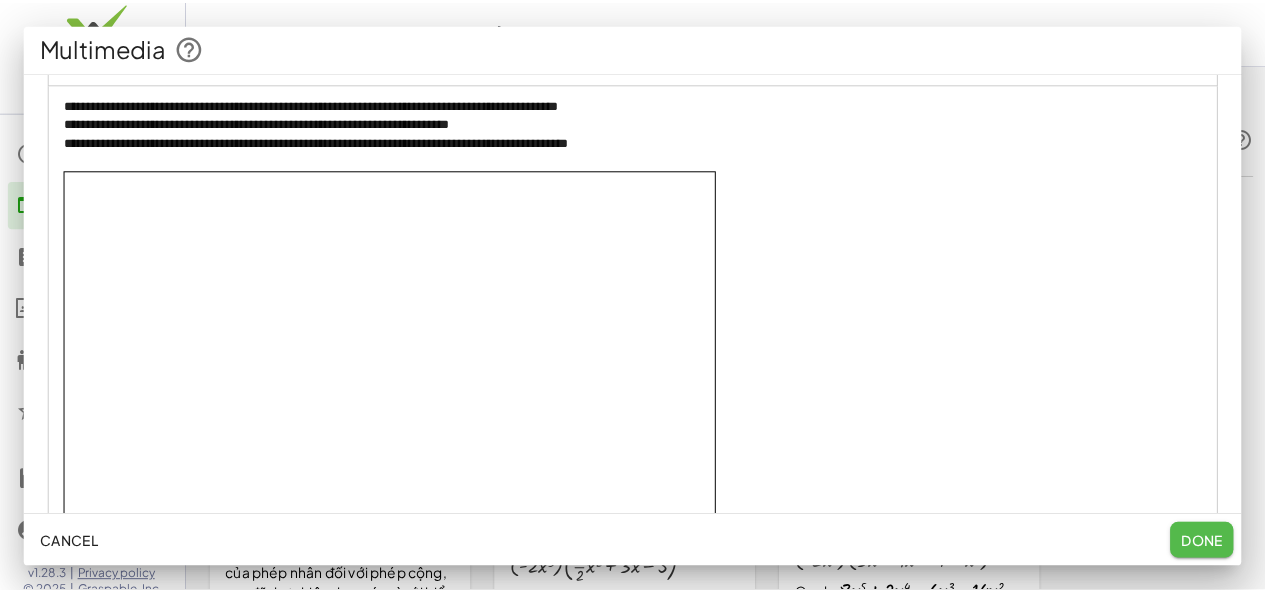 scroll, scrollTop: 1088, scrollLeft: 0, axis: vertical 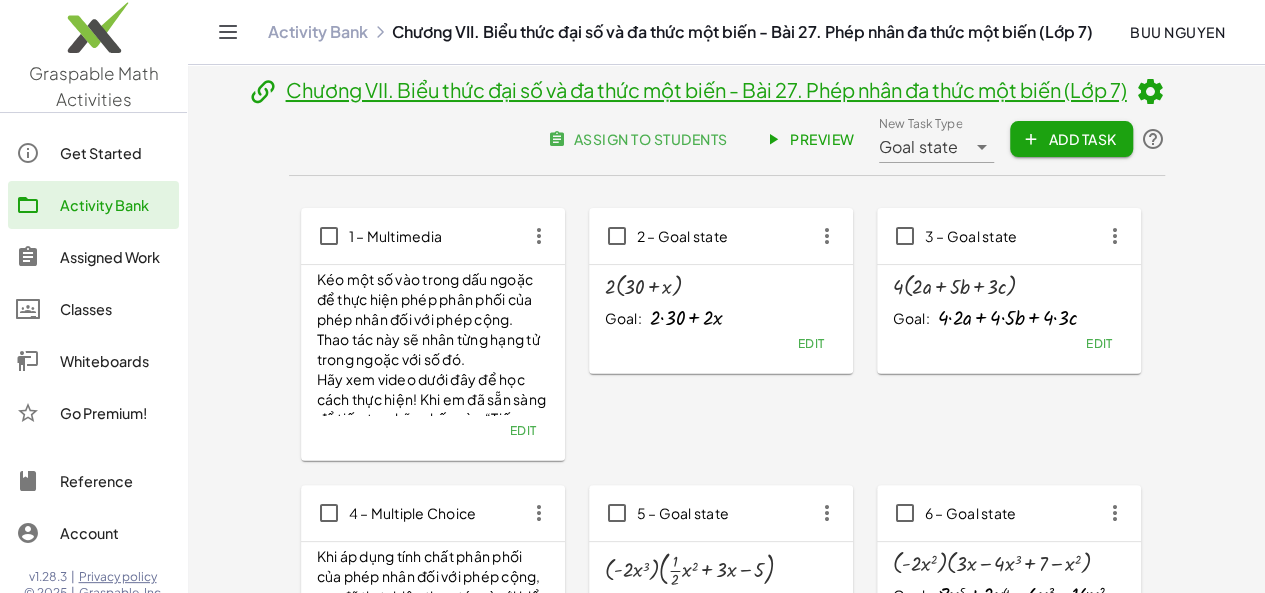 click on "Preview" 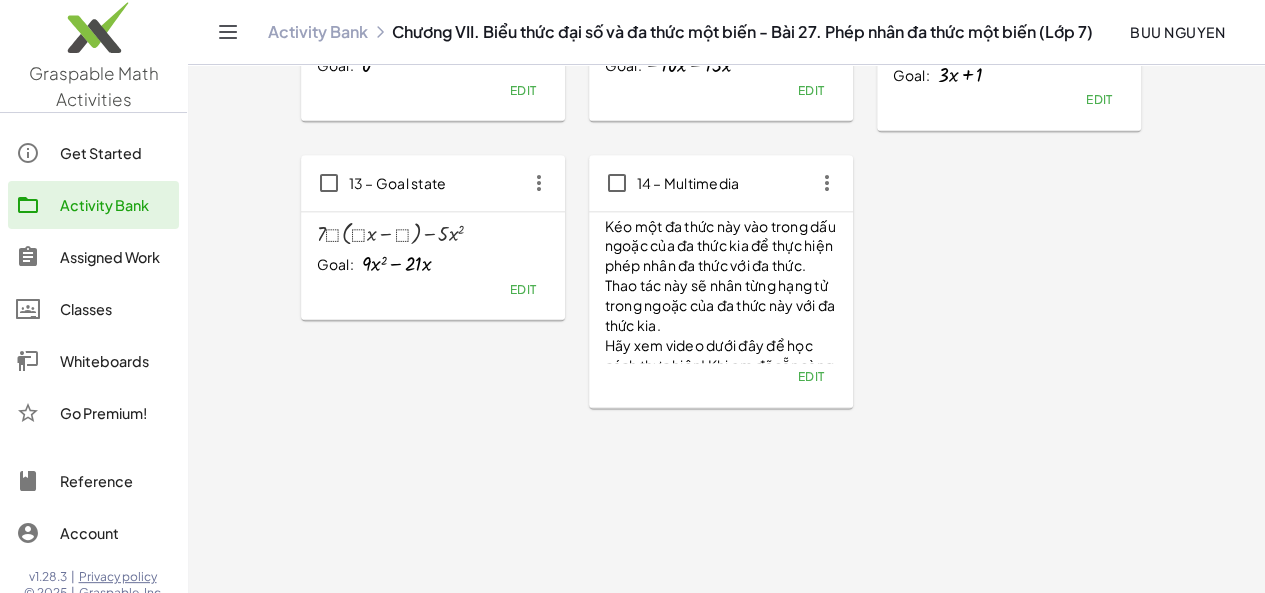 scroll, scrollTop: 1088, scrollLeft: 0, axis: vertical 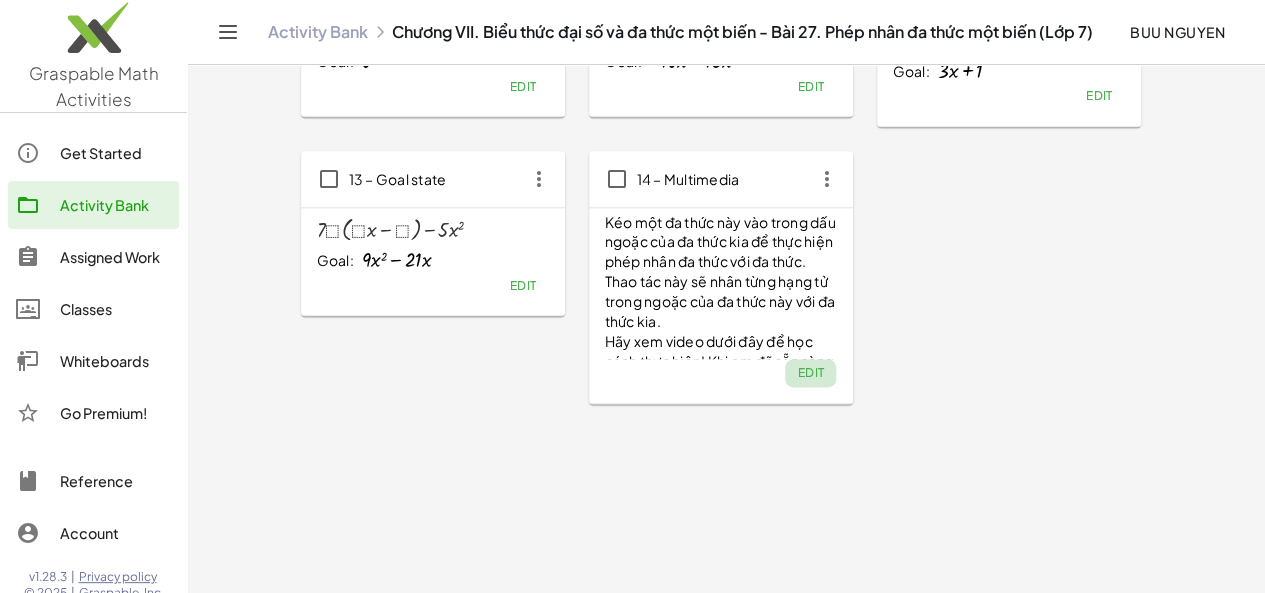 click on "Edit" 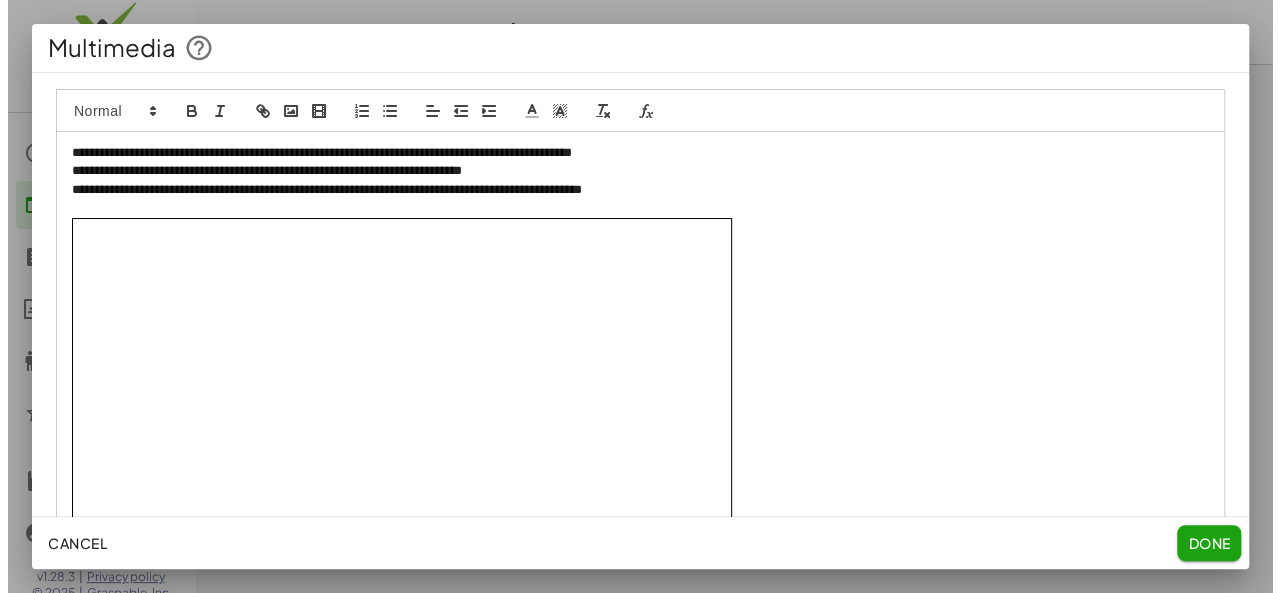 scroll, scrollTop: 0, scrollLeft: 0, axis: both 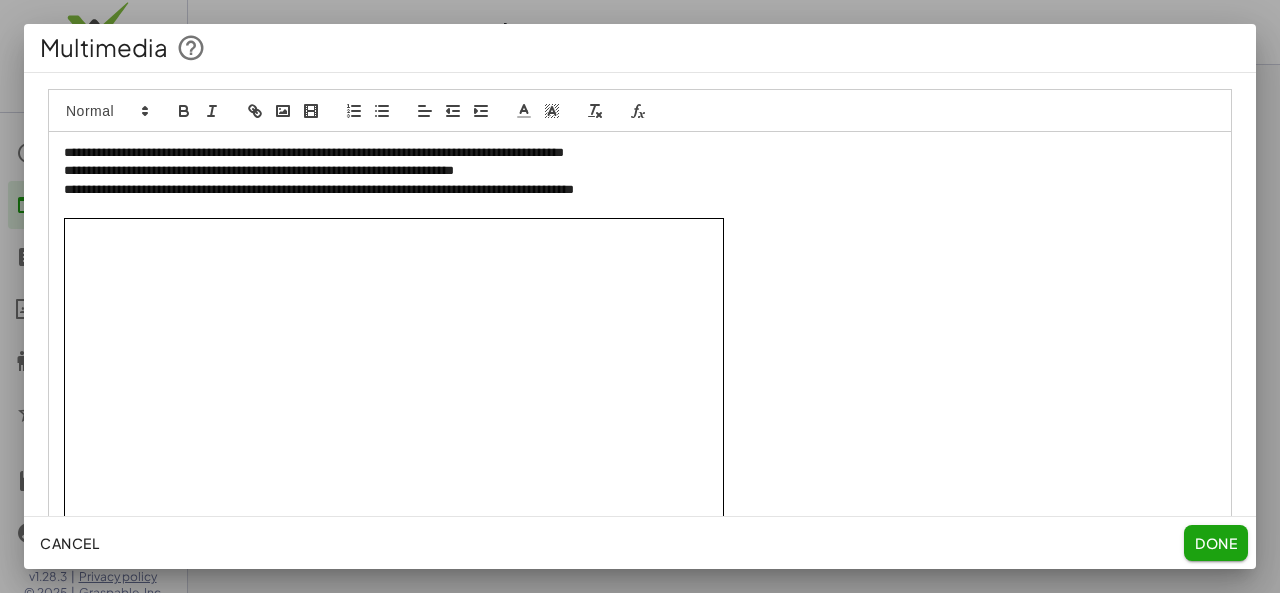 click on "**********" at bounding box center (632, 171) 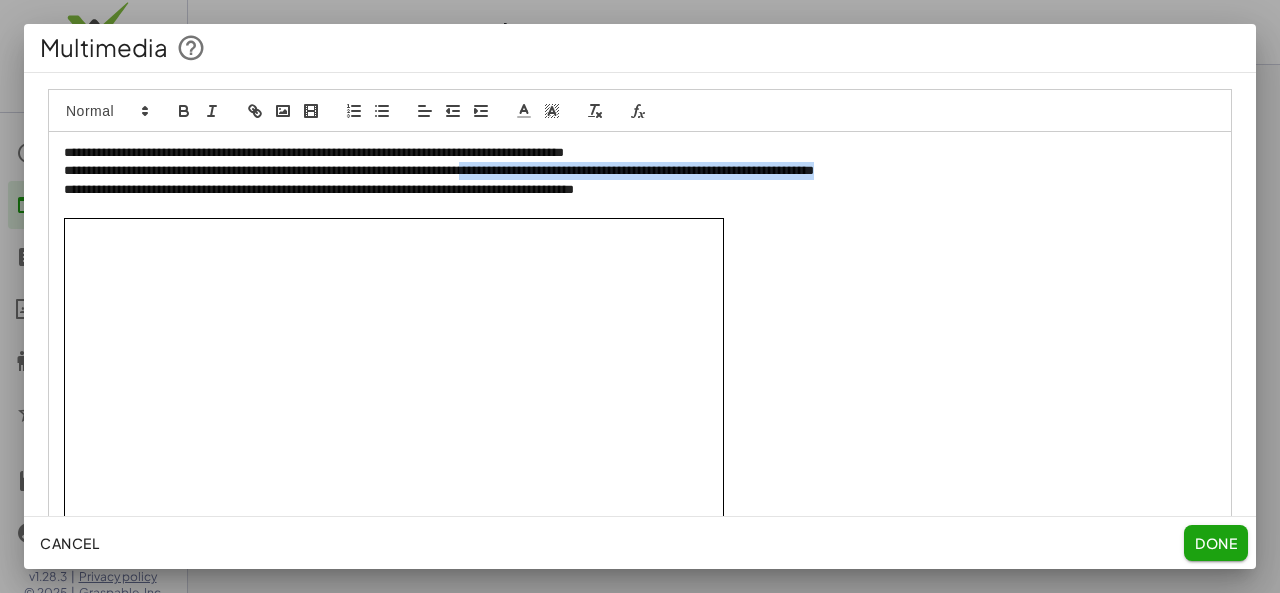 drag, startPoint x: 572, startPoint y: 169, endPoint x: 1030, endPoint y: 170, distance: 458.0011 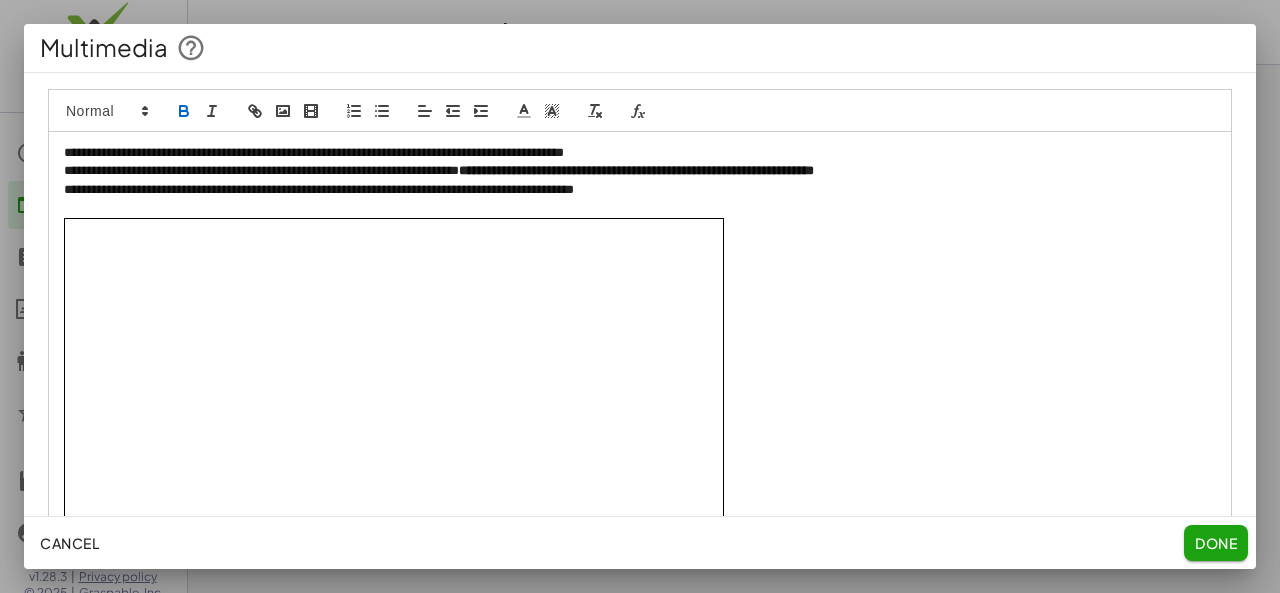 click 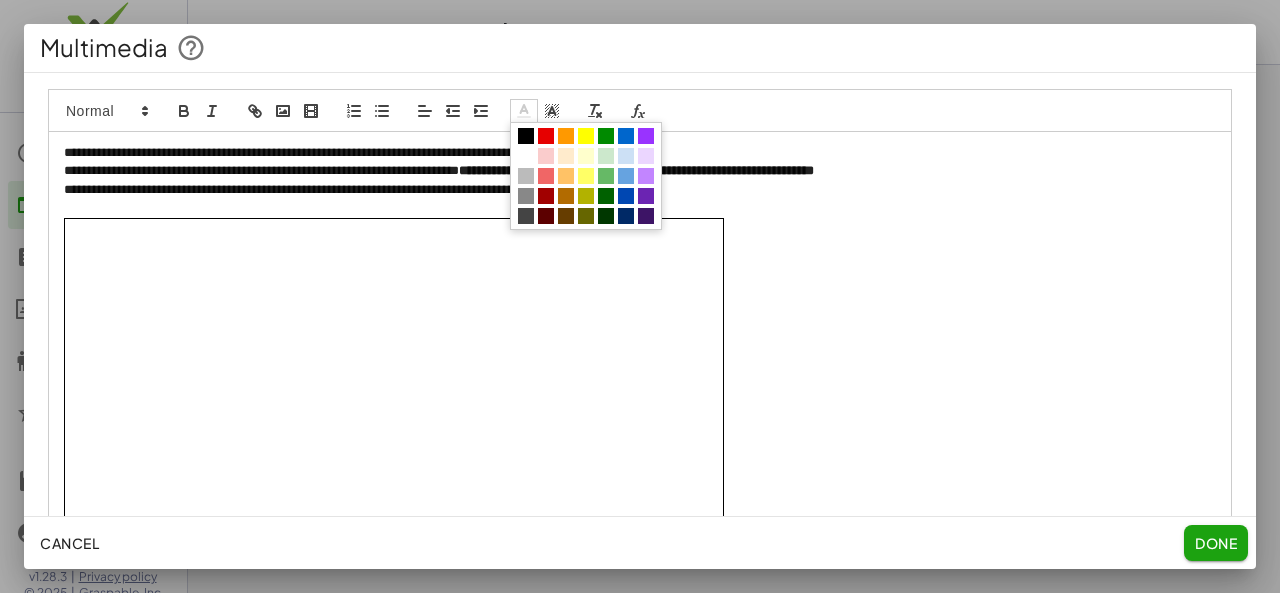 click at bounding box center (546, 136) 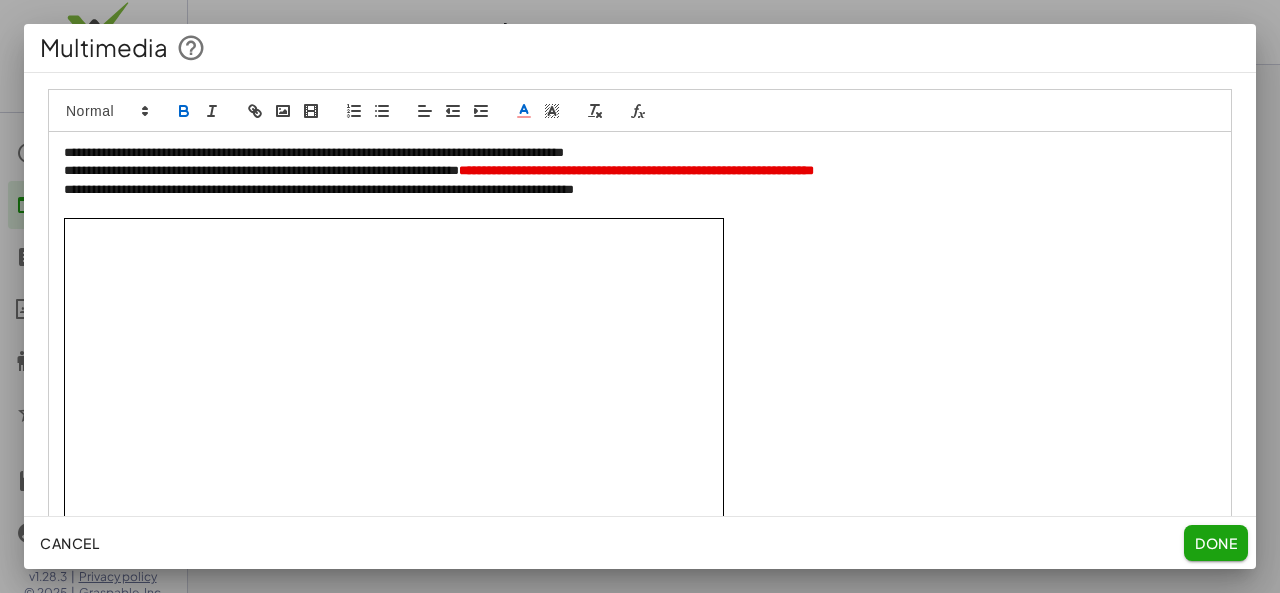 click on "**********" at bounding box center (640, 376) 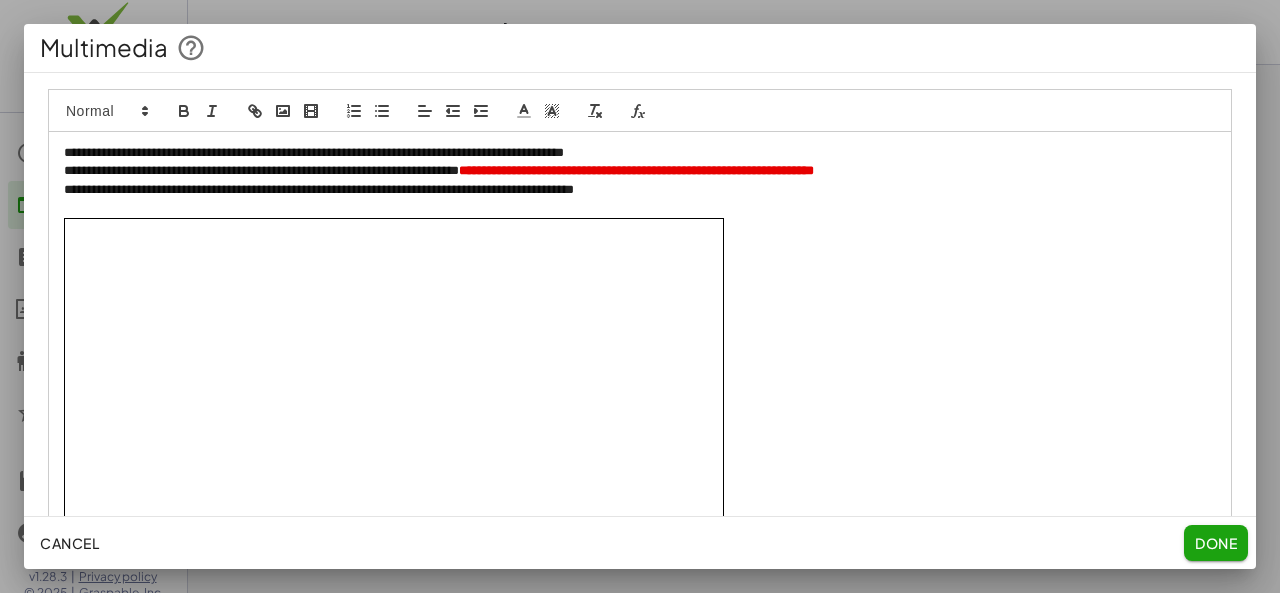click on "**********" at bounding box center [640, 376] 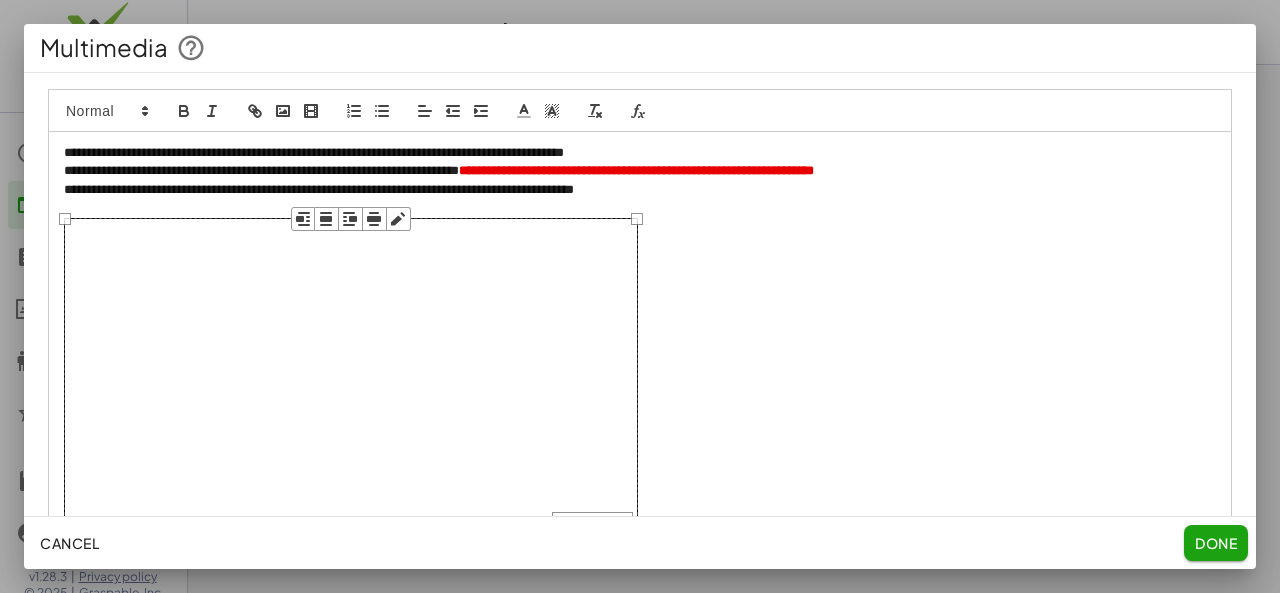 drag, startPoint x: 724, startPoint y: 221, endPoint x: 636, endPoint y: 258, distance: 95.462036 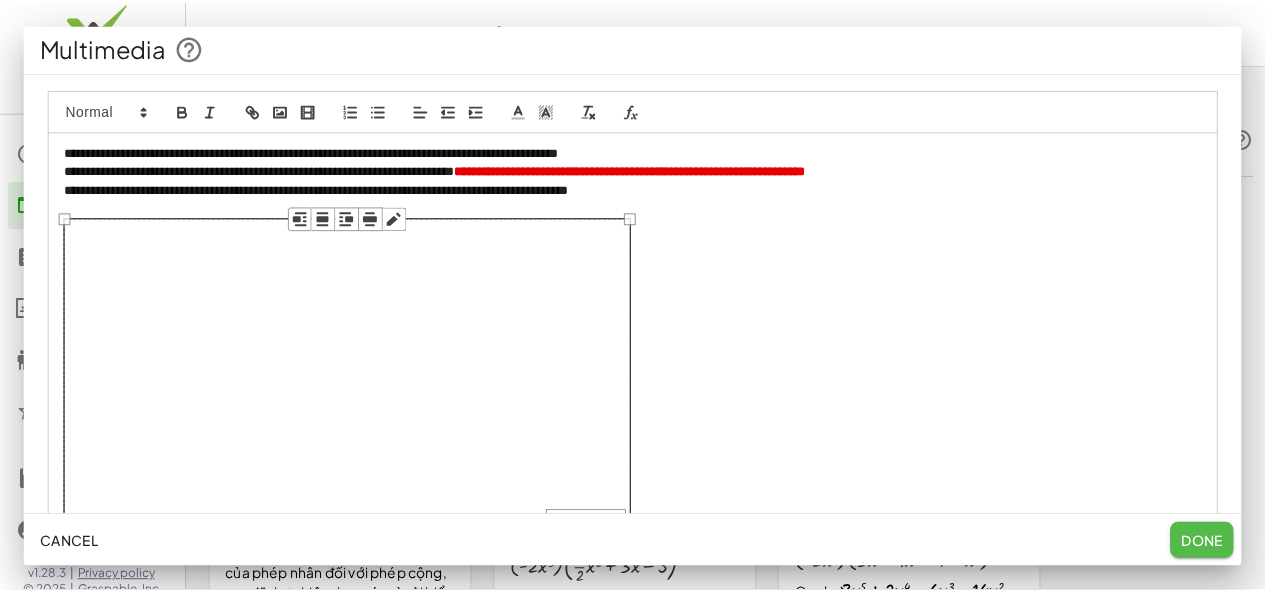 scroll, scrollTop: 1088, scrollLeft: 0, axis: vertical 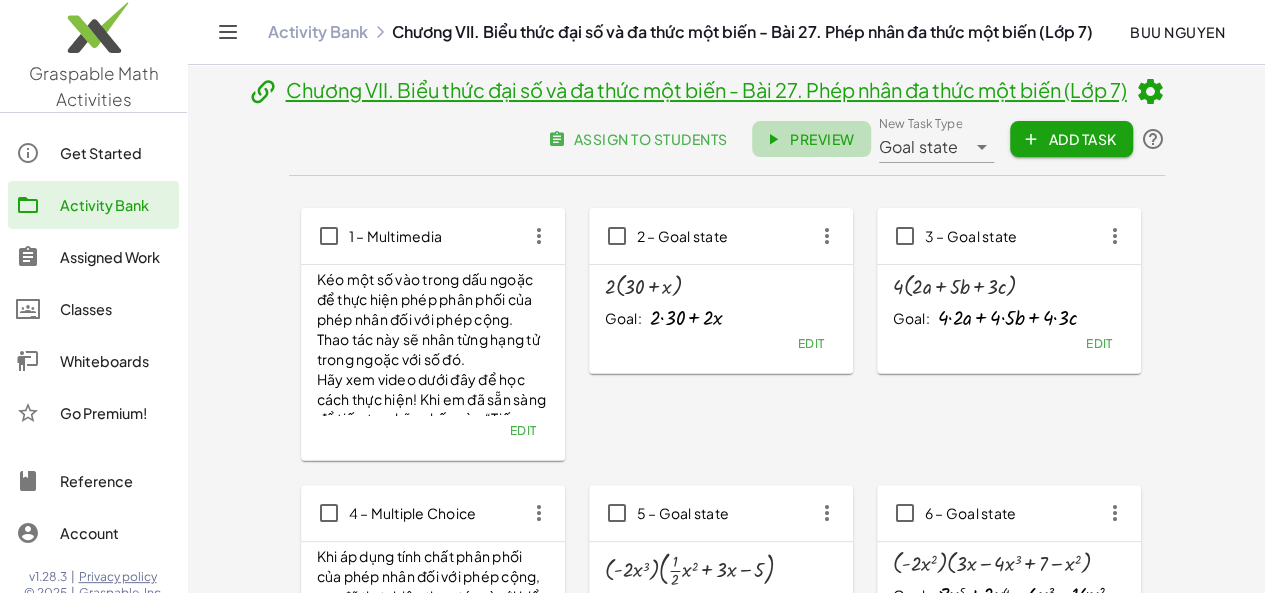 click on "Preview" at bounding box center (811, 139) 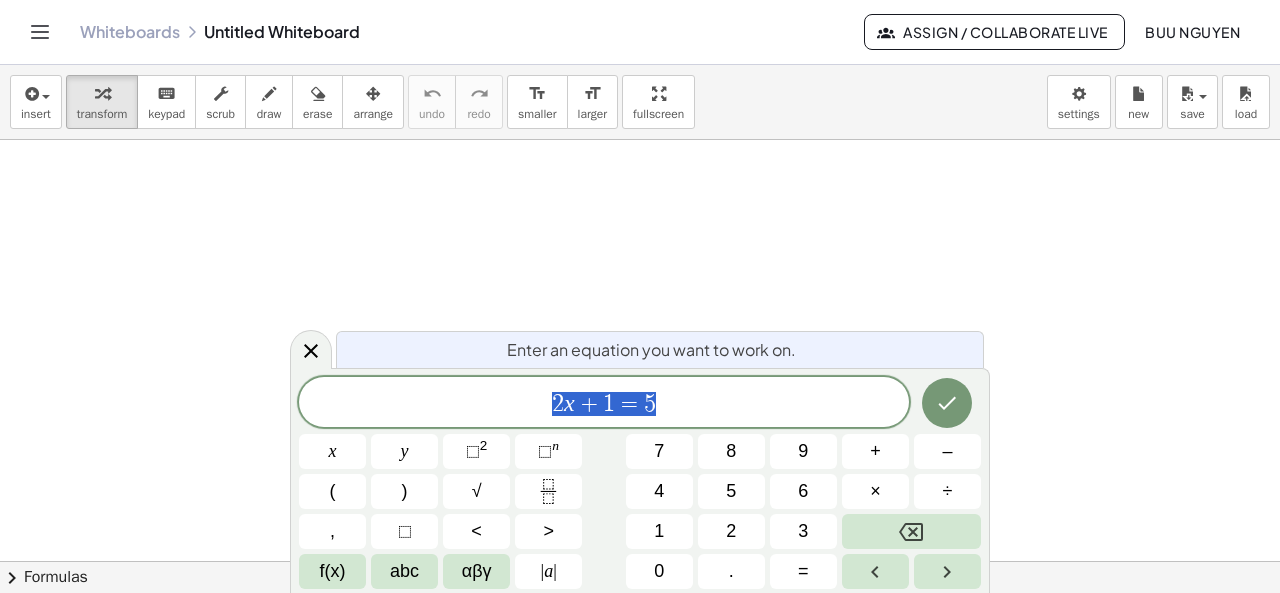 scroll, scrollTop: 0, scrollLeft: 0, axis: both 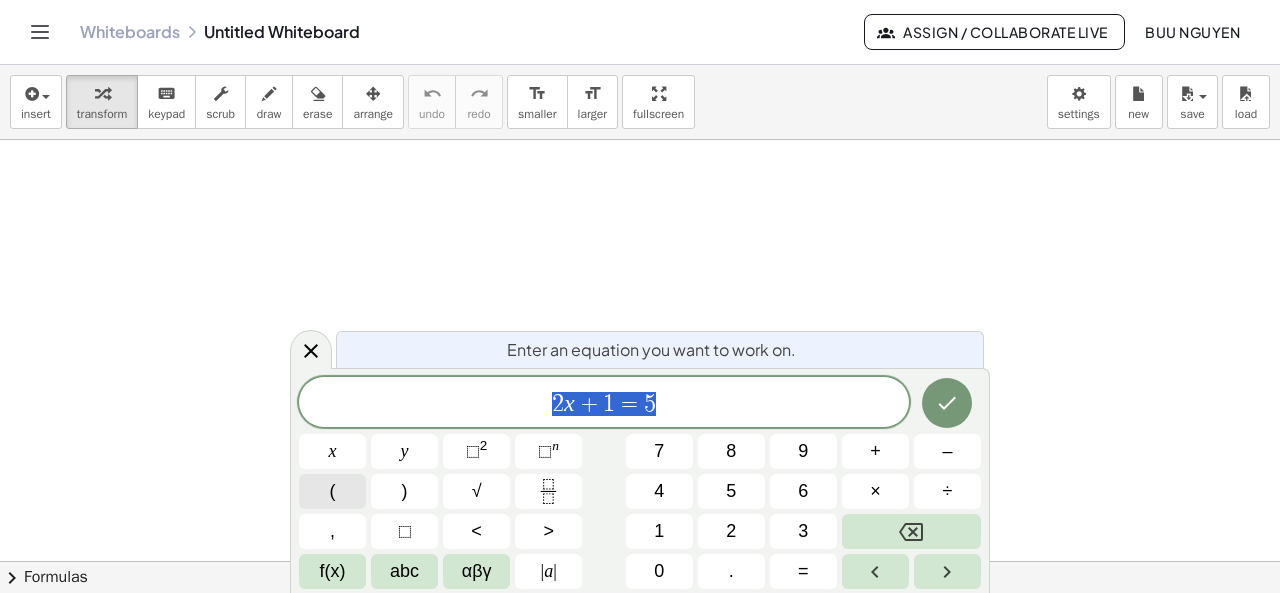 click on "(" at bounding box center (332, 491) 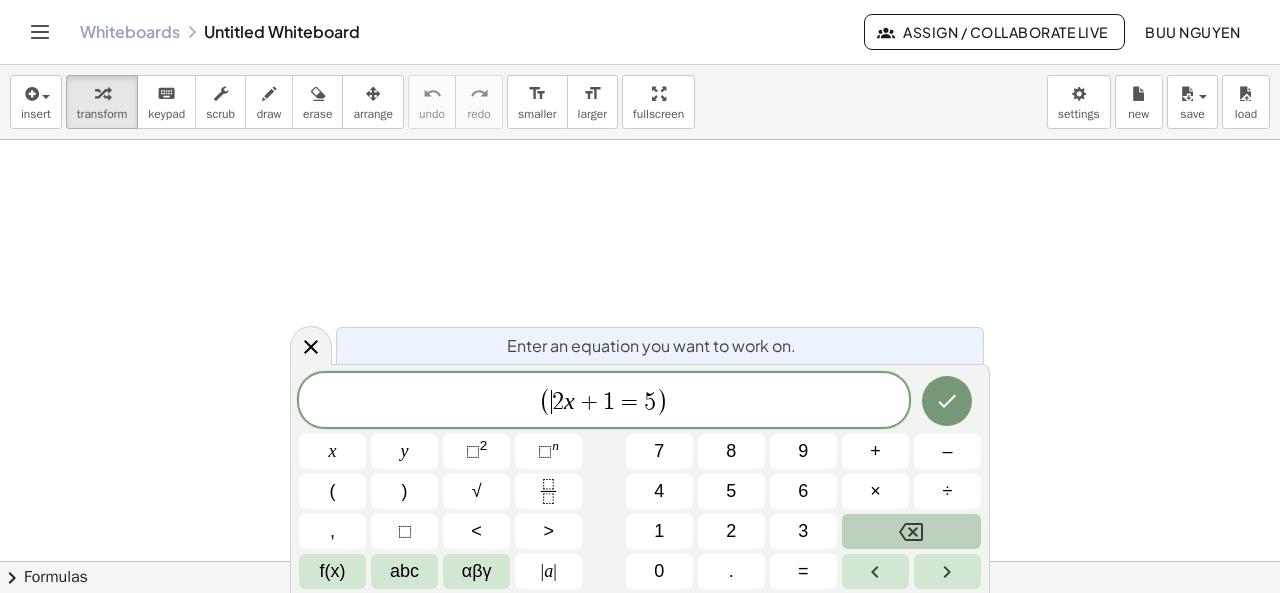 click 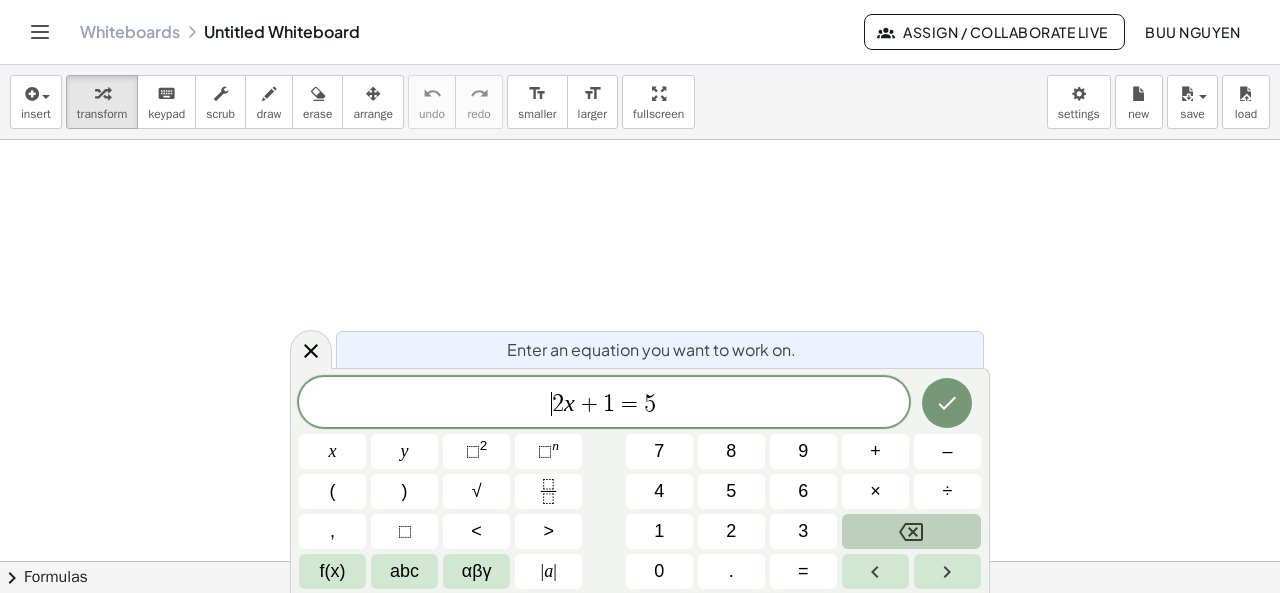 click 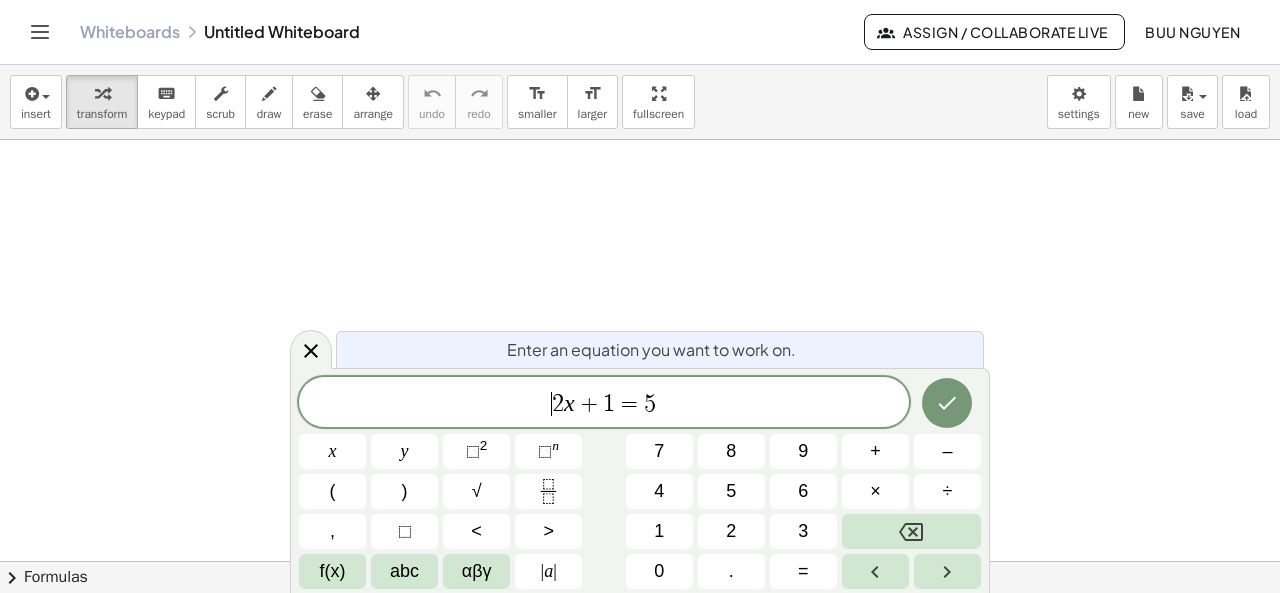 click on "​ 2 x + 1 = 5" at bounding box center [604, 404] 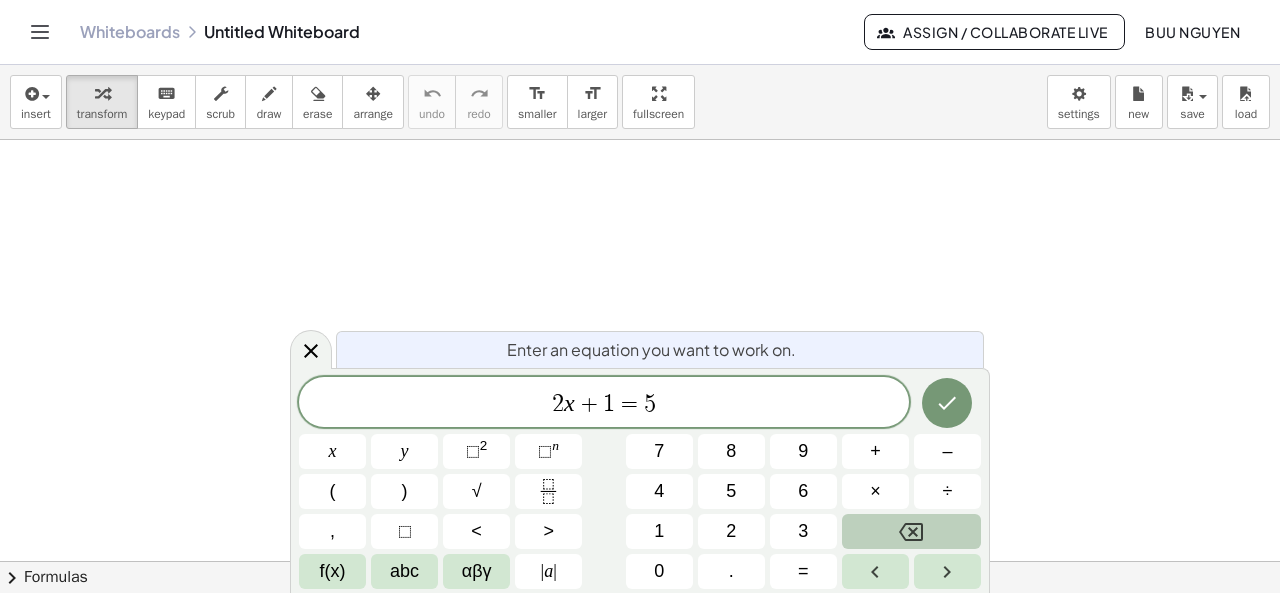 click at bounding box center (911, 531) 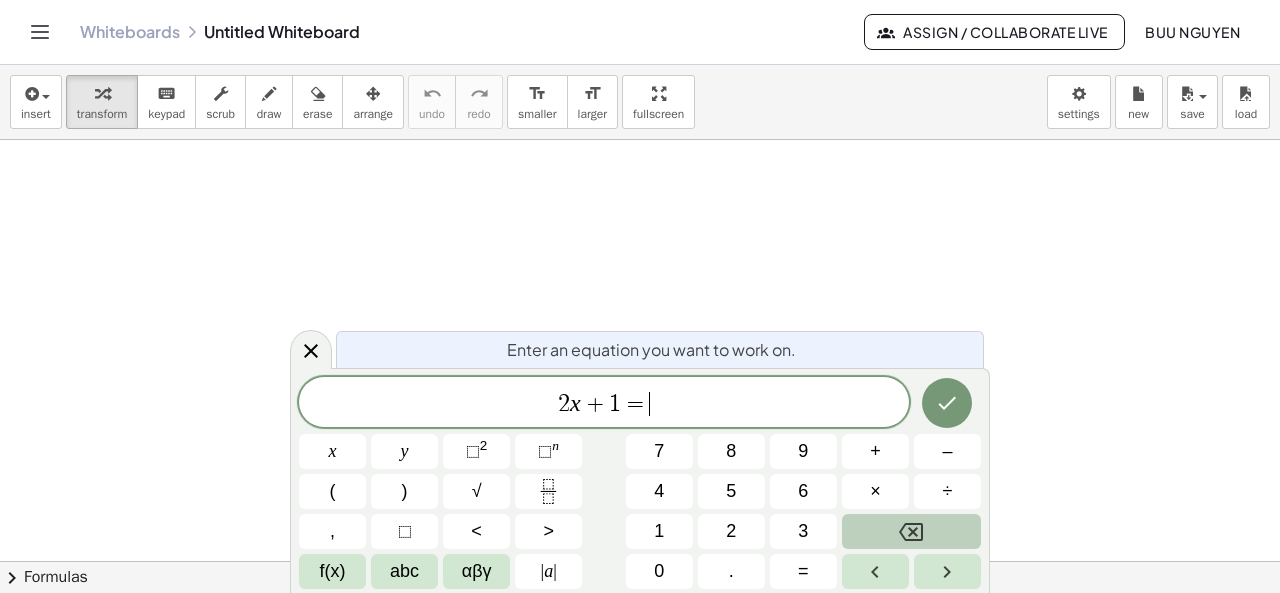 click at bounding box center (911, 531) 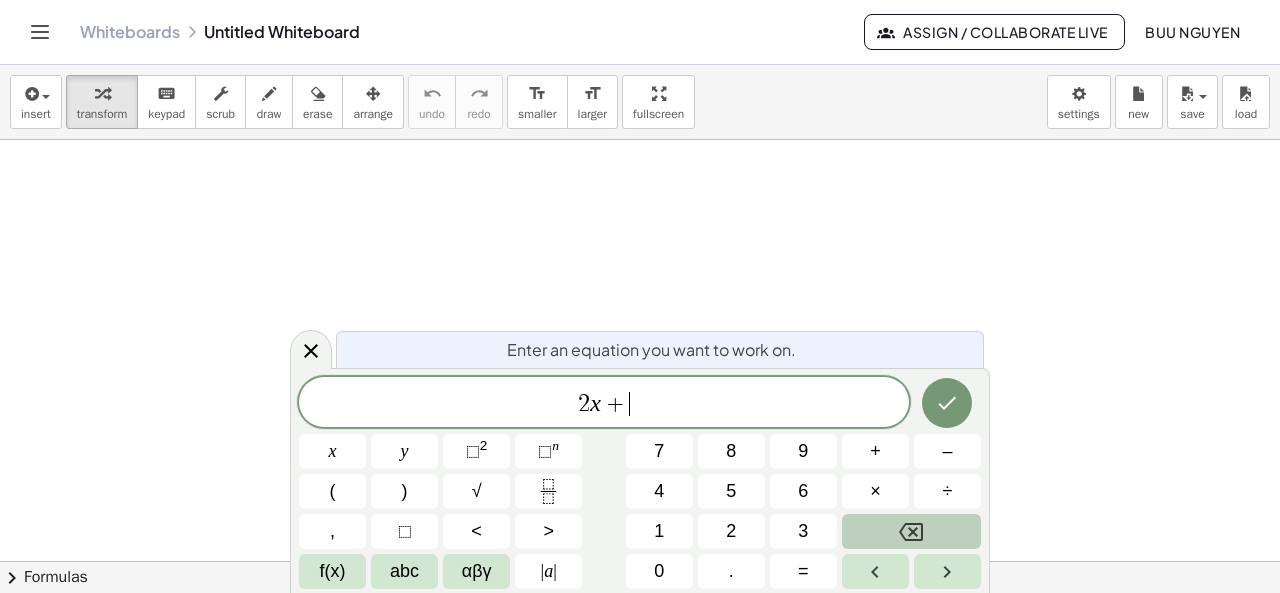 click at bounding box center [911, 531] 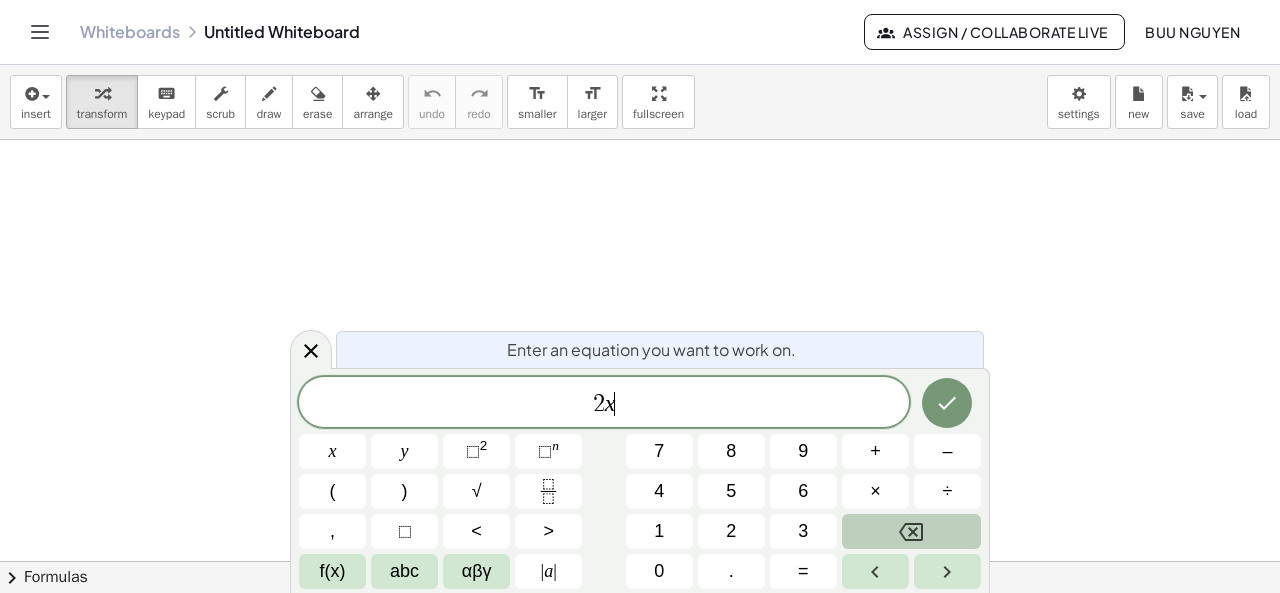 click at bounding box center (911, 531) 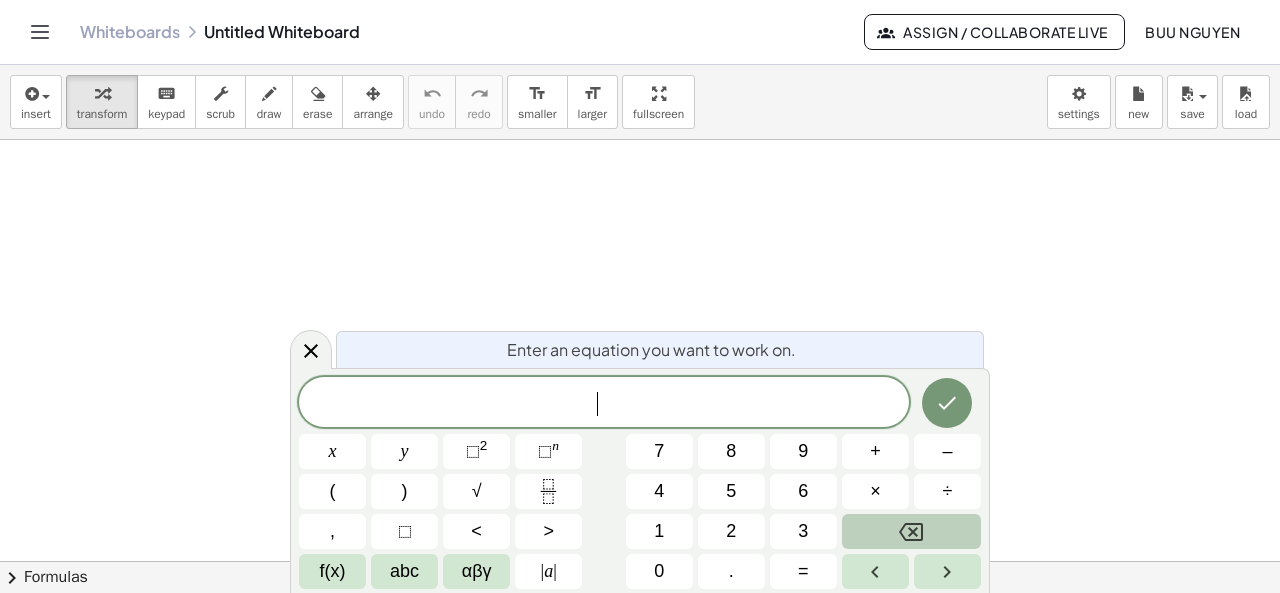 click 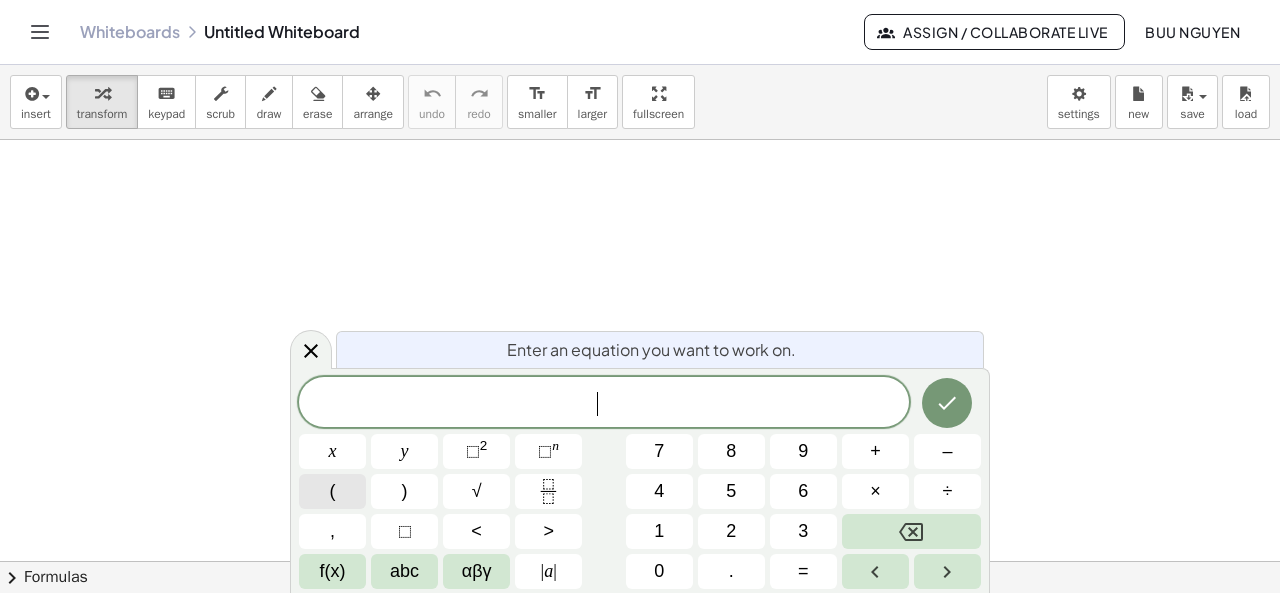 click on "(" at bounding box center [332, 491] 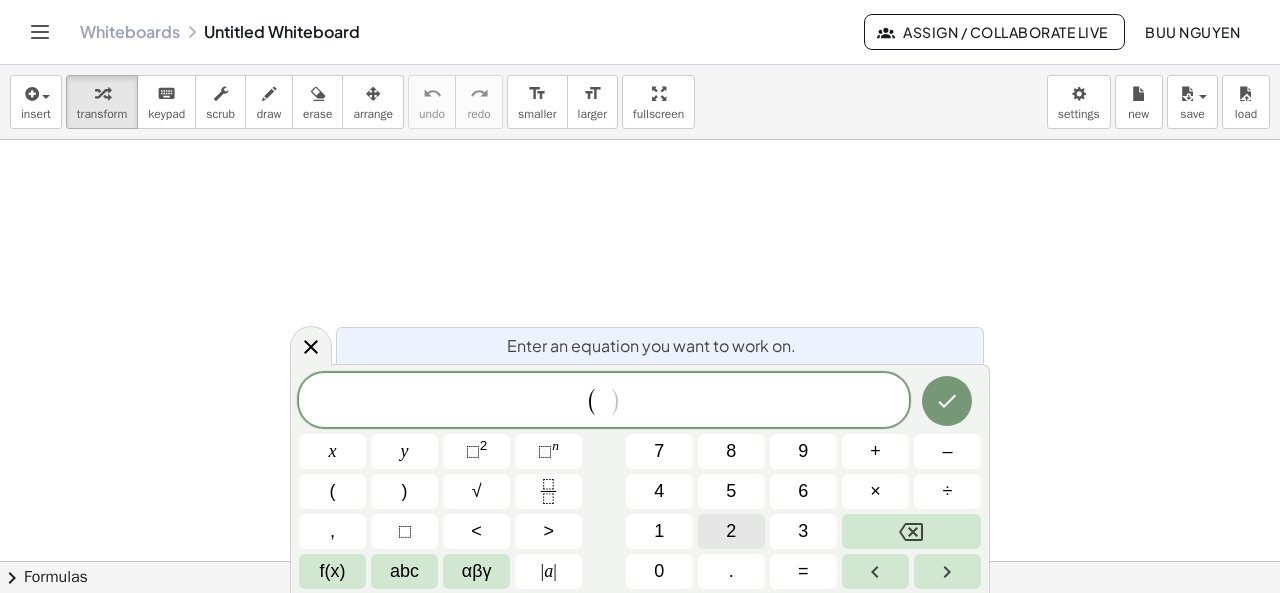 click on "2" at bounding box center (731, 531) 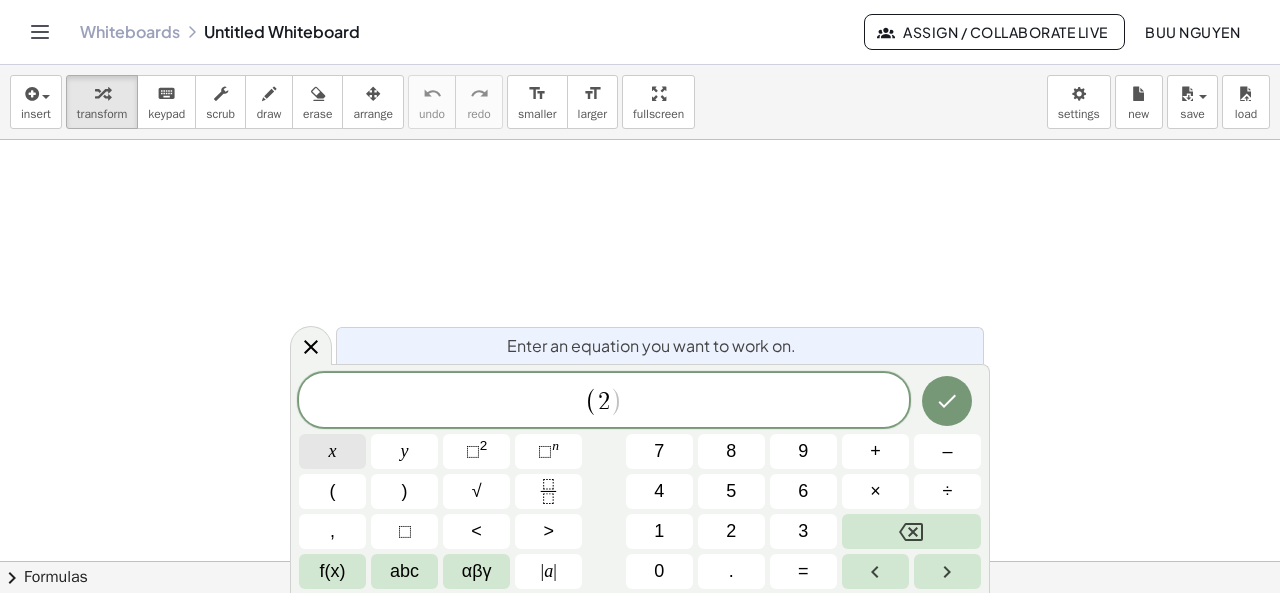 click on "x" at bounding box center (333, 451) 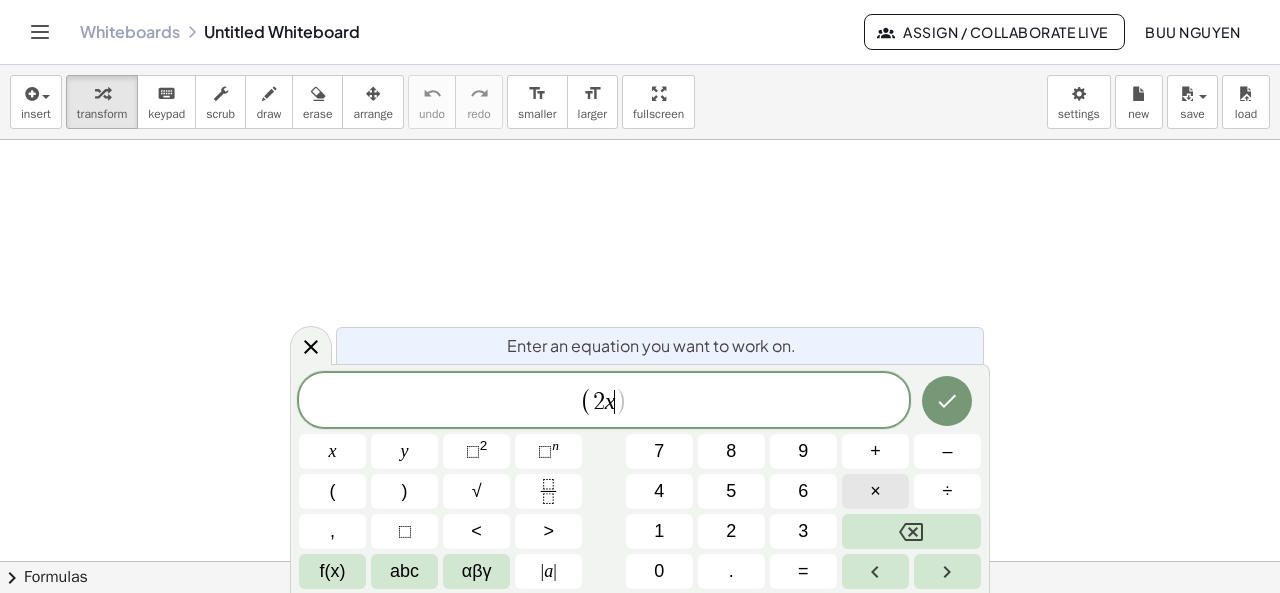 click on "×" at bounding box center (875, 491) 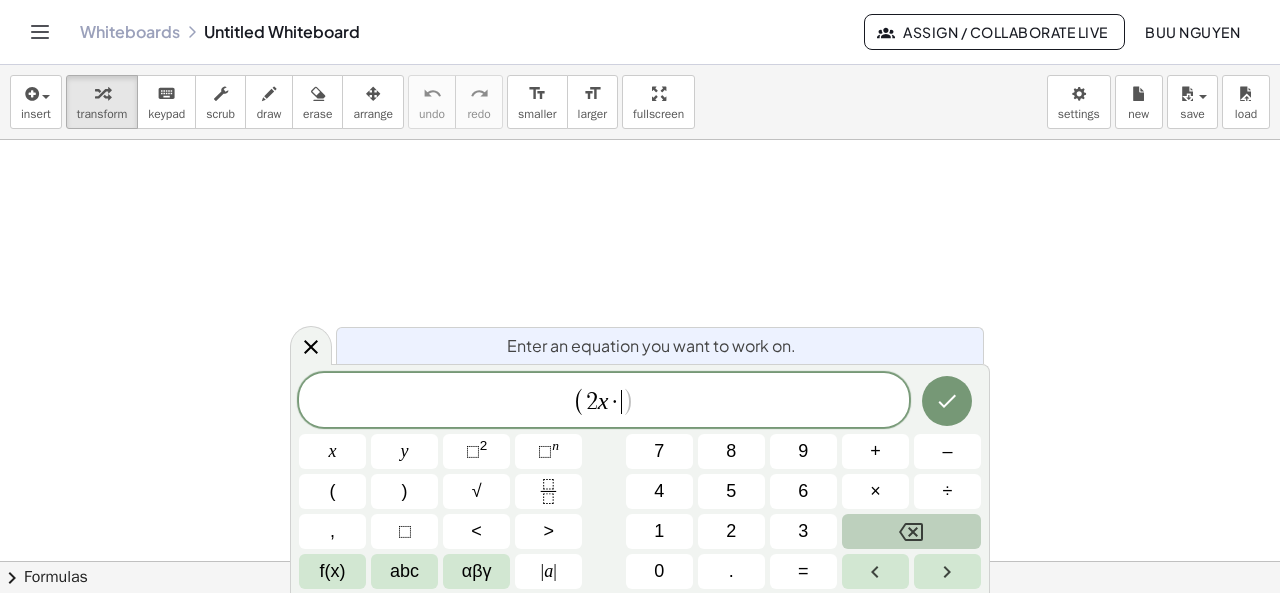 click at bounding box center (911, 531) 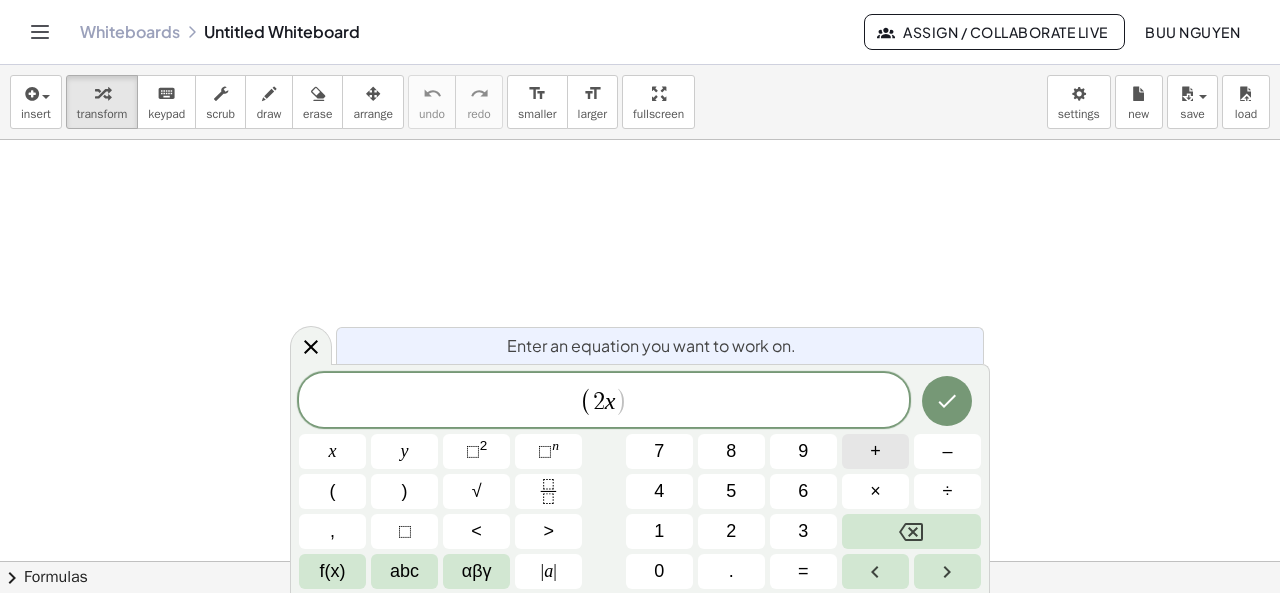 click on "+" at bounding box center [875, 451] 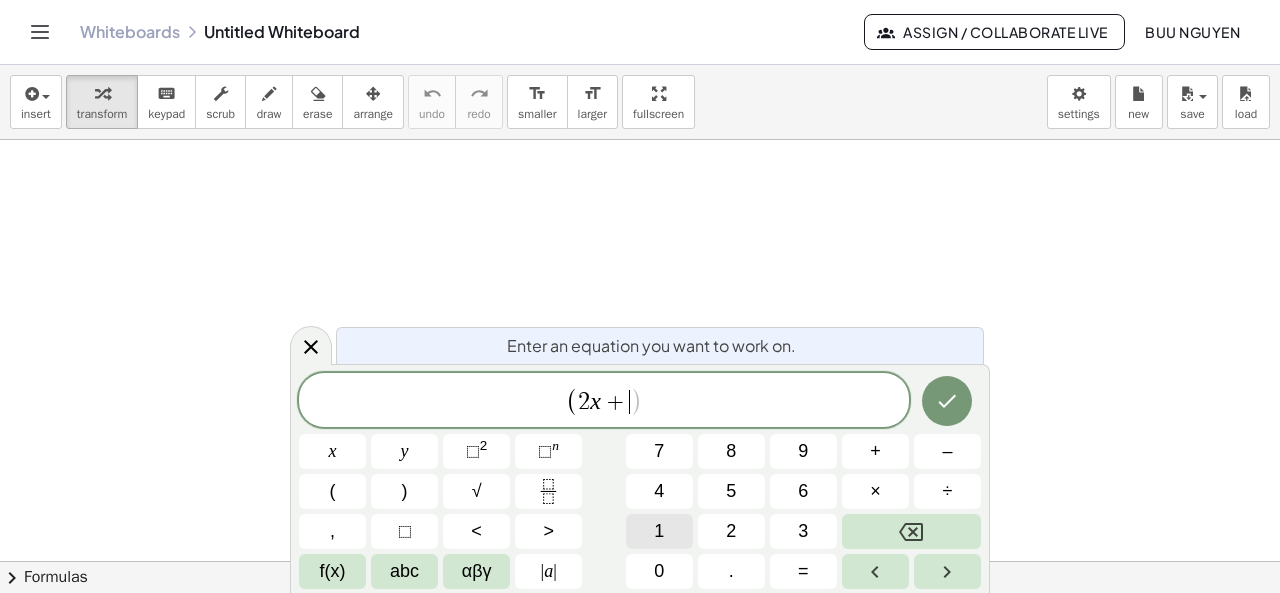 click on "1" at bounding box center [659, 531] 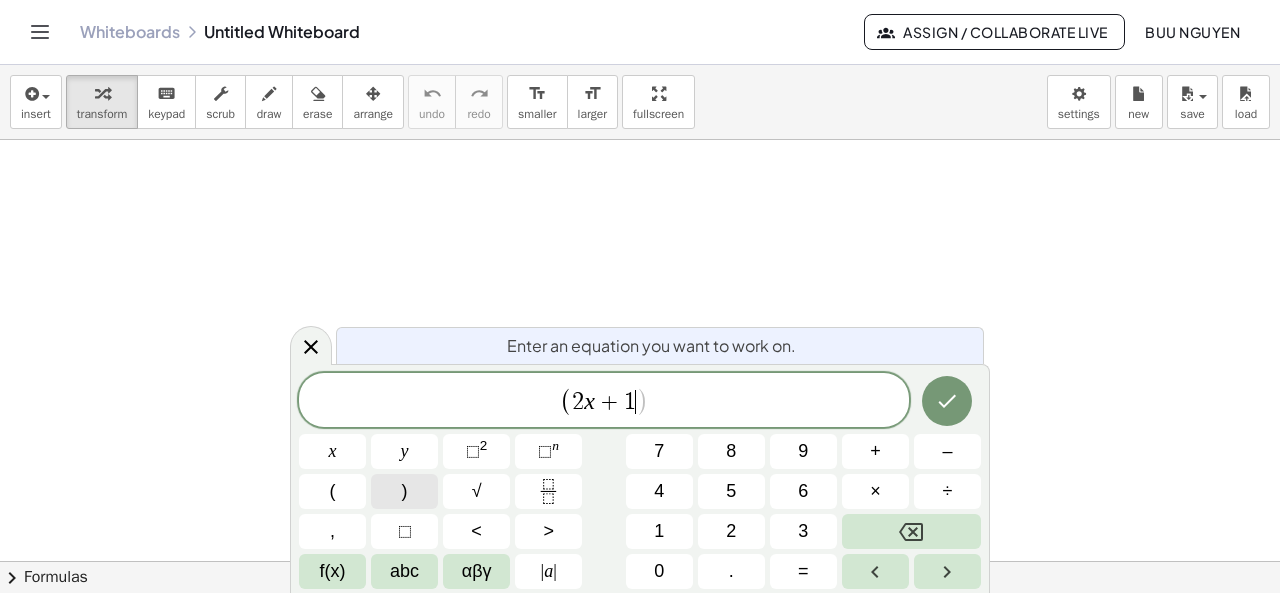 click on ")" at bounding box center (404, 491) 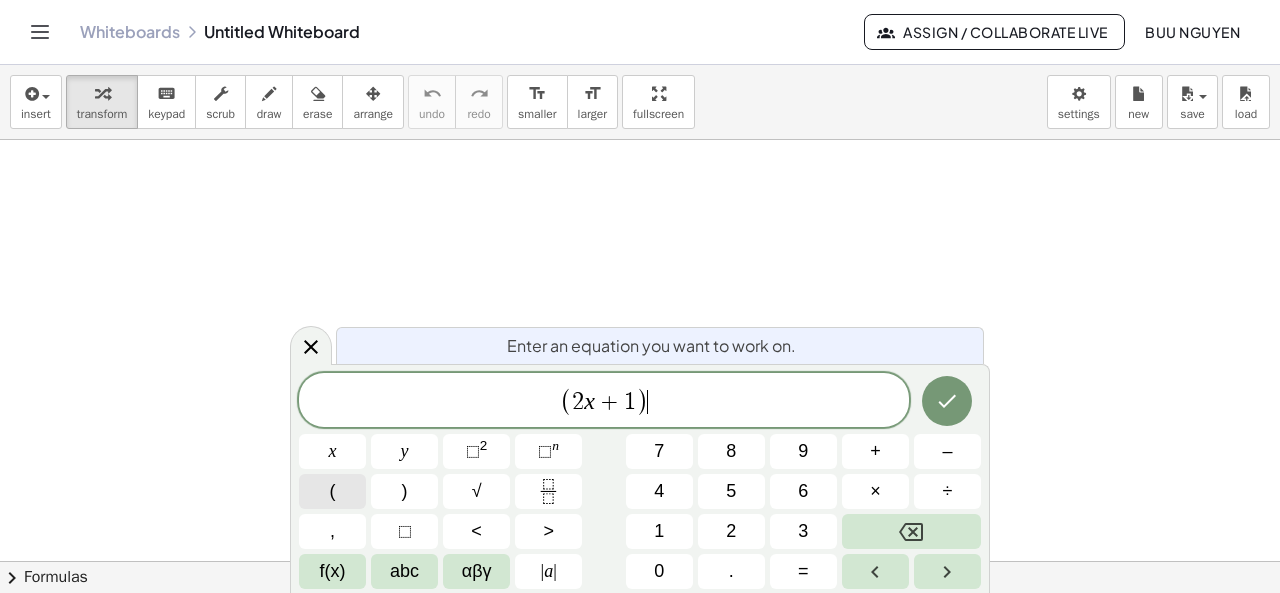 click on "(" at bounding box center [332, 491] 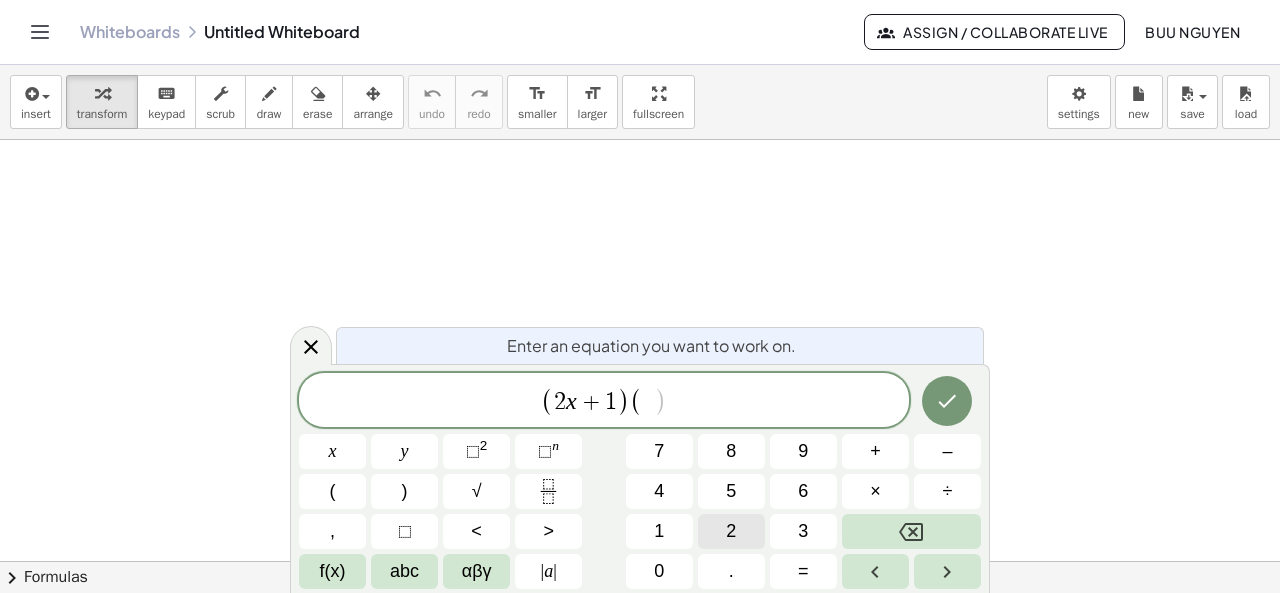 click on "2" at bounding box center (731, 531) 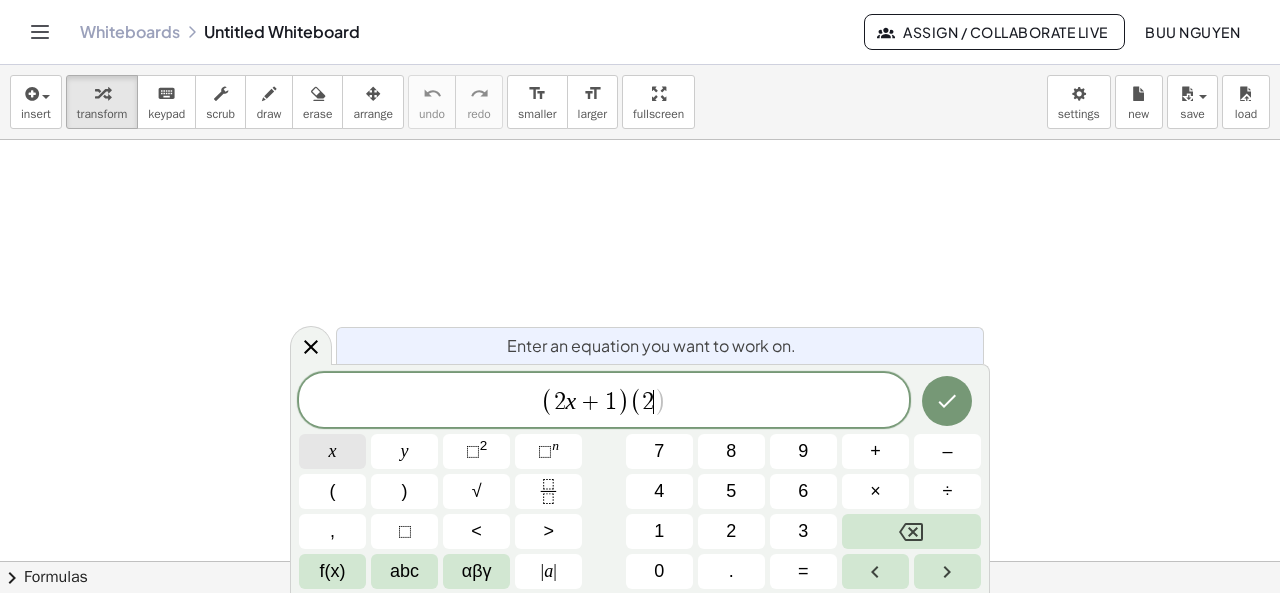 click on "x" at bounding box center [332, 451] 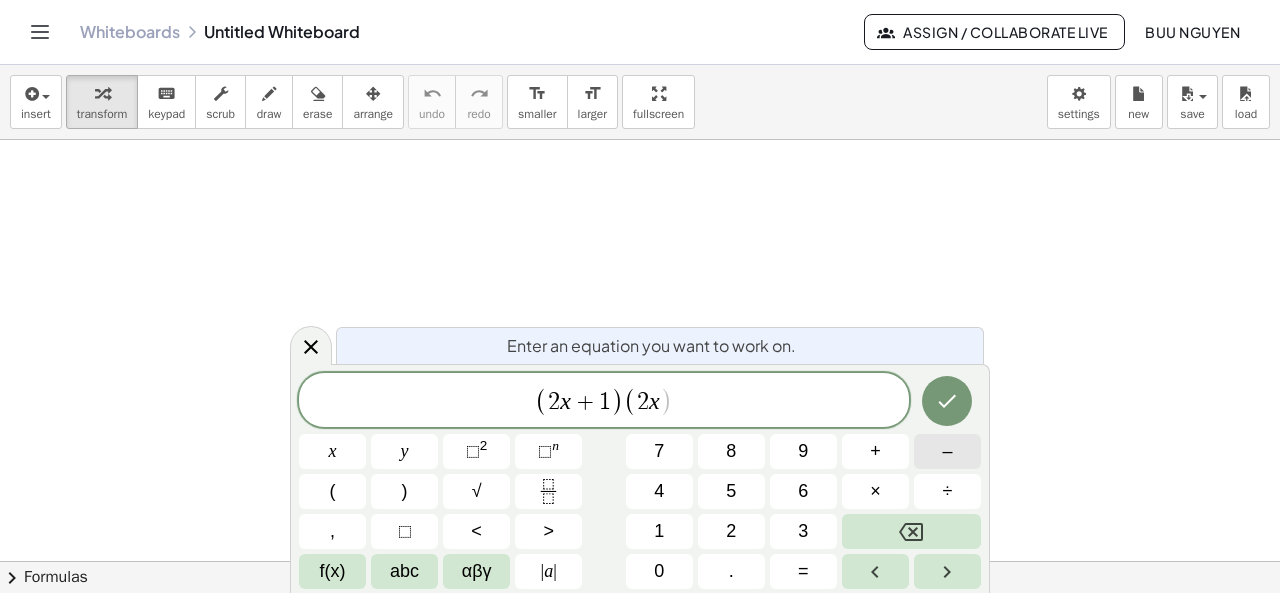 click on "–" at bounding box center (947, 451) 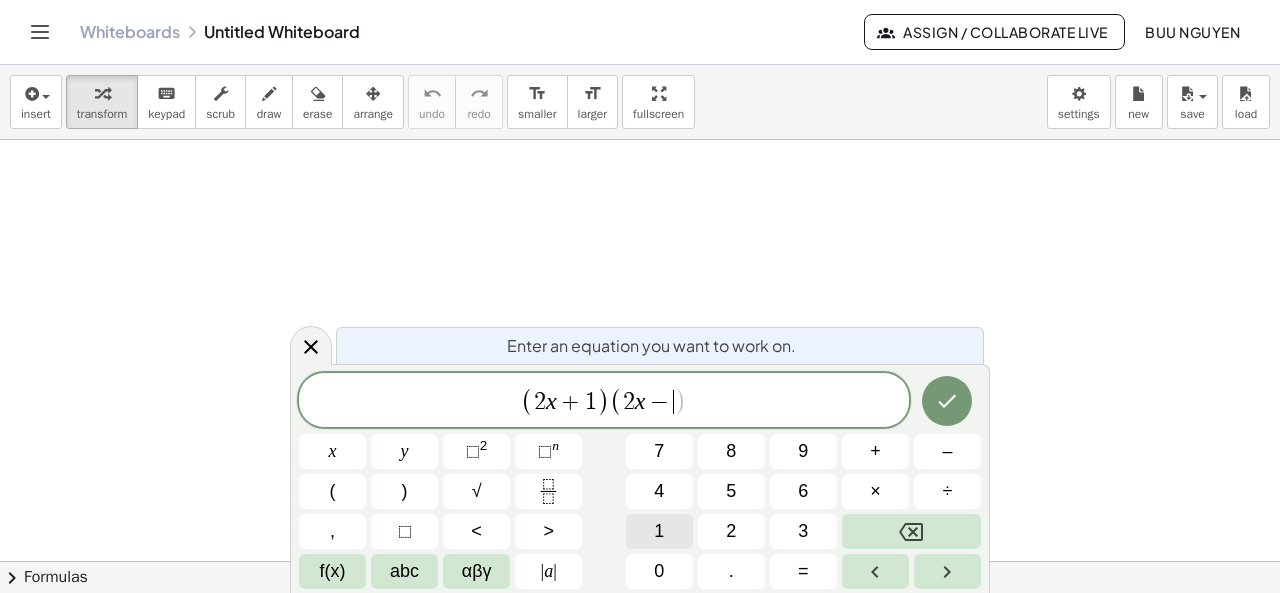 click on "1" at bounding box center [659, 531] 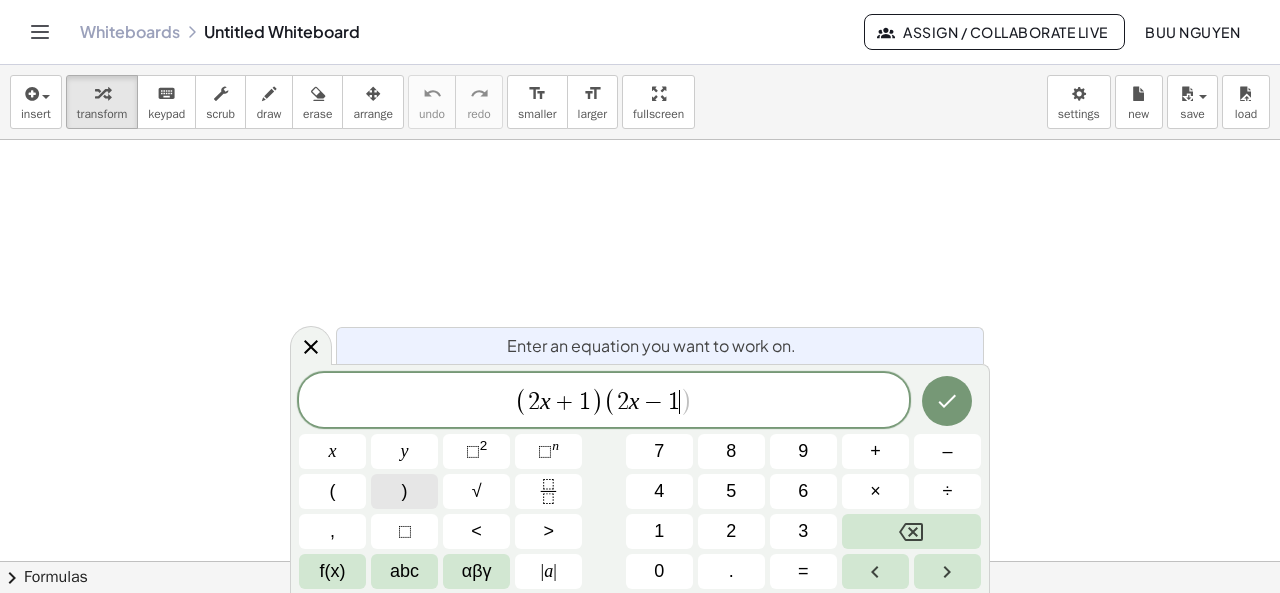 click on ")" at bounding box center (404, 491) 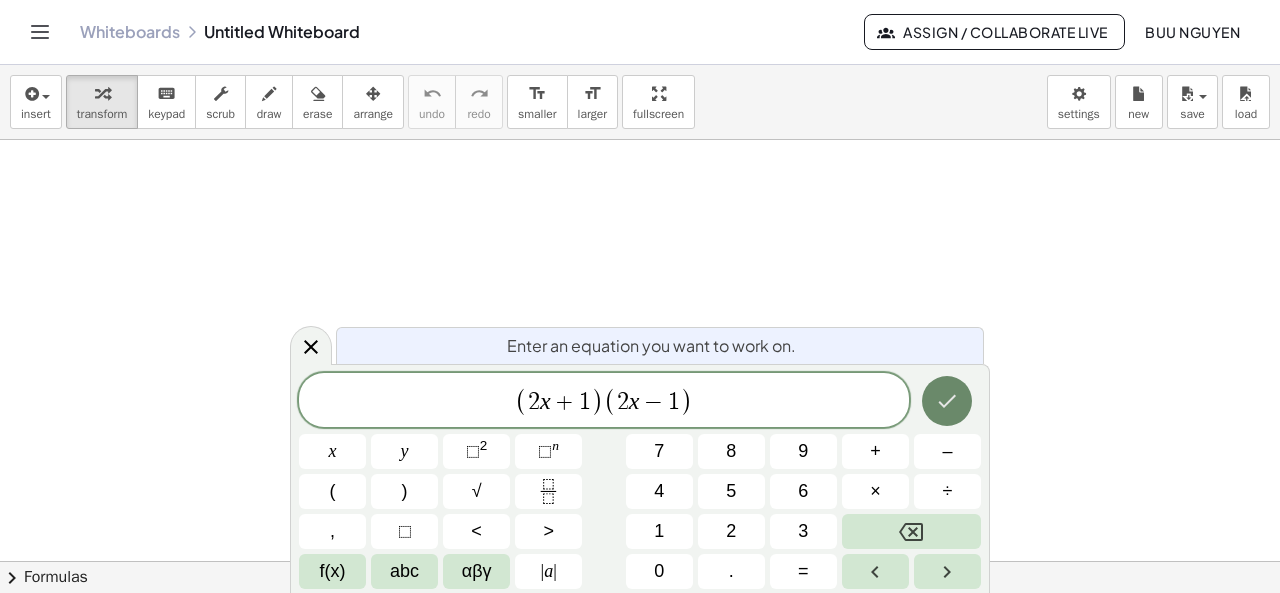 click 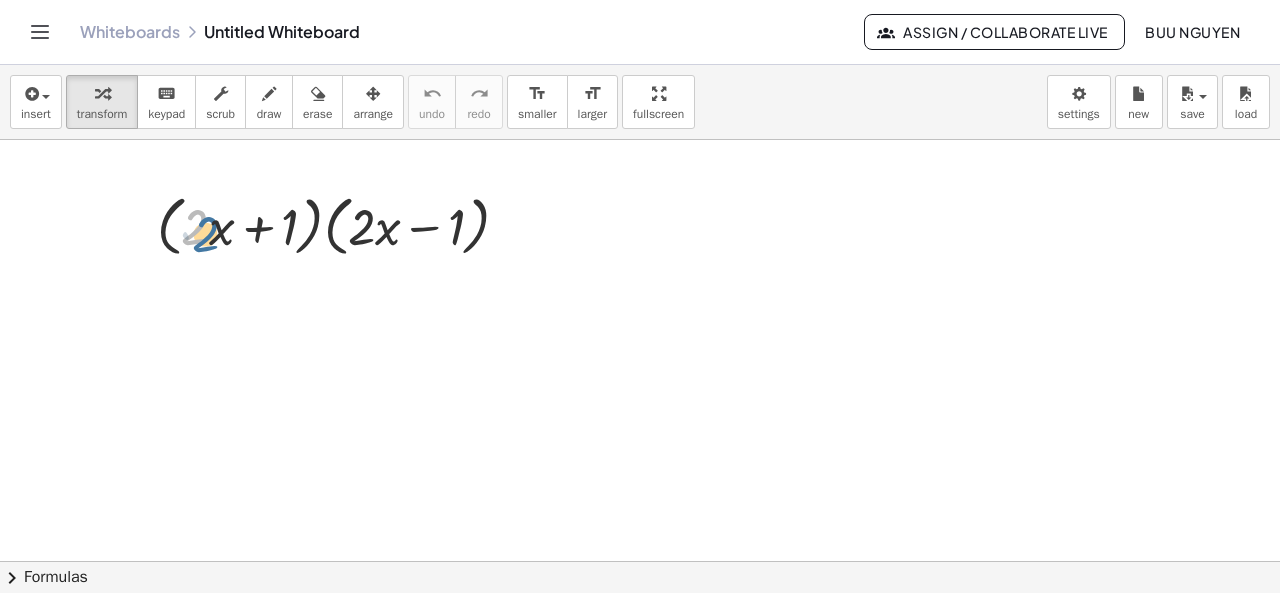 drag, startPoint x: 203, startPoint y: 239, endPoint x: 214, endPoint y: 246, distance: 13.038404 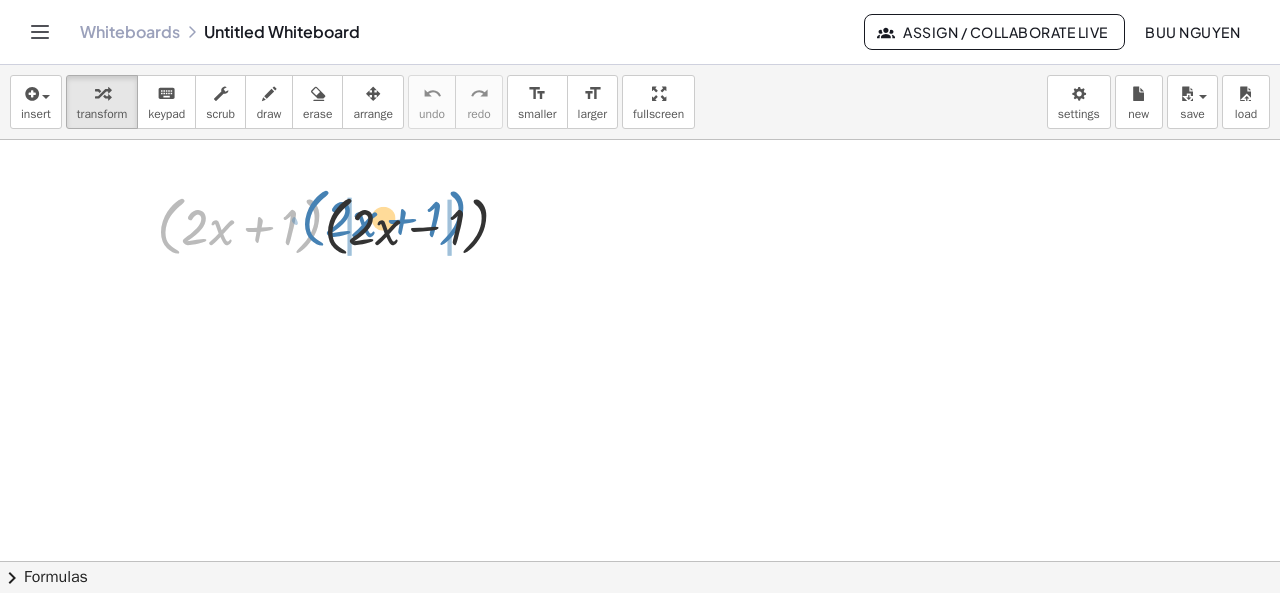 drag, startPoint x: 303, startPoint y: 239, endPoint x: 448, endPoint y: 231, distance: 145.22052 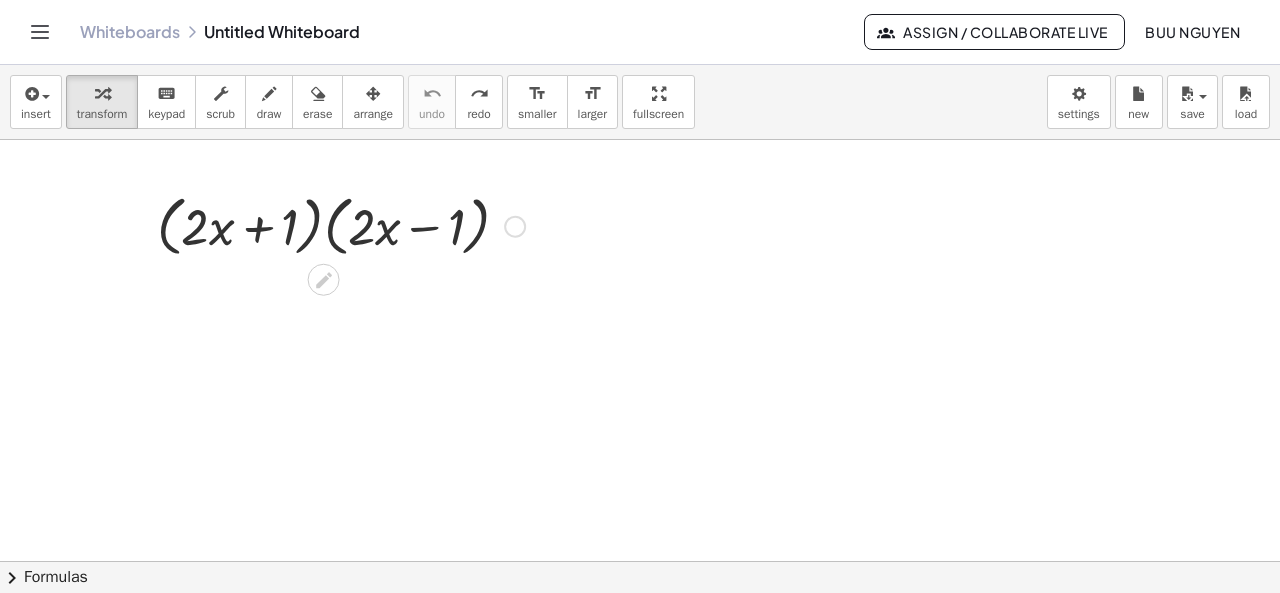 click at bounding box center [341, 225] 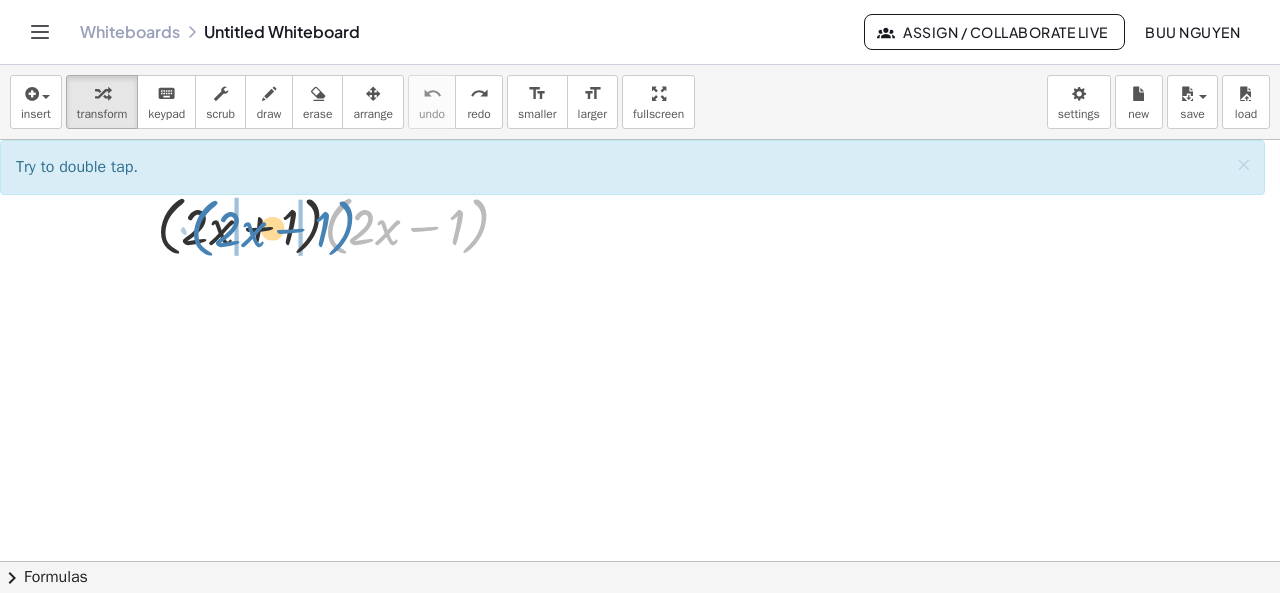 drag, startPoint x: 336, startPoint y: 241, endPoint x: 202, endPoint y: 243, distance: 134.01492 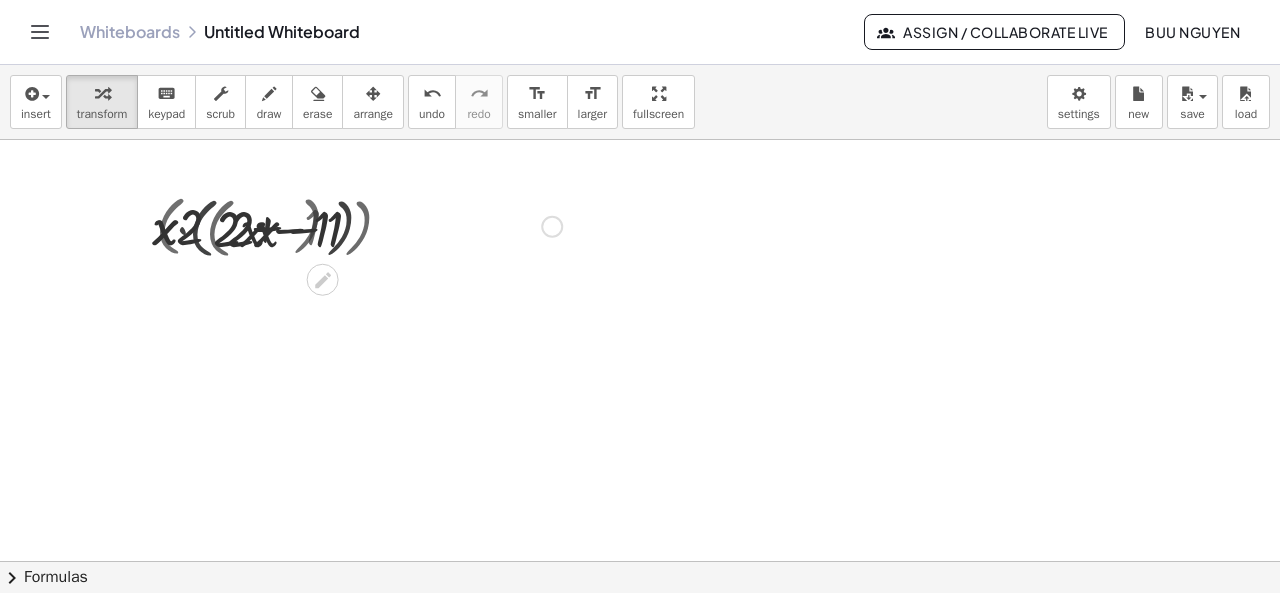 click at bounding box center (340, 225) 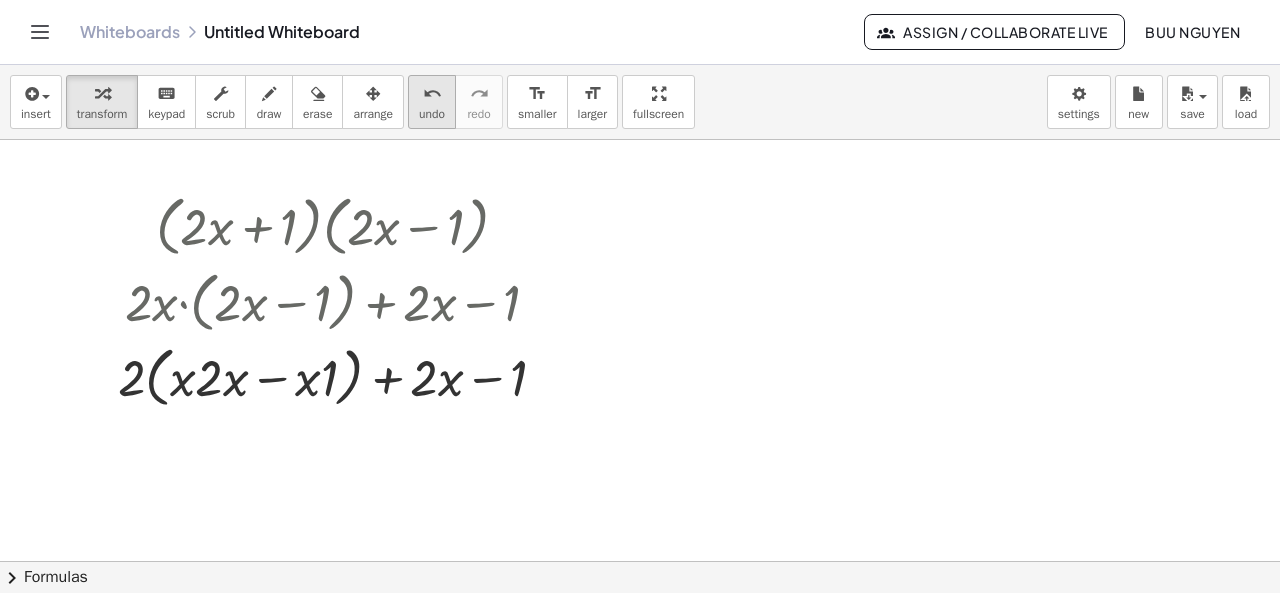 click on "undo" at bounding box center (432, 114) 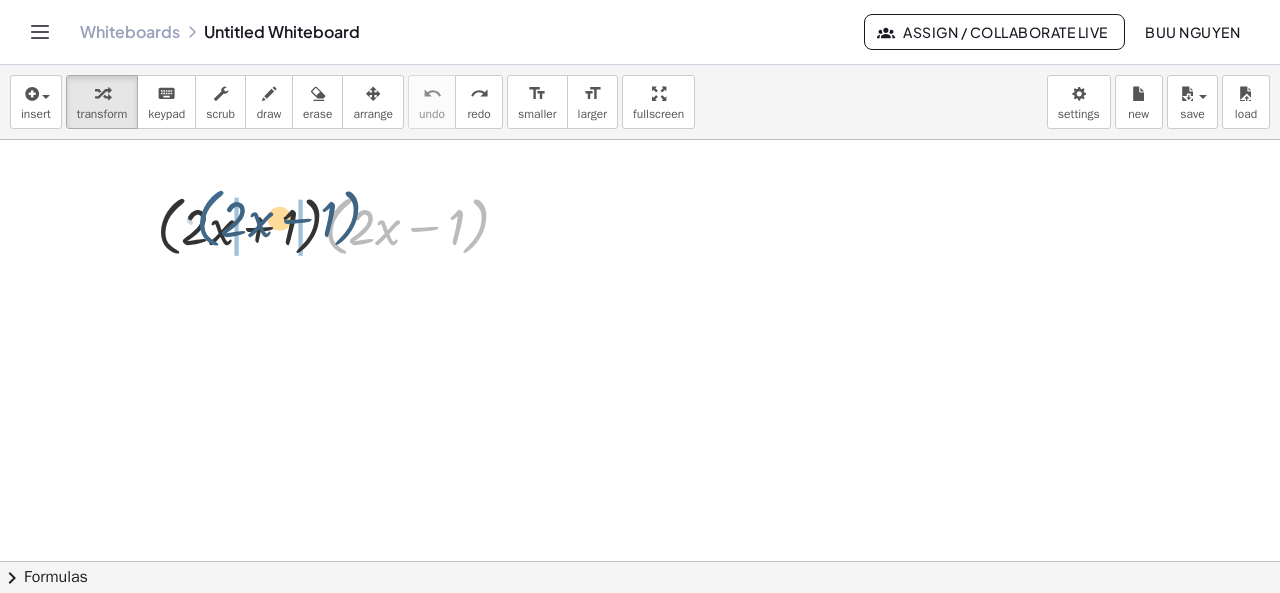 drag, startPoint x: 334, startPoint y: 248, endPoint x: 202, endPoint y: 241, distance: 132.18547 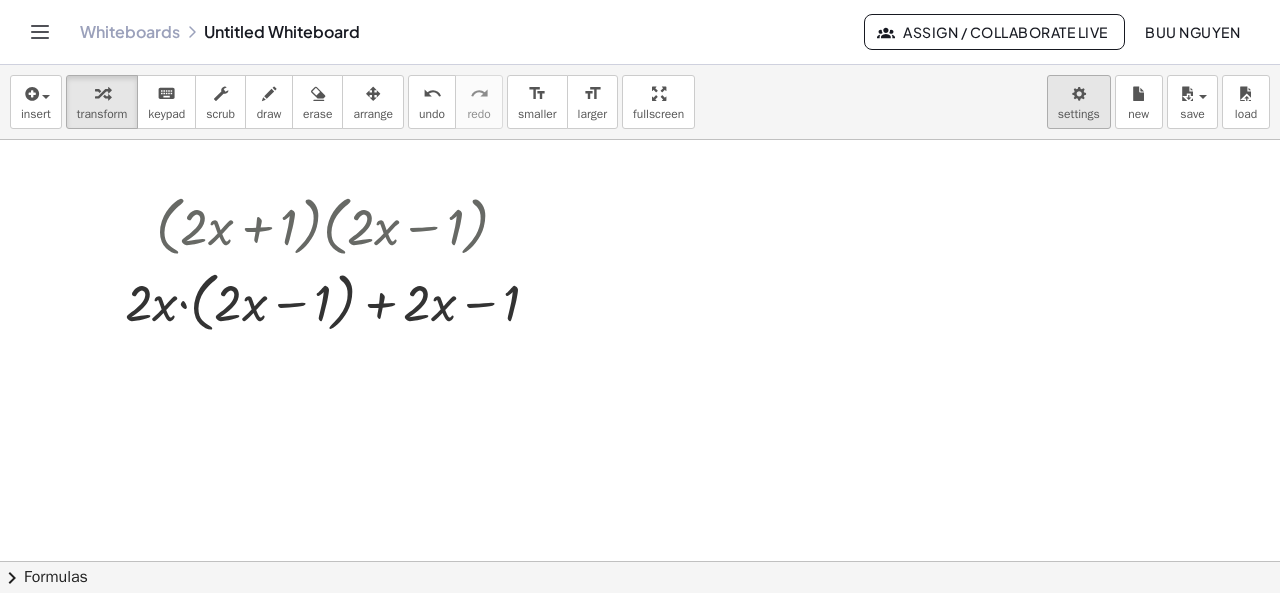 click on "Graspable Math Activities Get Started Activity Bank Assigned Work Classes Whiteboards Go Premium! Reference Account v1.28.3 | Privacy policy © 2025 | Graspable, Inc. Whiteboards Untitled Whiteboard Assign / Collaborate Live  Buu Nguyen   insert select one: Math Expression Function Text Youtube Video Graphing Geometry Geometry 3D transform keyboard keypad scrub draw erase arrange undo undo redo redo format_size smaller format_size larger fullscreen load   save new settings · ( + · 2 · x + 1 ) · ( + · 2 · x − 1 ) + · 2 · x · ( + · 2 · x − 1 ) + · 1 · ( + · 2 · x − 1 ) + · 2 · x + · ( + · 2 · x − 1 ) · 2 · x − 1 Try to double tap. × chevron_right  Formulas
Drag one side of a formula onto a highlighted expression on the canvas to apply it.
Quadratic Formula
+ · a · x 2 + · b · x + c = 0
⇔
x = · ( − b ± 2 √ ( + b 2 −" at bounding box center (640, 296) 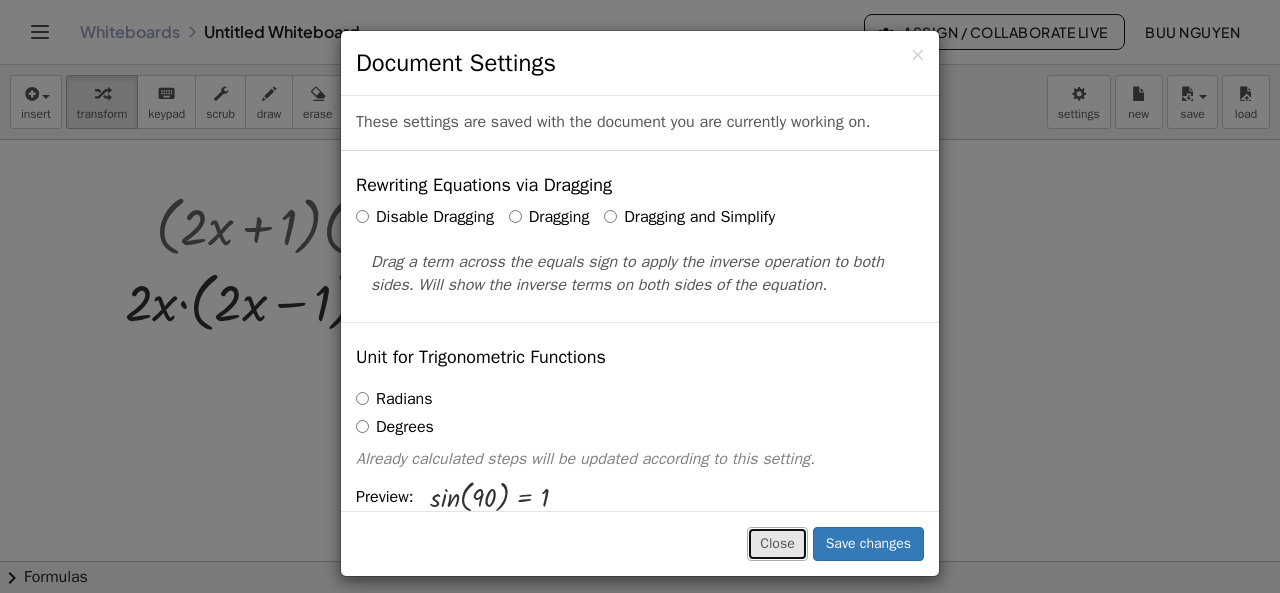 click on "Close" at bounding box center [777, 544] 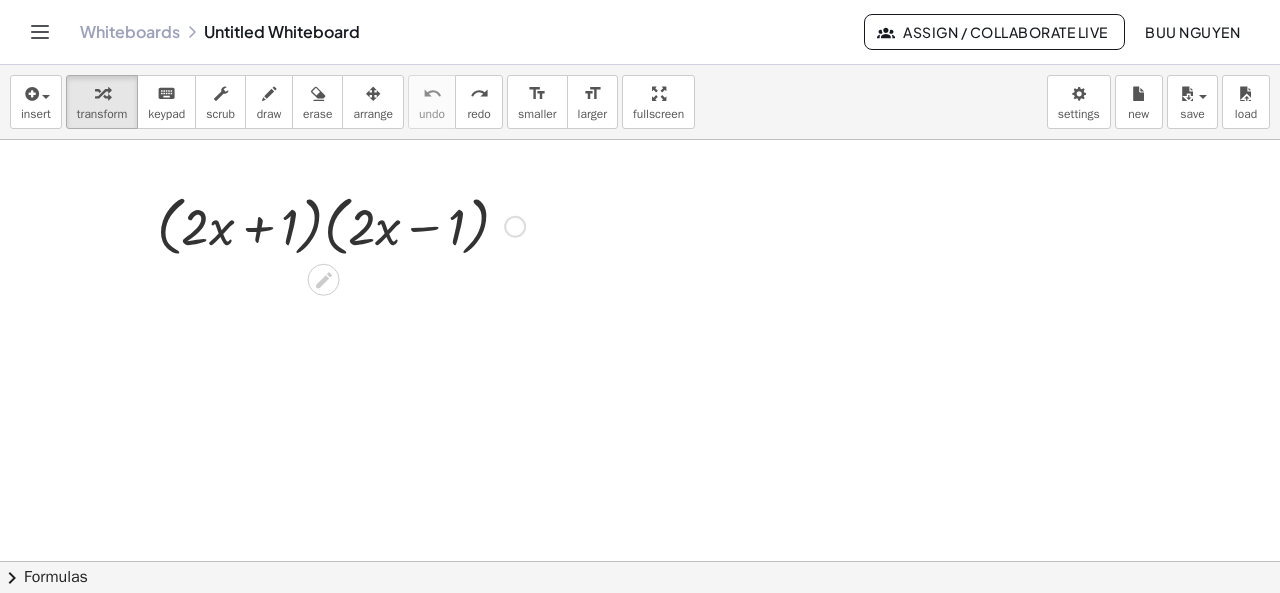 click at bounding box center [341, 225] 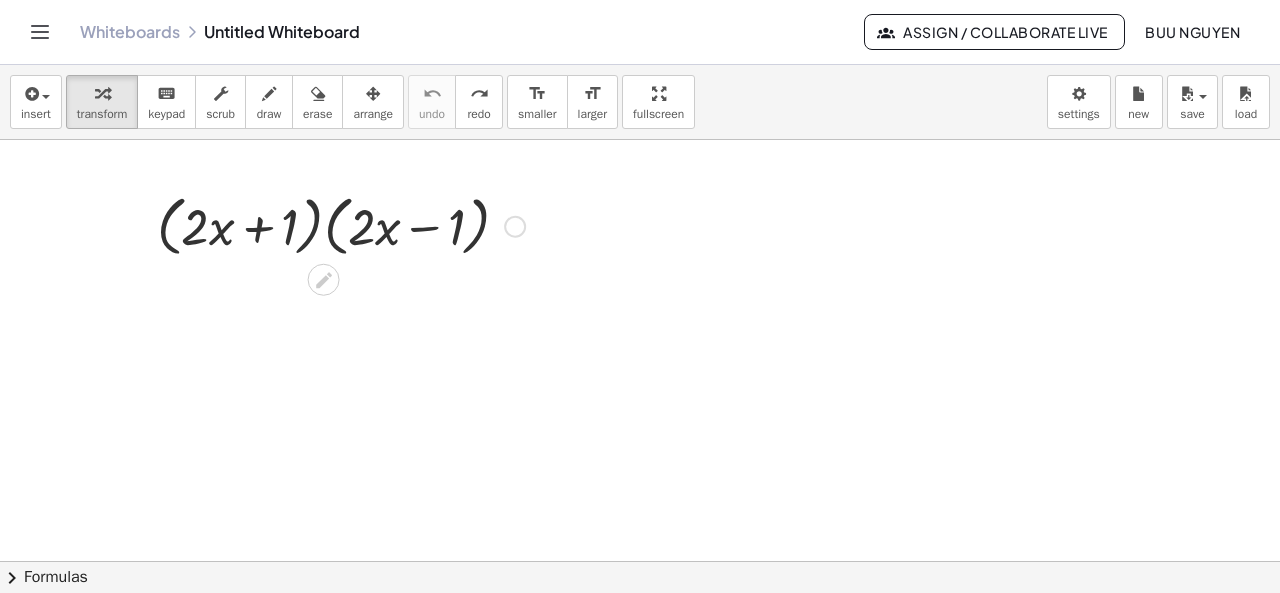 click at bounding box center (341, 225) 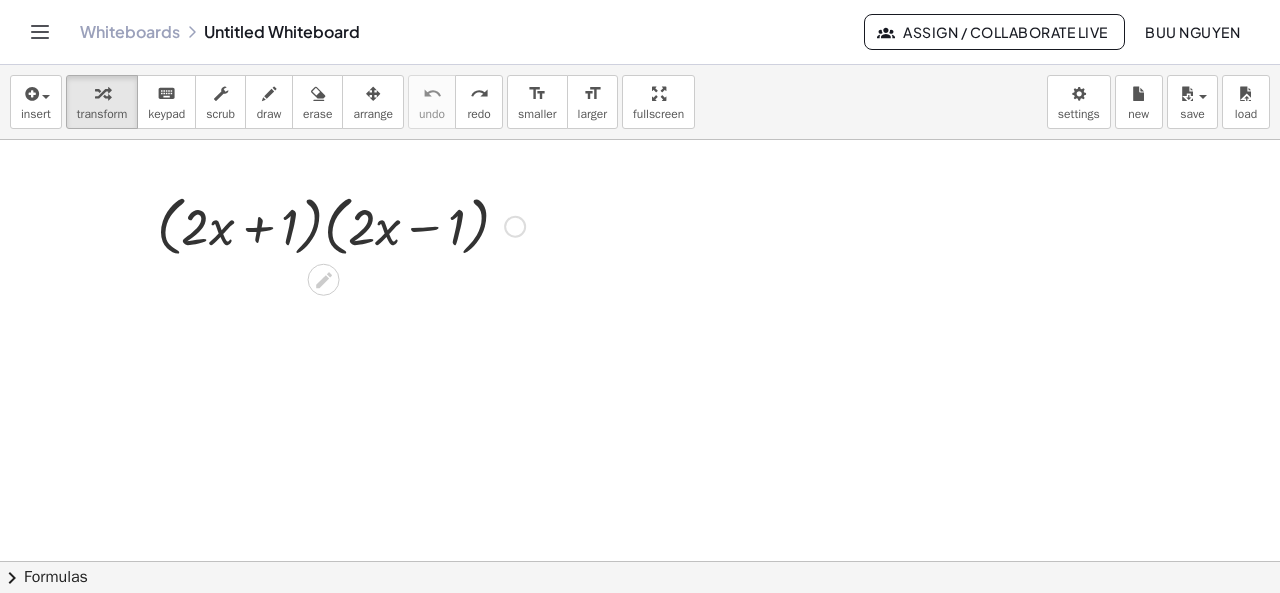 click at bounding box center [341, 225] 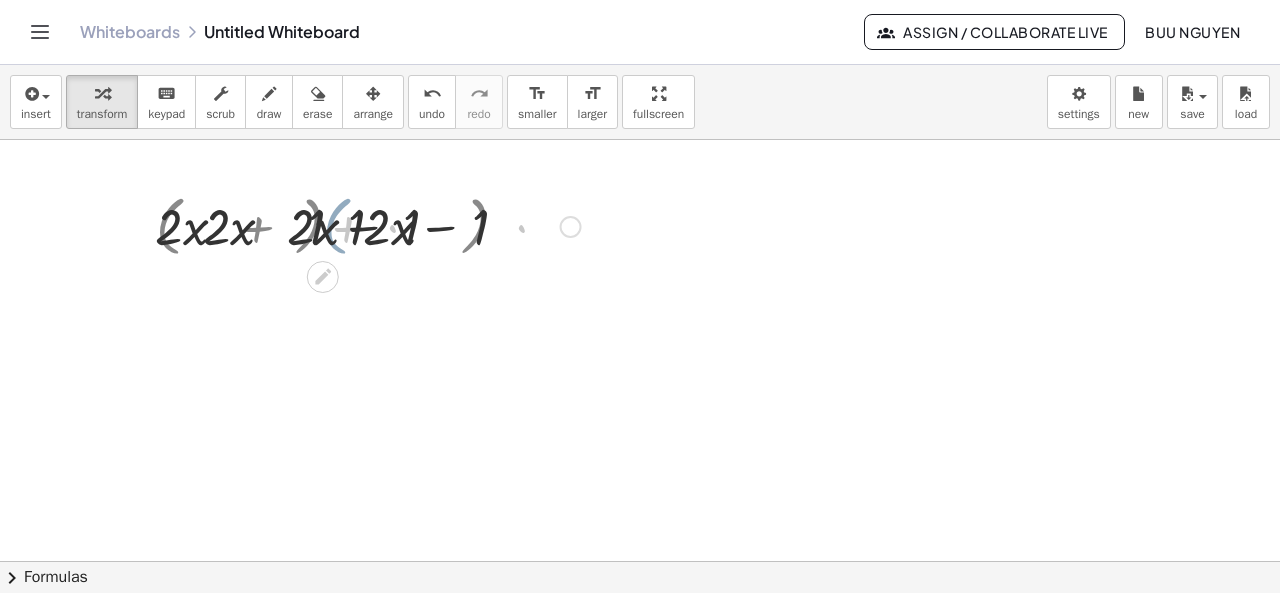click at bounding box center [340, 225] 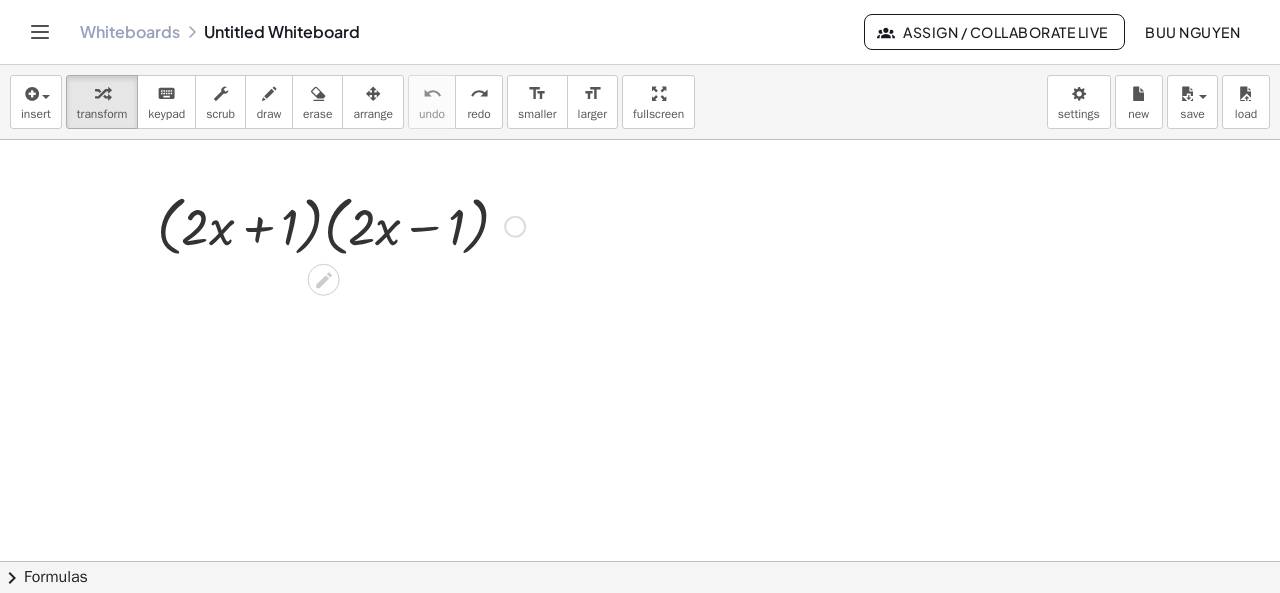 click at bounding box center [341, 225] 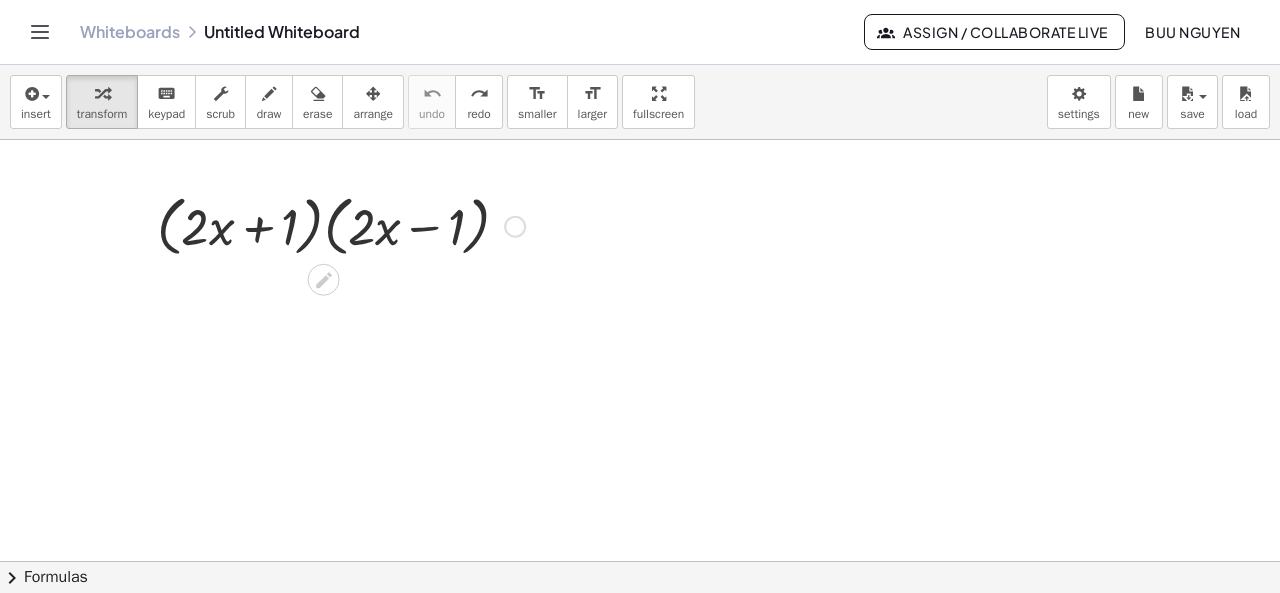 click at bounding box center (341, 225) 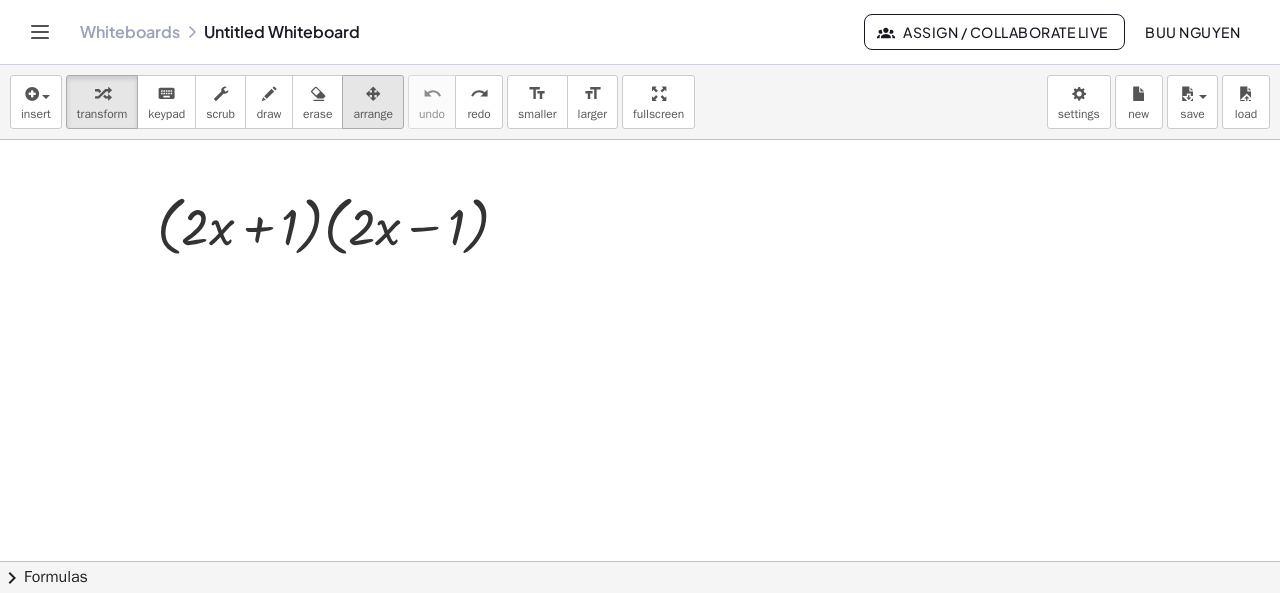 click on "arrange" at bounding box center [373, 114] 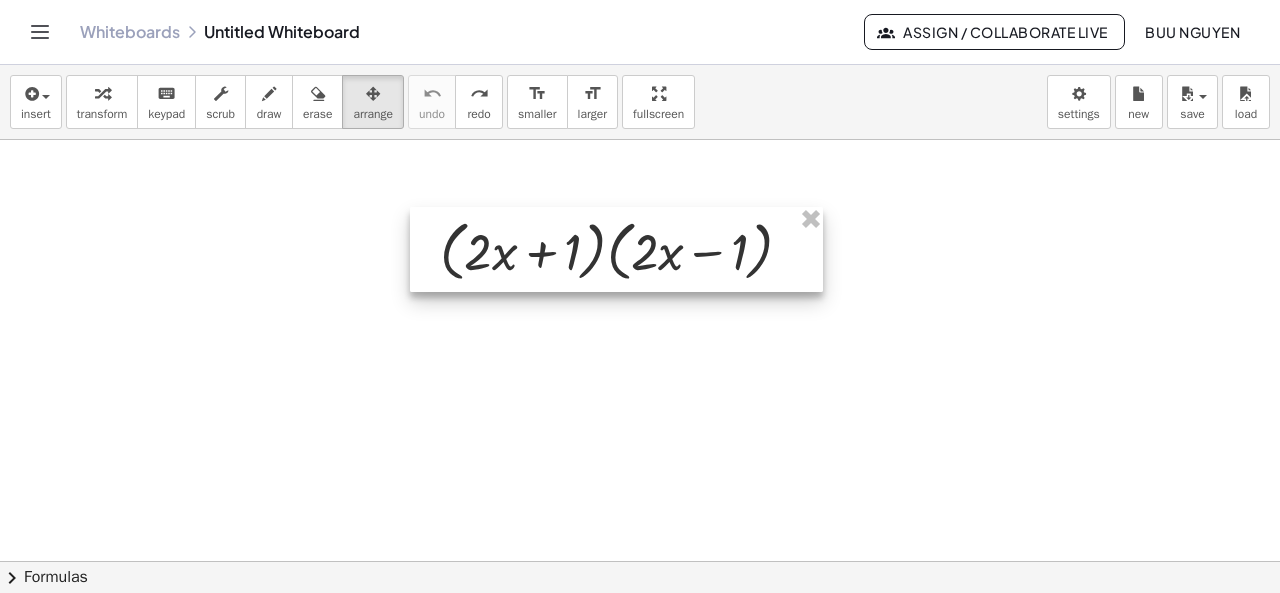 drag, startPoint x: 534, startPoint y: 211, endPoint x: 718, endPoint y: 233, distance: 185.31055 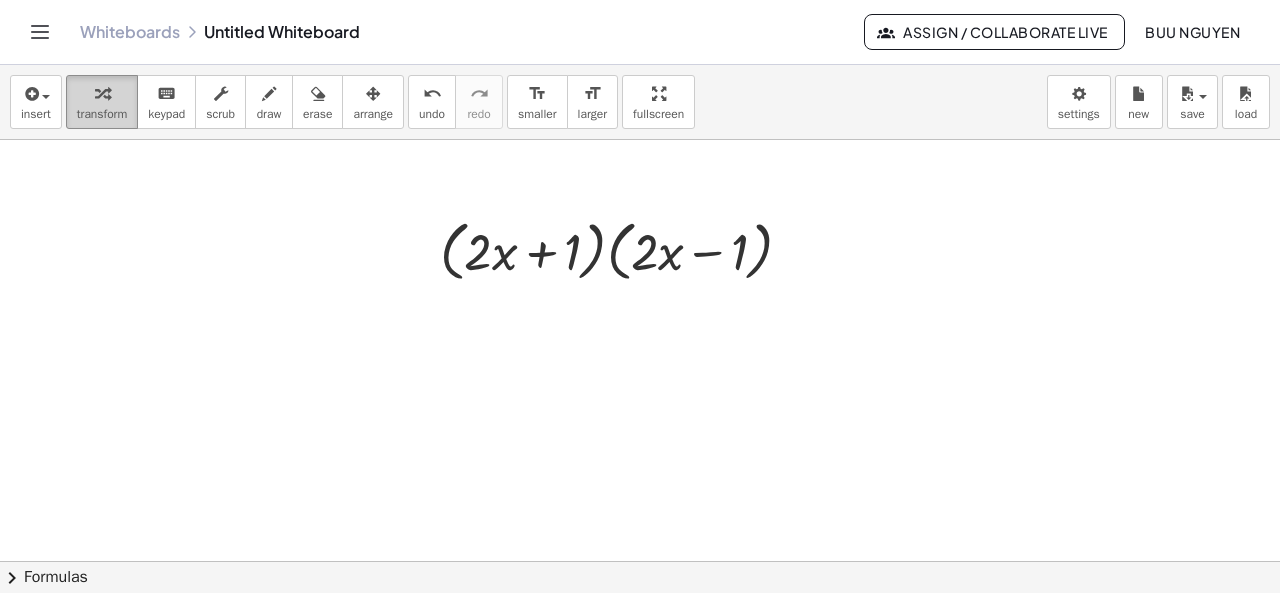 click on "transform" at bounding box center (102, 102) 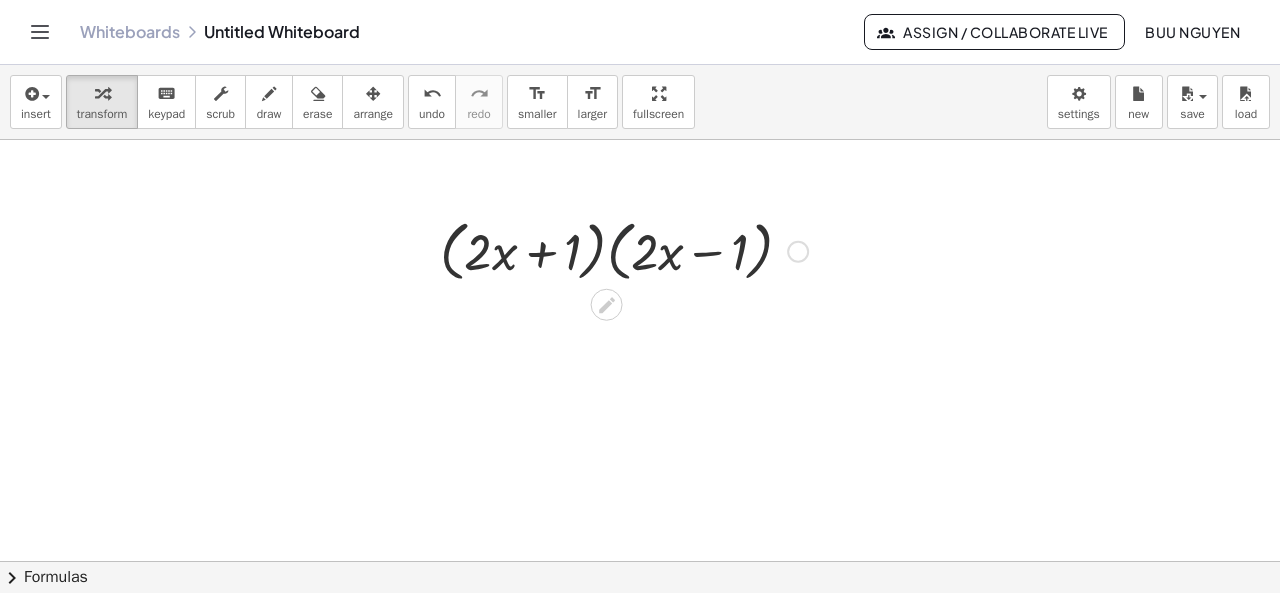 drag, startPoint x: 613, startPoint y: 264, endPoint x: 591, endPoint y: 261, distance: 22.203604 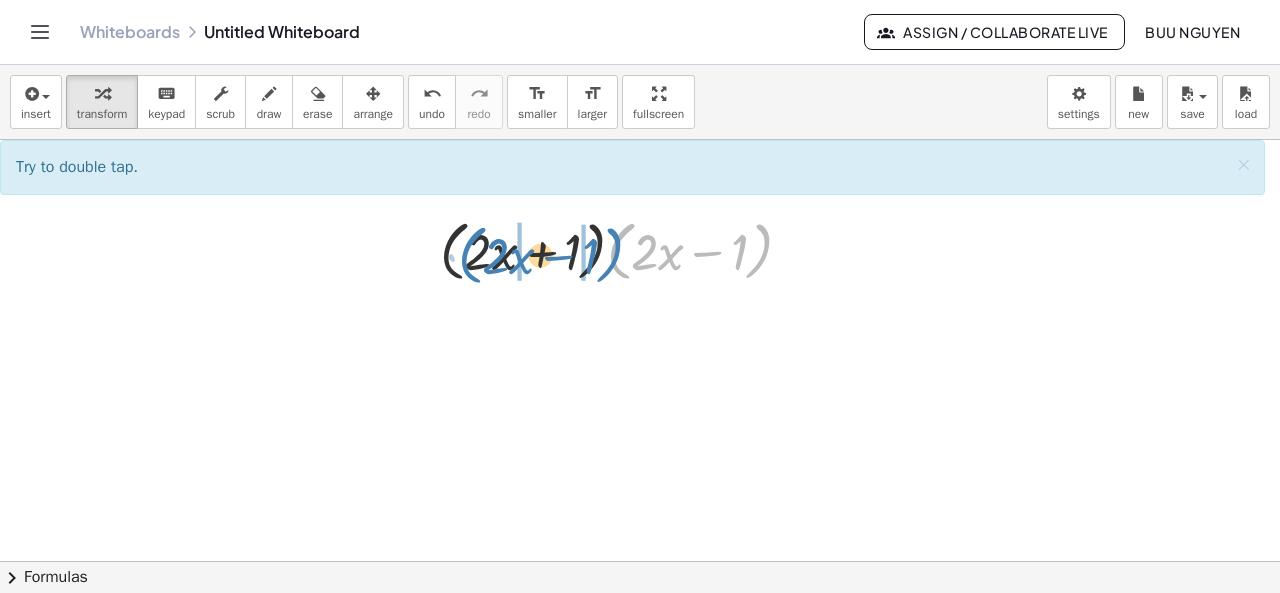 drag, startPoint x: 591, startPoint y: 261, endPoint x: 463, endPoint y: 268, distance: 128.19127 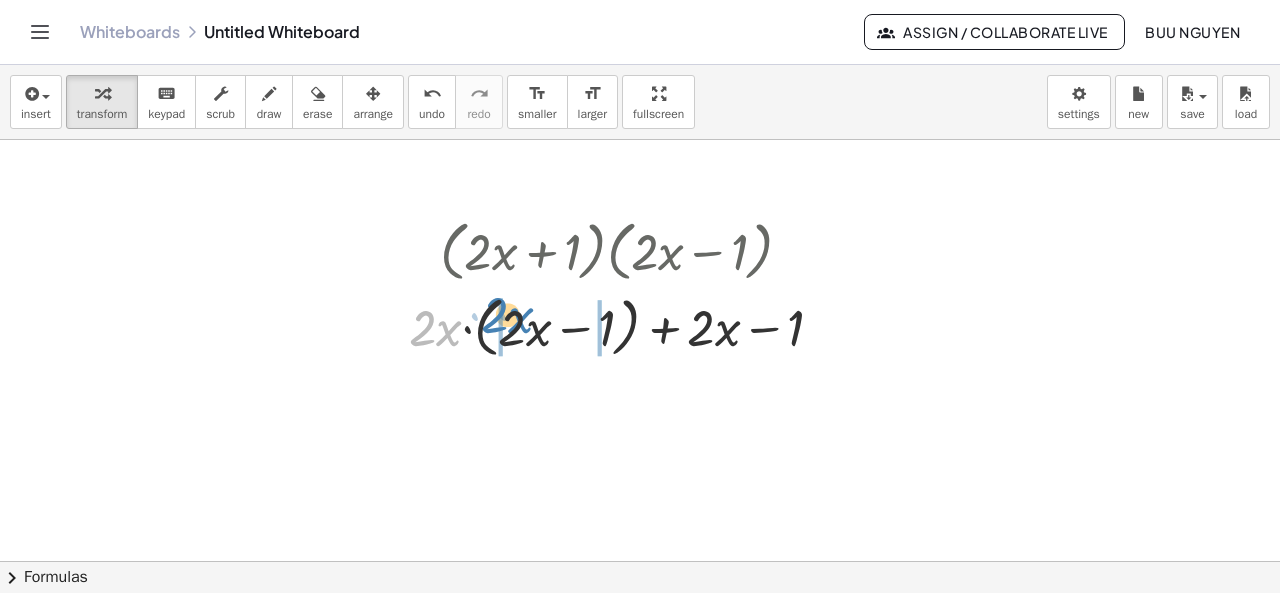 drag, startPoint x: 424, startPoint y: 340, endPoint x: 496, endPoint y: 327, distance: 73.1642 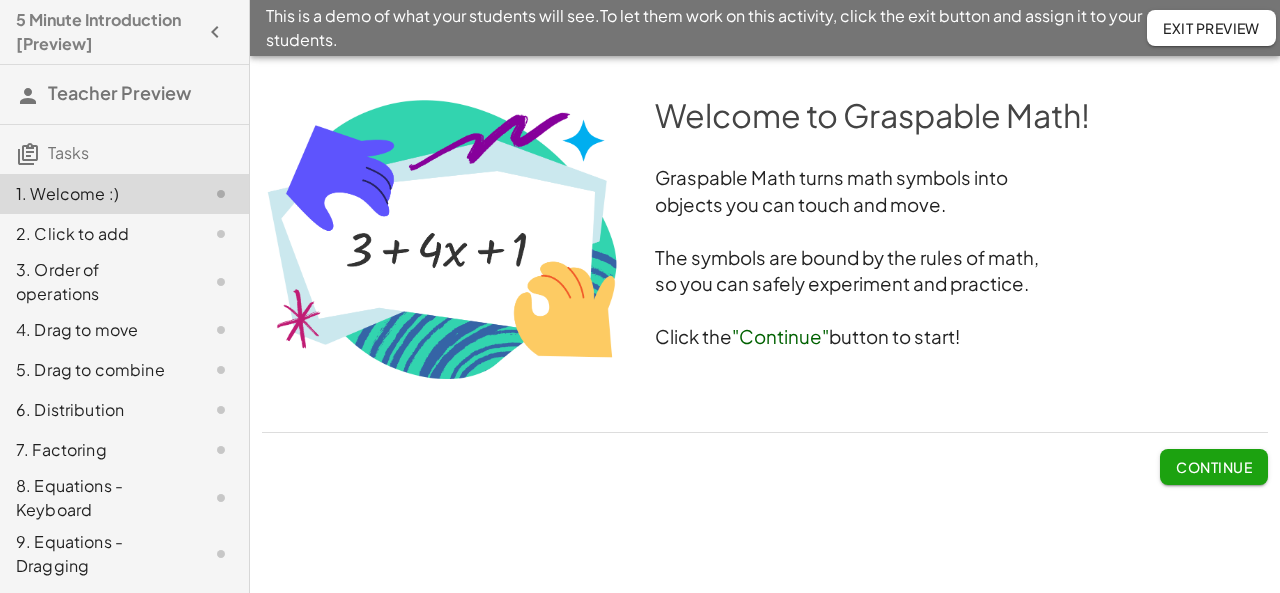 scroll, scrollTop: 0, scrollLeft: 0, axis: both 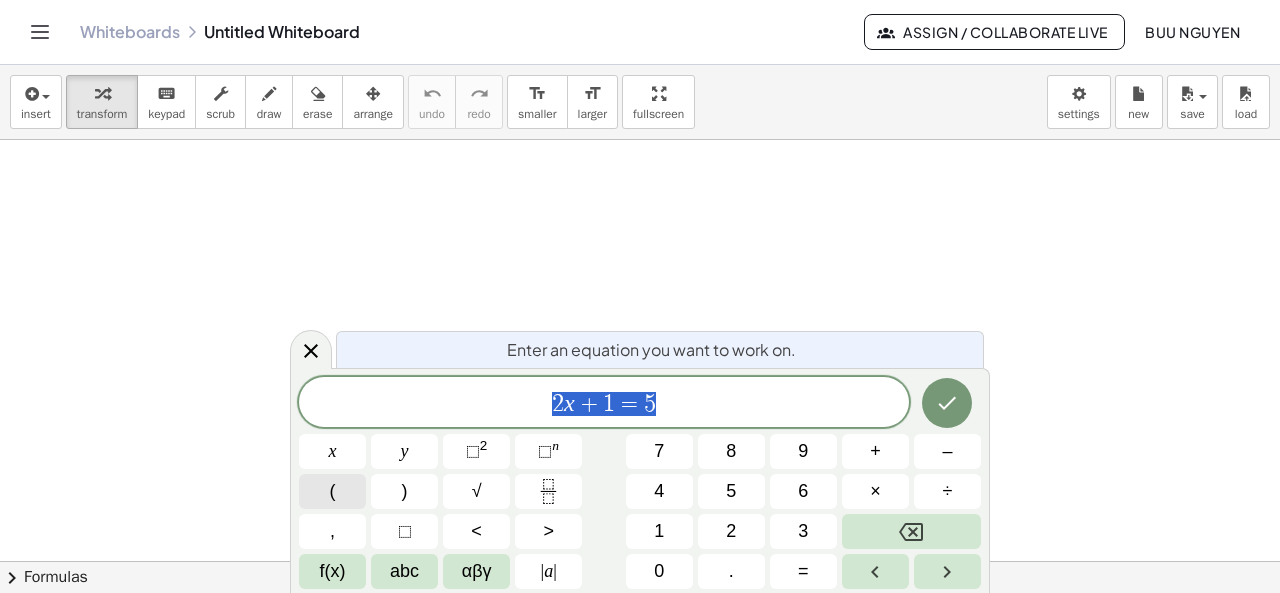 click on "(" at bounding box center [332, 491] 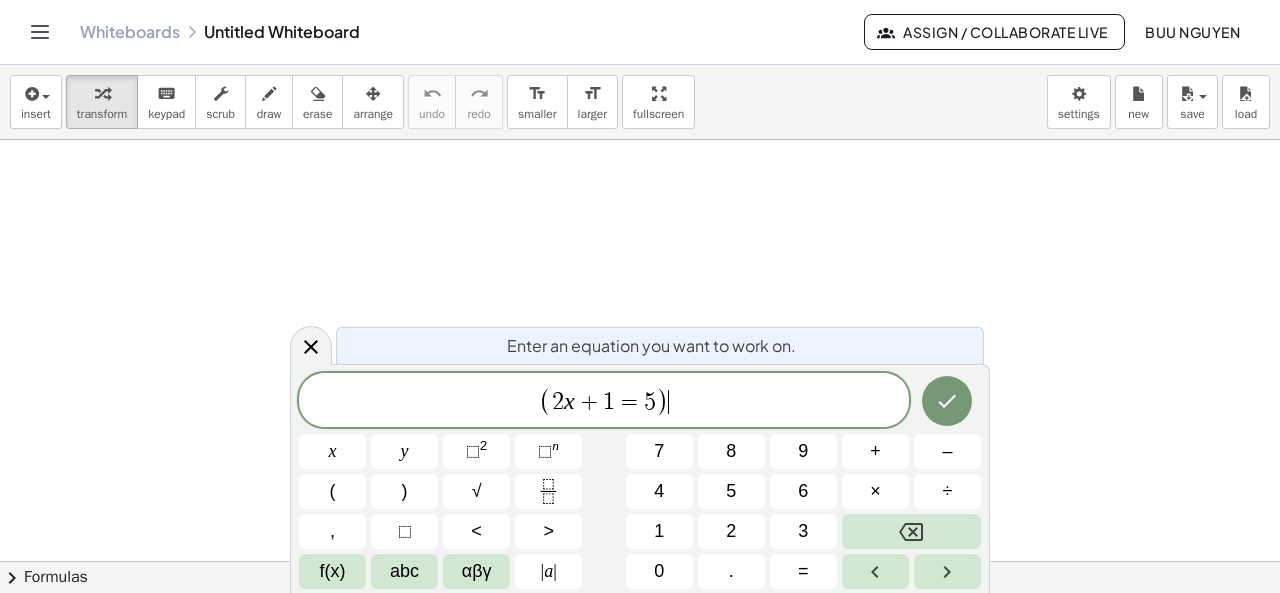 click on "( 2 x + 1 = 5 ) ​" at bounding box center (604, 401) 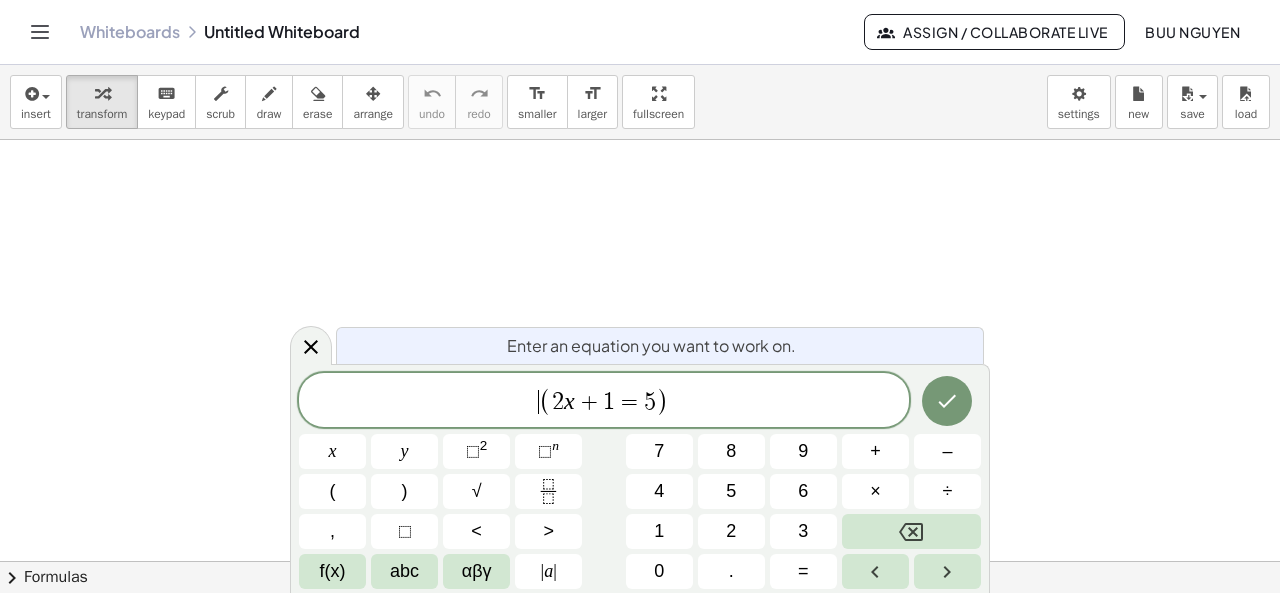 drag, startPoint x: 494, startPoint y: 397, endPoint x: 878, endPoint y: 397, distance: 384 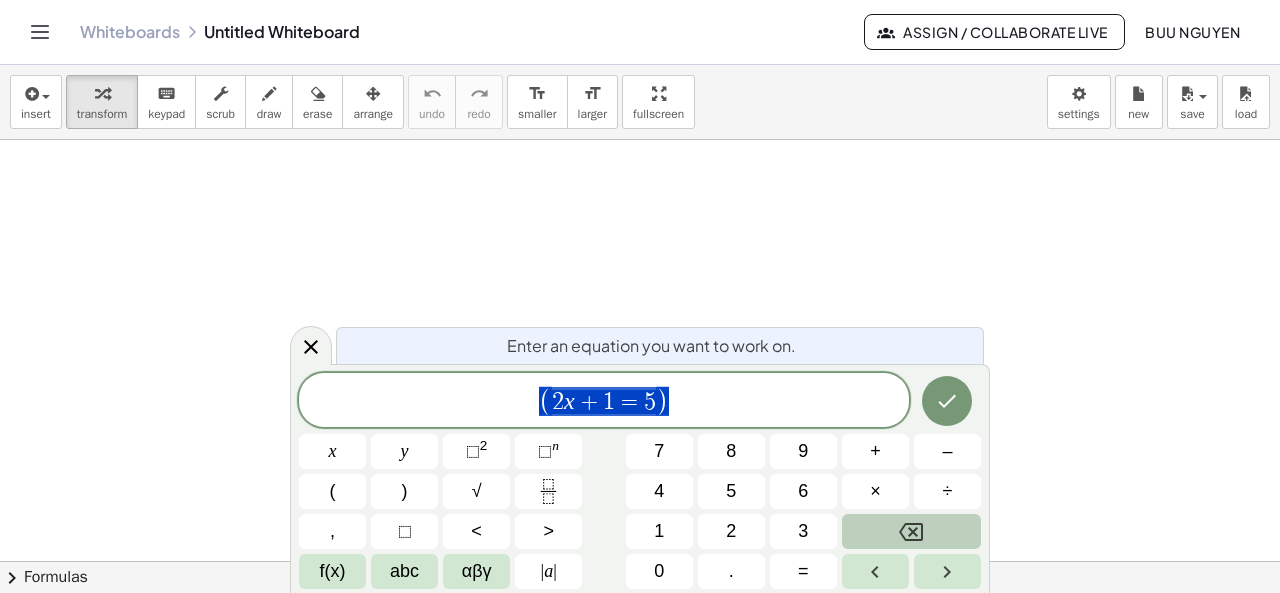 click at bounding box center [911, 531] 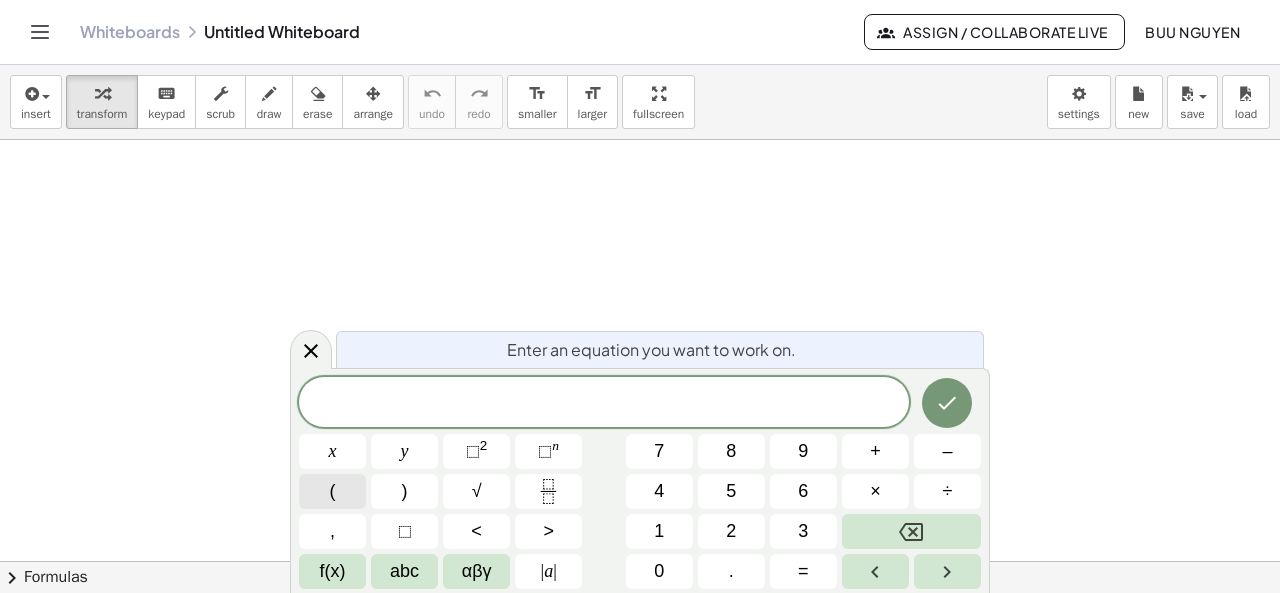 click on "(" at bounding box center (333, 491) 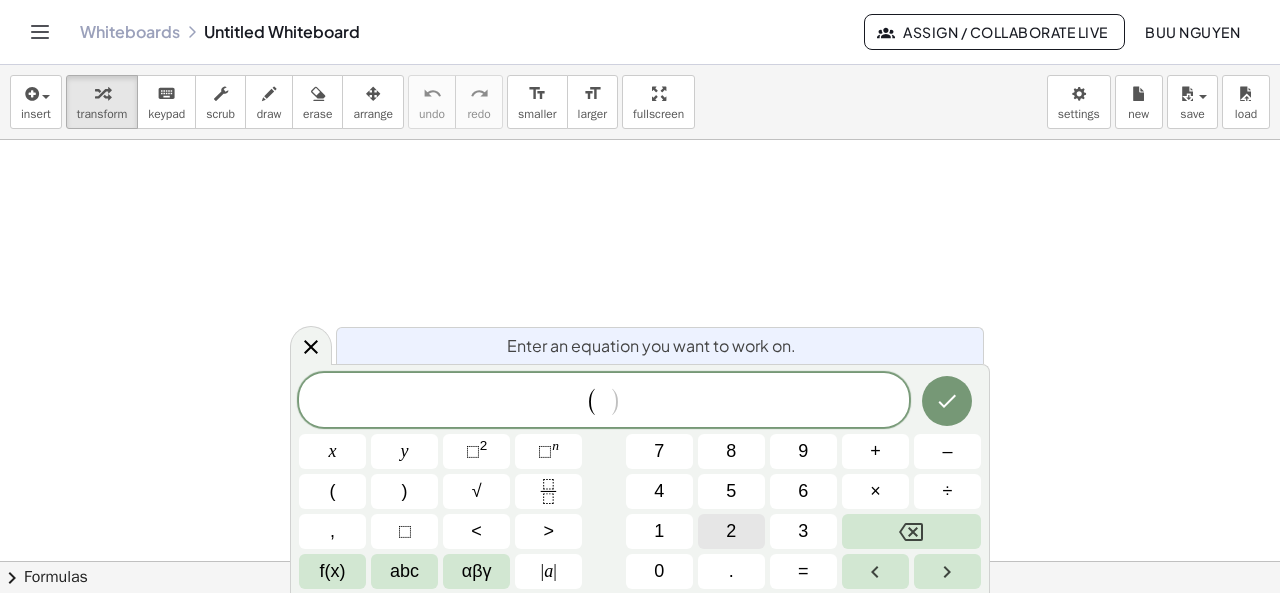 click on "2" at bounding box center (731, 531) 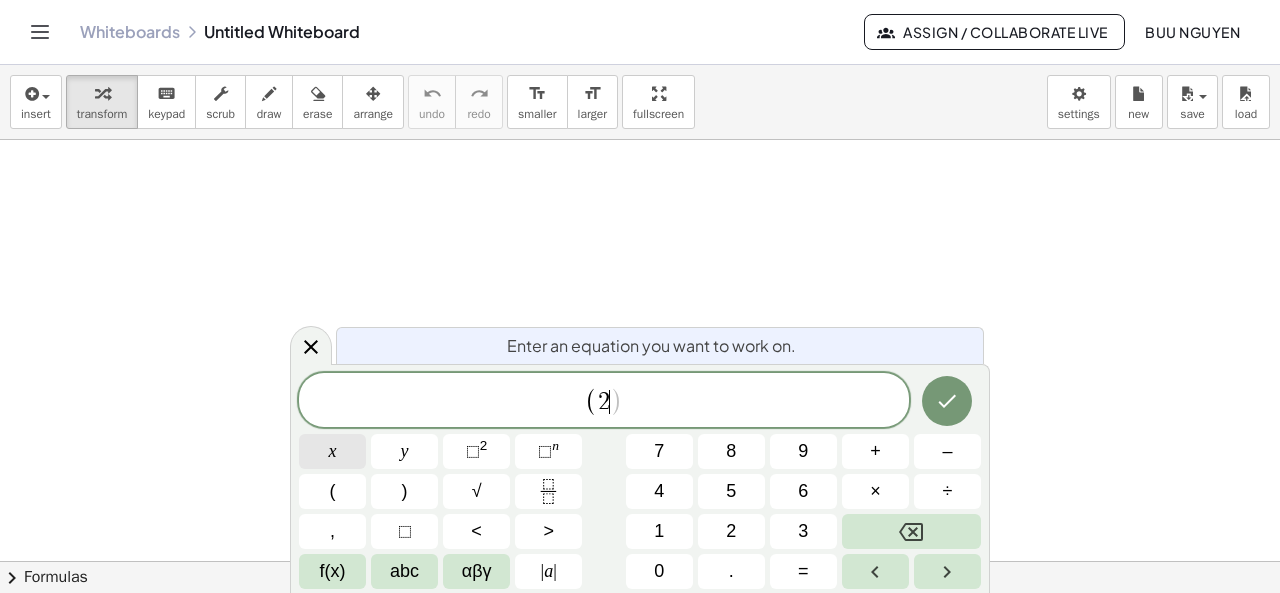 click on "x" at bounding box center (332, 451) 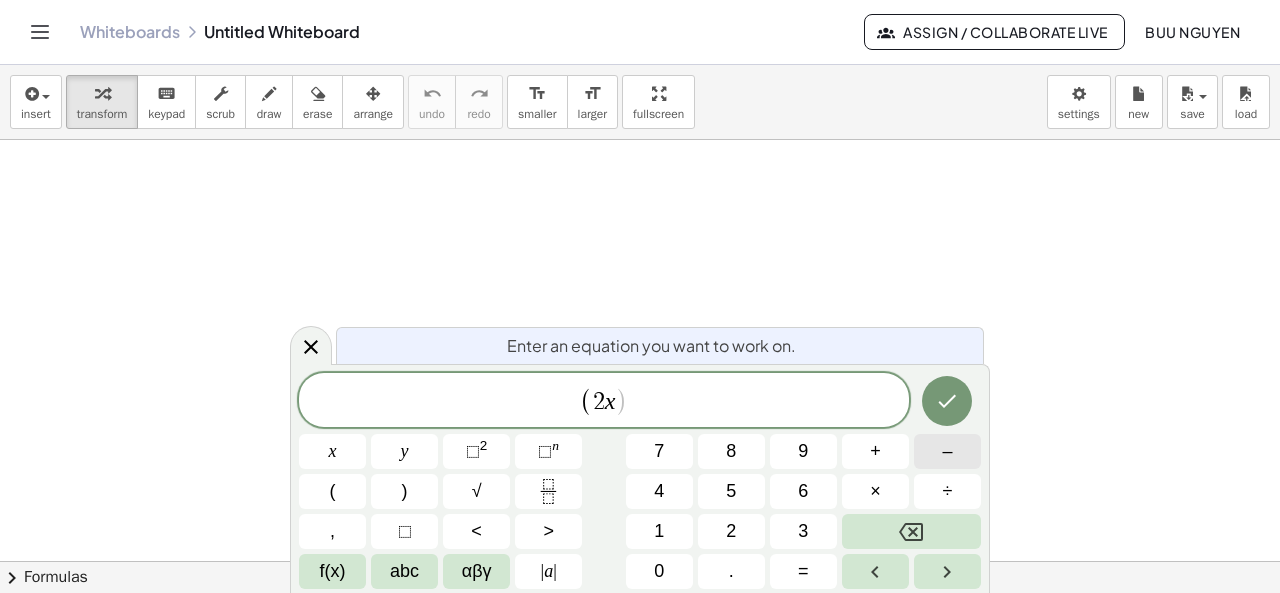 click on "–" at bounding box center [947, 451] 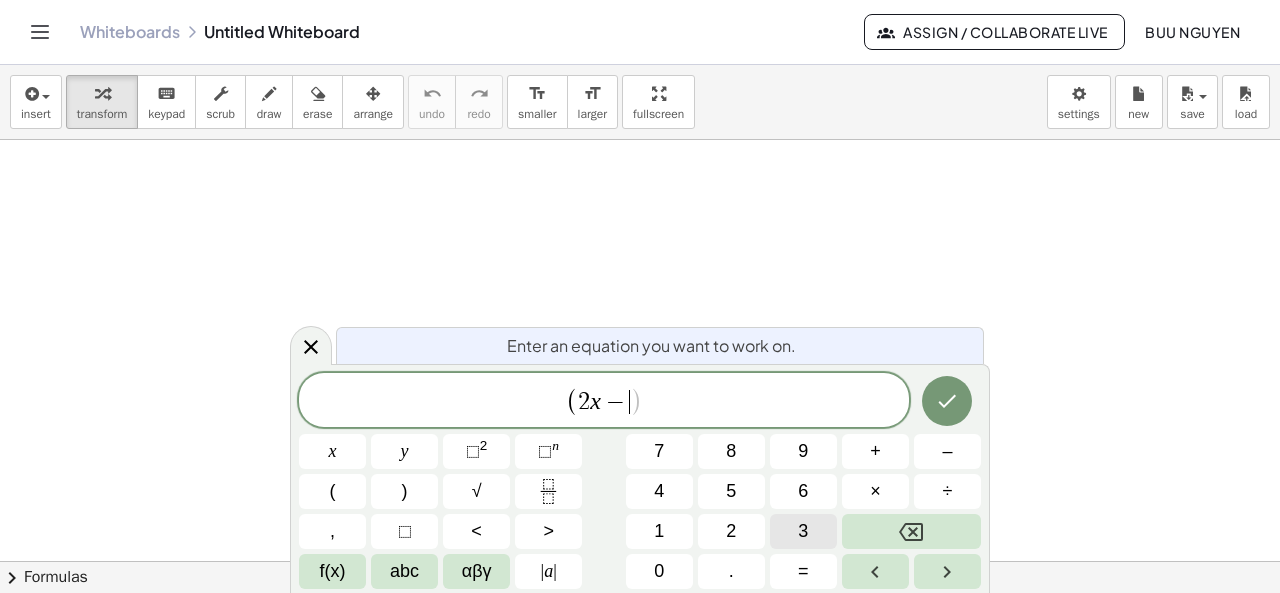 click on "3" at bounding box center (803, 531) 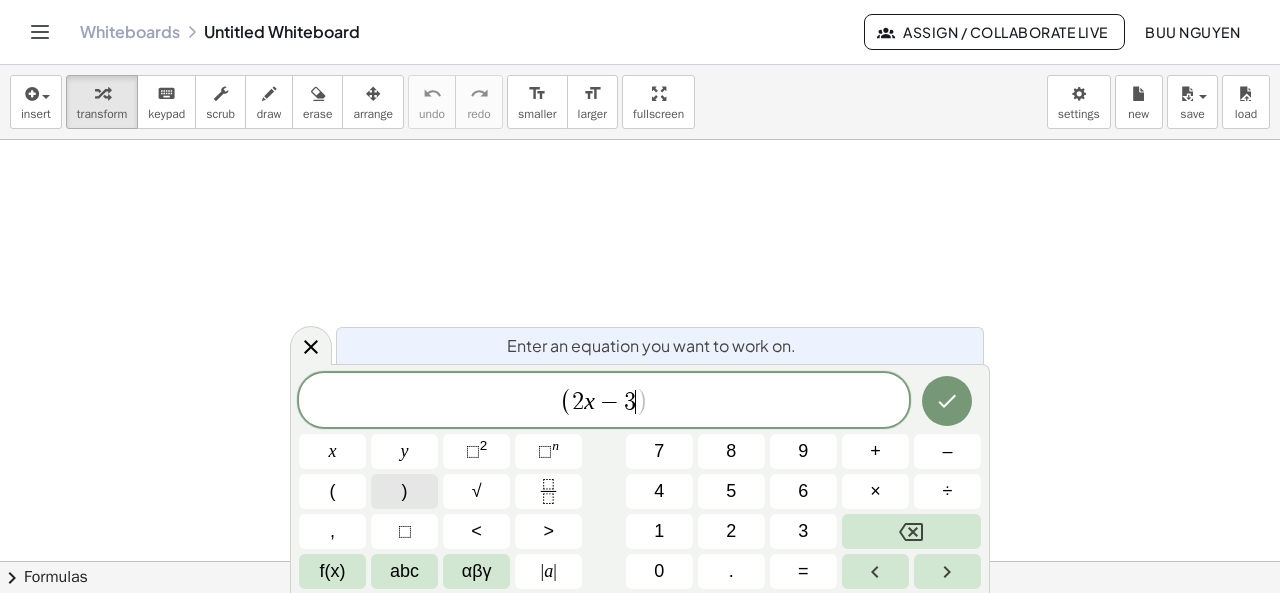 click on ")" at bounding box center [404, 491] 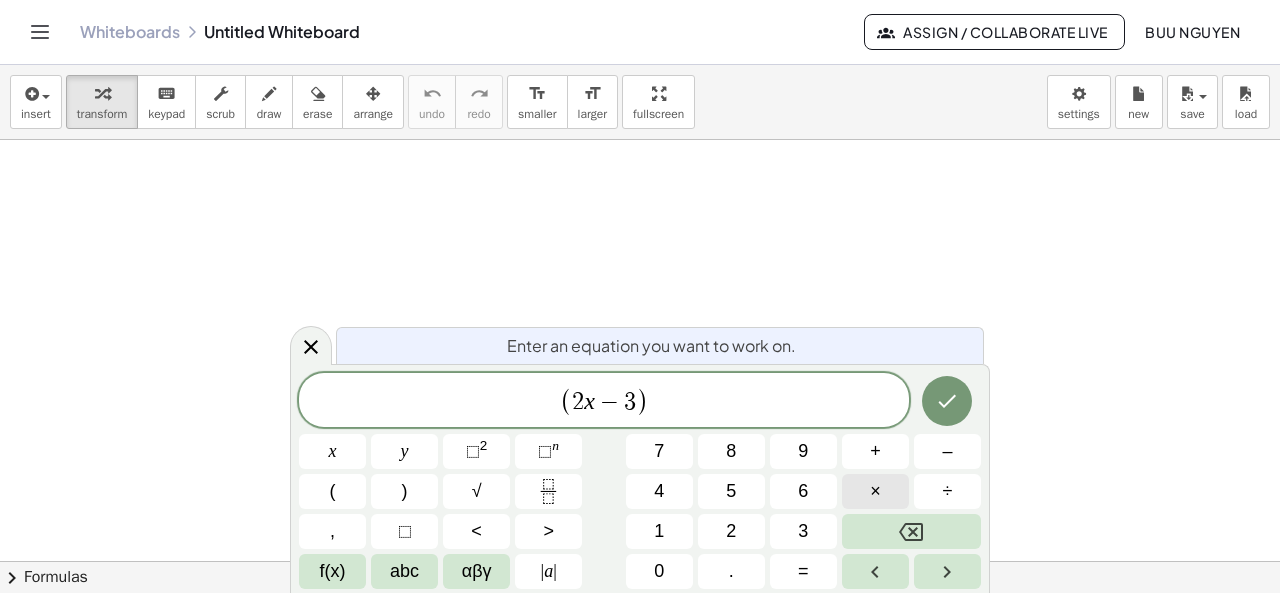 click on "×" at bounding box center (875, 491) 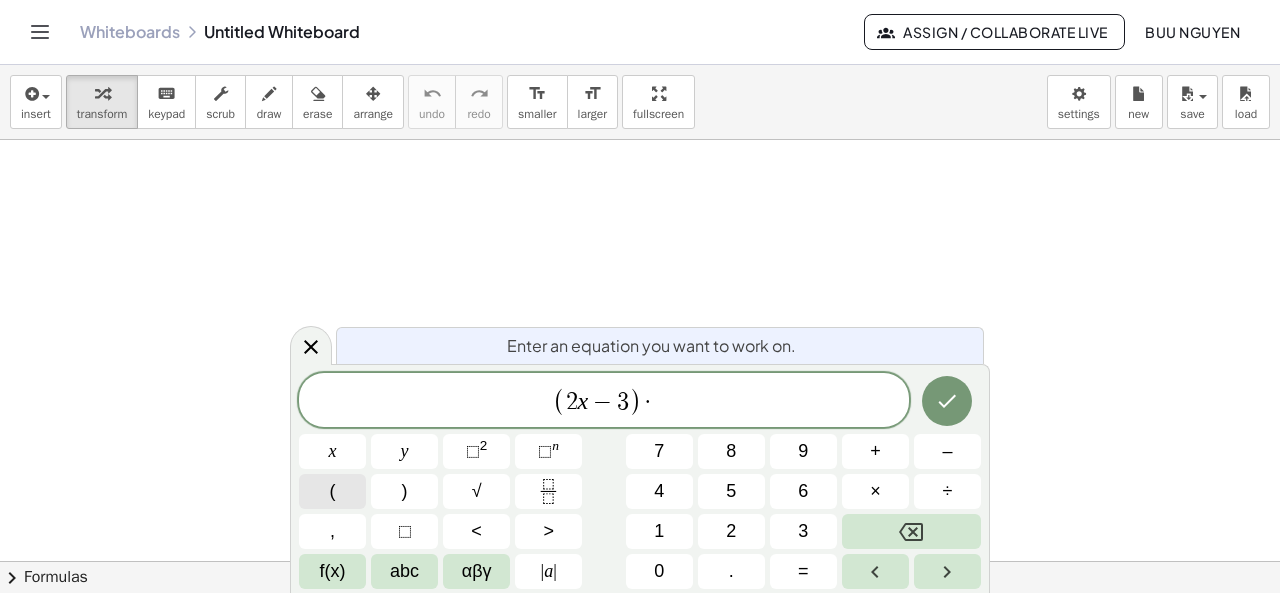 click on "(" at bounding box center (332, 491) 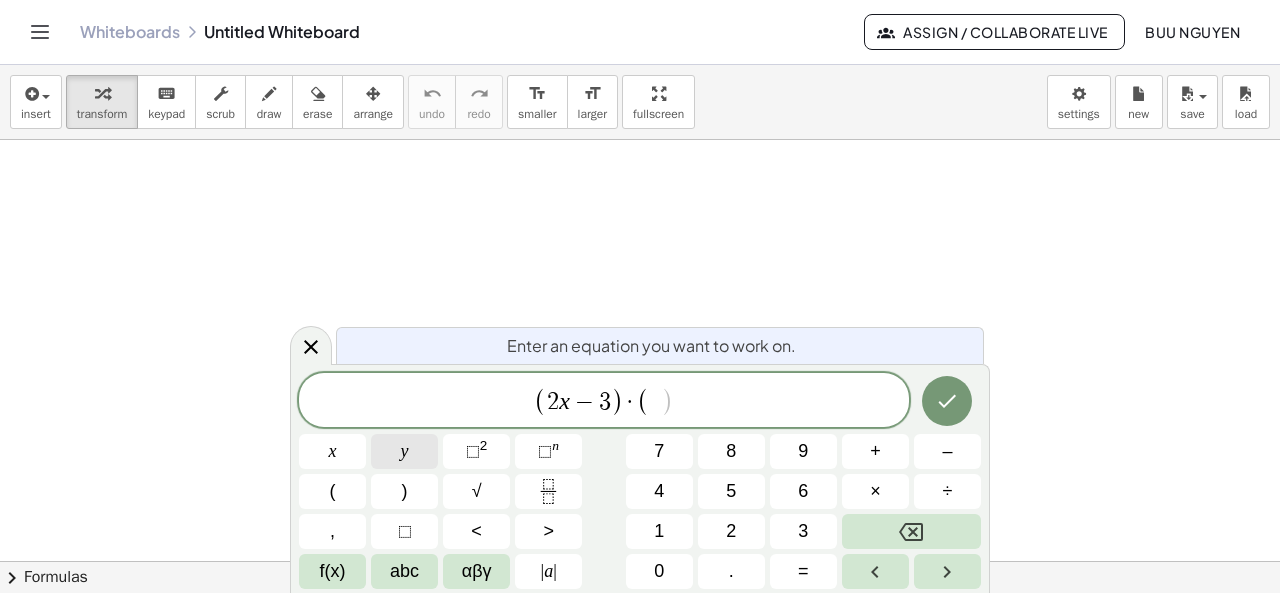 click on "y" at bounding box center (404, 451) 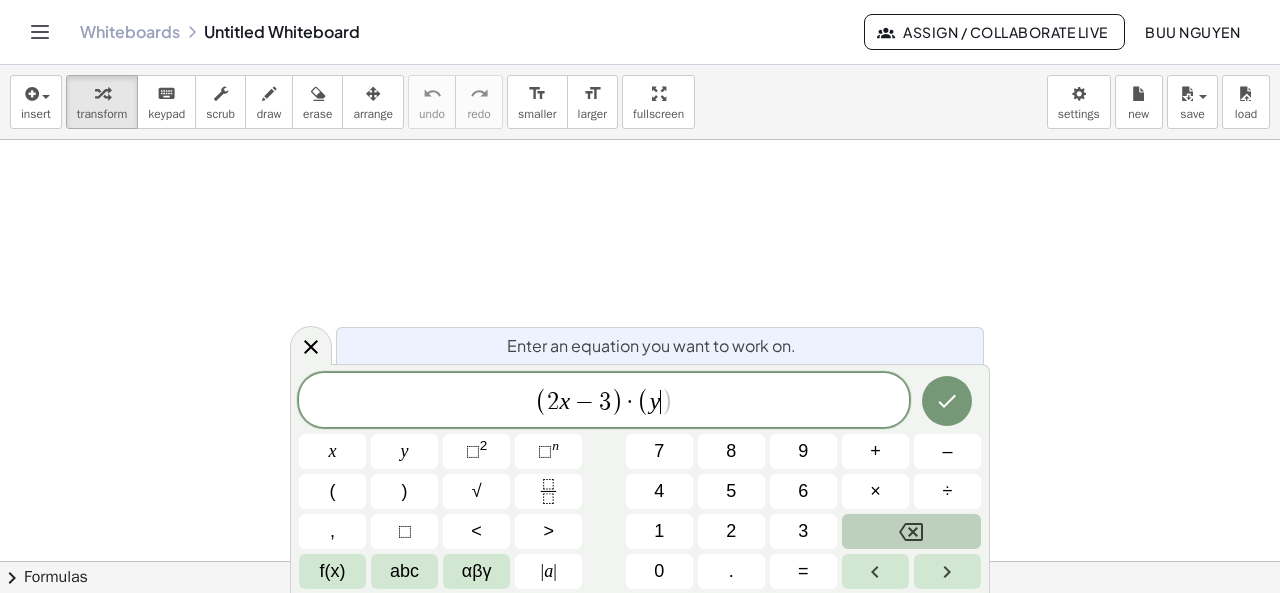 click at bounding box center [911, 531] 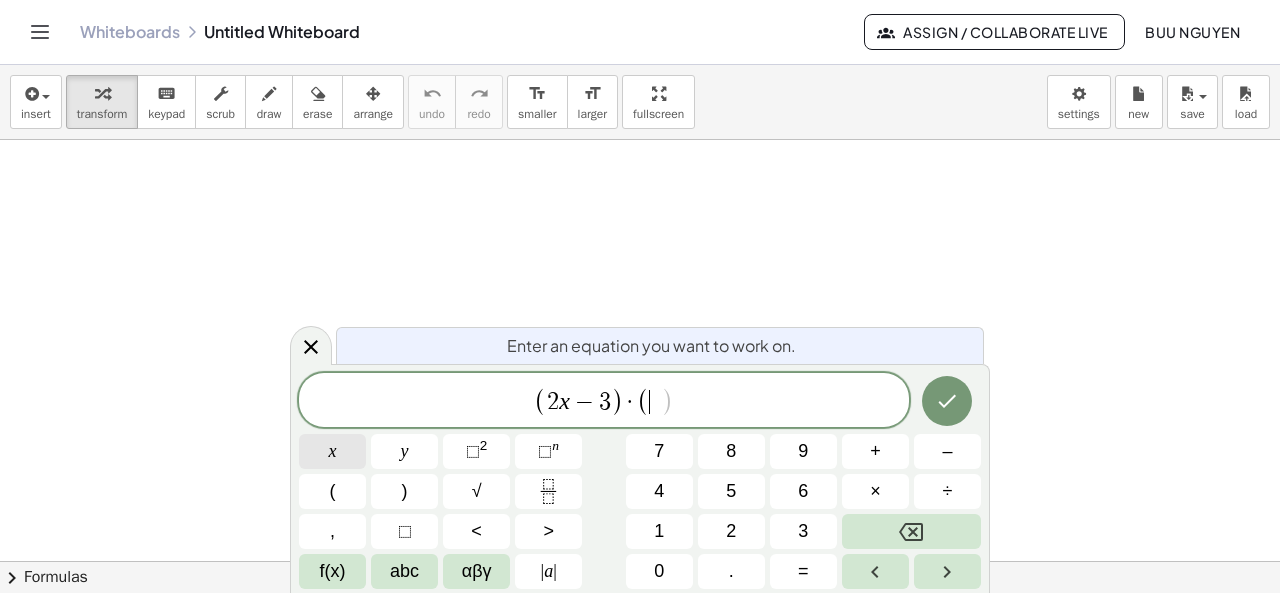 click on "x" at bounding box center [332, 451] 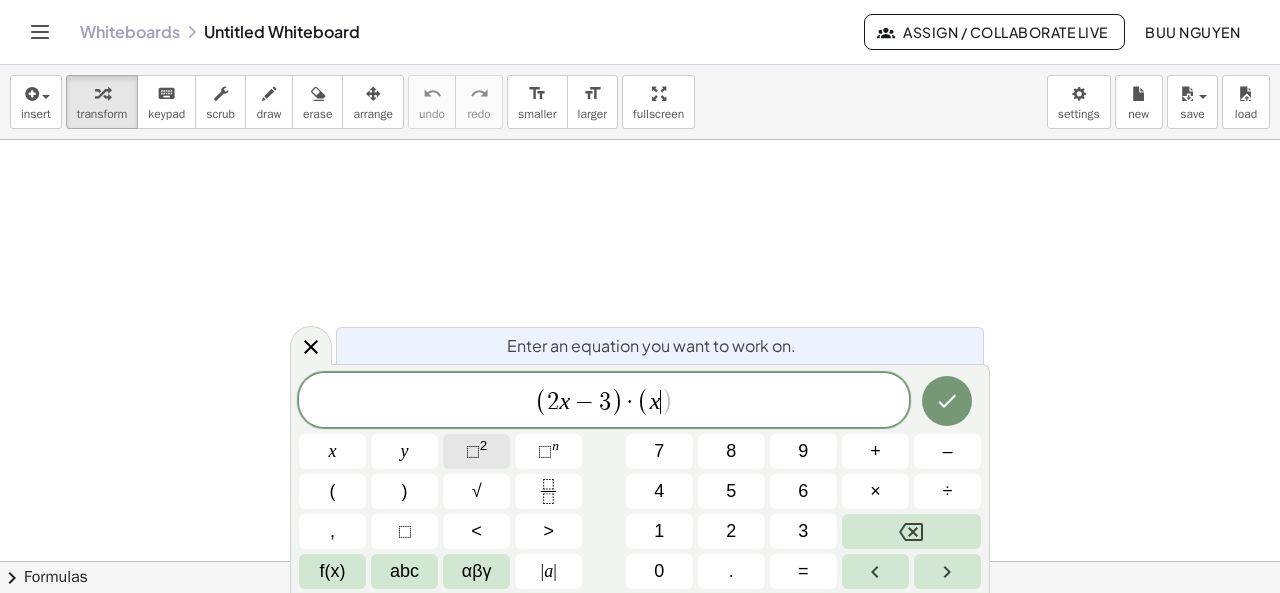 click on "⬚ 2" at bounding box center (476, 451) 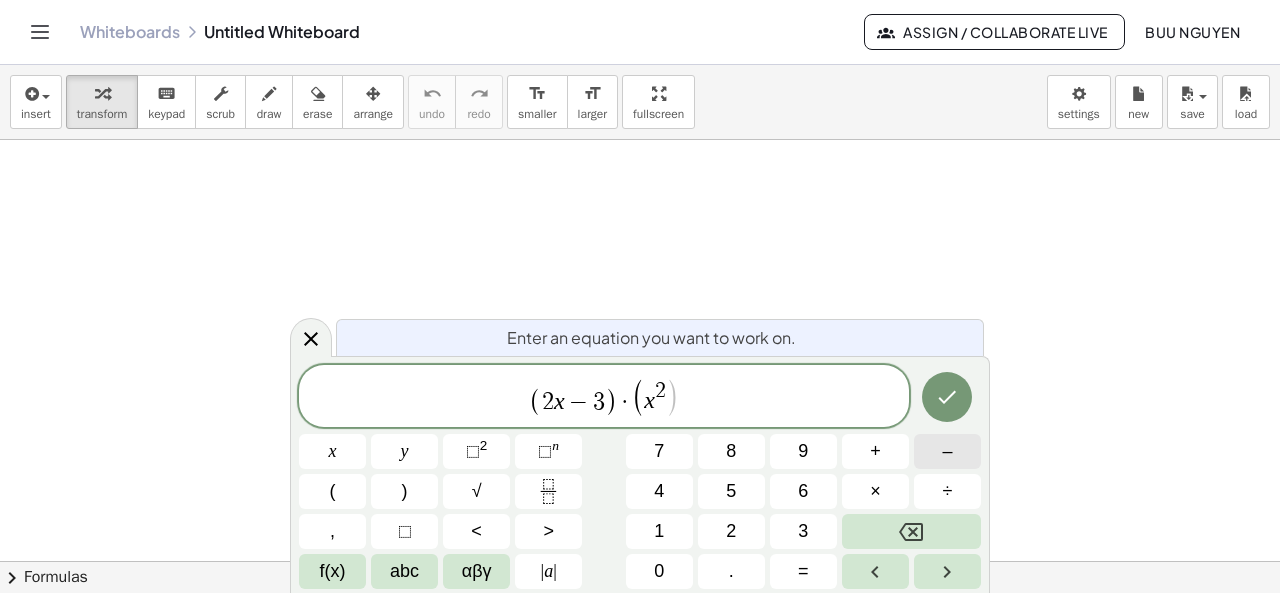click on "–" at bounding box center (947, 451) 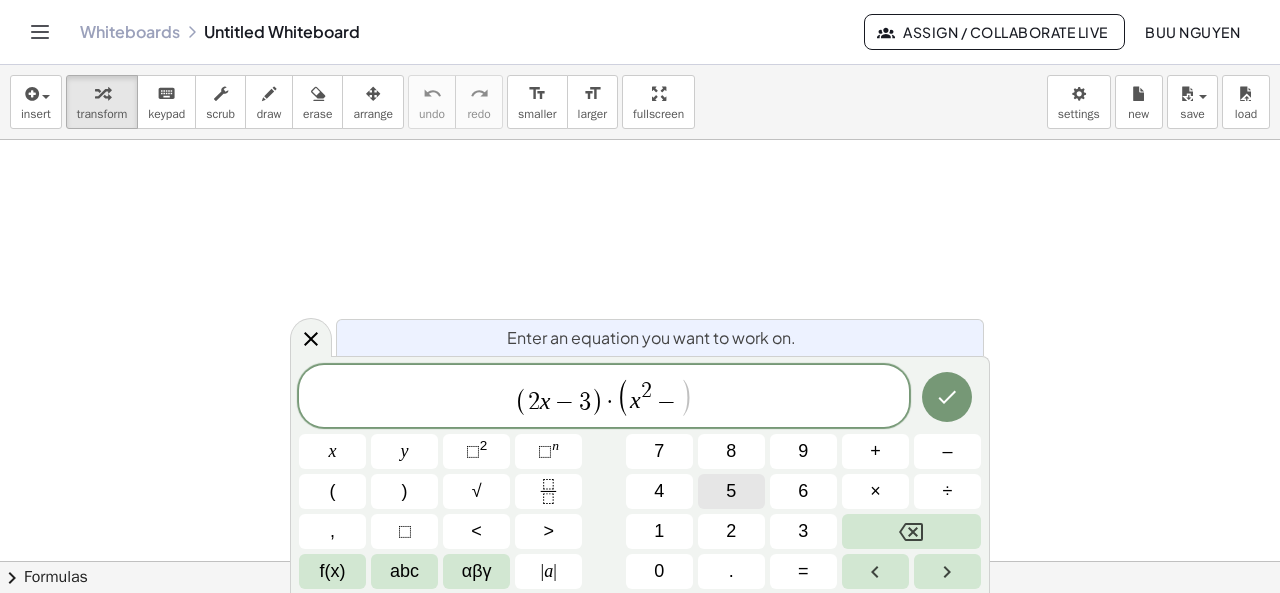 click on "5" at bounding box center [731, 491] 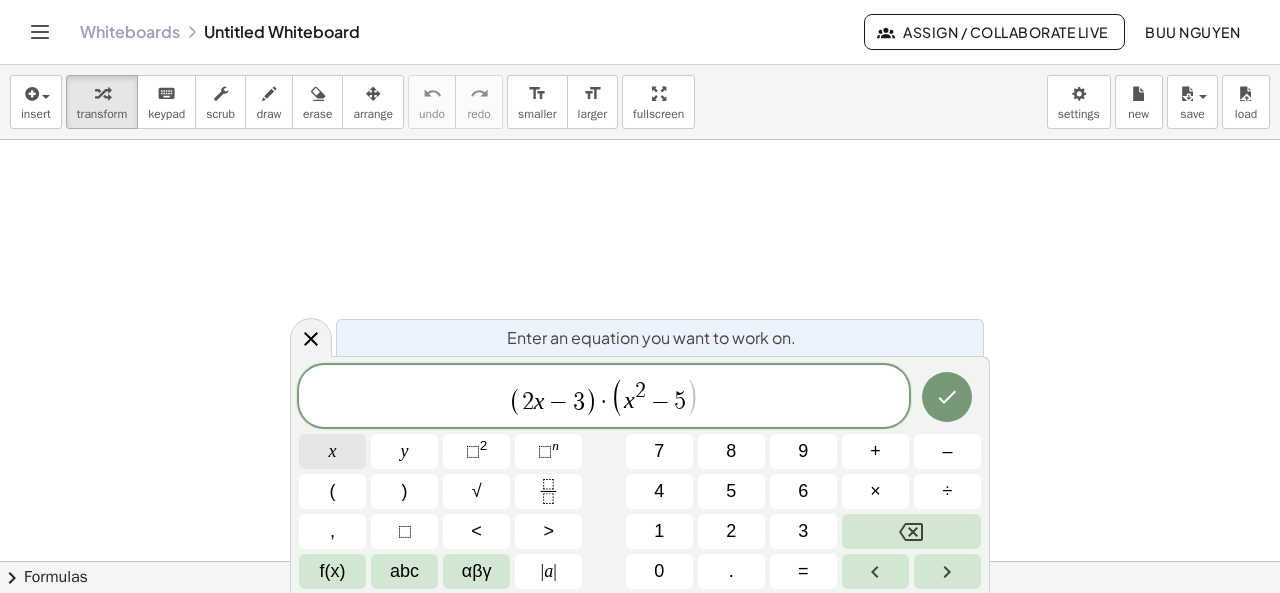 click on "x" at bounding box center [332, 451] 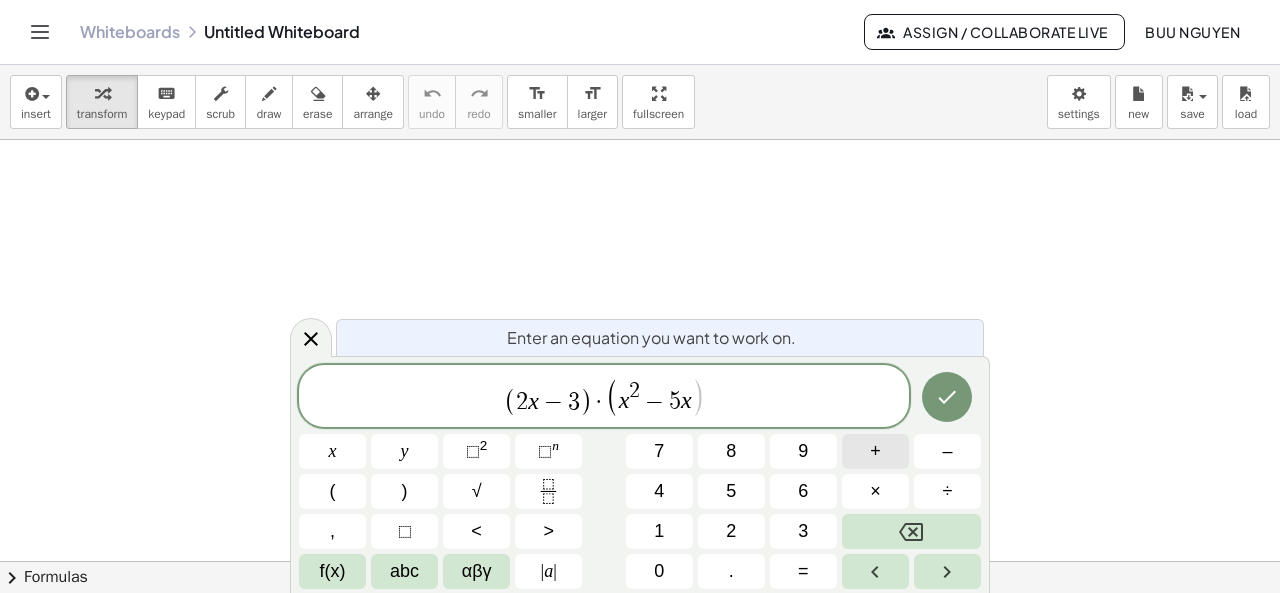 click on "+" at bounding box center (875, 451) 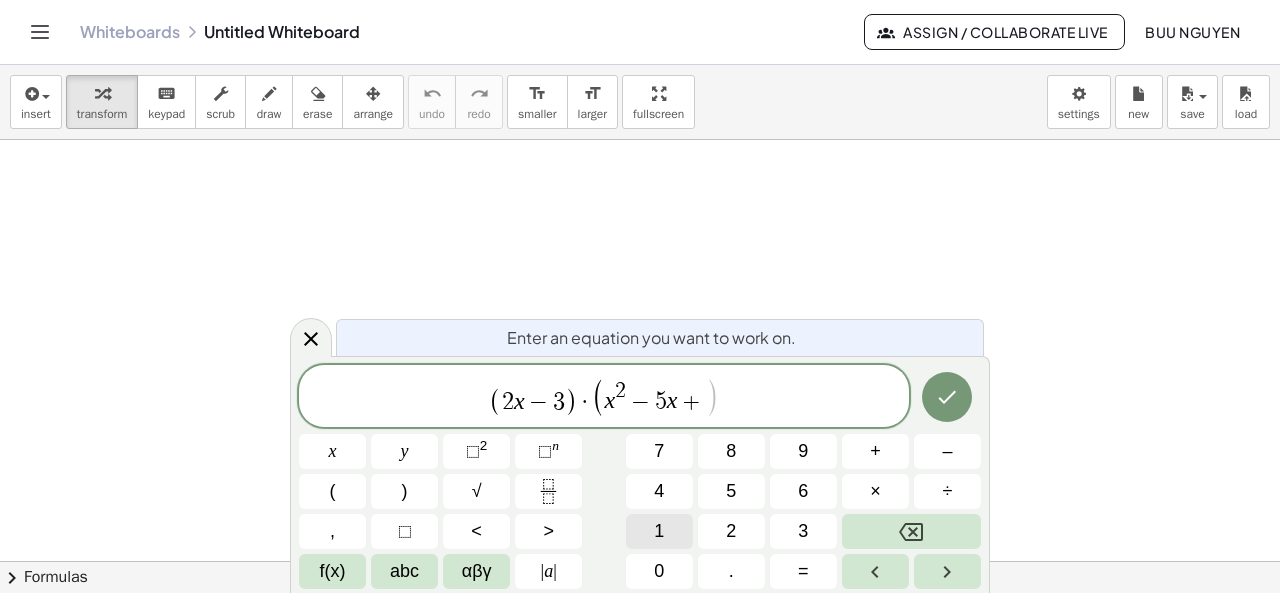 click on "1" at bounding box center (659, 531) 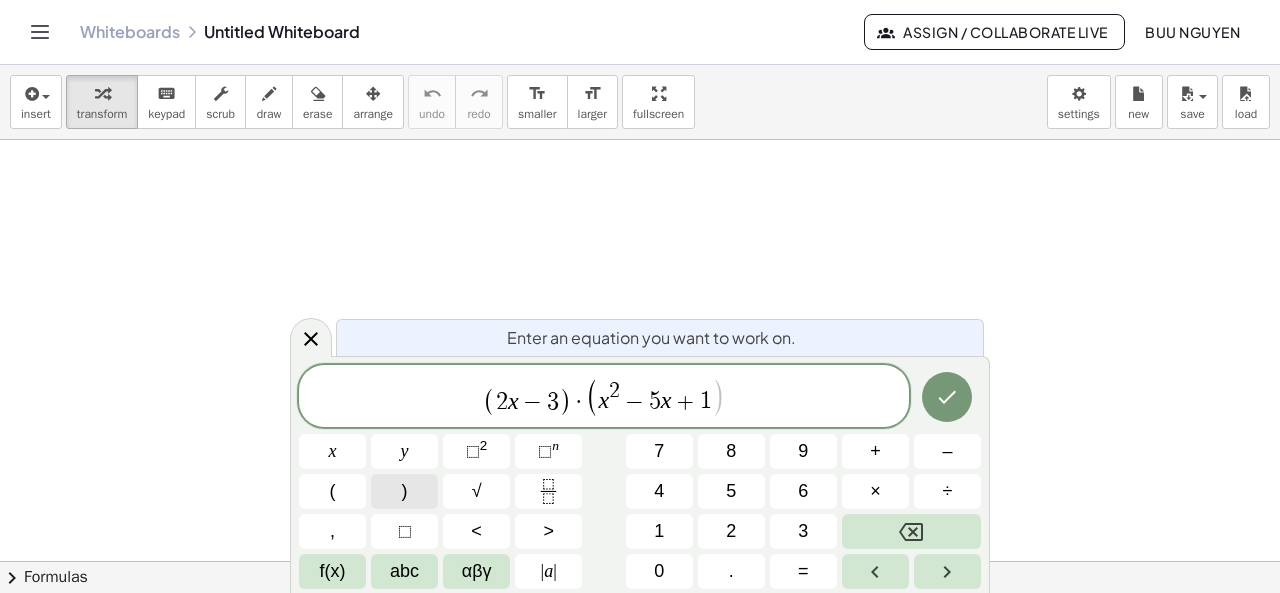 click on ")" at bounding box center (404, 491) 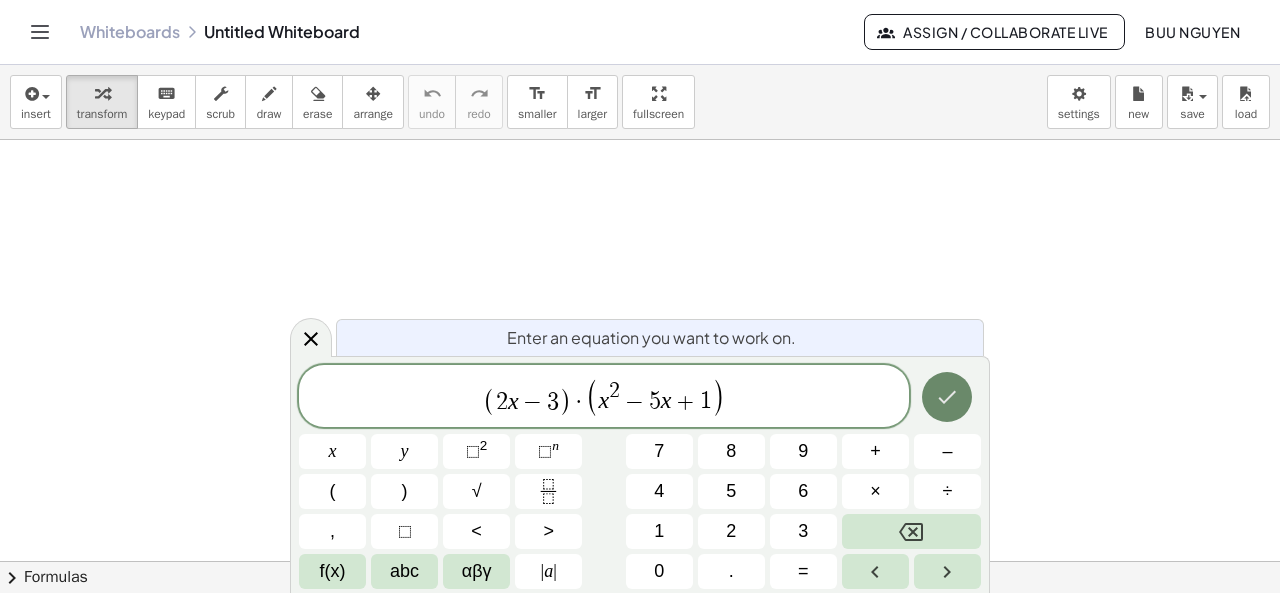 click at bounding box center (947, 397) 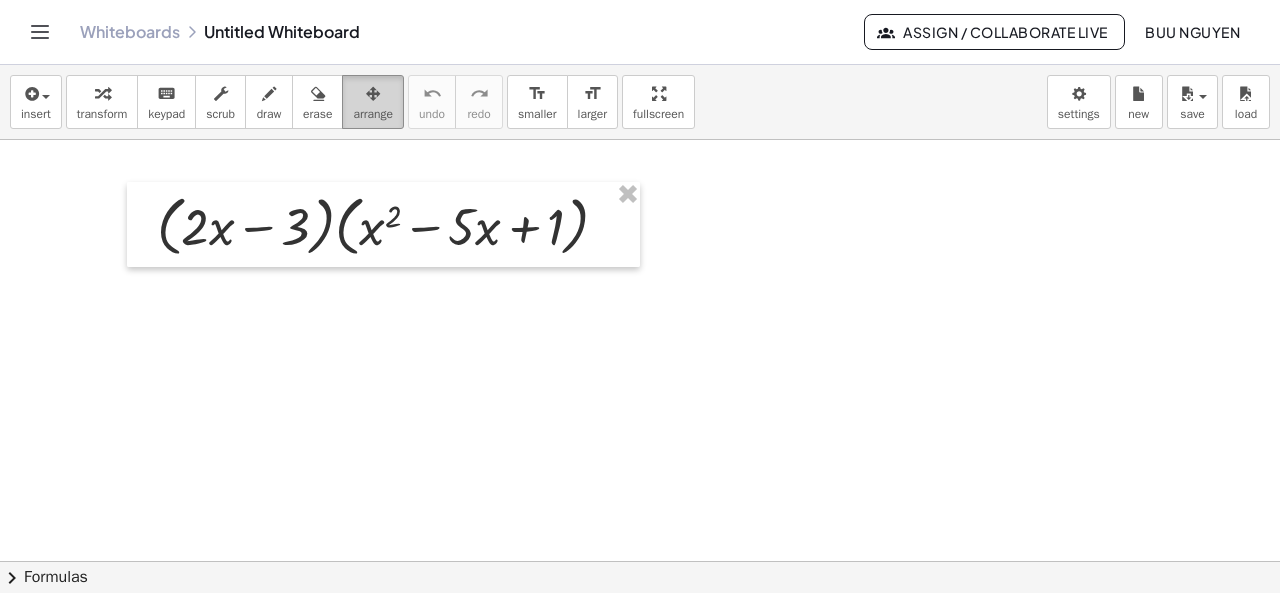 click on "arrange" at bounding box center [373, 114] 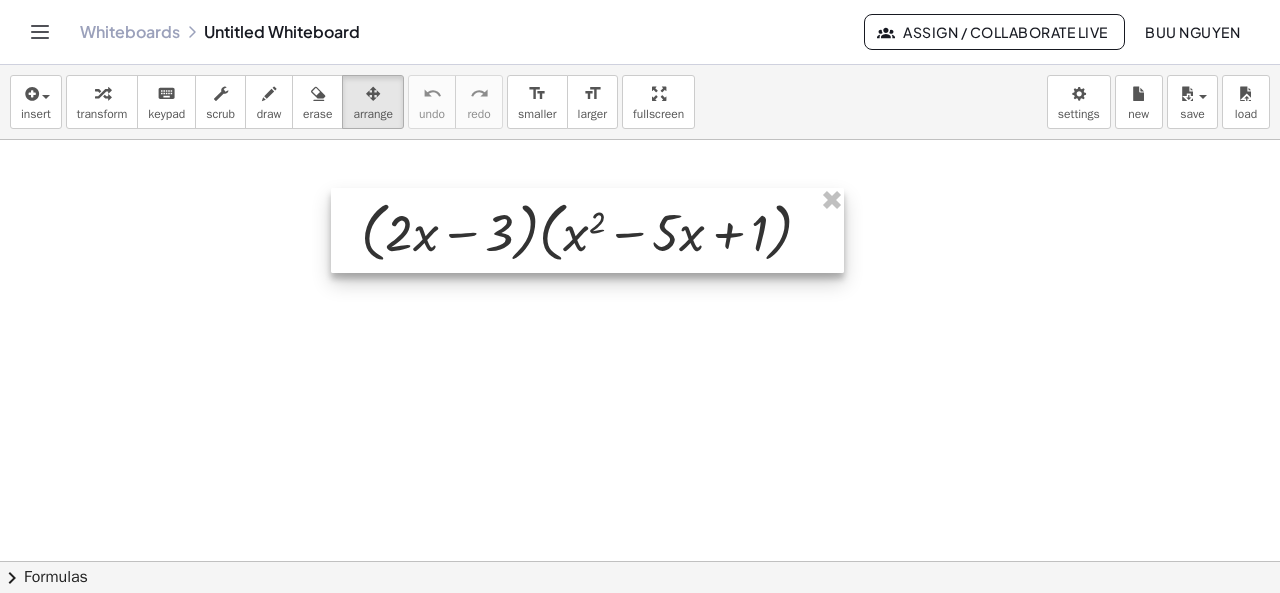 drag, startPoint x: 388, startPoint y: 207, endPoint x: 602, endPoint y: 215, distance: 214.14948 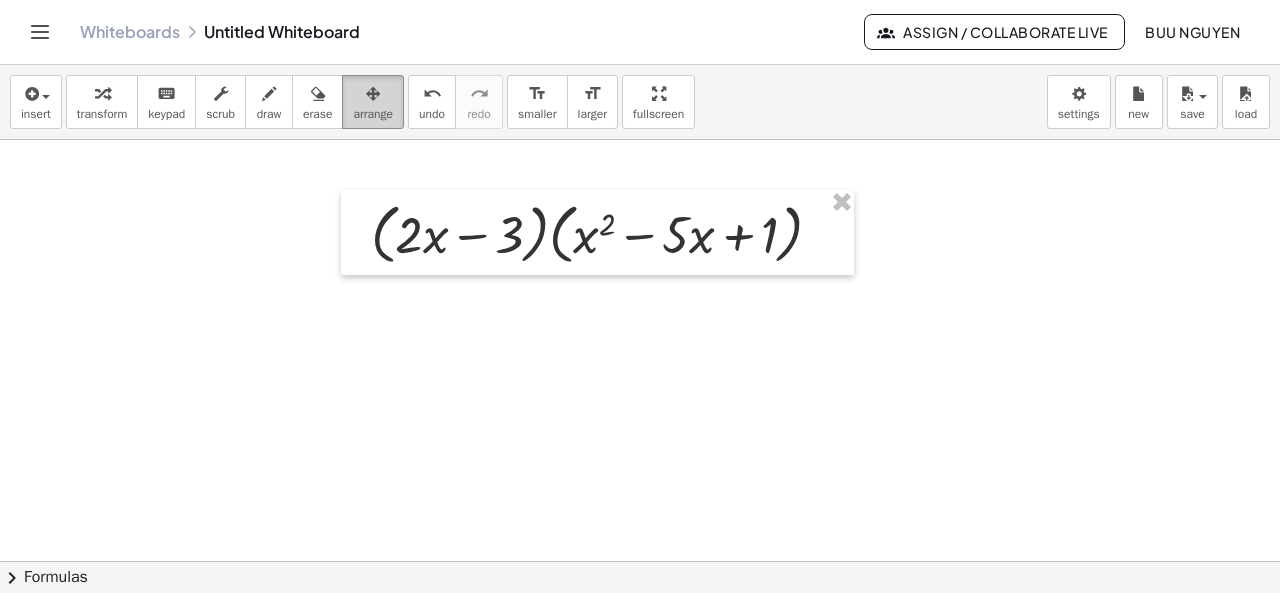click on "arrange" at bounding box center (373, 114) 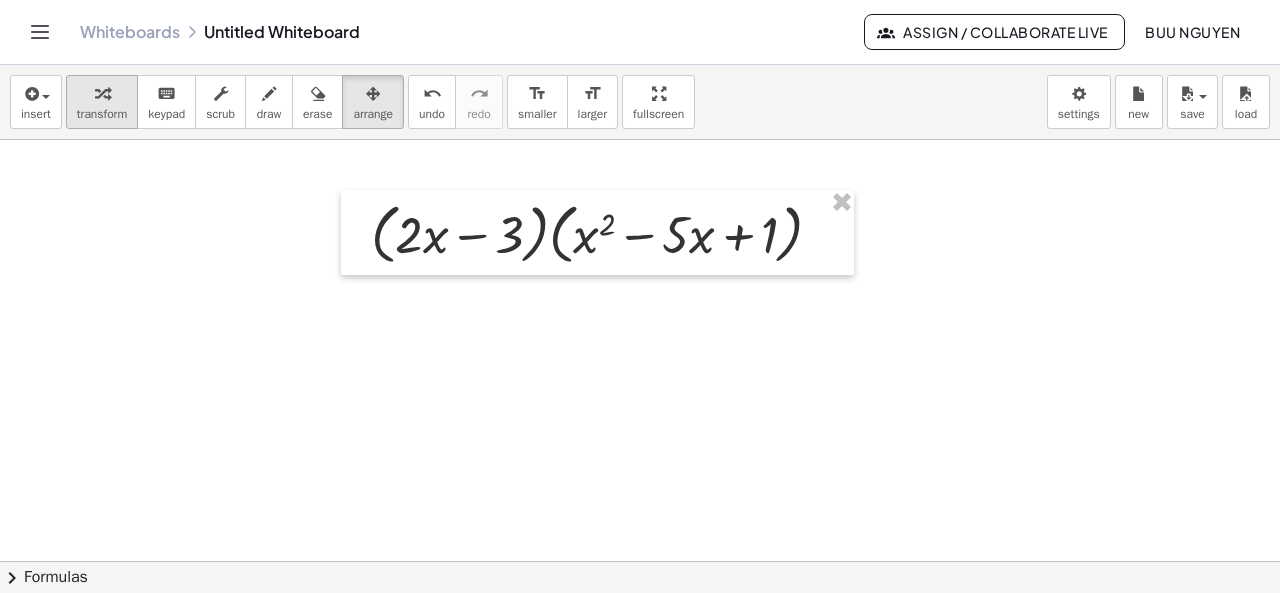 click at bounding box center (102, 93) 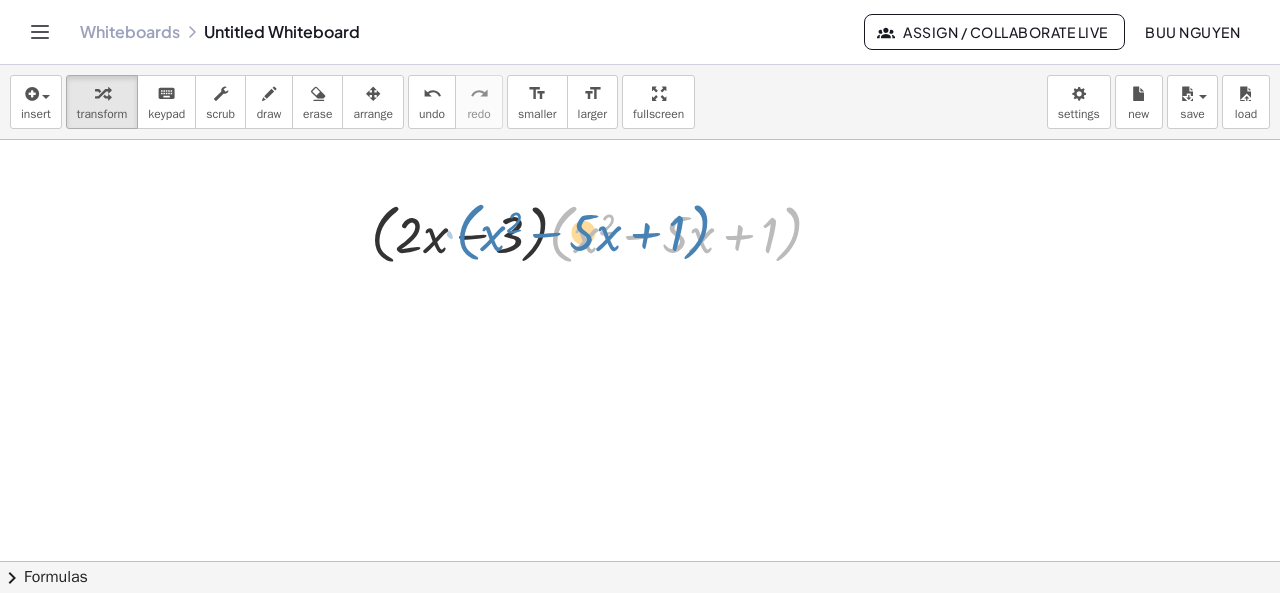 drag, startPoint x: 562, startPoint y: 253, endPoint x: 421, endPoint y: 251, distance: 141.01419 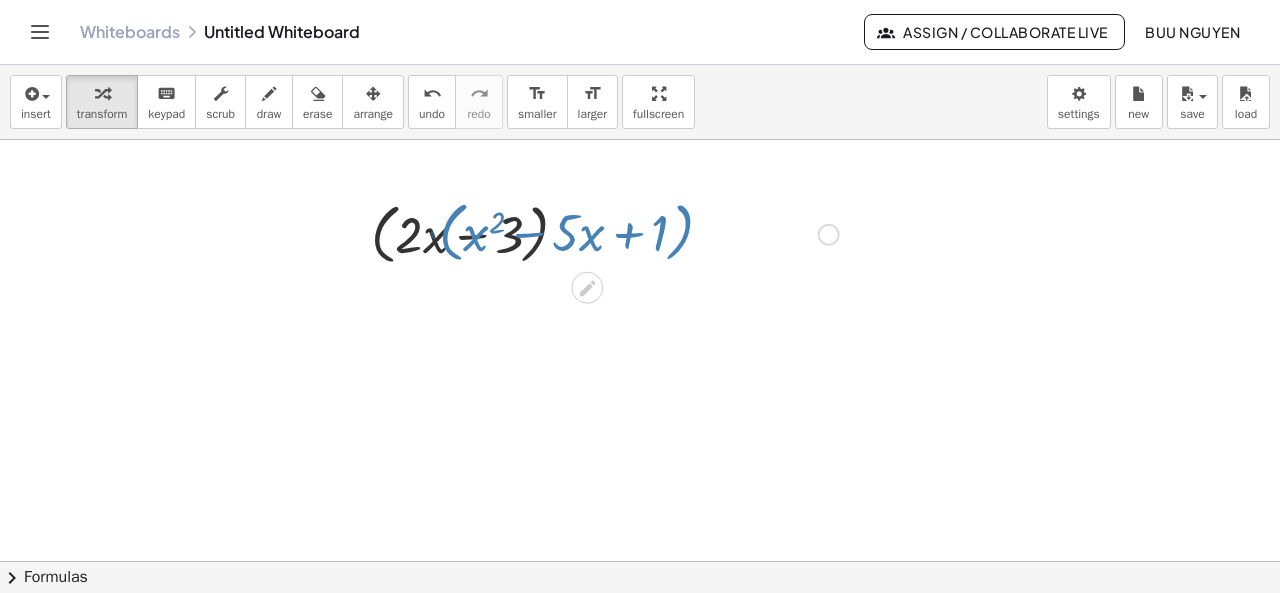 click at bounding box center (605, 233) 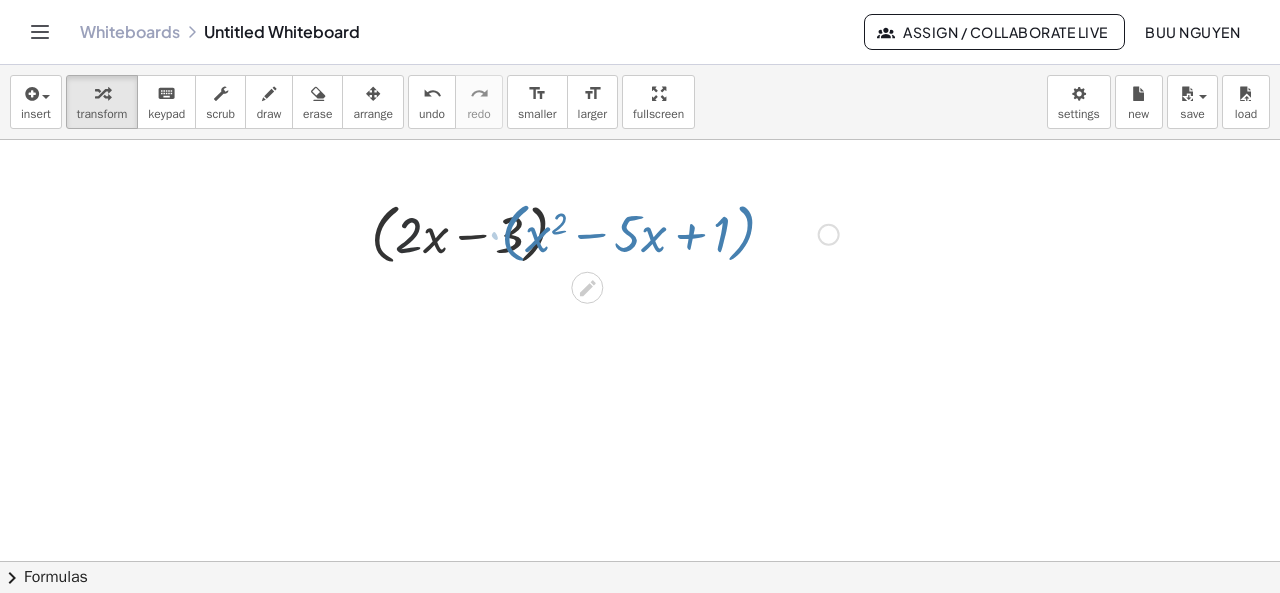 click at bounding box center (605, 233) 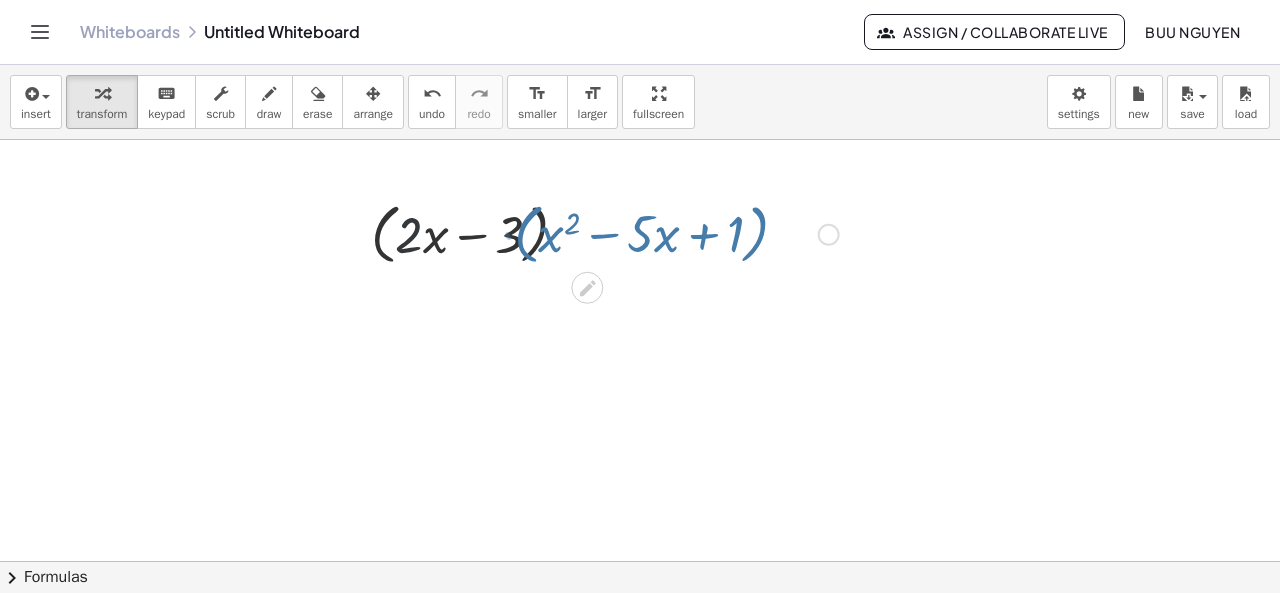 click at bounding box center (605, 233) 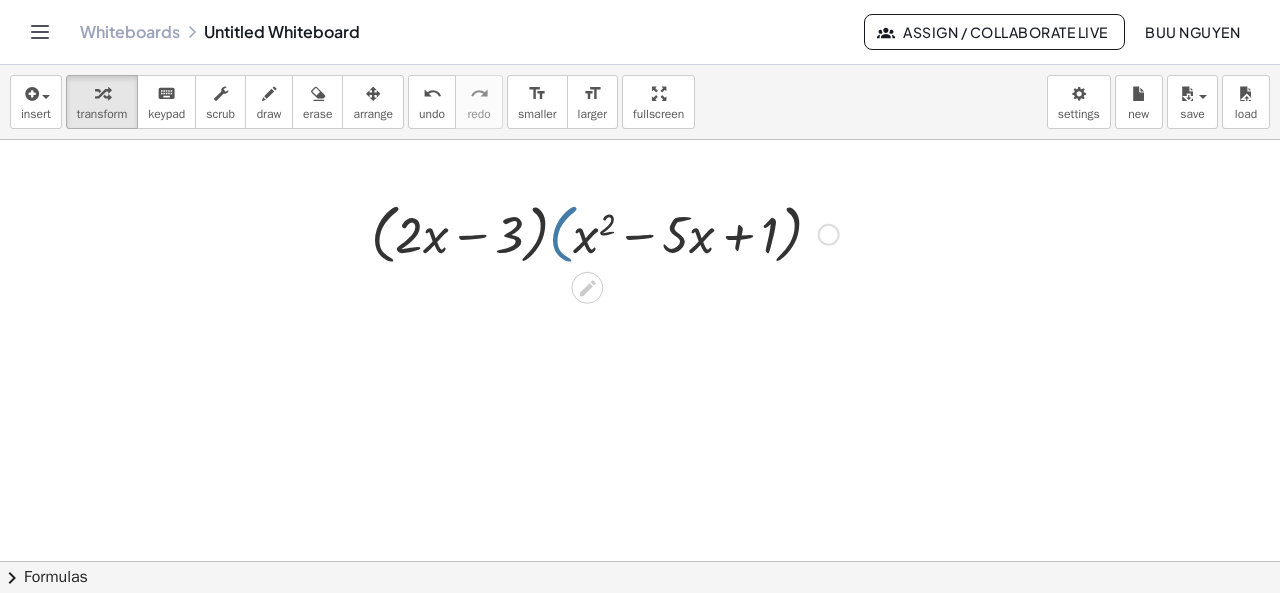 drag, startPoint x: 558, startPoint y: 249, endPoint x: 500, endPoint y: 246, distance: 58.077534 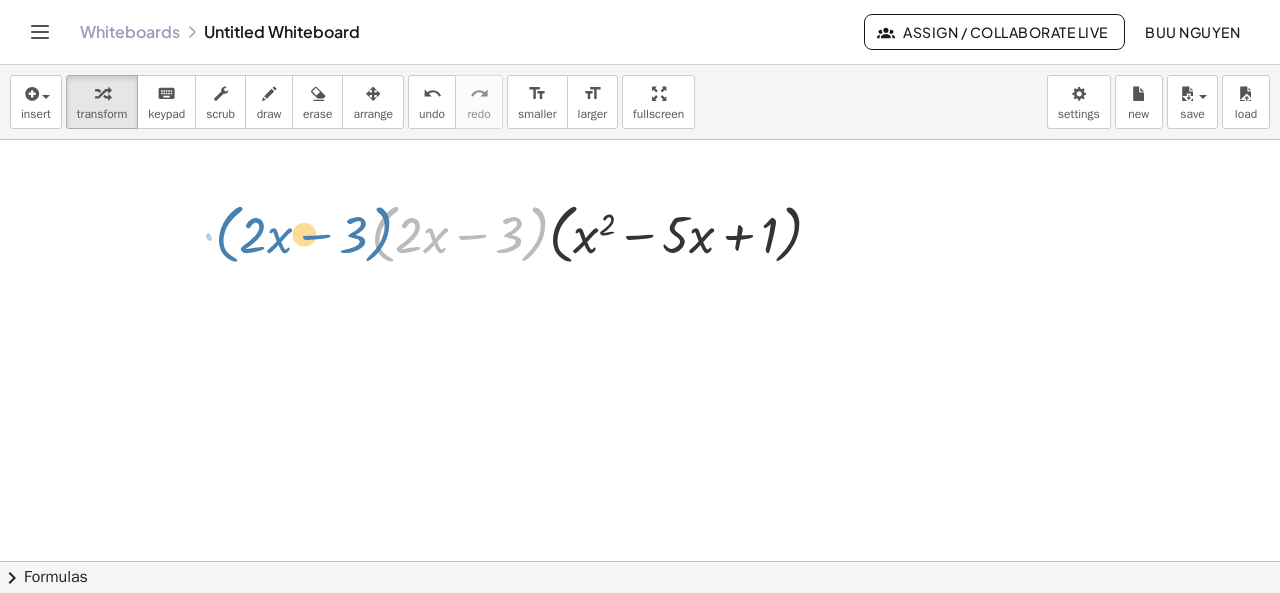 drag, startPoint x: 500, startPoint y: 246, endPoint x: 368, endPoint y: 245, distance: 132.00378 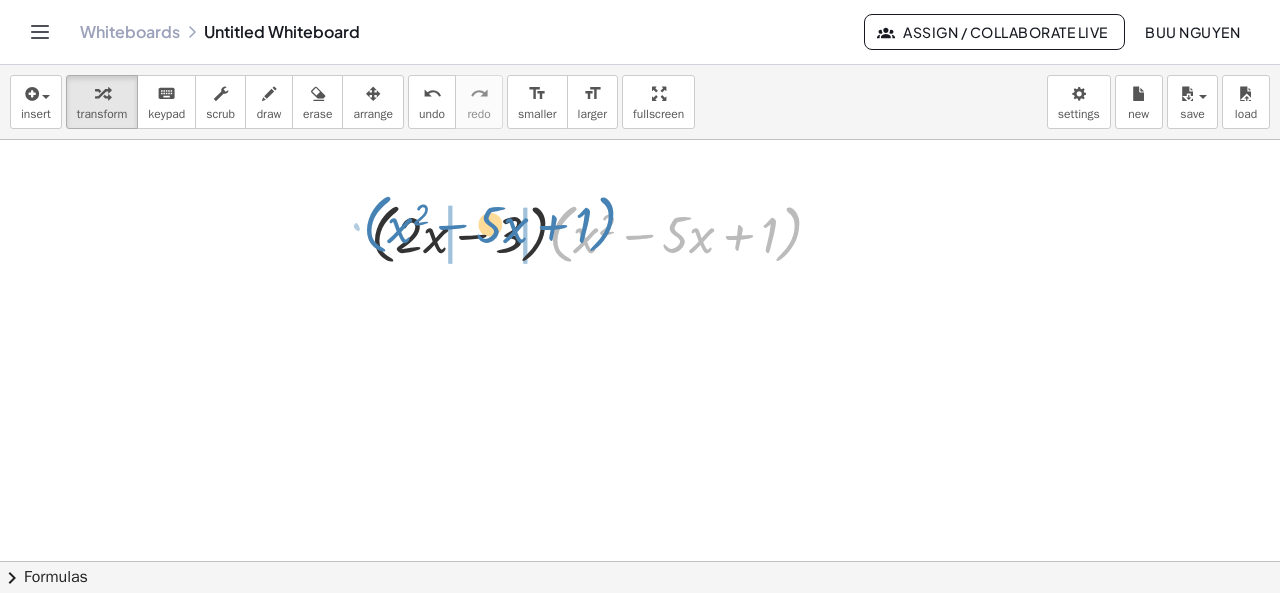 drag, startPoint x: 554, startPoint y: 240, endPoint x: 368, endPoint y: 230, distance: 186.26862 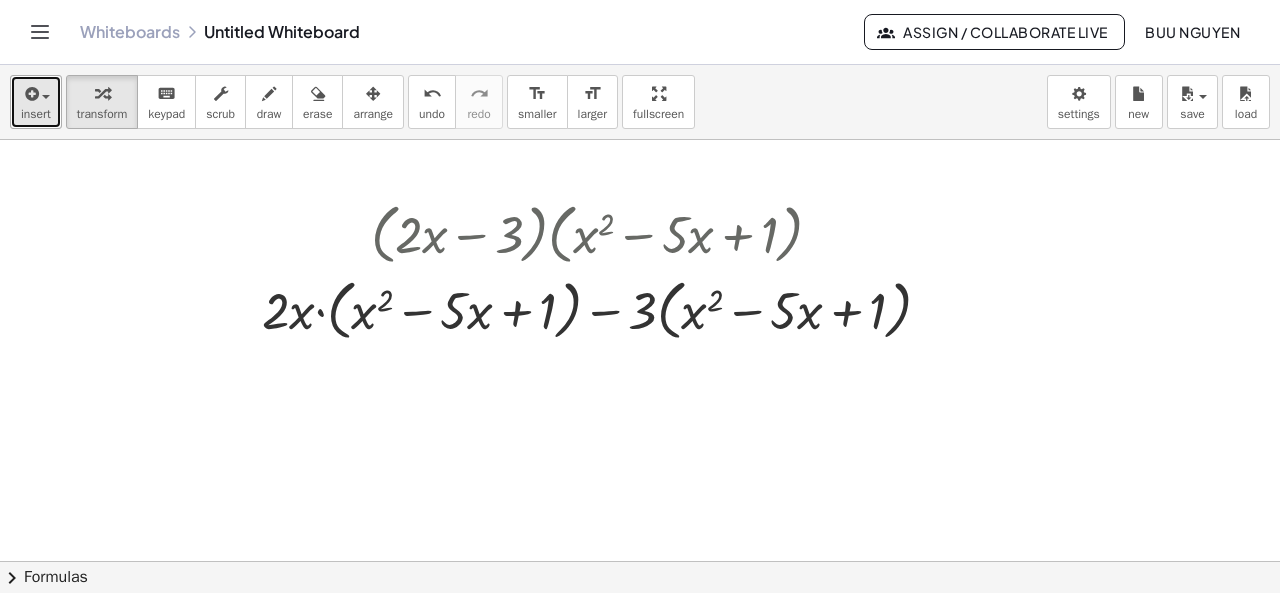 click at bounding box center [36, 93] 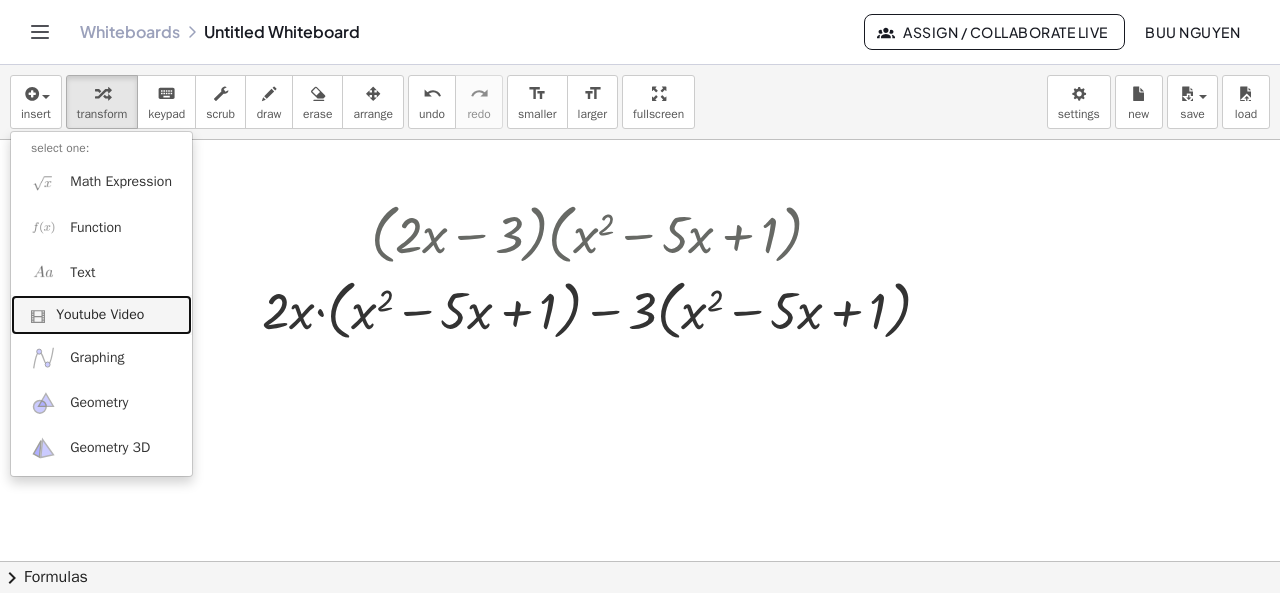 click on "Youtube Video" at bounding box center [100, 315] 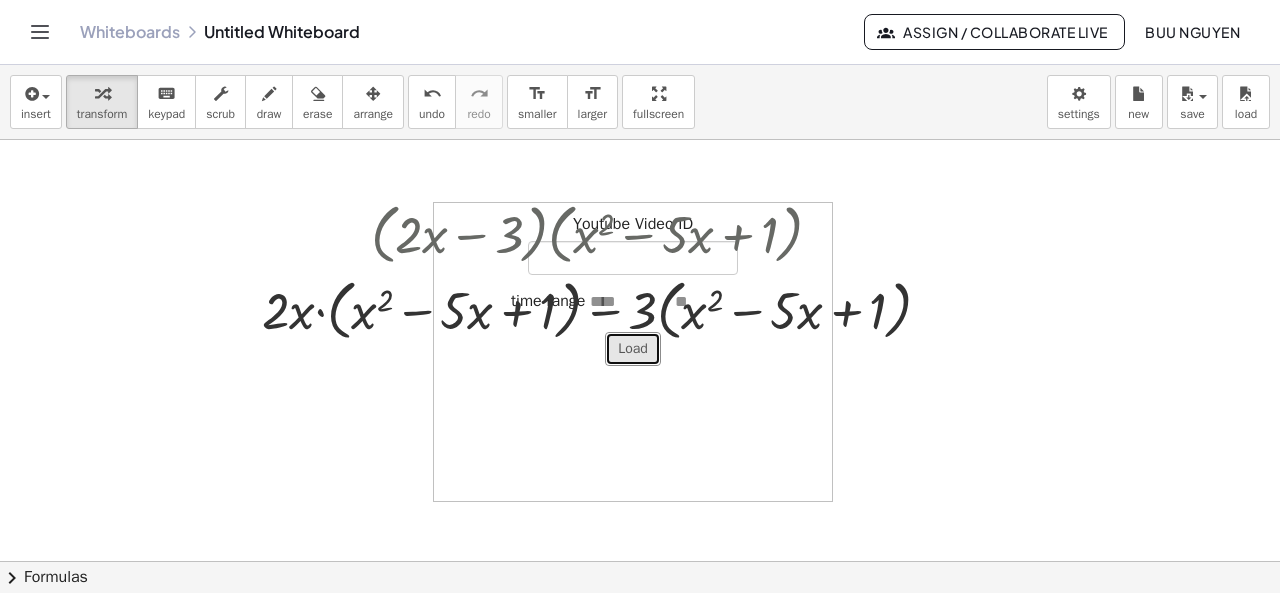 click on "Load" at bounding box center (633, 349) 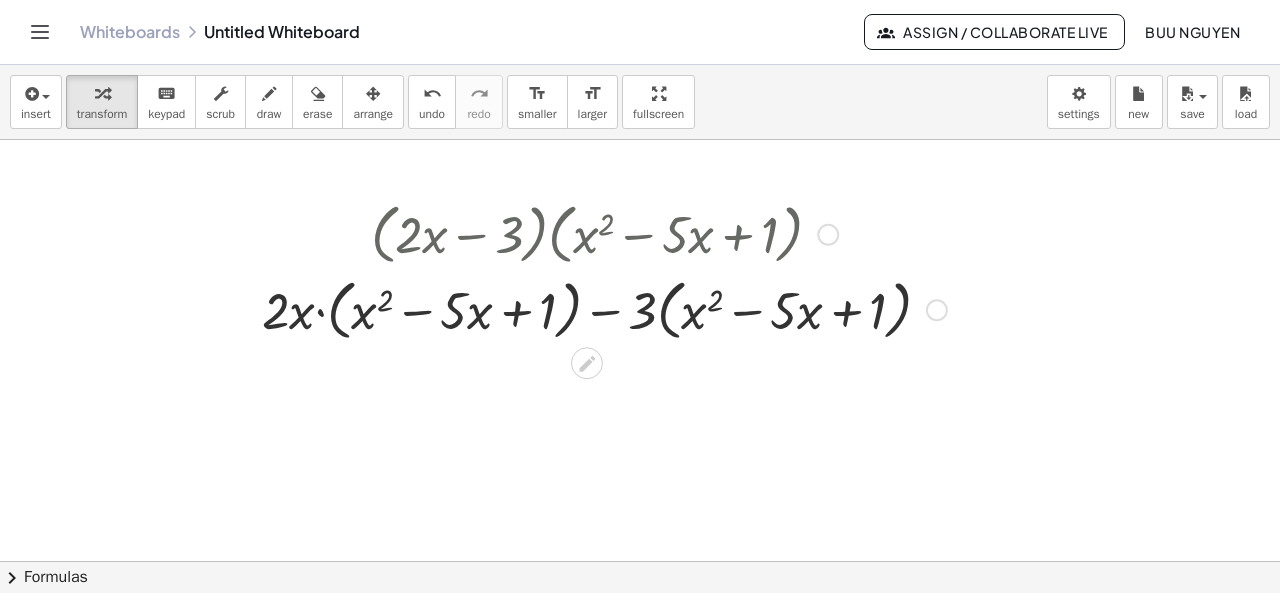 click at bounding box center [604, 233] 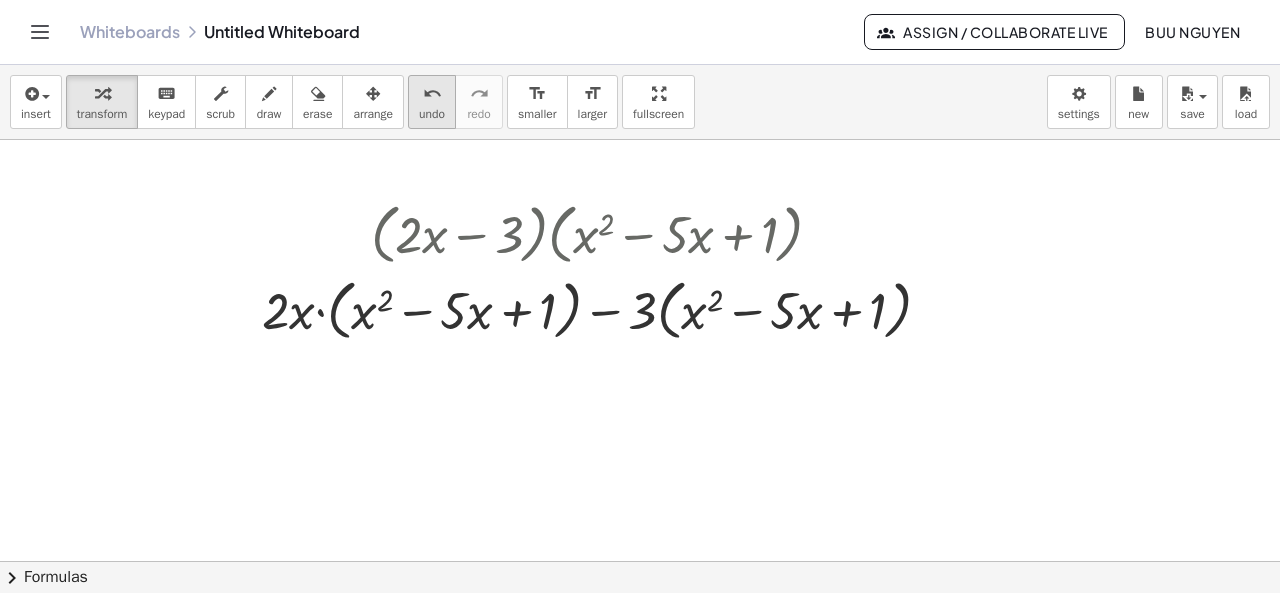 click on "undo" at bounding box center (432, 94) 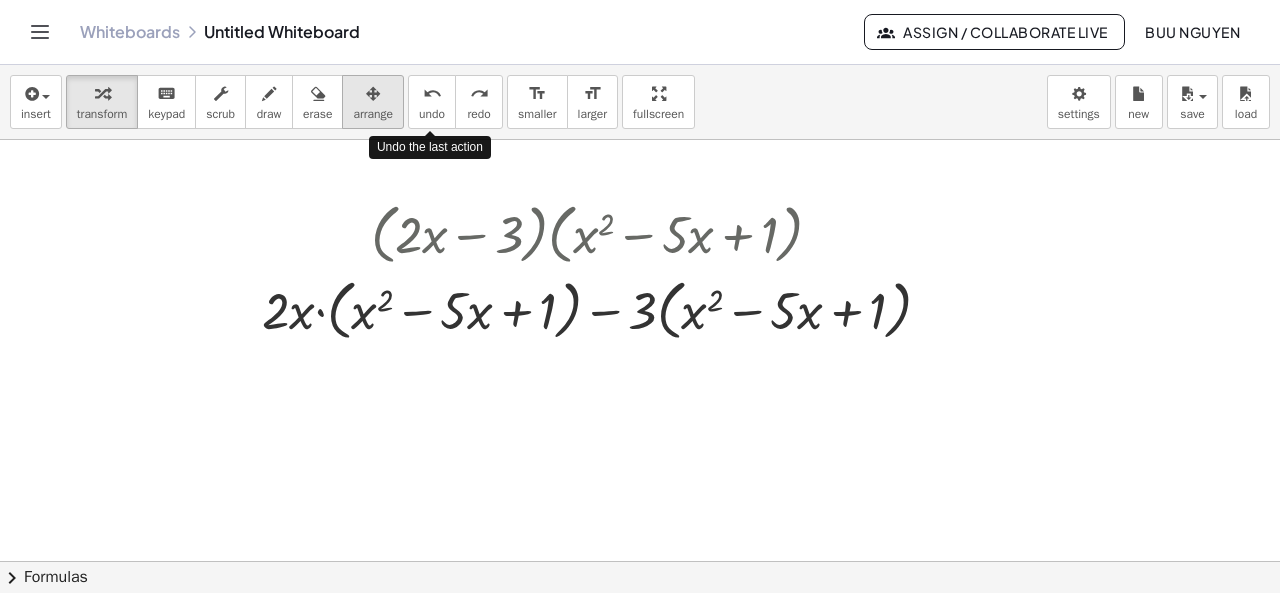 click at bounding box center [373, 94] 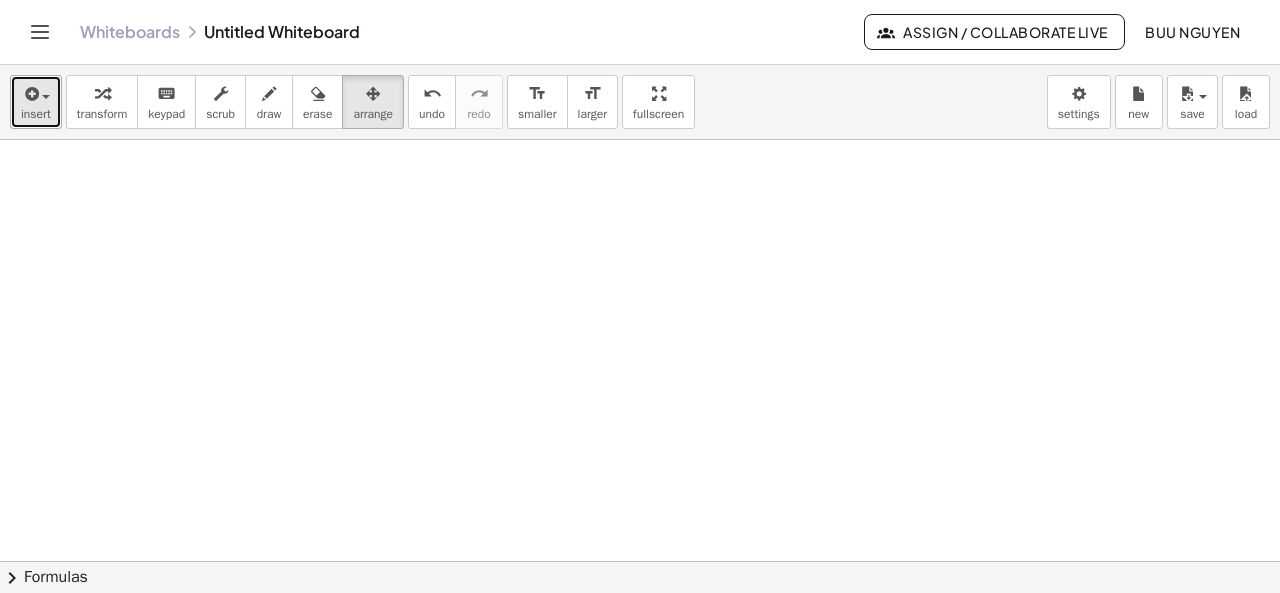 click on "insert" at bounding box center (36, 114) 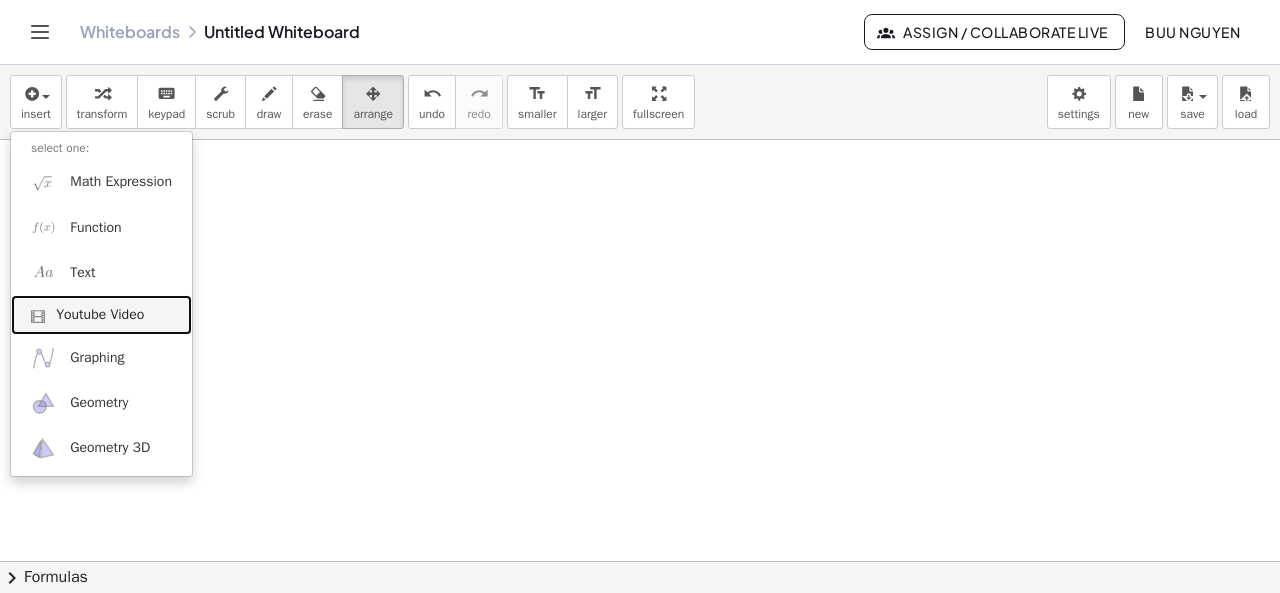 click on "Youtube Video" at bounding box center (100, 315) 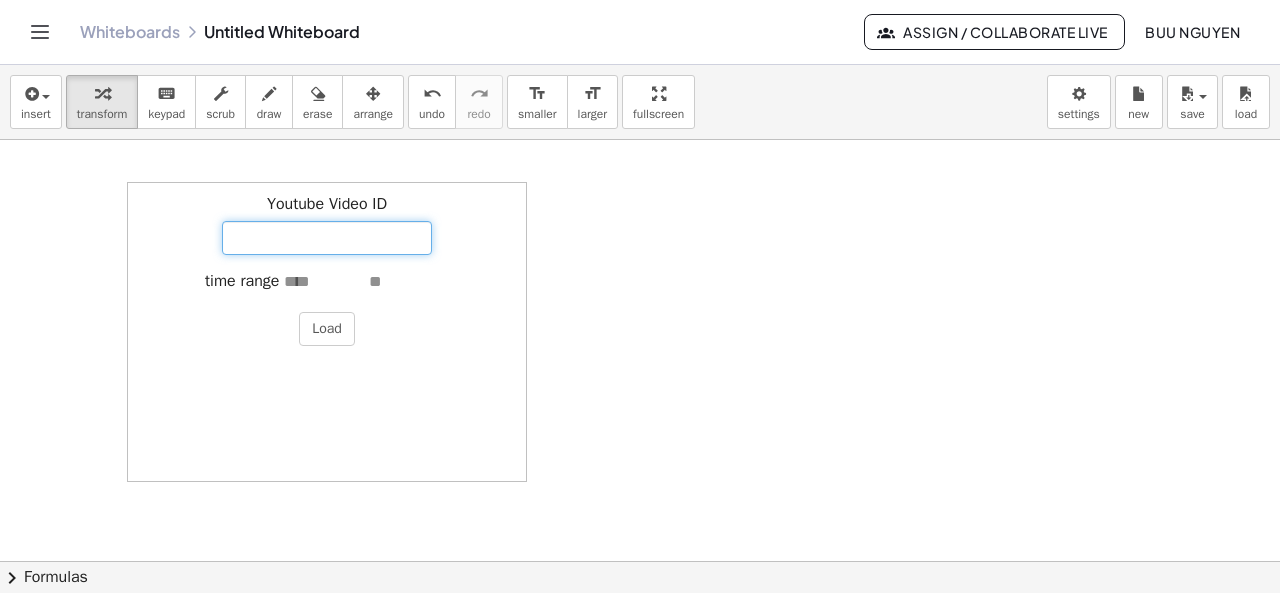 click on "Youtube Video ID" at bounding box center (327, 238) 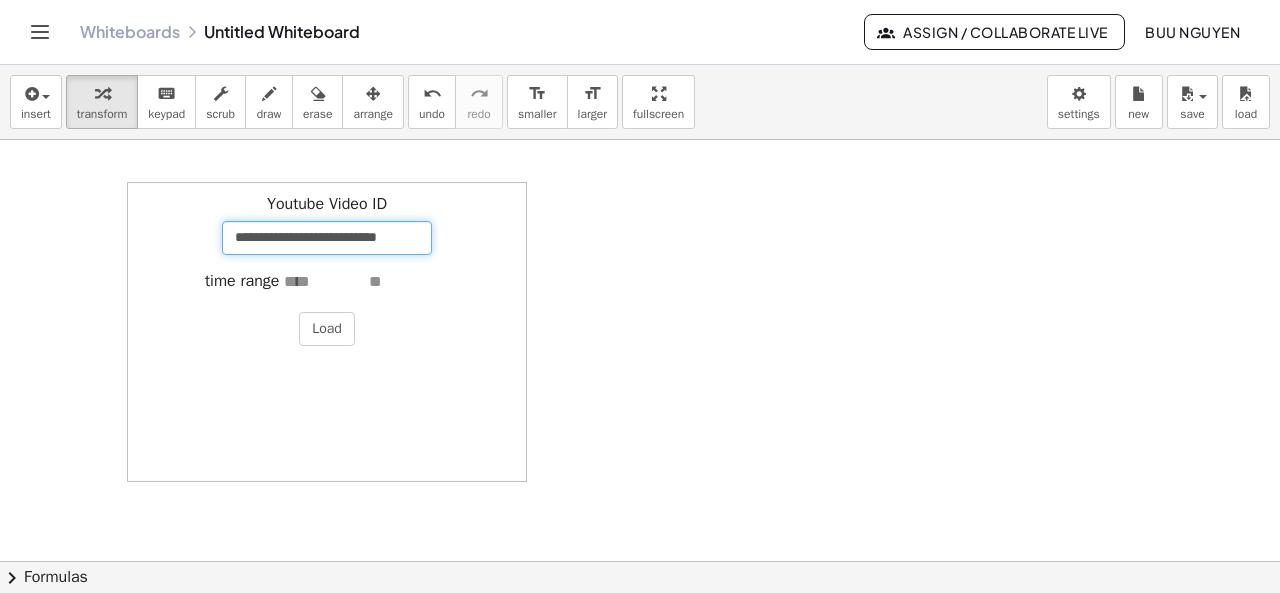 scroll, scrollTop: 0, scrollLeft: 7, axis: horizontal 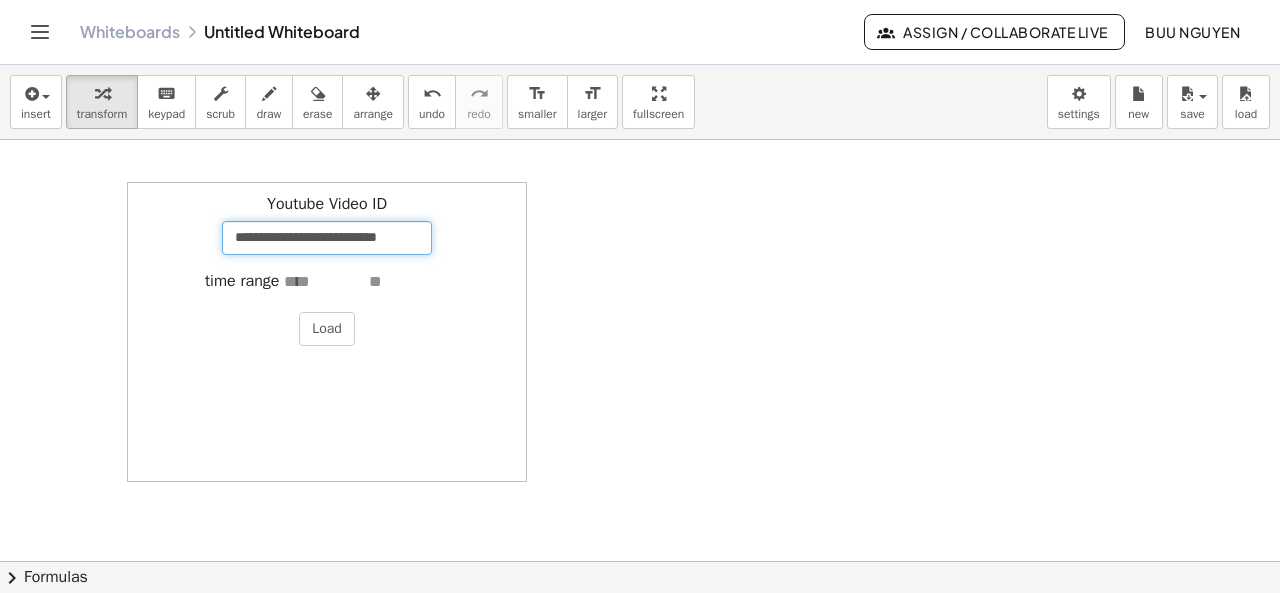 type on "**********" 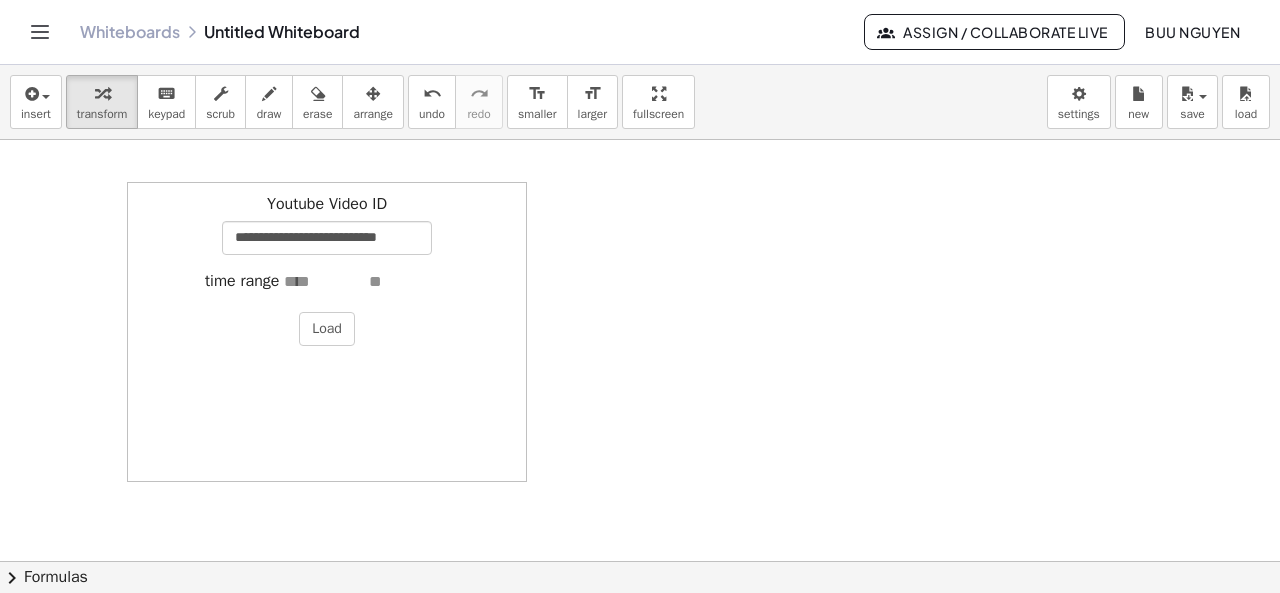click at bounding box center [324, 282] 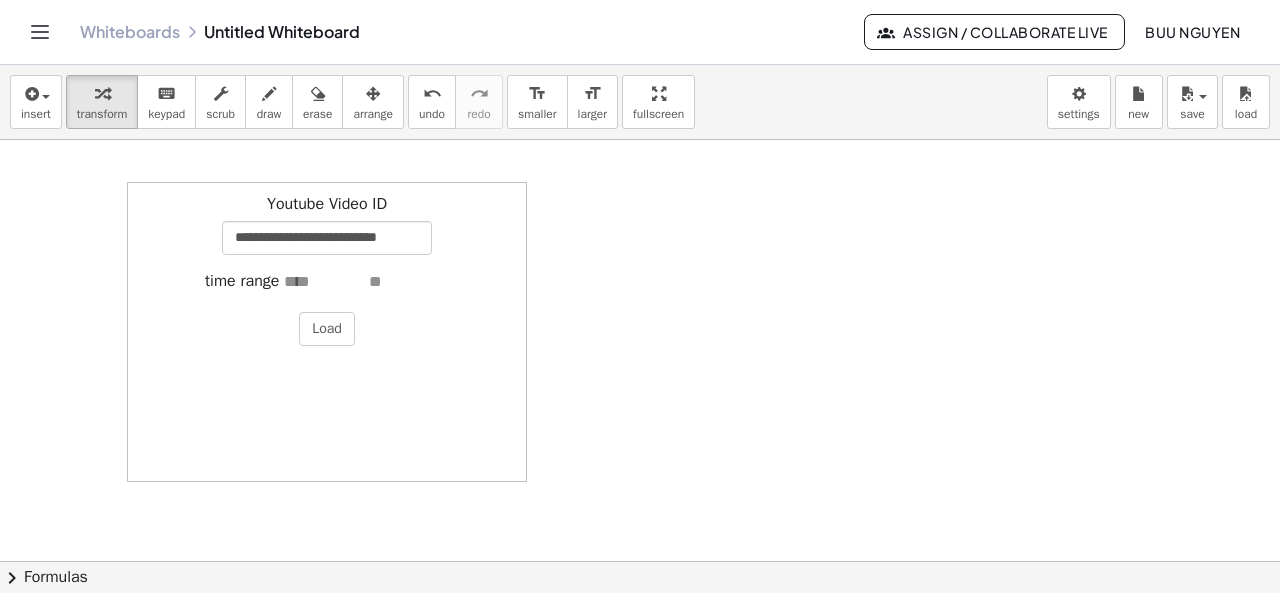 type on "*" 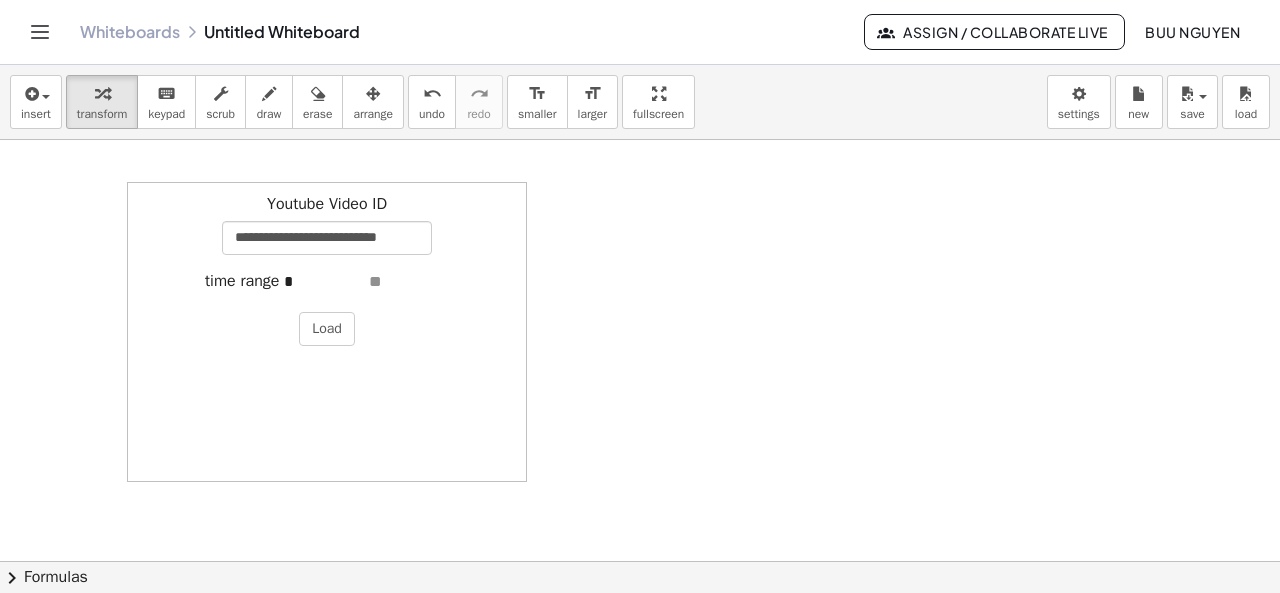 click at bounding box center [409, 282] 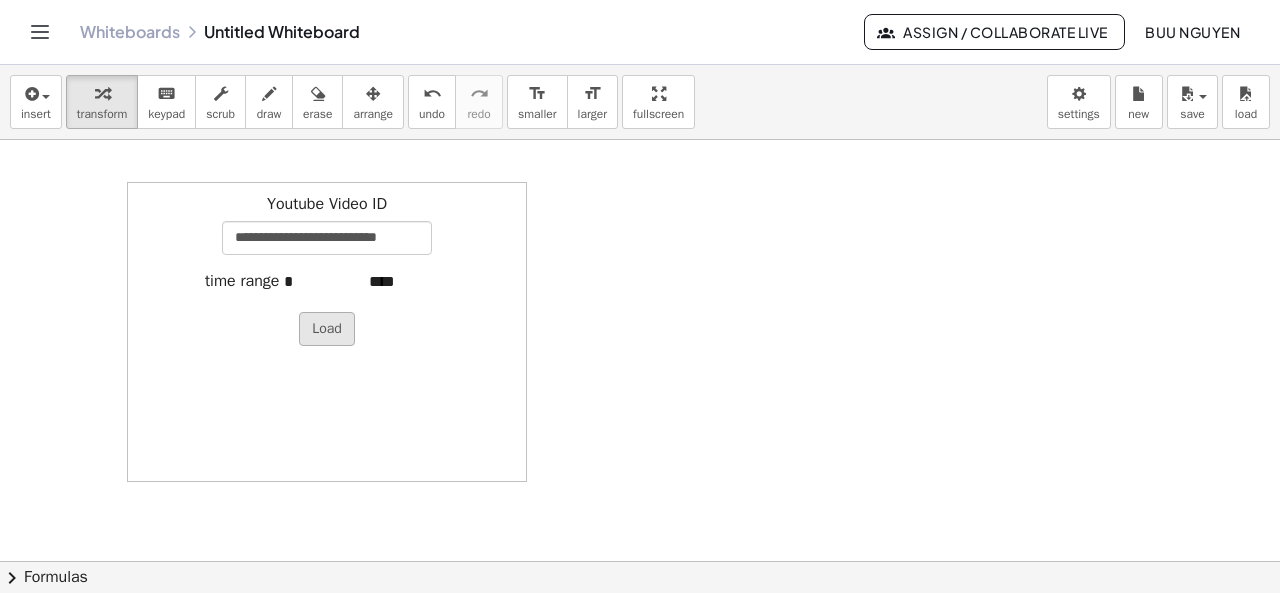 type on "****" 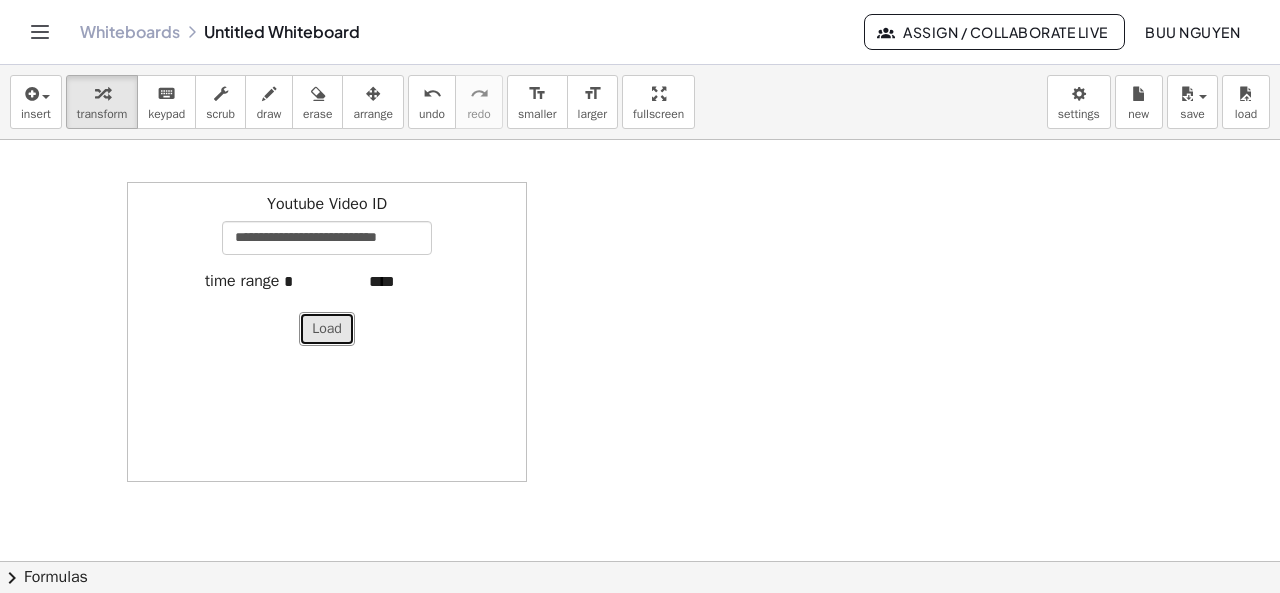 click on "Load" at bounding box center [327, 329] 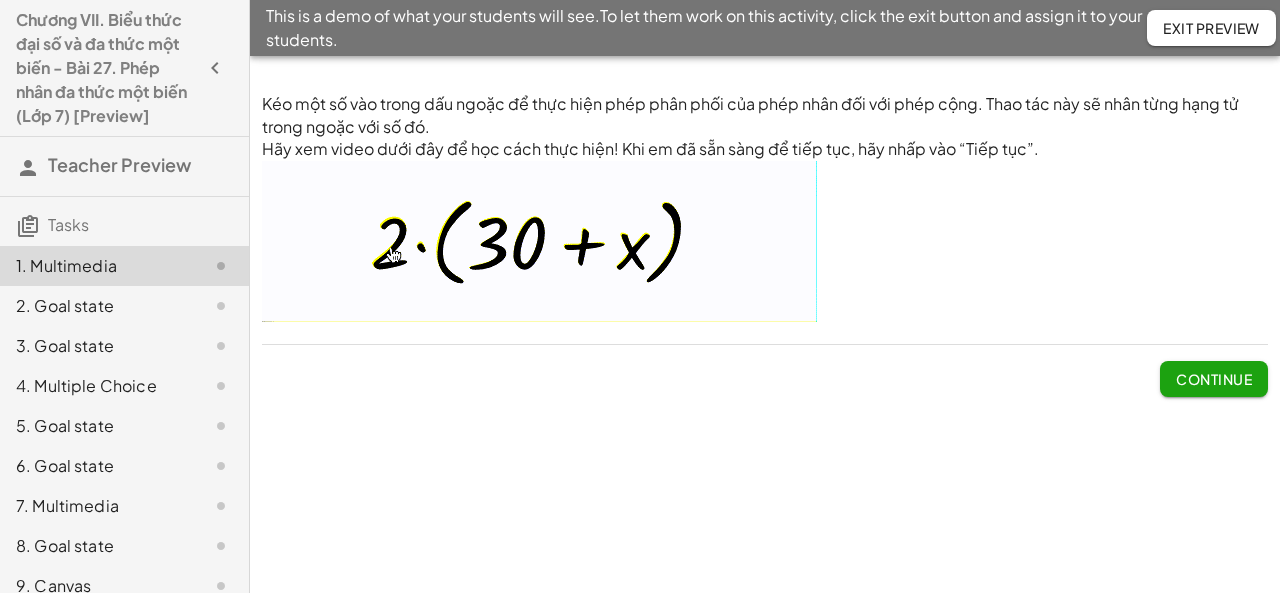 scroll, scrollTop: 0, scrollLeft: 0, axis: both 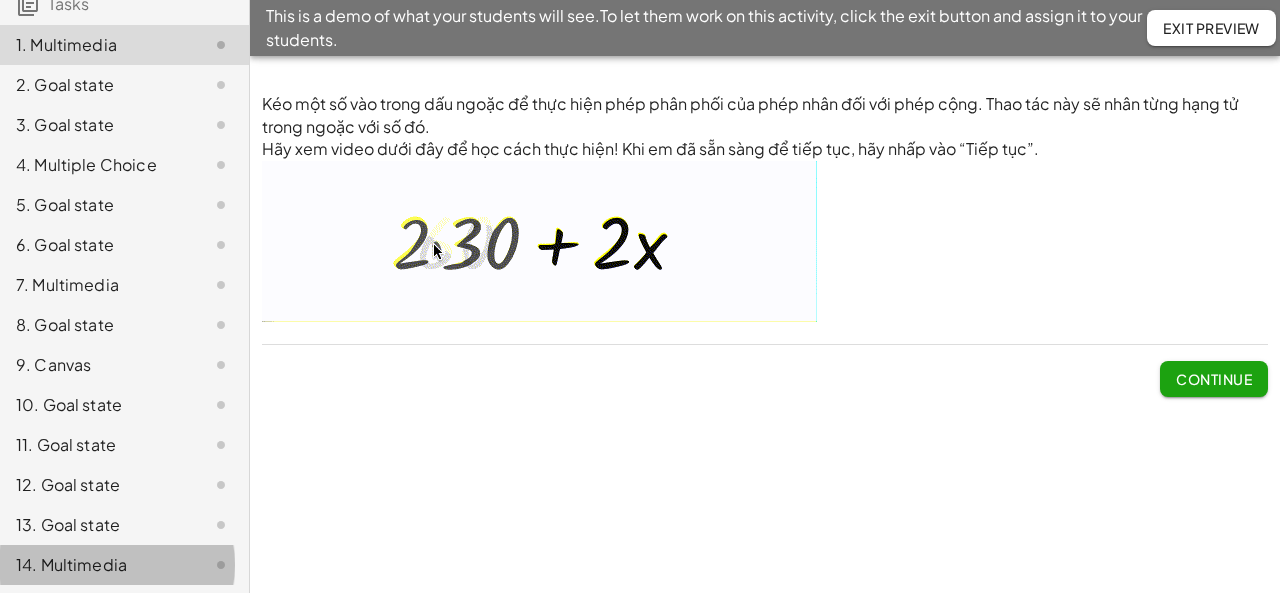 click on "14. Multimedia" 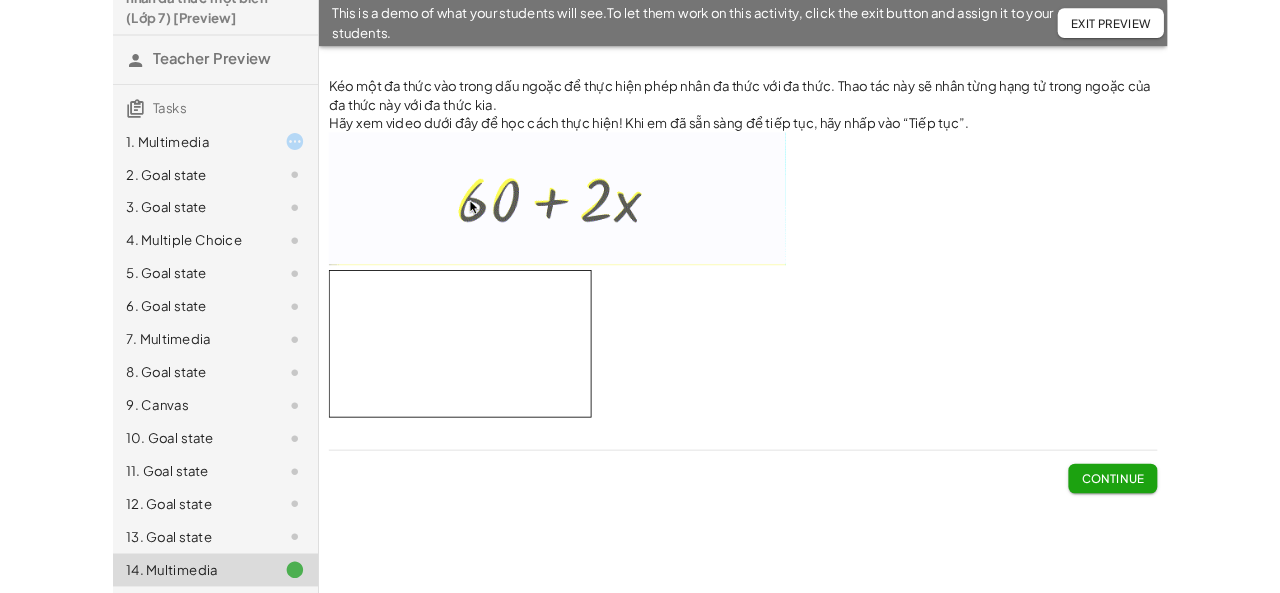 scroll, scrollTop: 244, scrollLeft: 0, axis: vertical 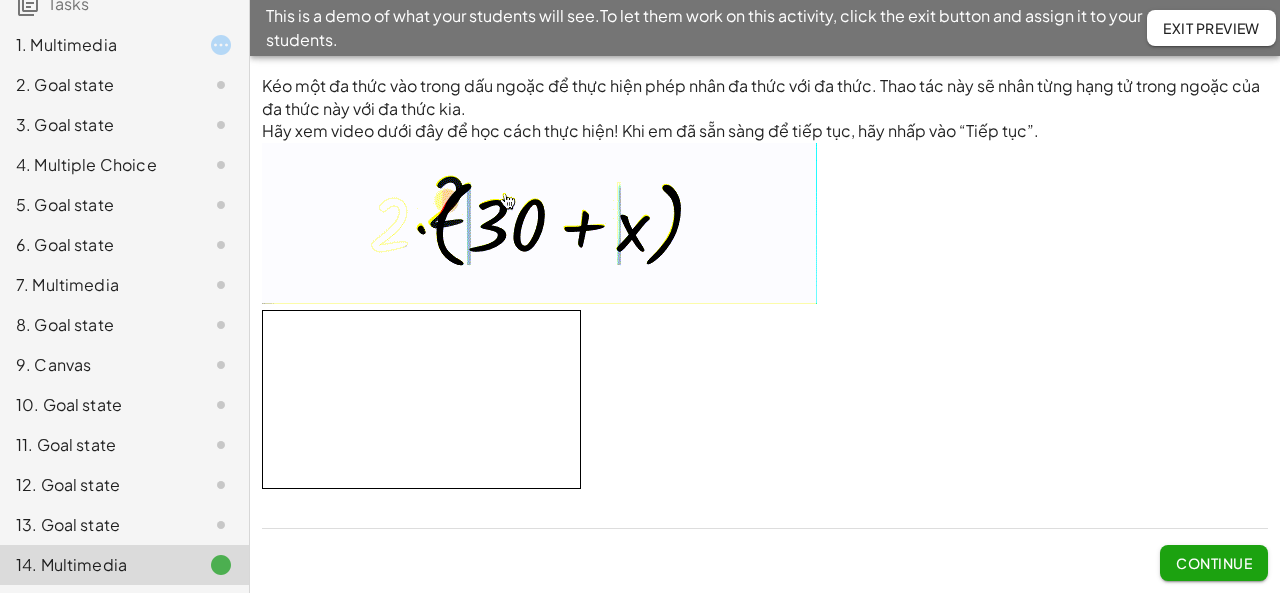 click on "Exit Preview" 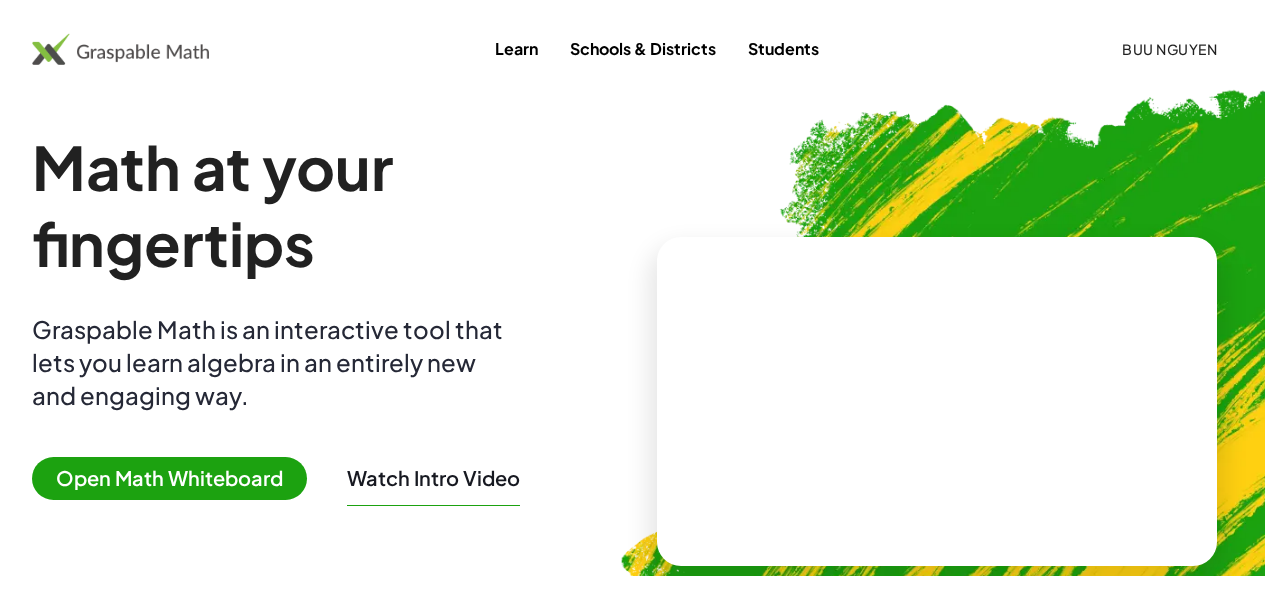 scroll, scrollTop: 0, scrollLeft: 0, axis: both 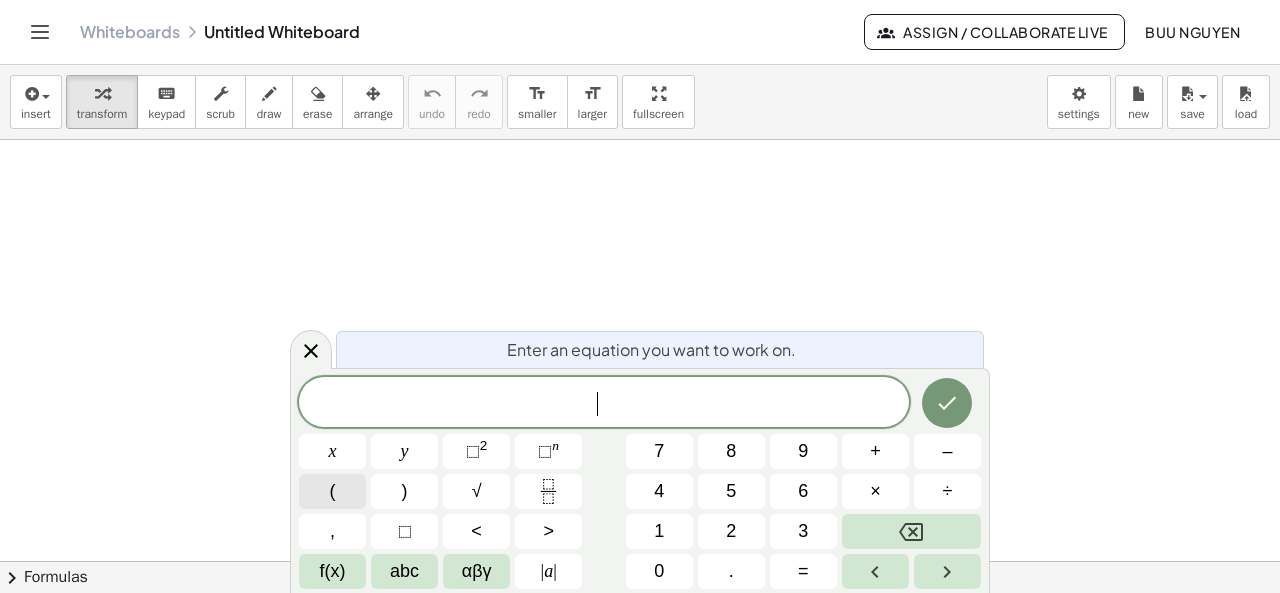 click on "(" at bounding box center [333, 491] 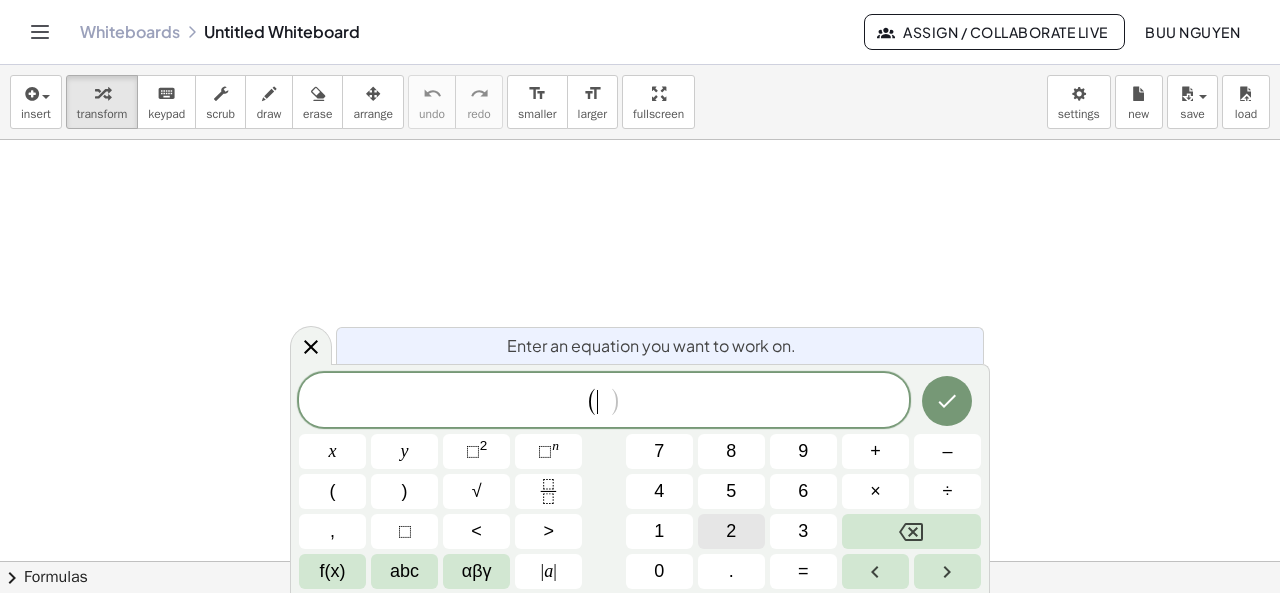 click on "( ​ ) x y ⬚ 2 ⬚ n 7 8 9 + – ( ) √ 4 5 6 × ÷ , ⬚ < > 1 2 3 f(x) abc αβγ | a | 0 . =" at bounding box center [640, 481] 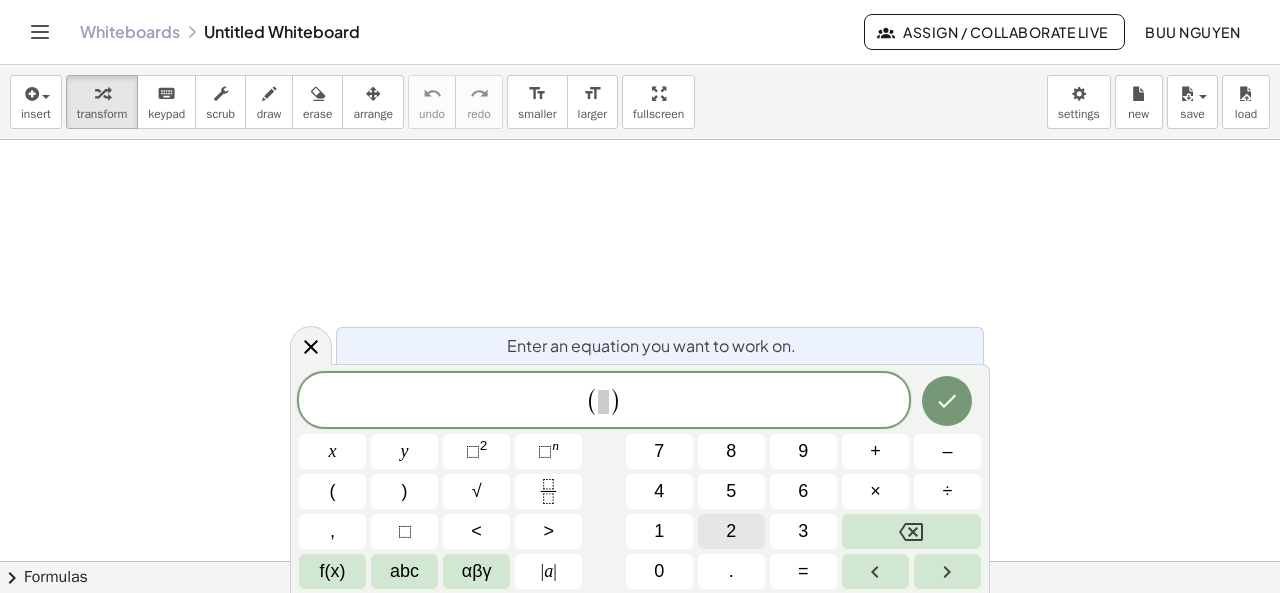 click on "2" at bounding box center [731, 531] 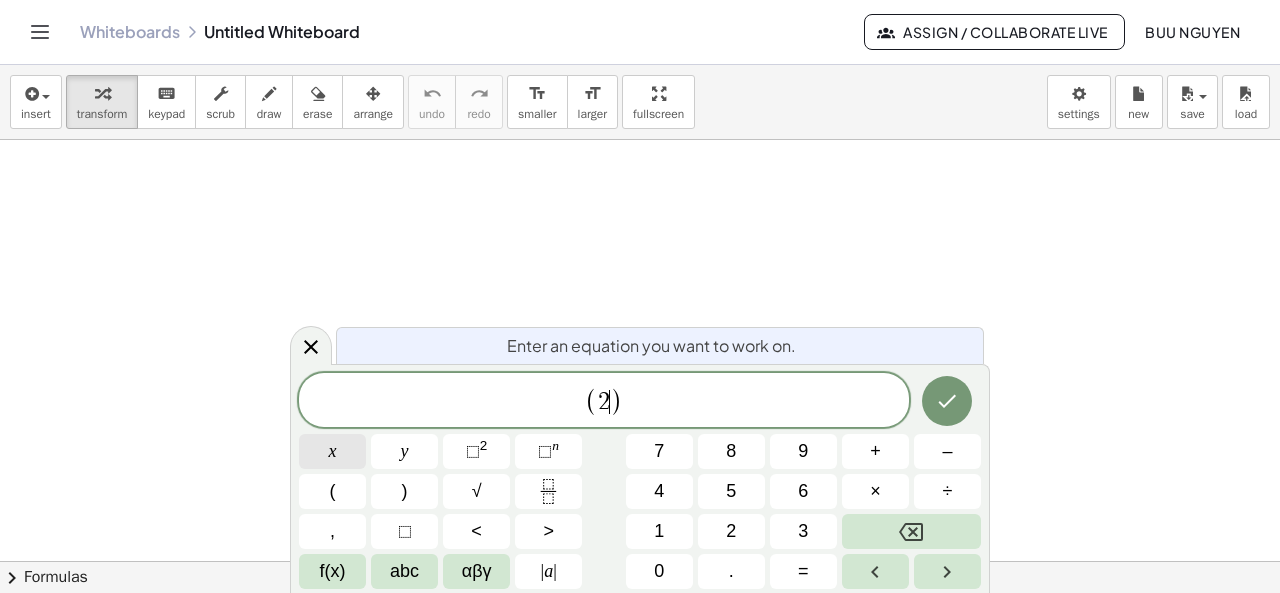 click on "x" at bounding box center [332, 451] 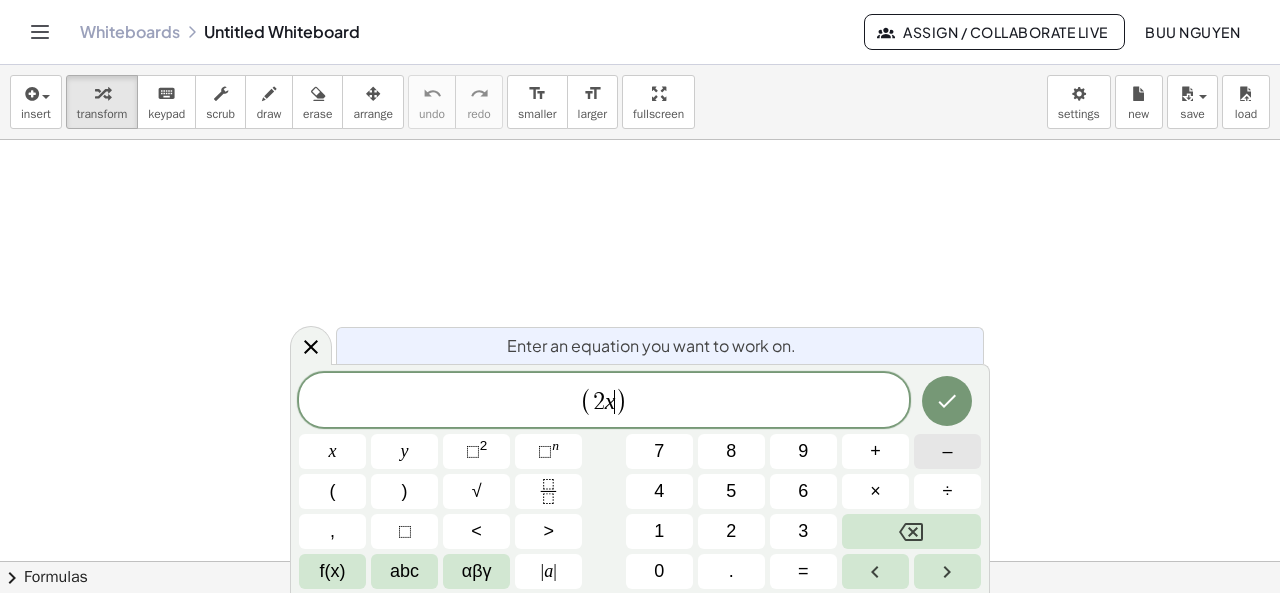 click on "–" at bounding box center (947, 451) 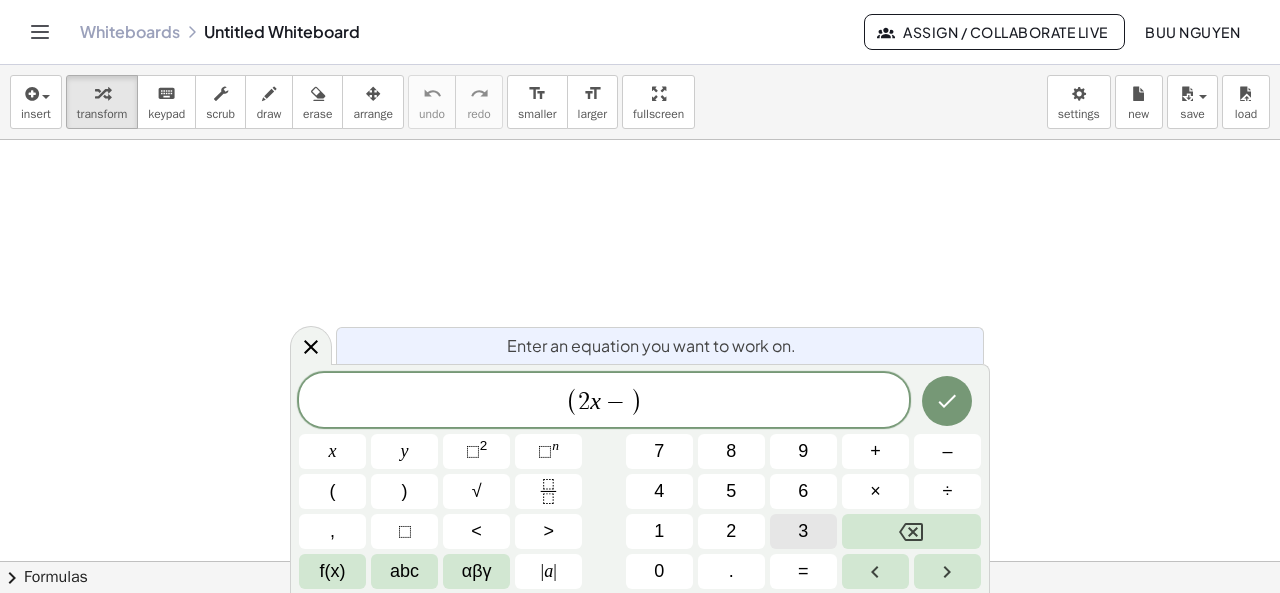 click on "3" at bounding box center [803, 531] 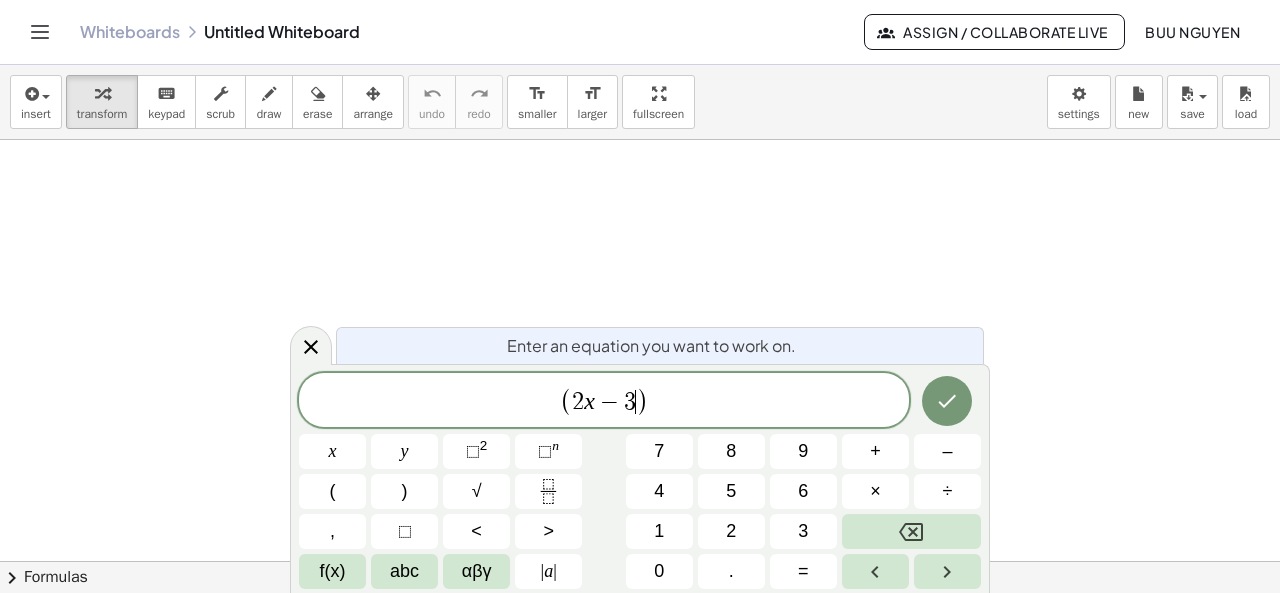 click on "( 2 x − 3 ​ )" 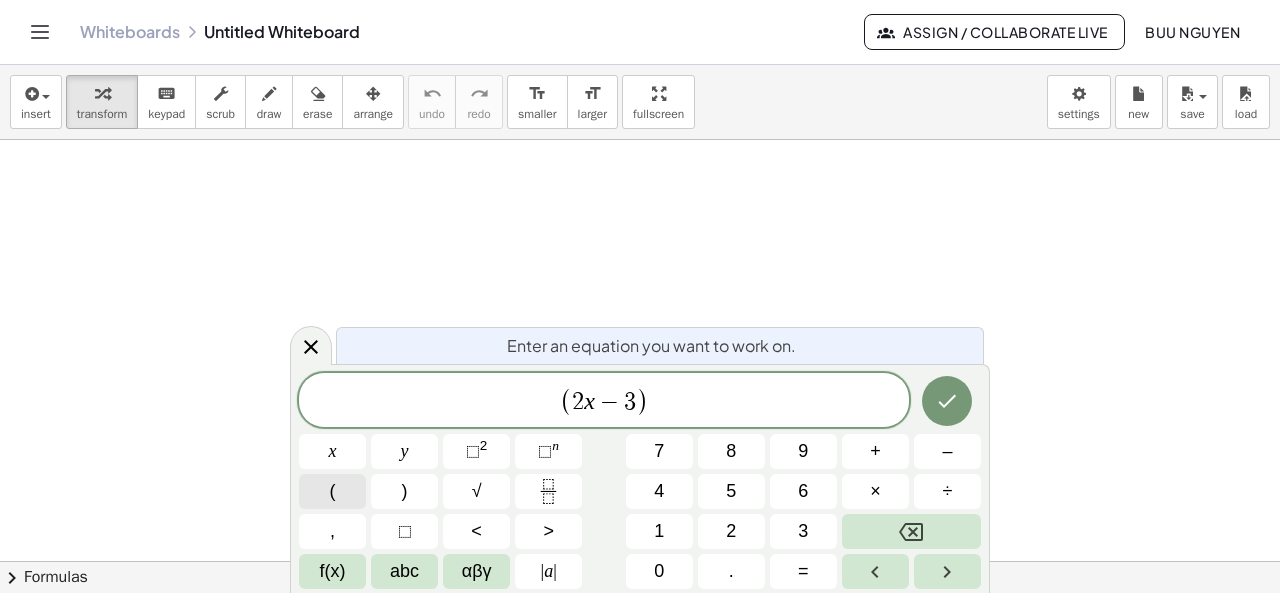 click on "(" at bounding box center [333, 491] 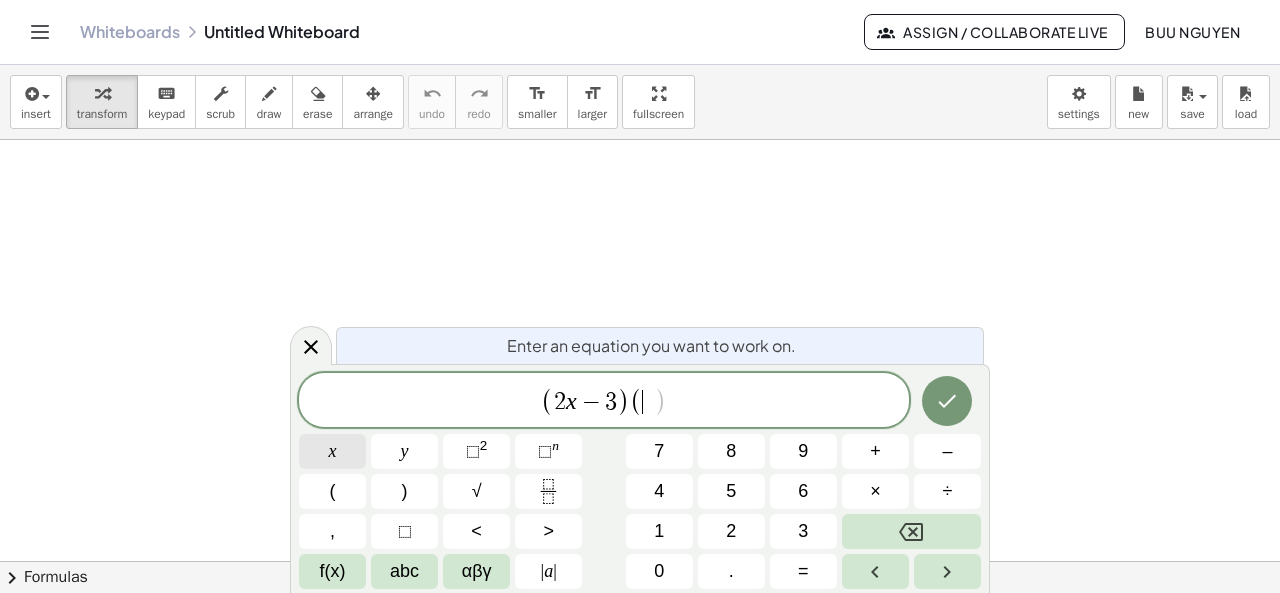 click on "x" at bounding box center (333, 451) 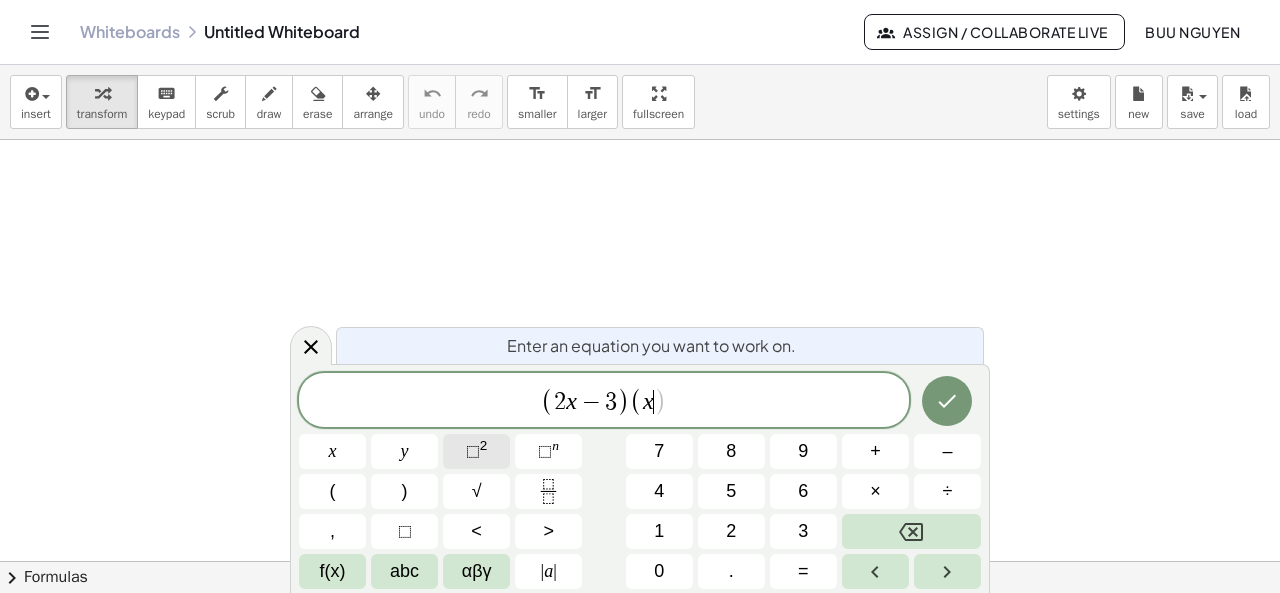 click on "⬚ 2" at bounding box center (476, 451) 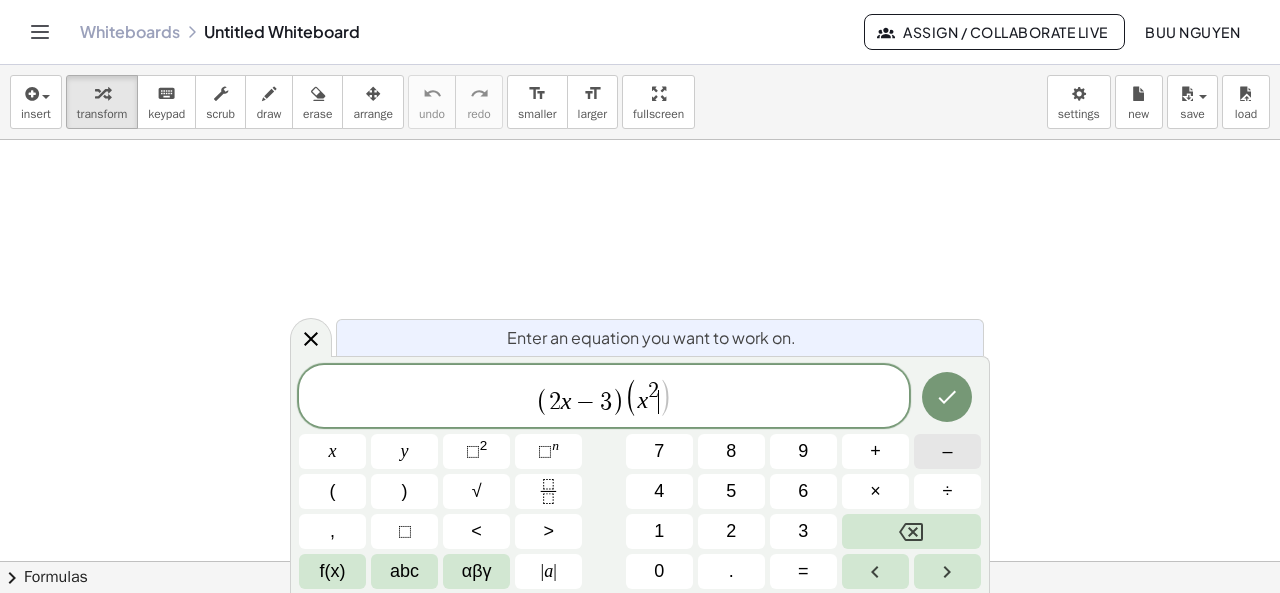 click on "–" at bounding box center (947, 451) 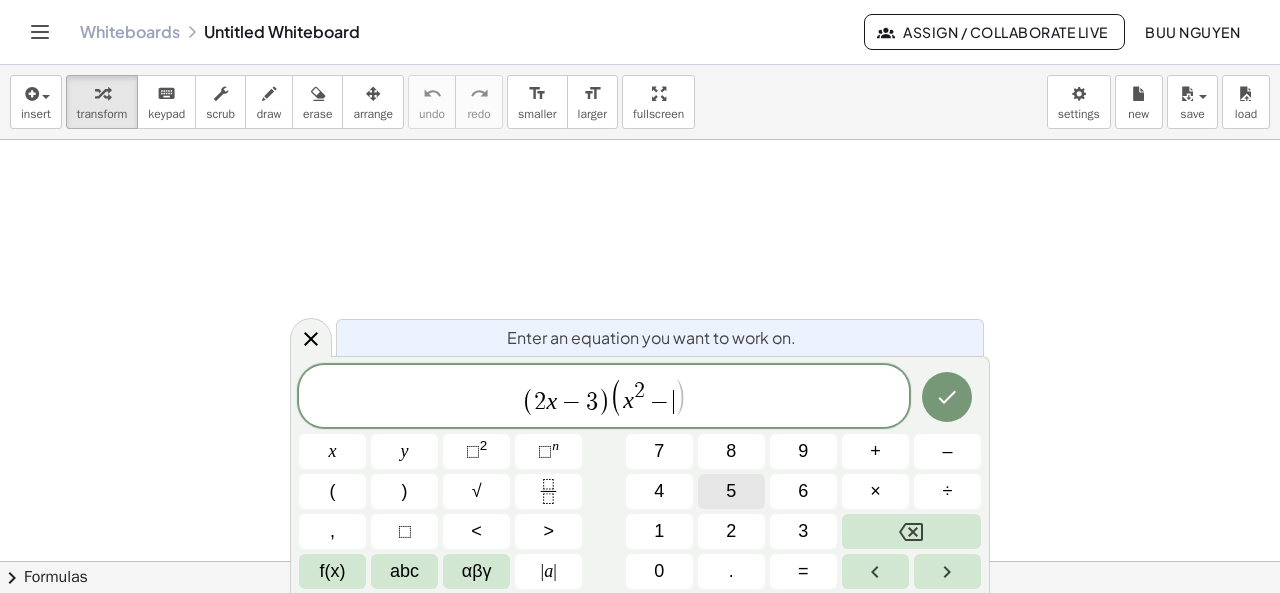 click on "5" at bounding box center [731, 491] 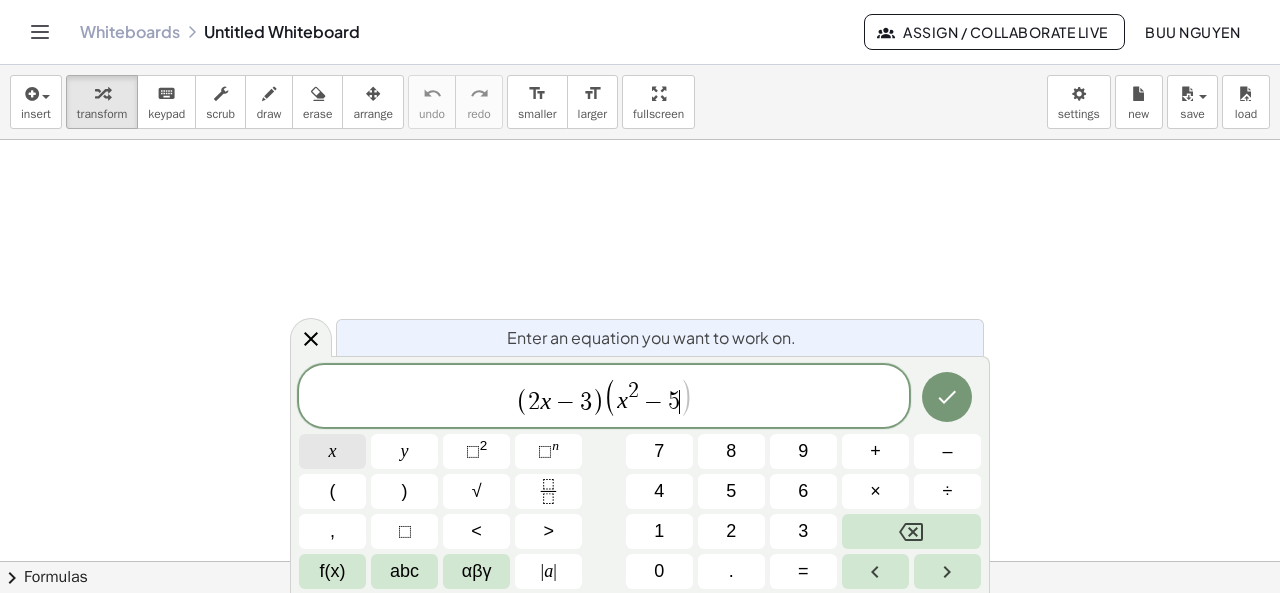 click on "x" at bounding box center (332, 451) 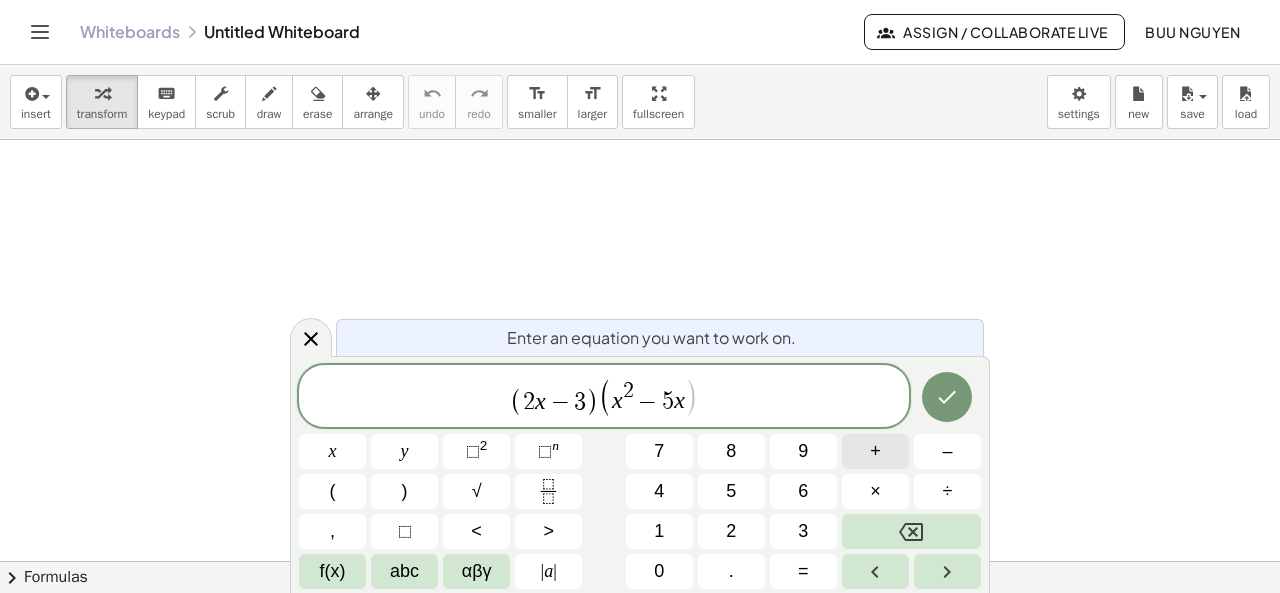 click on "+" at bounding box center [875, 451] 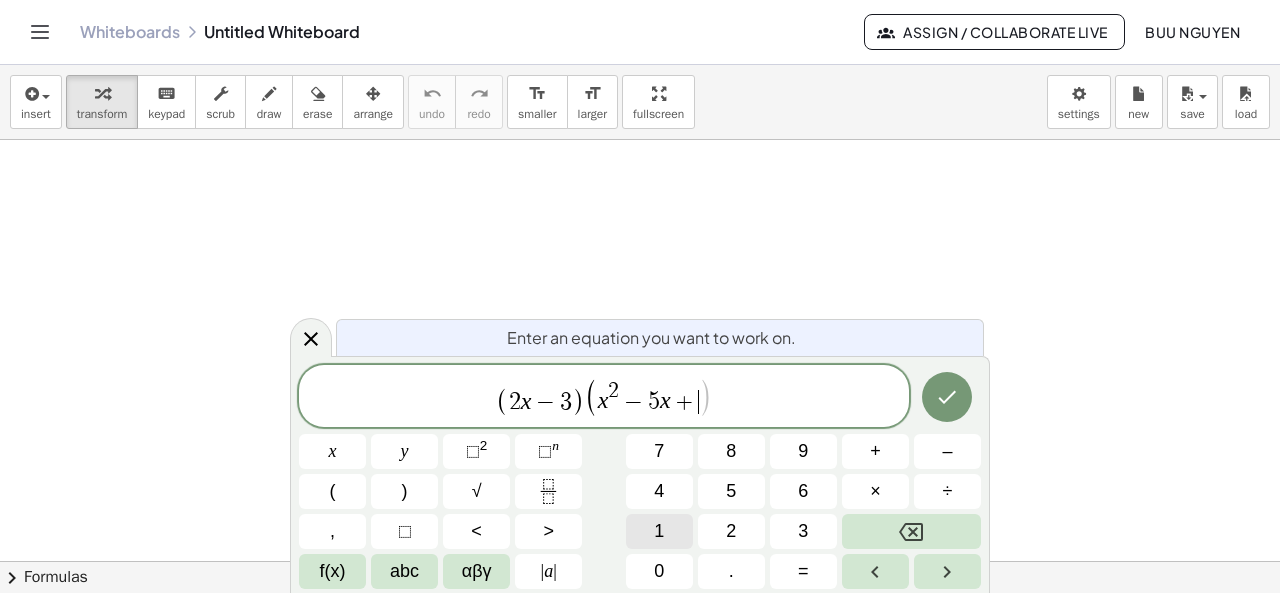 click on "1" at bounding box center [659, 531] 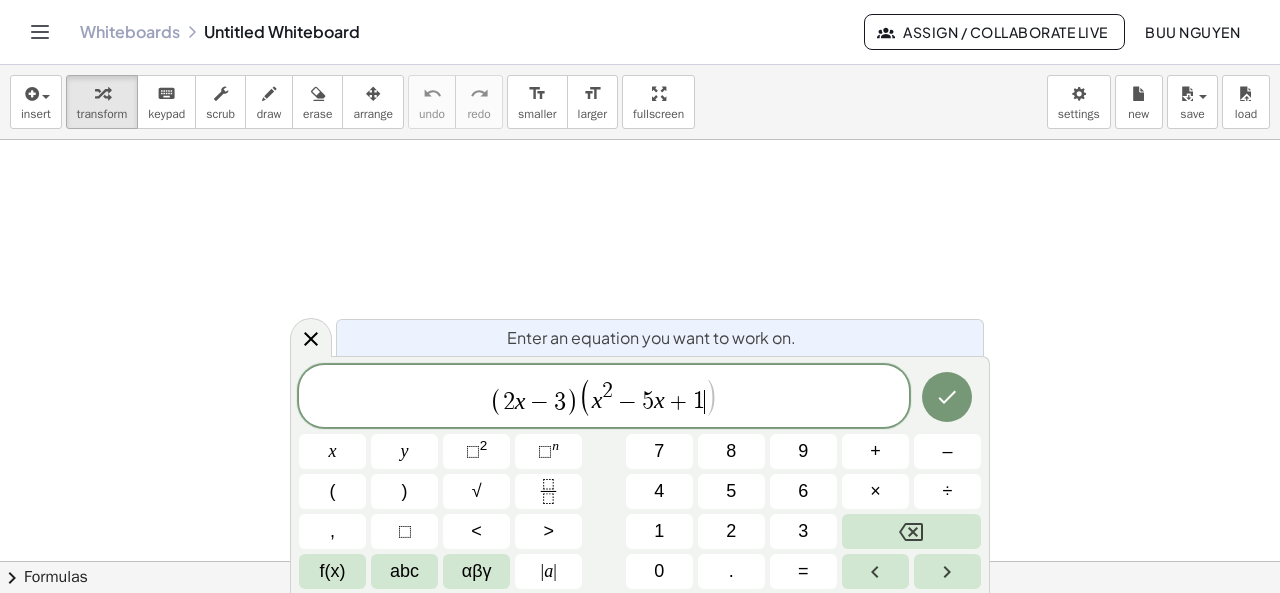 click on "( 2 x − 3 ) ( x 2 − 5 x + 1 ​ )" at bounding box center (604, 397) 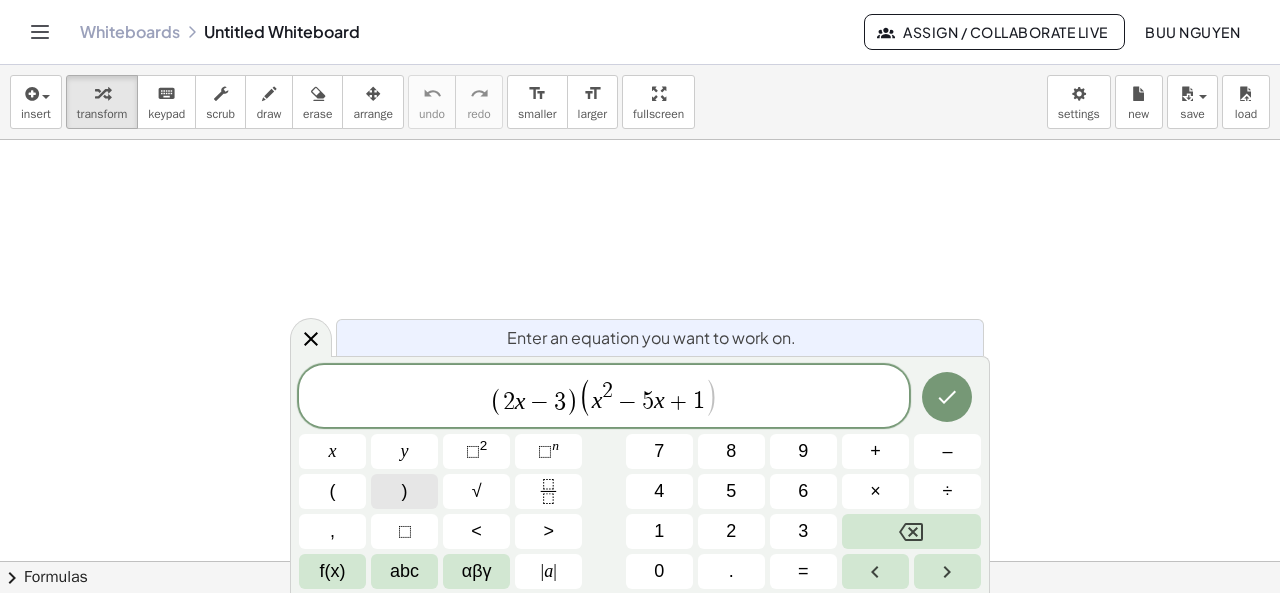 click on ")" at bounding box center [404, 491] 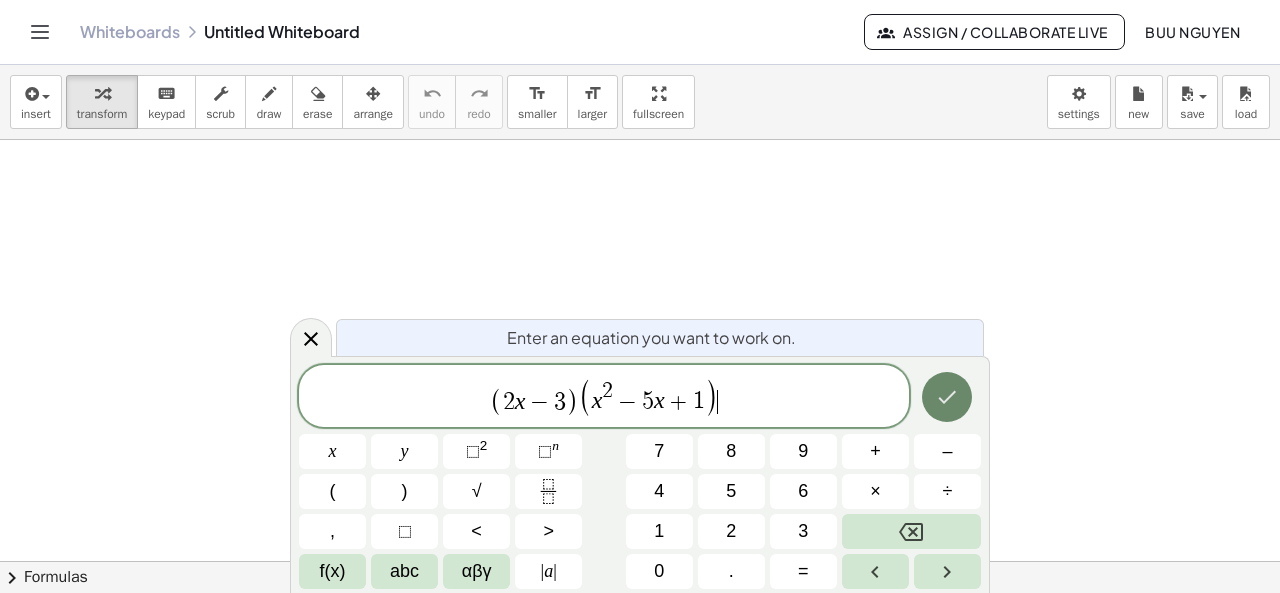 click at bounding box center [947, 397] 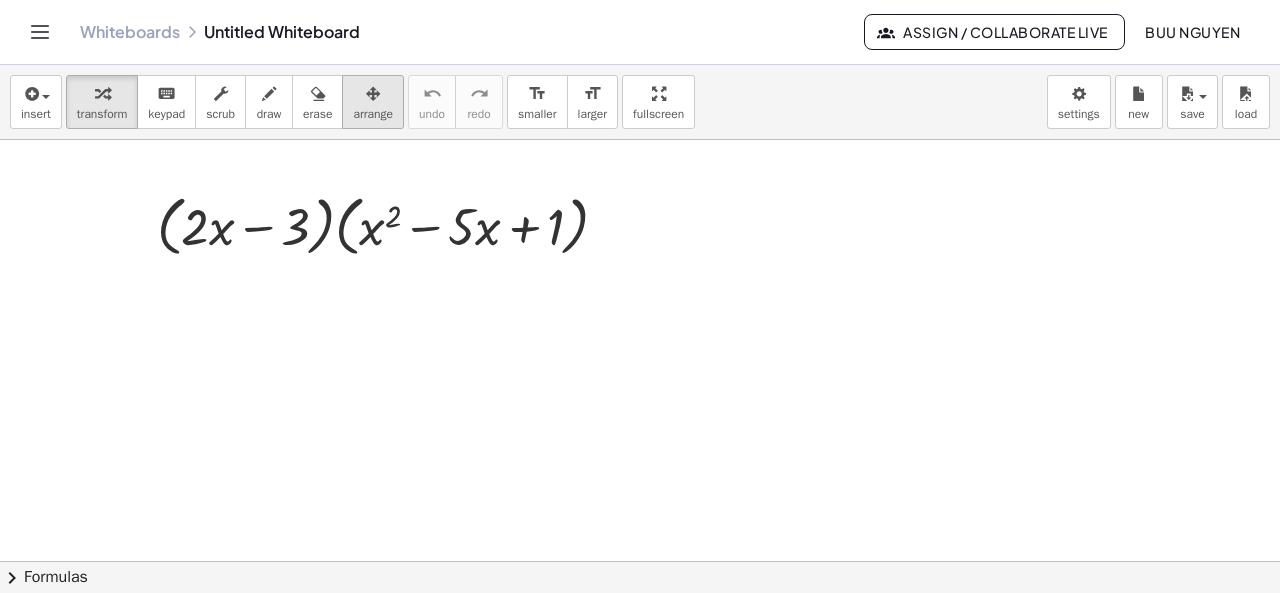 click on "arrange" at bounding box center (373, 114) 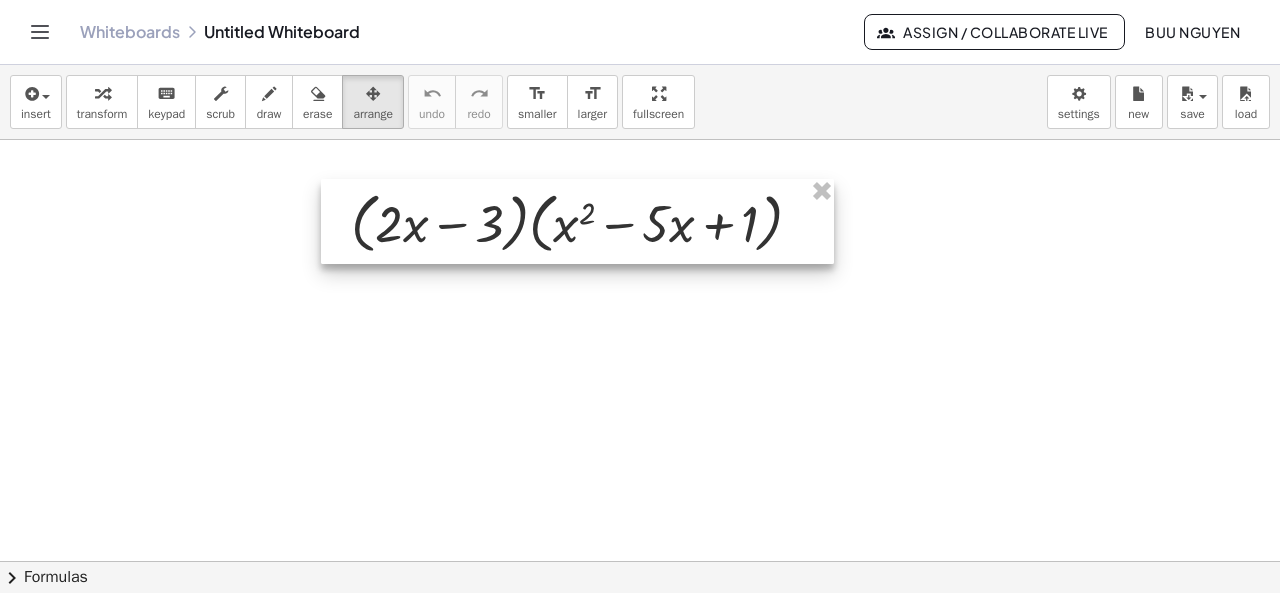 drag, startPoint x: 477, startPoint y: 213, endPoint x: 670, endPoint y: 211, distance: 193.01036 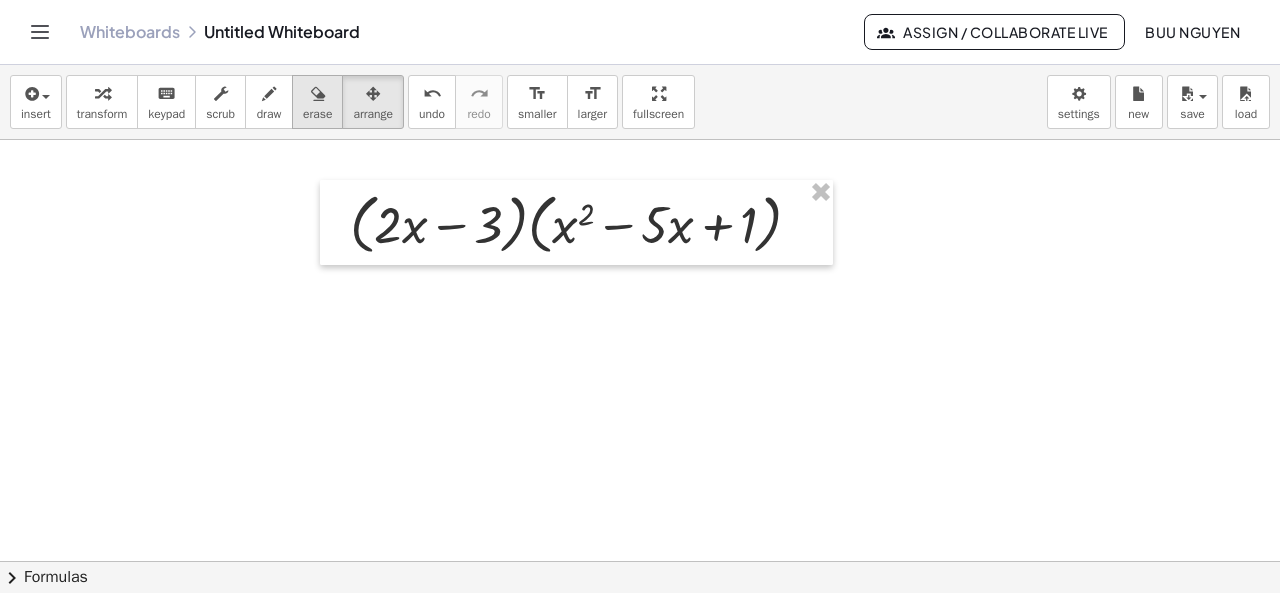 click on "erase" at bounding box center [317, 102] 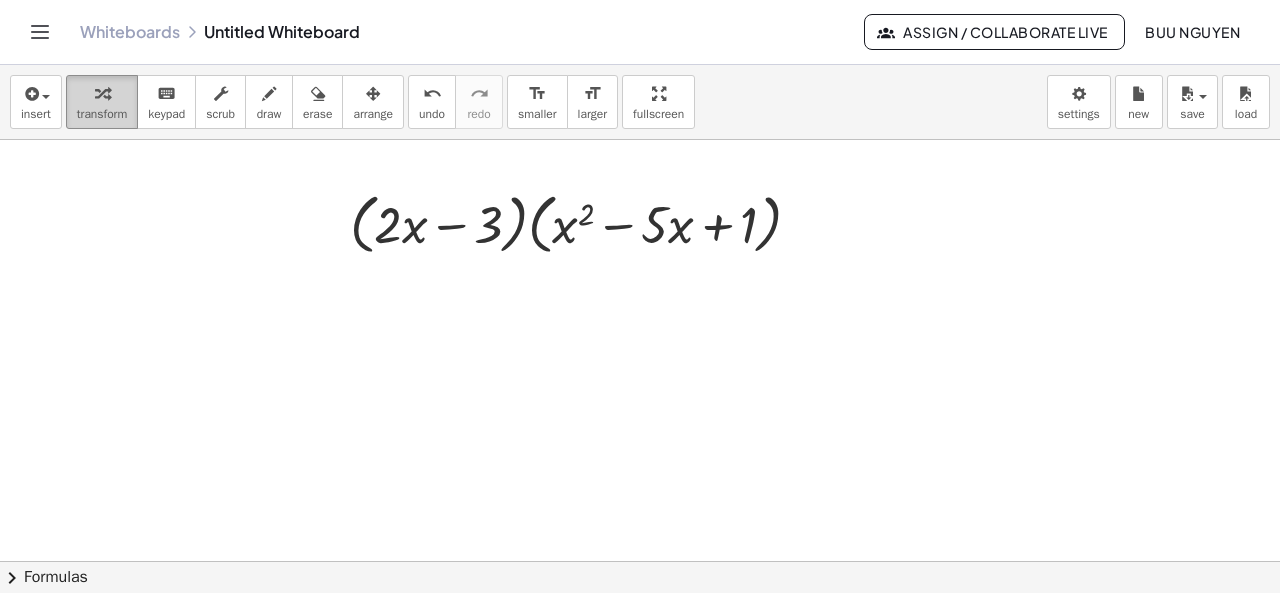 click on "transform" at bounding box center (102, 114) 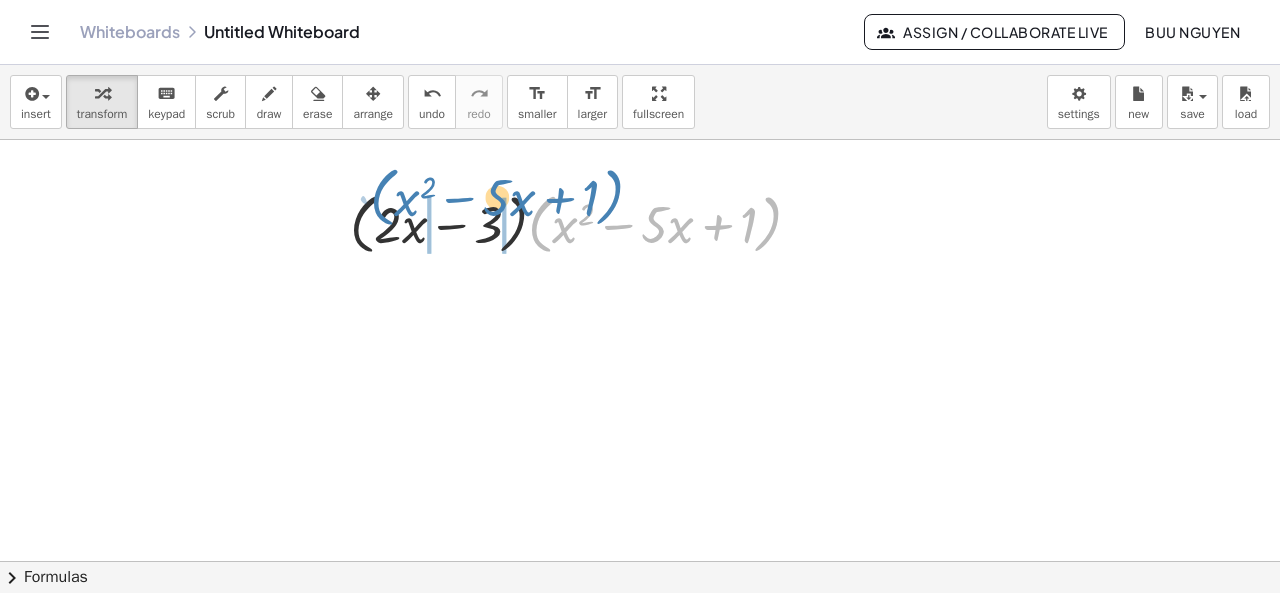 drag, startPoint x: 540, startPoint y: 242, endPoint x: 382, endPoint y: 215, distance: 160.29036 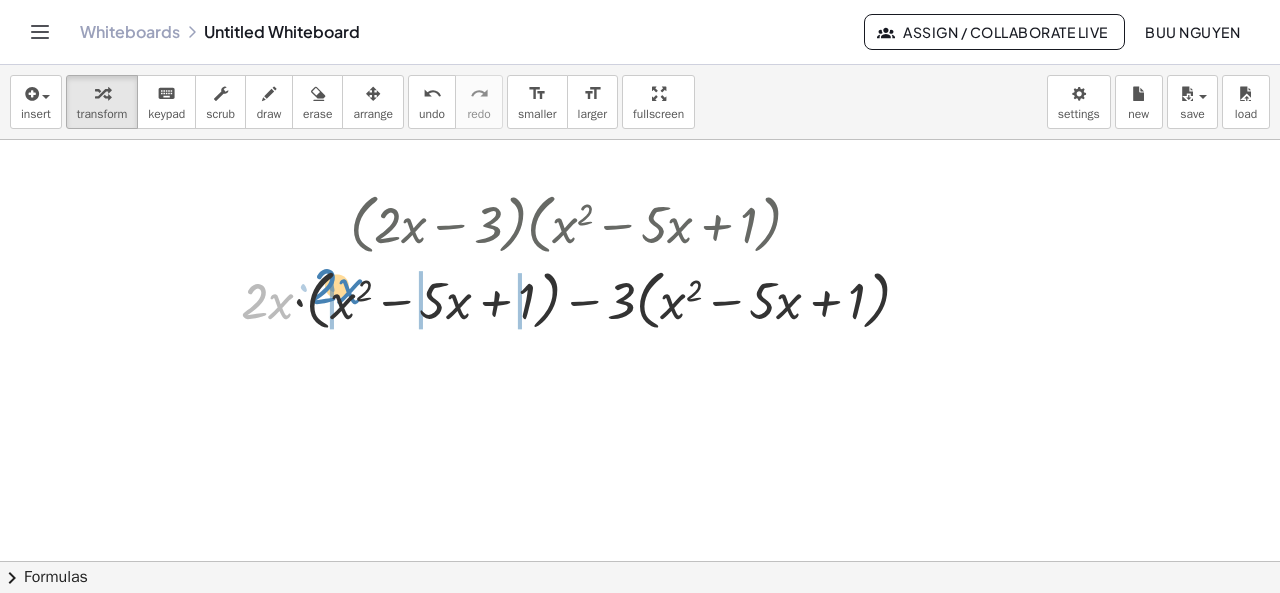 drag, startPoint x: 252, startPoint y: 312, endPoint x: 321, endPoint y: 297, distance: 70.61161 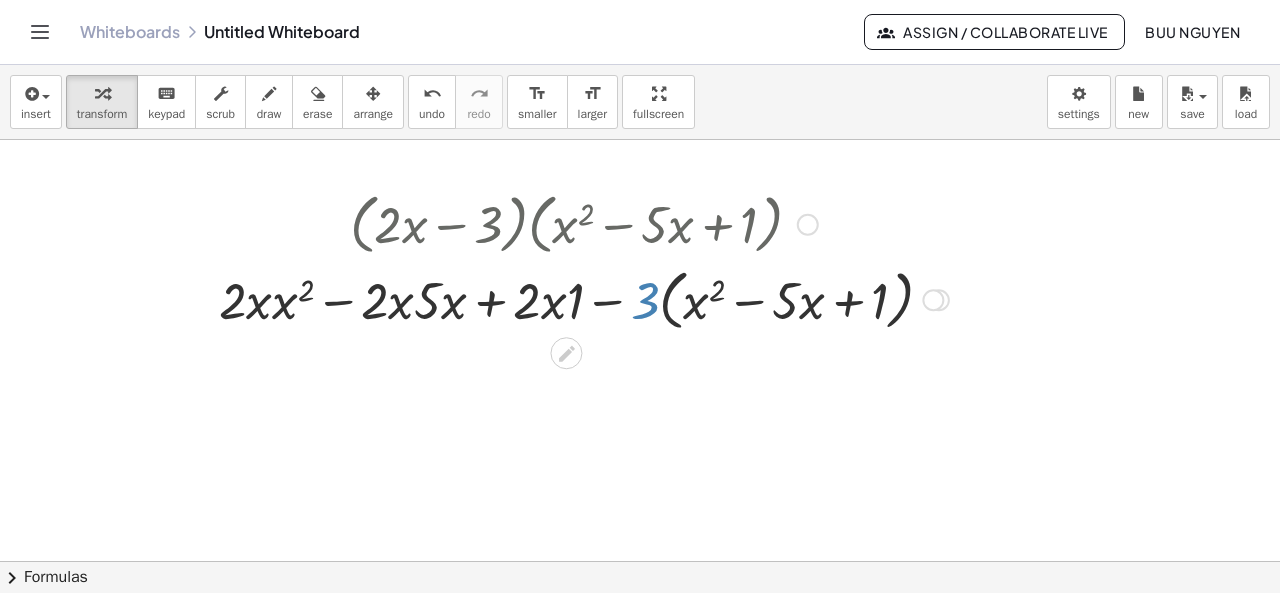 click at bounding box center [584, 298] 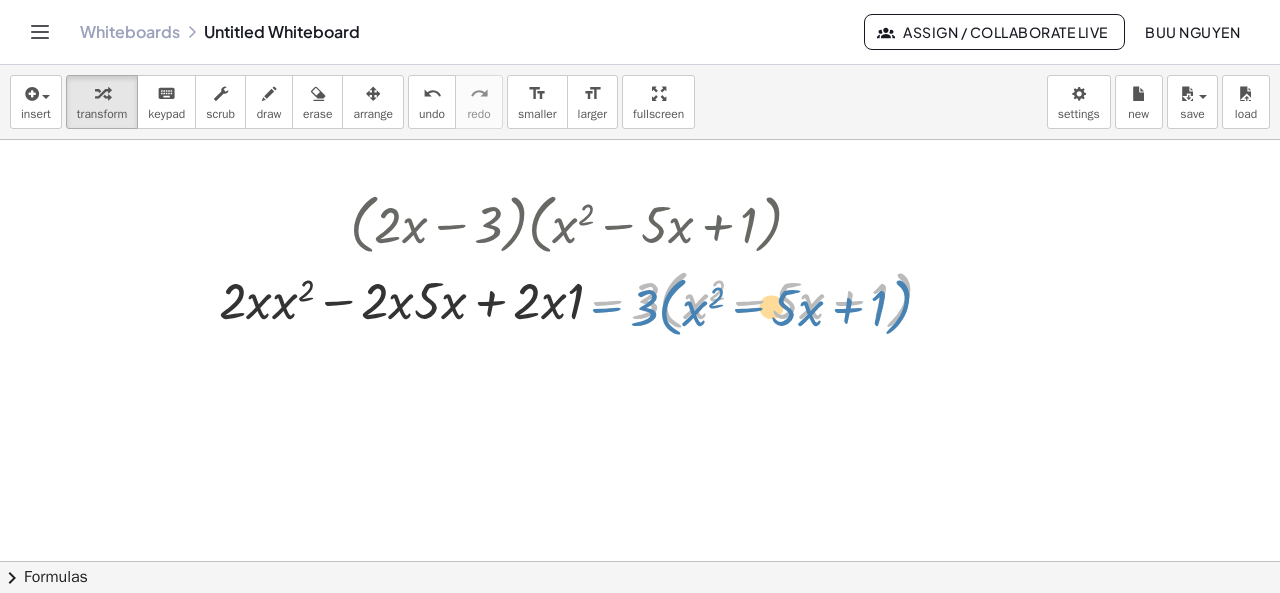 click at bounding box center [584, 298] 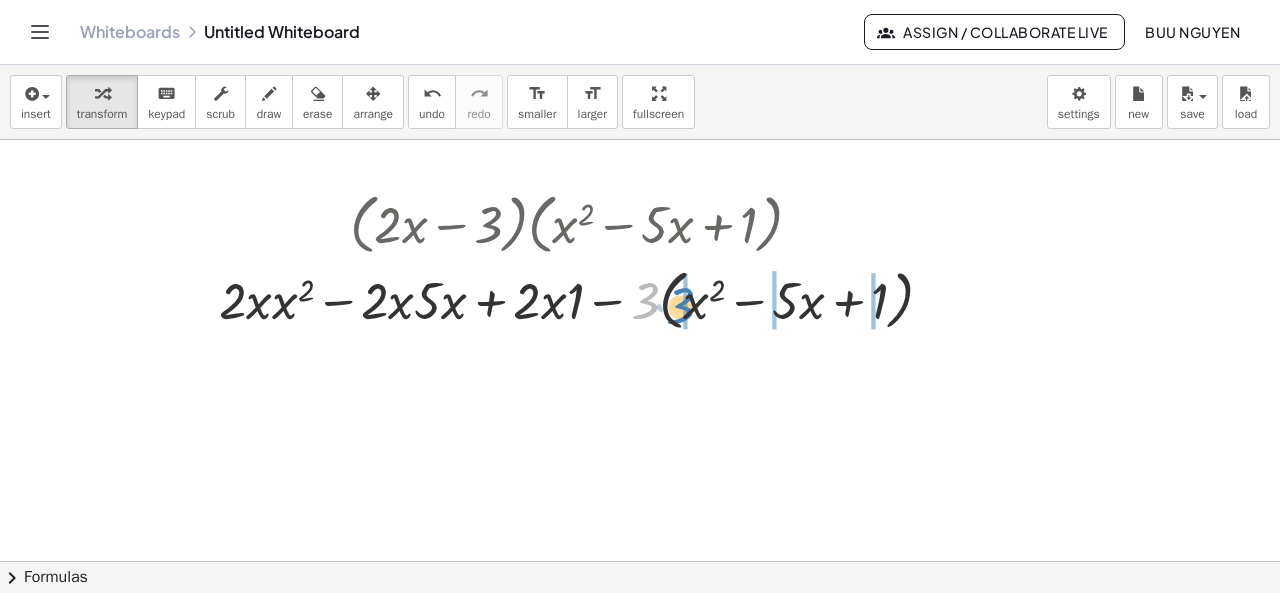 drag, startPoint x: 648, startPoint y: 297, endPoint x: 684, endPoint y: 302, distance: 36.345562 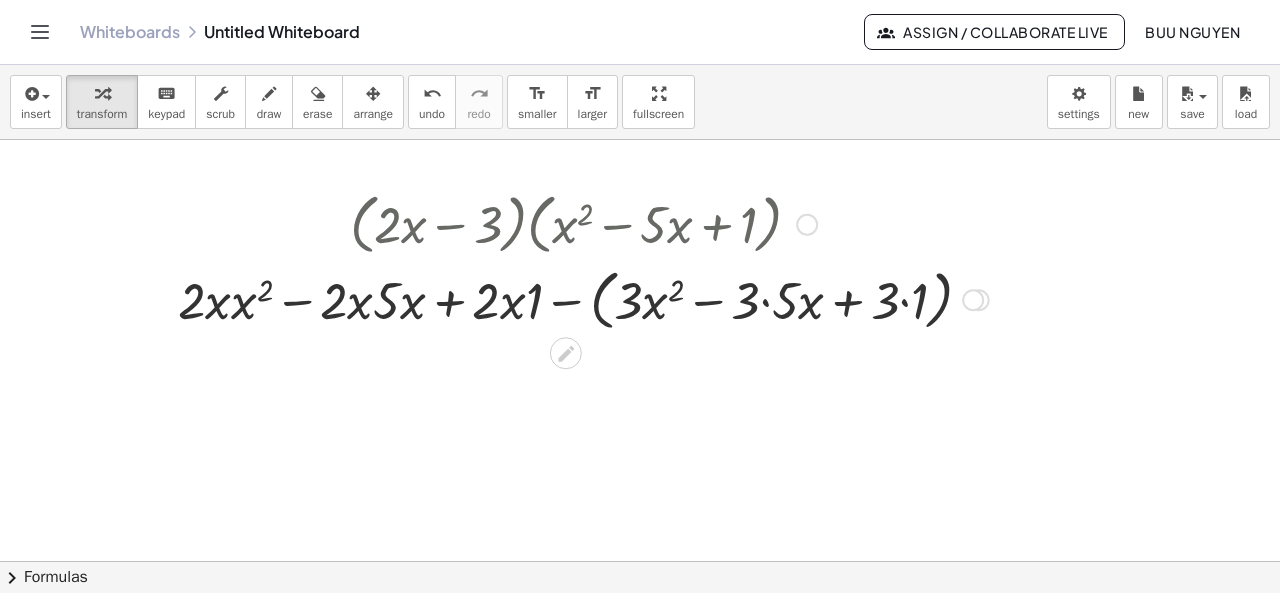click at bounding box center (583, 298) 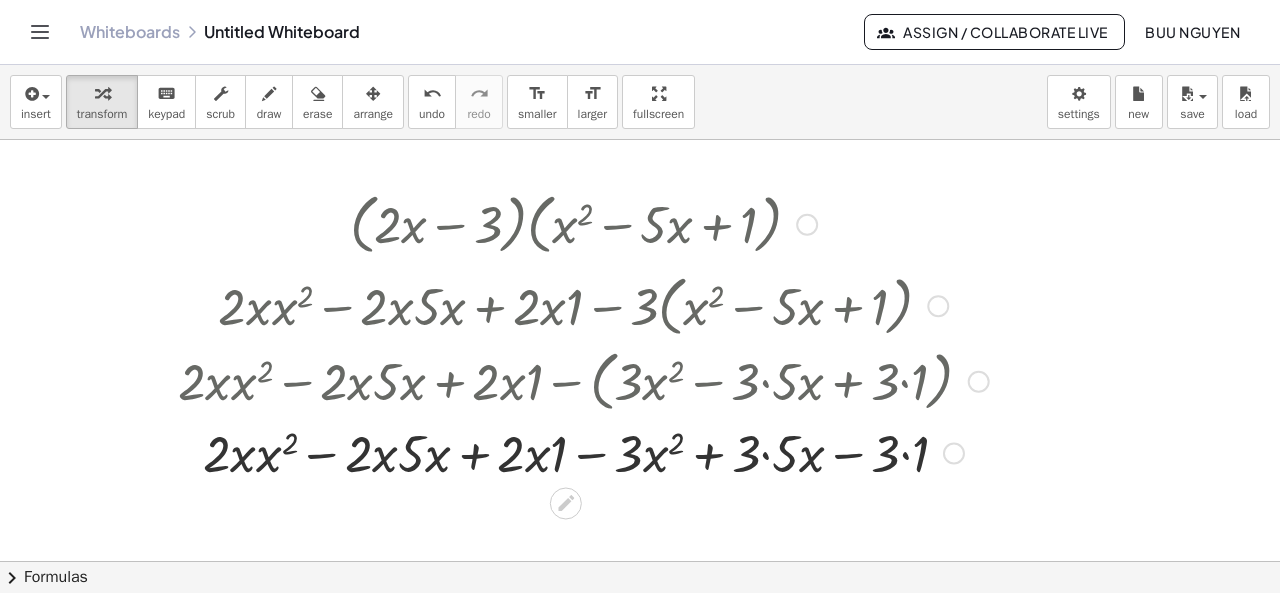 drag, startPoint x: 976, startPoint y: 301, endPoint x: 981, endPoint y: 391, distance: 90.13878 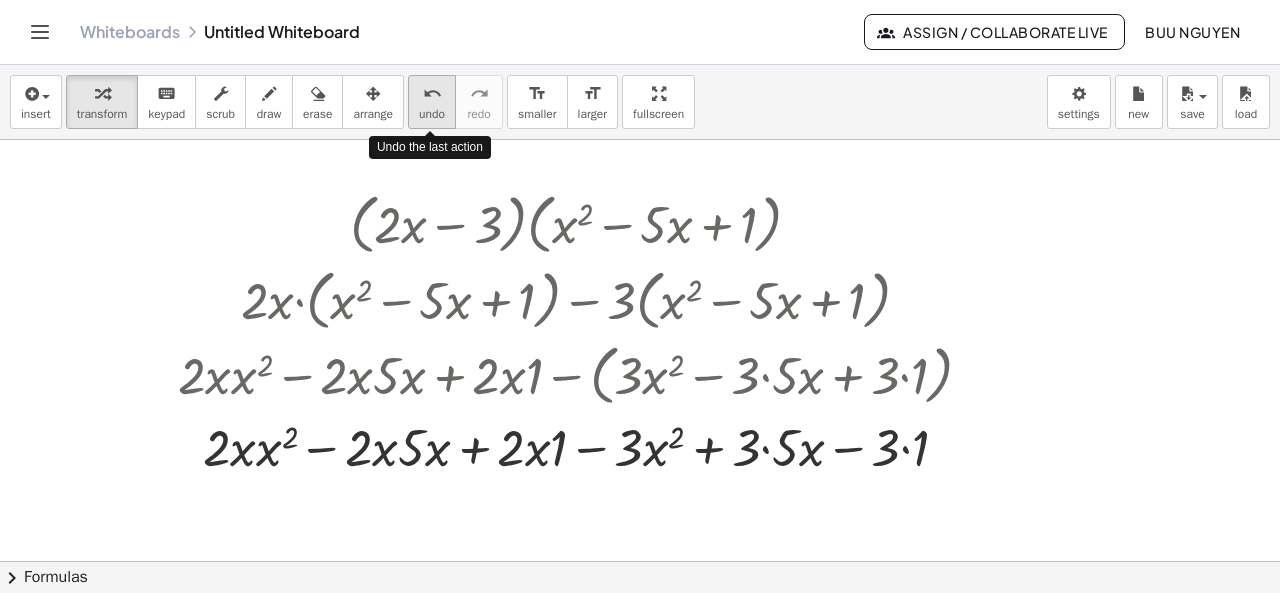 click on "undo" at bounding box center (432, 94) 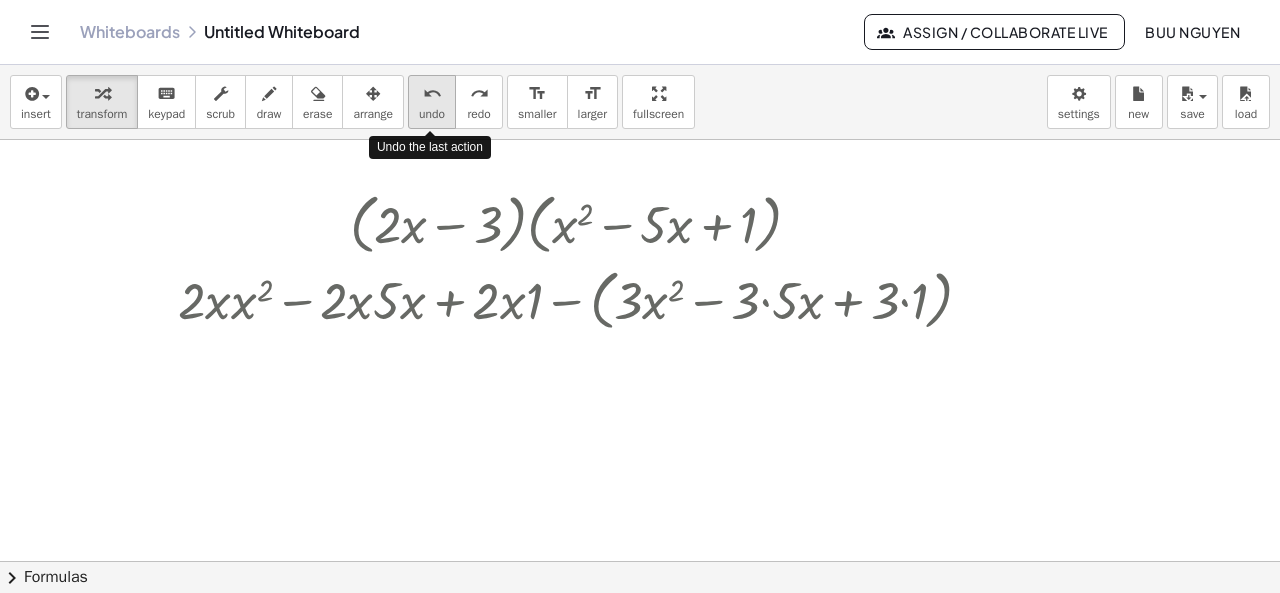 click on "undo" at bounding box center [432, 94] 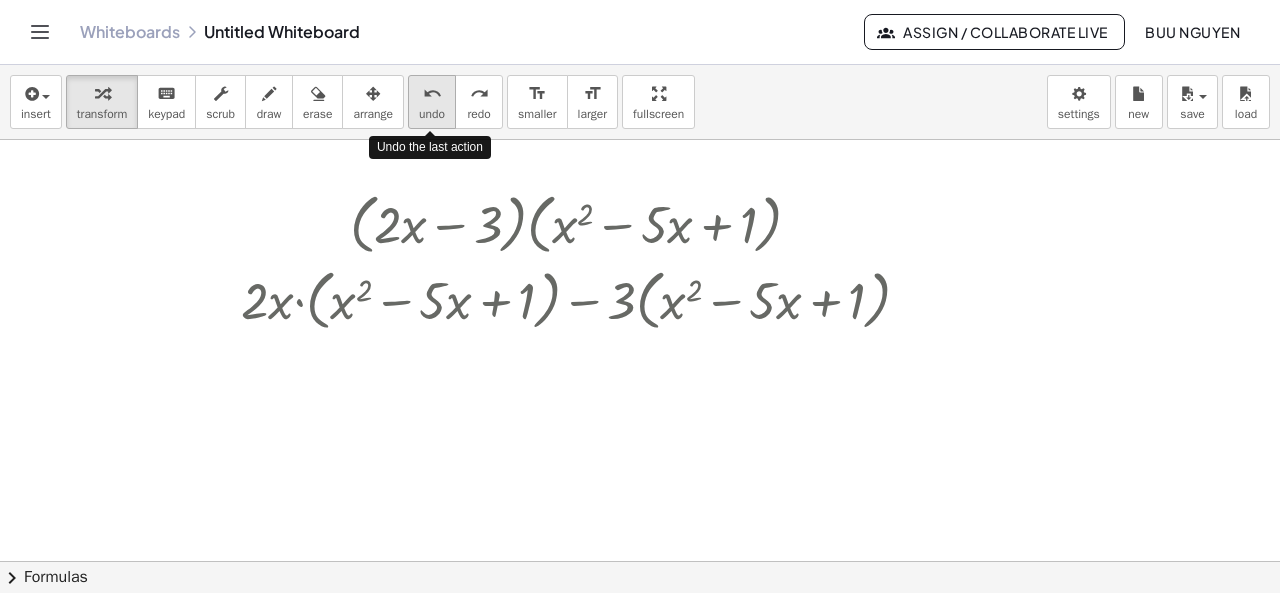 click on "undo" at bounding box center (432, 94) 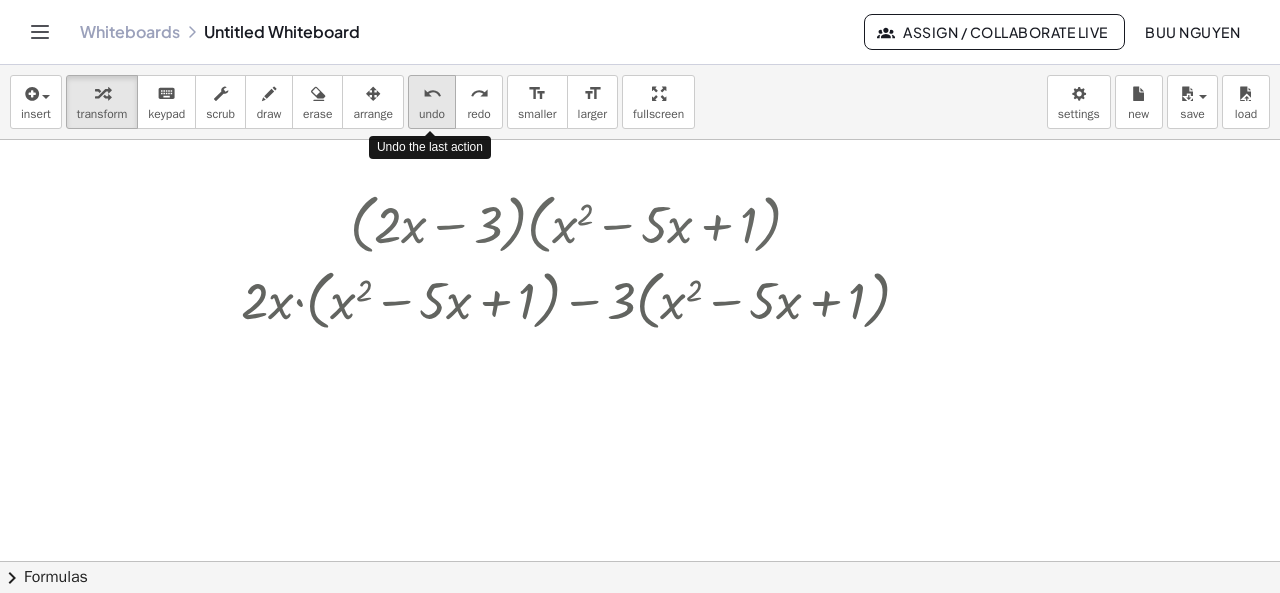 click on "undo" at bounding box center (432, 94) 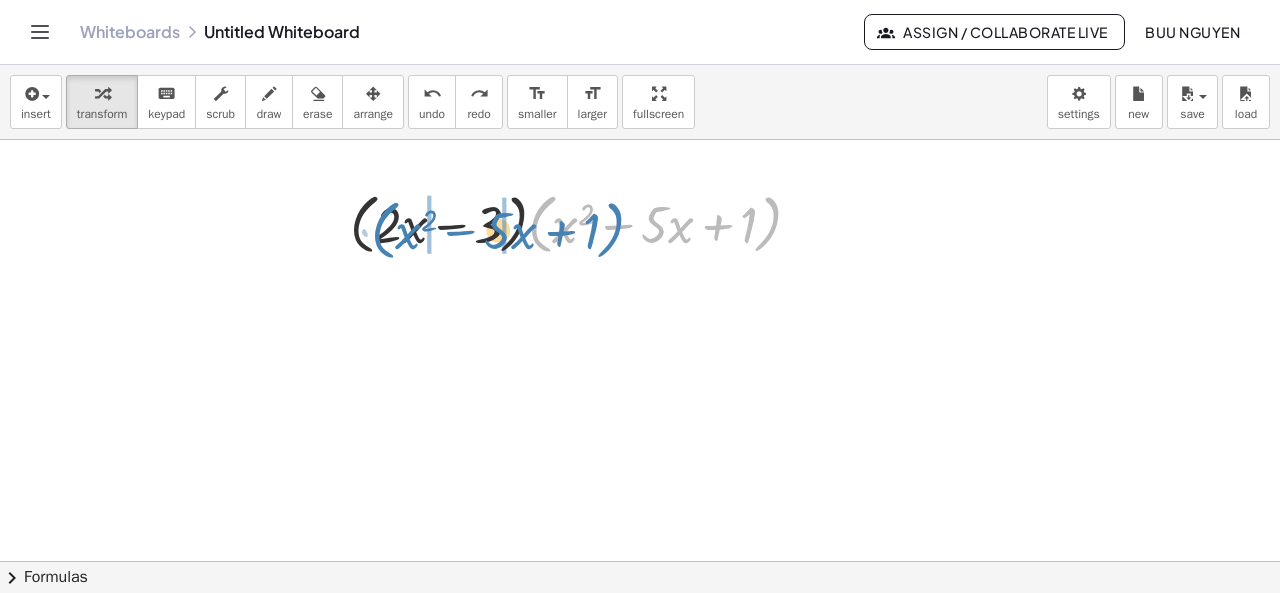 drag, startPoint x: 535, startPoint y: 237, endPoint x: 378, endPoint y: 243, distance: 157.11461 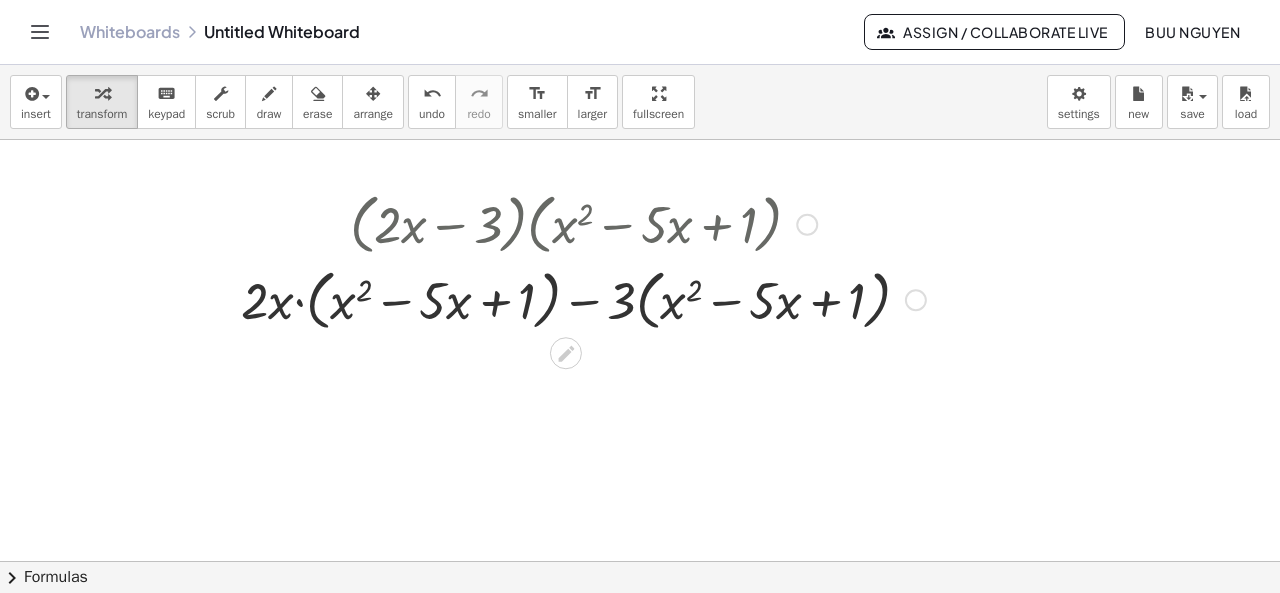 click at bounding box center (583, 298) 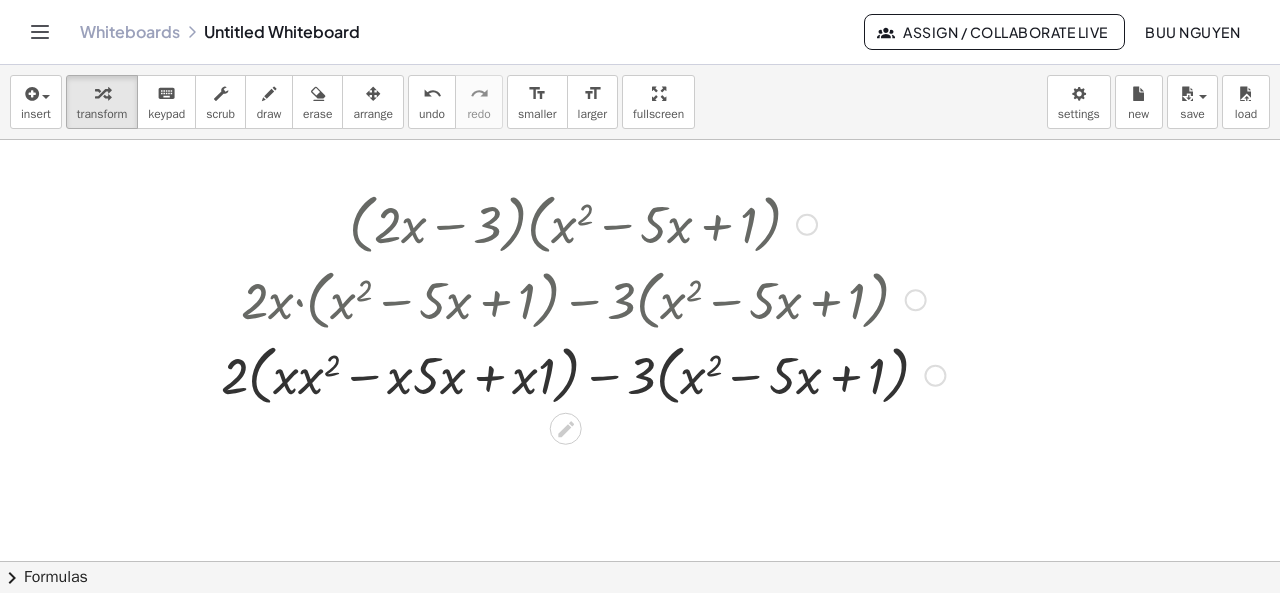 click at bounding box center [583, 374] 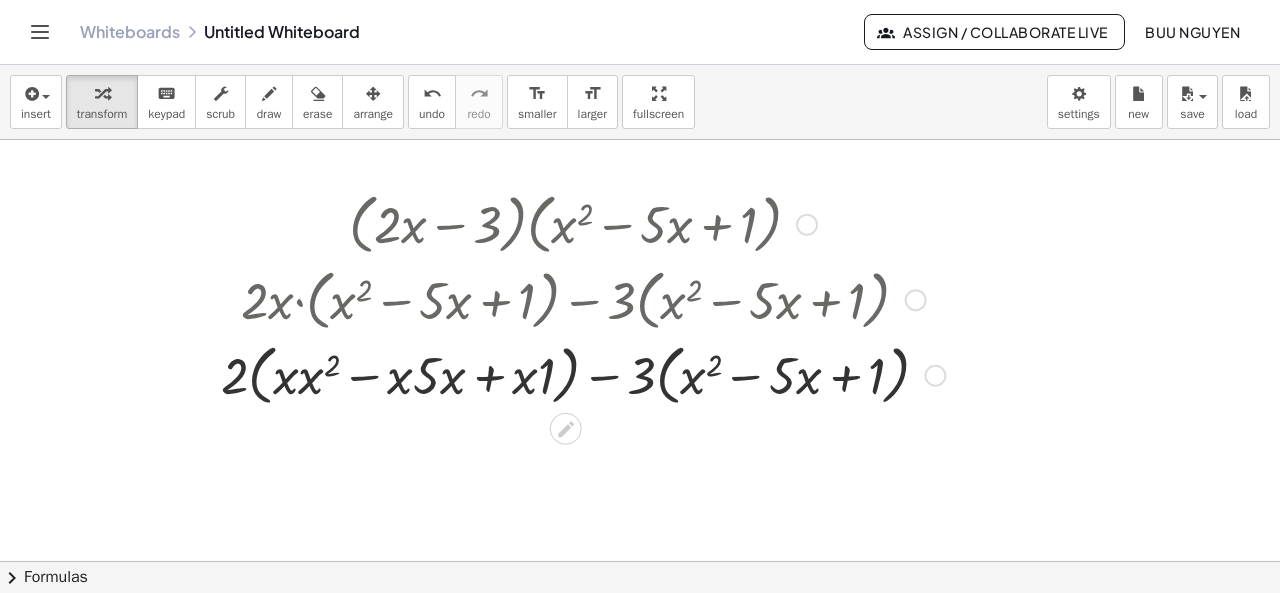 click at bounding box center [583, 374] 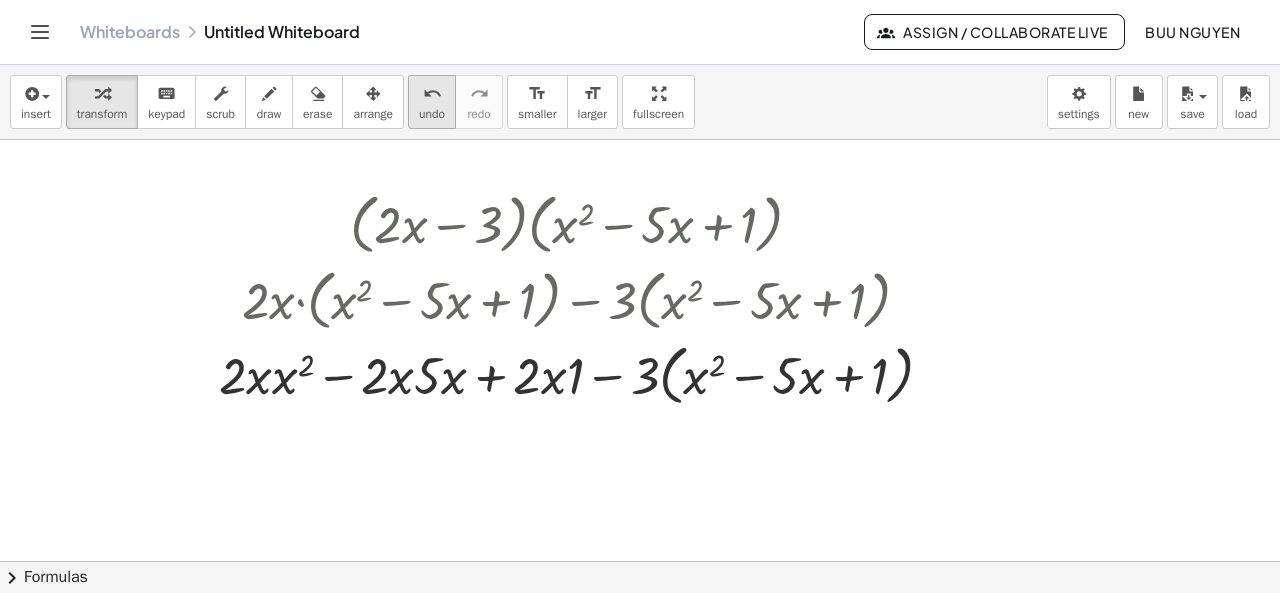 click on "undo undo" at bounding box center [432, 102] 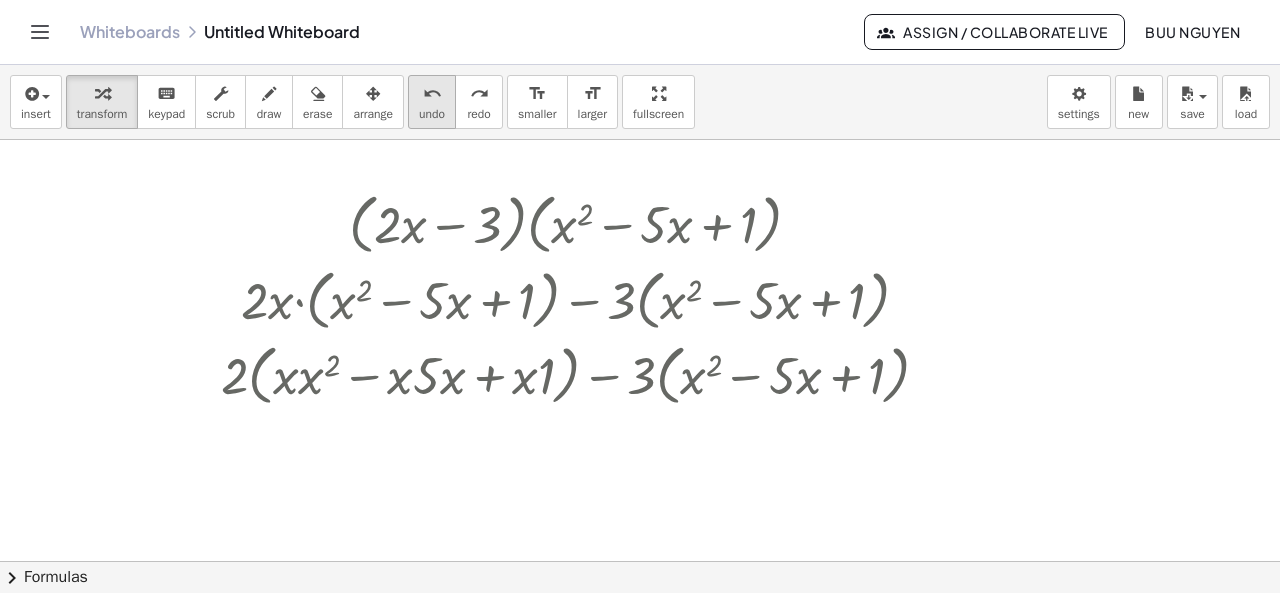 click on "undo undo" at bounding box center (432, 102) 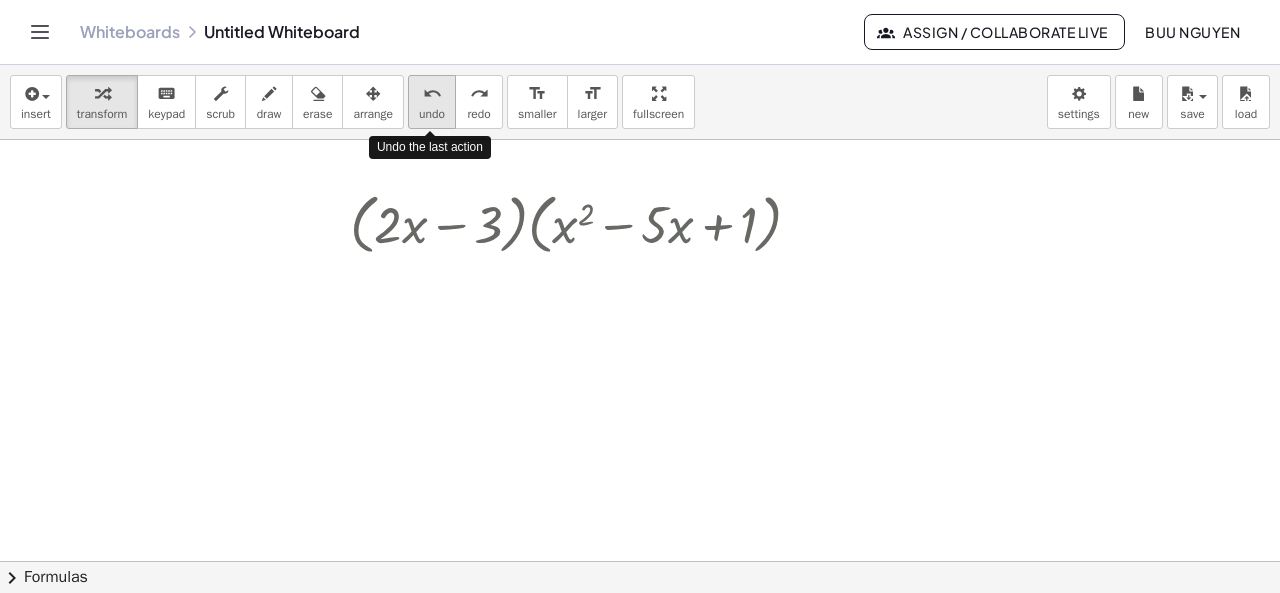 click on "undo undo" at bounding box center (432, 102) 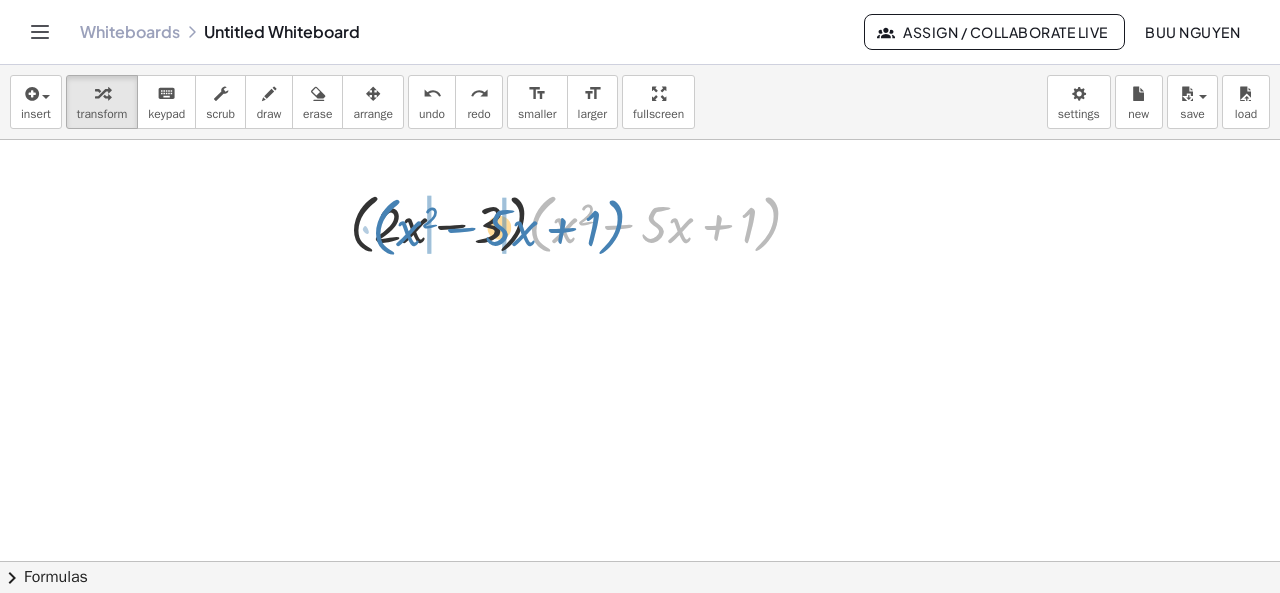 drag, startPoint x: 534, startPoint y: 235, endPoint x: 378, endPoint y: 237, distance: 156.01282 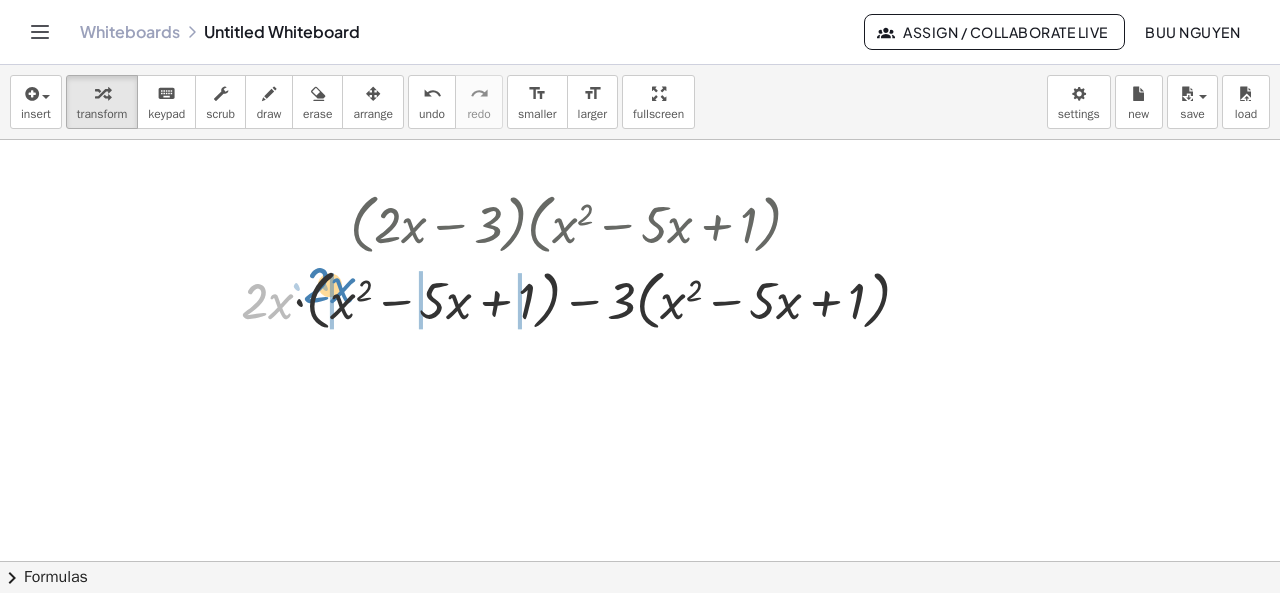 drag, startPoint x: 278, startPoint y: 299, endPoint x: 342, endPoint y: 281, distance: 66.48308 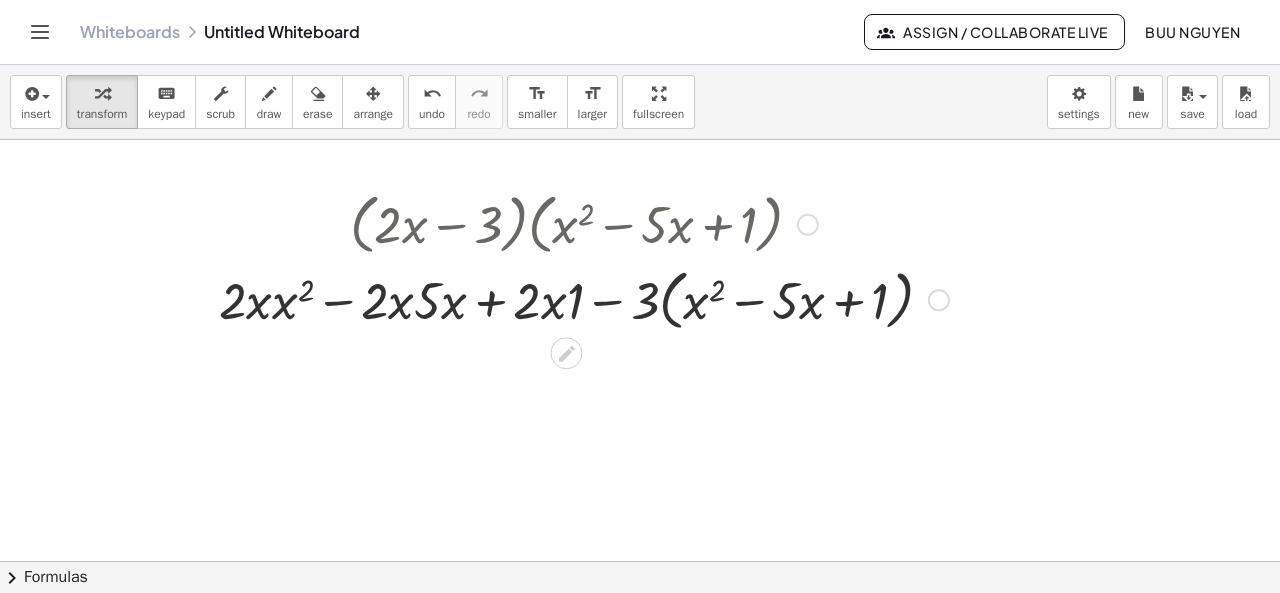 drag, startPoint x: 649, startPoint y: 303, endPoint x: 658, endPoint y: 332, distance: 30.364452 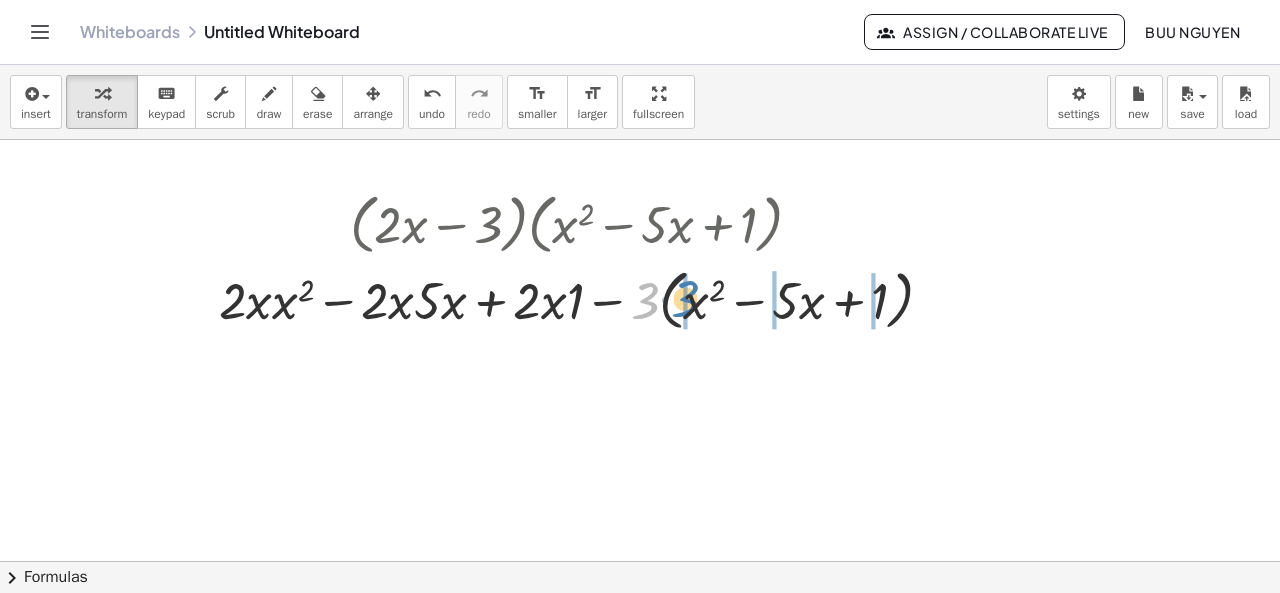 drag, startPoint x: 658, startPoint y: 332, endPoint x: 696, endPoint y: 323, distance: 39.051247 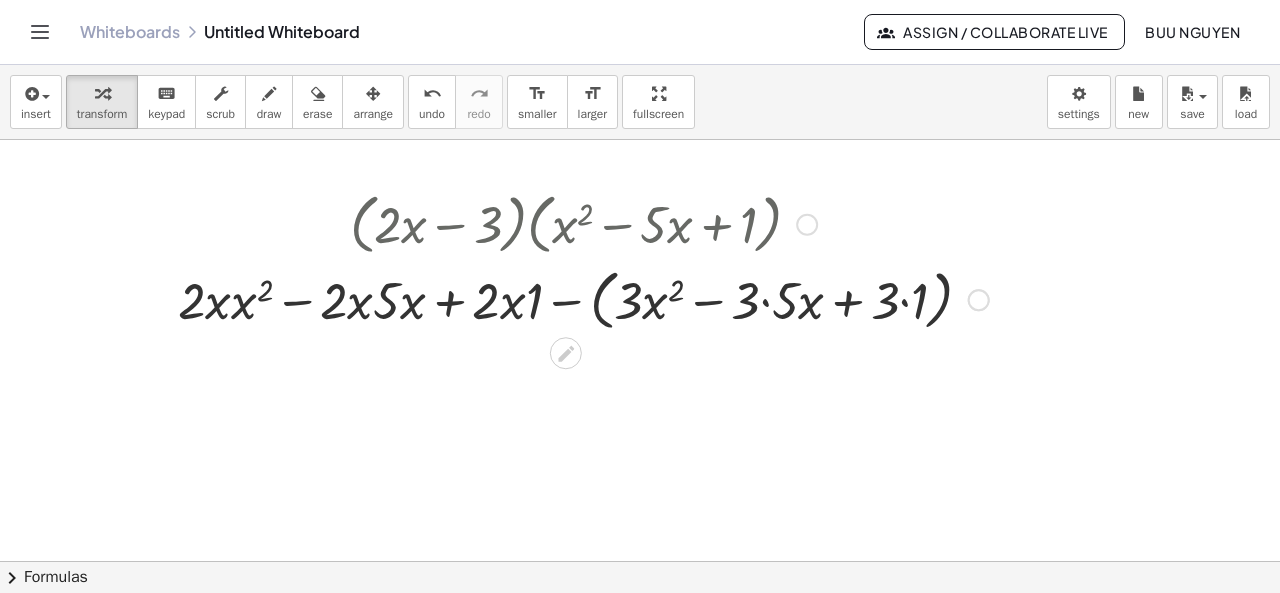 click at bounding box center (583, 298) 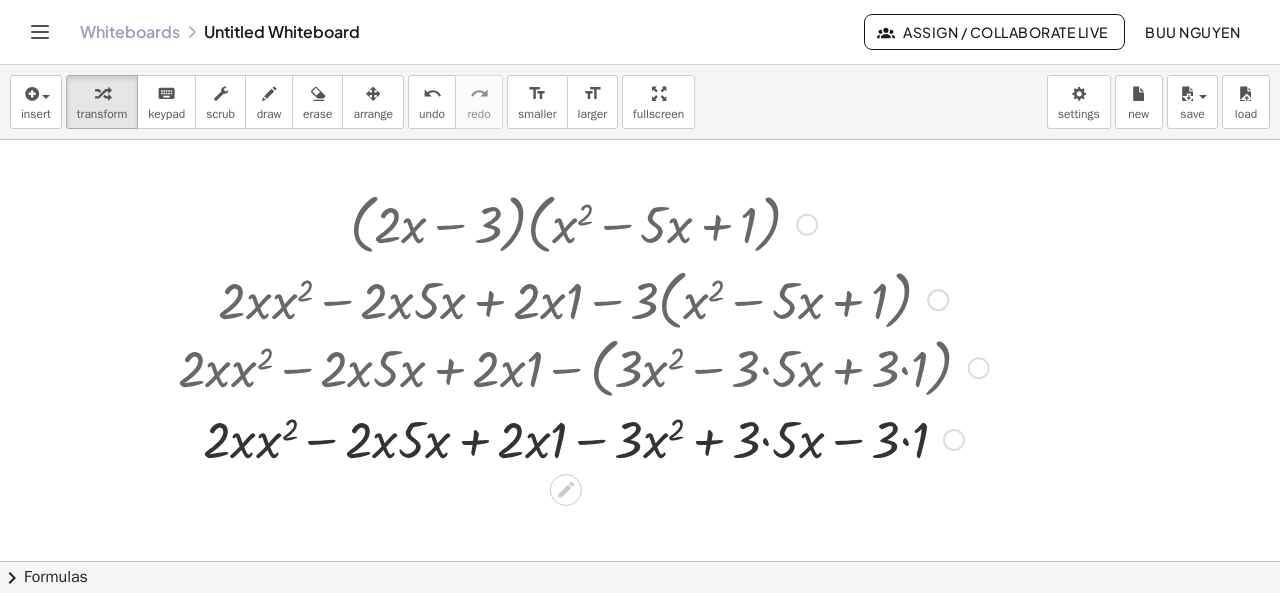 drag, startPoint x: 966, startPoint y: 297, endPoint x: 968, endPoint y: 373, distance: 76.02631 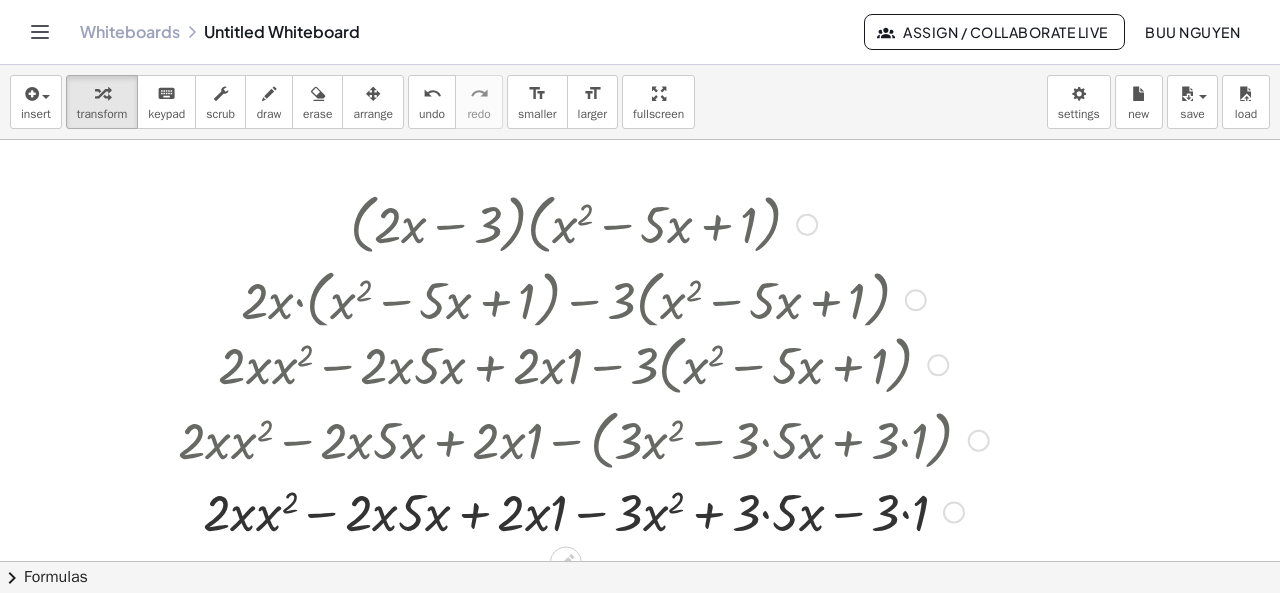 drag, startPoint x: 934, startPoint y: 300, endPoint x: 936, endPoint y: 374, distance: 74.02702 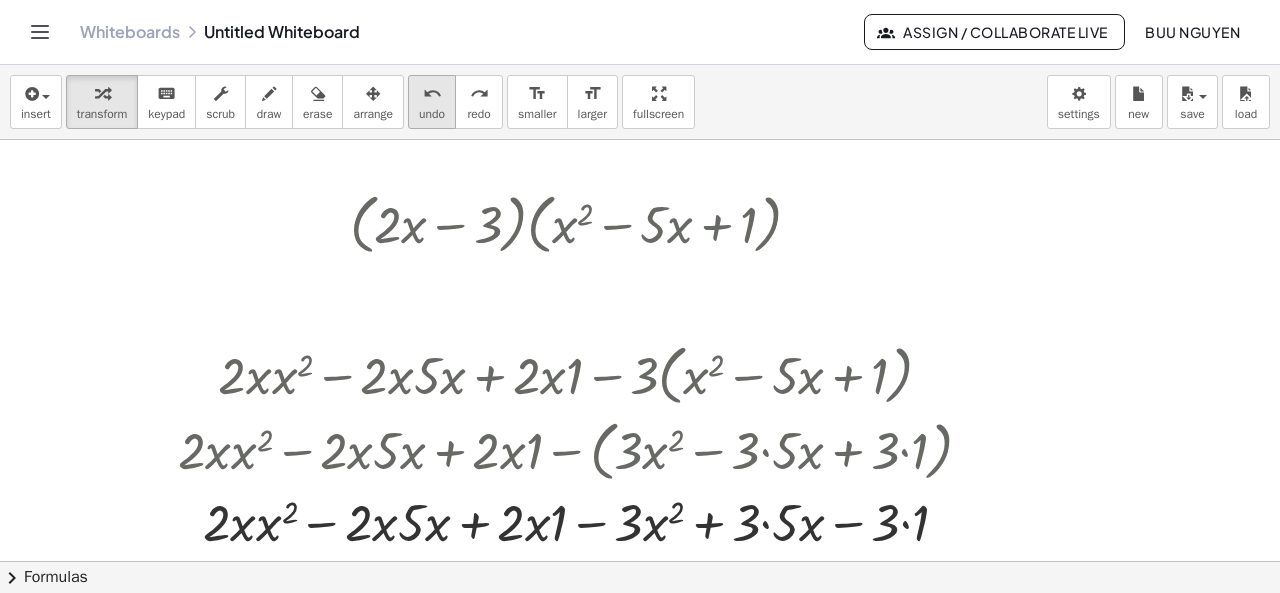 click on "undo" at bounding box center (432, 93) 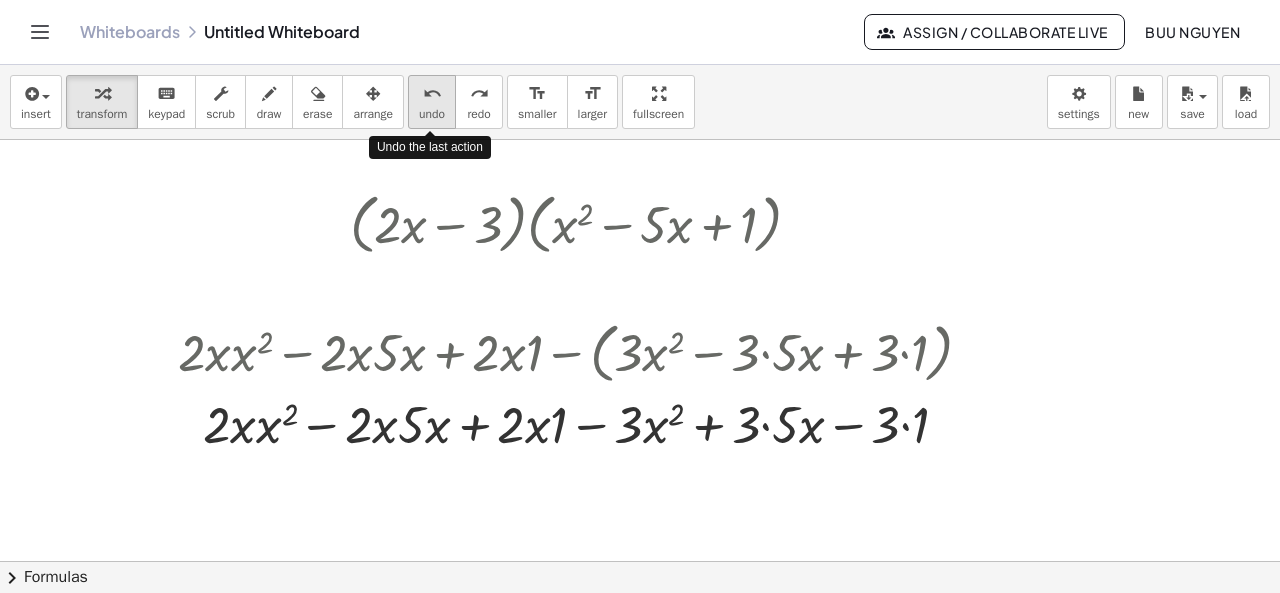 click on "undo" at bounding box center [432, 93] 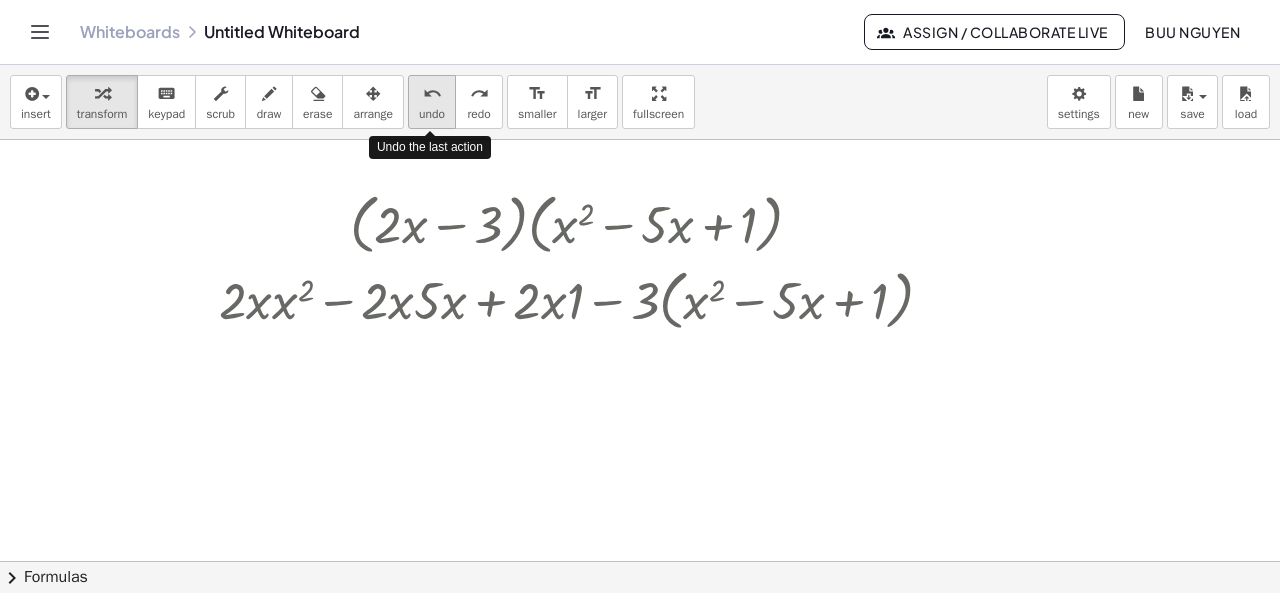 click on "undo" at bounding box center [432, 93] 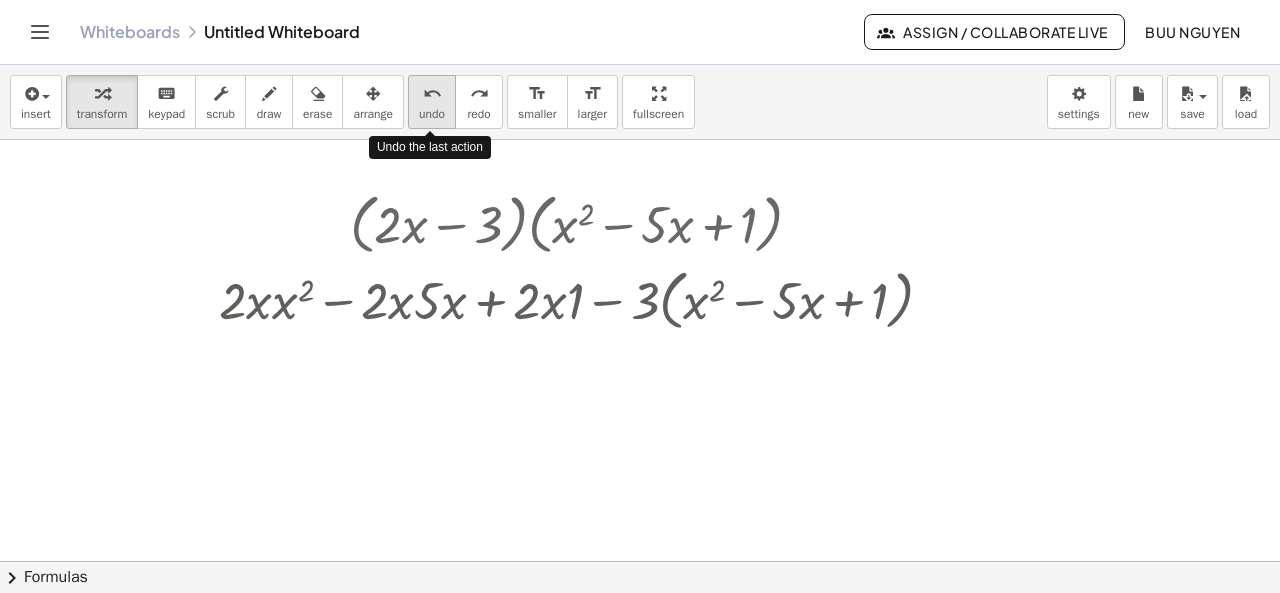 click on "undo" at bounding box center [432, 94] 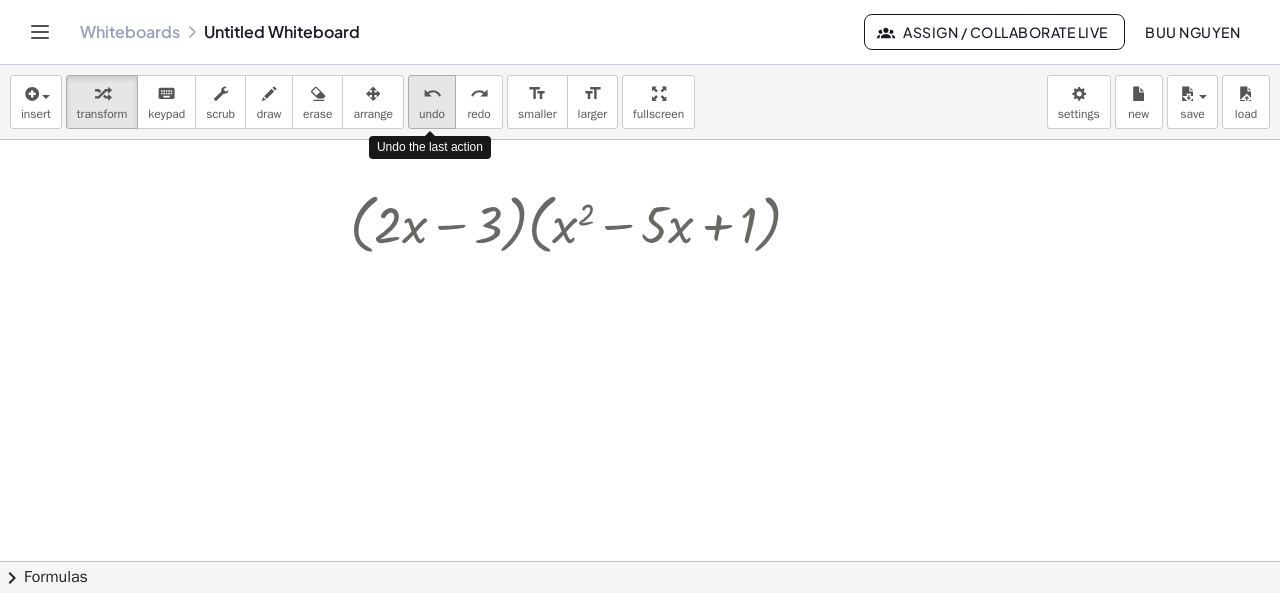 click on "undo" at bounding box center [432, 94] 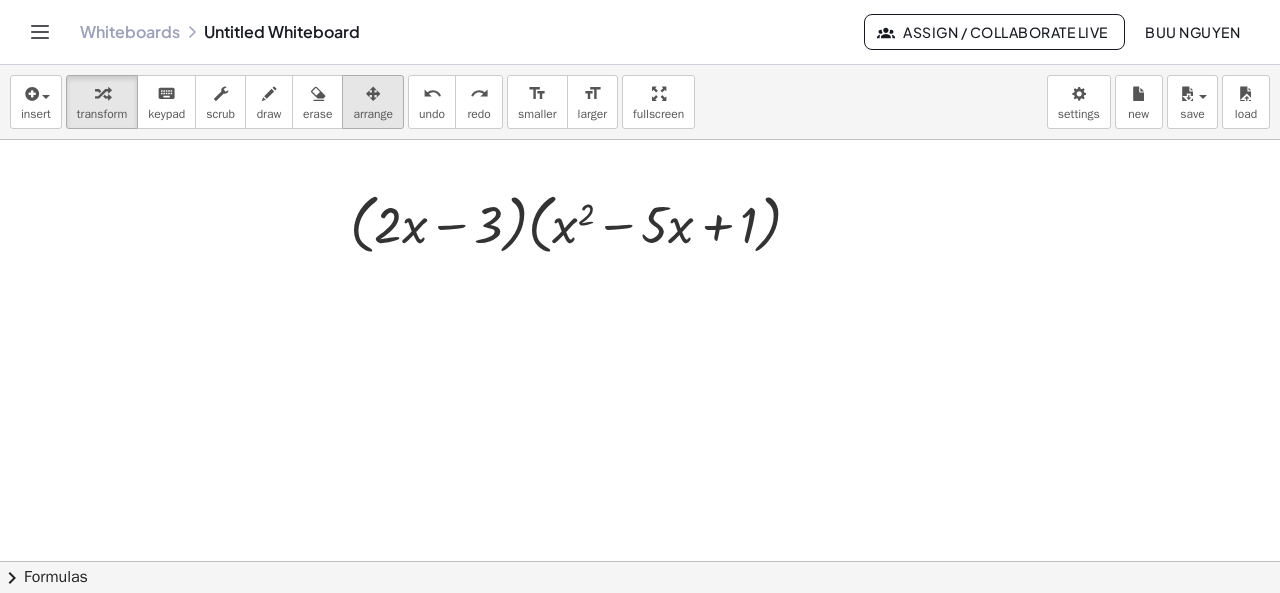 click at bounding box center [373, 94] 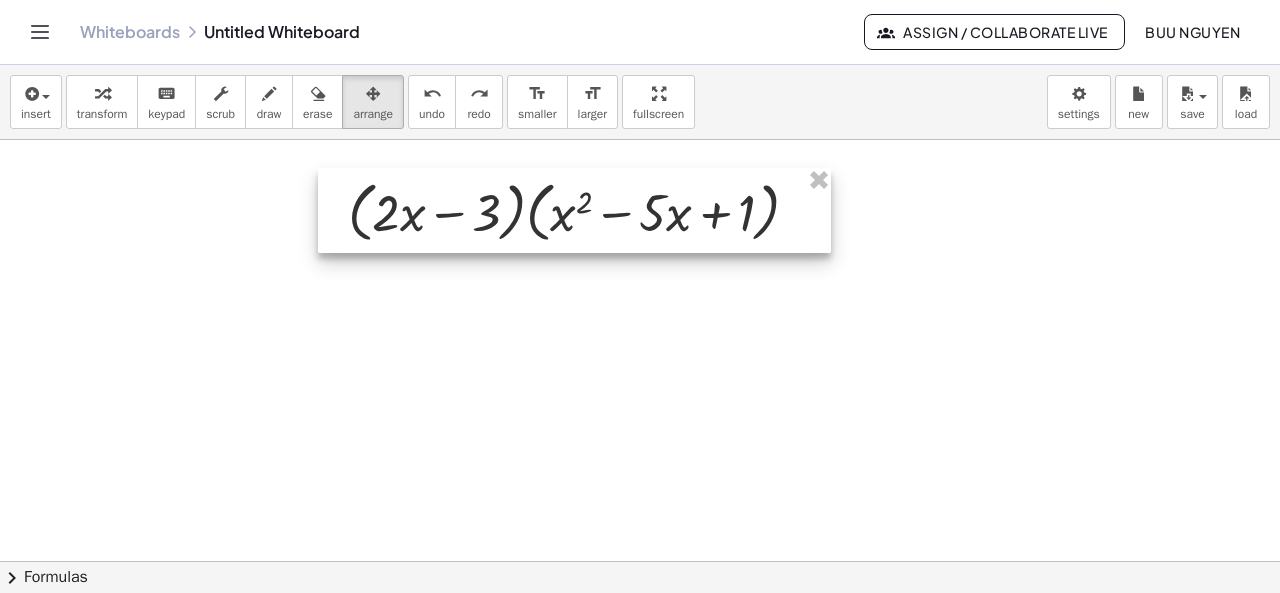 drag, startPoint x: 516, startPoint y: 205, endPoint x: 514, endPoint y: 193, distance: 12.165525 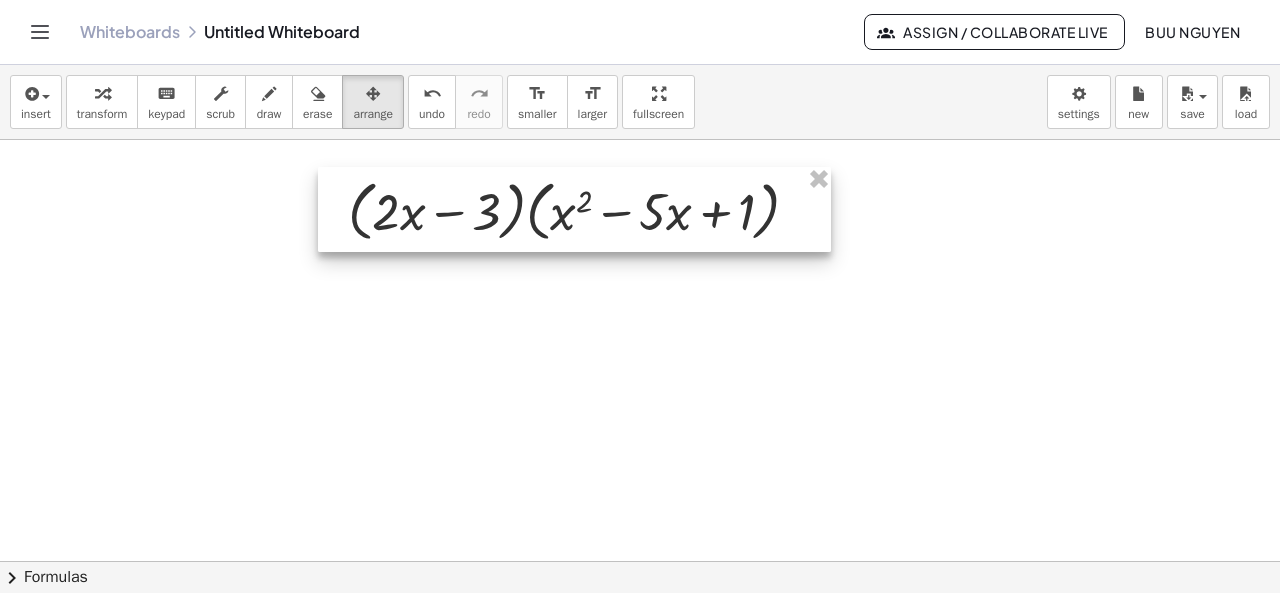 click at bounding box center [574, 210] 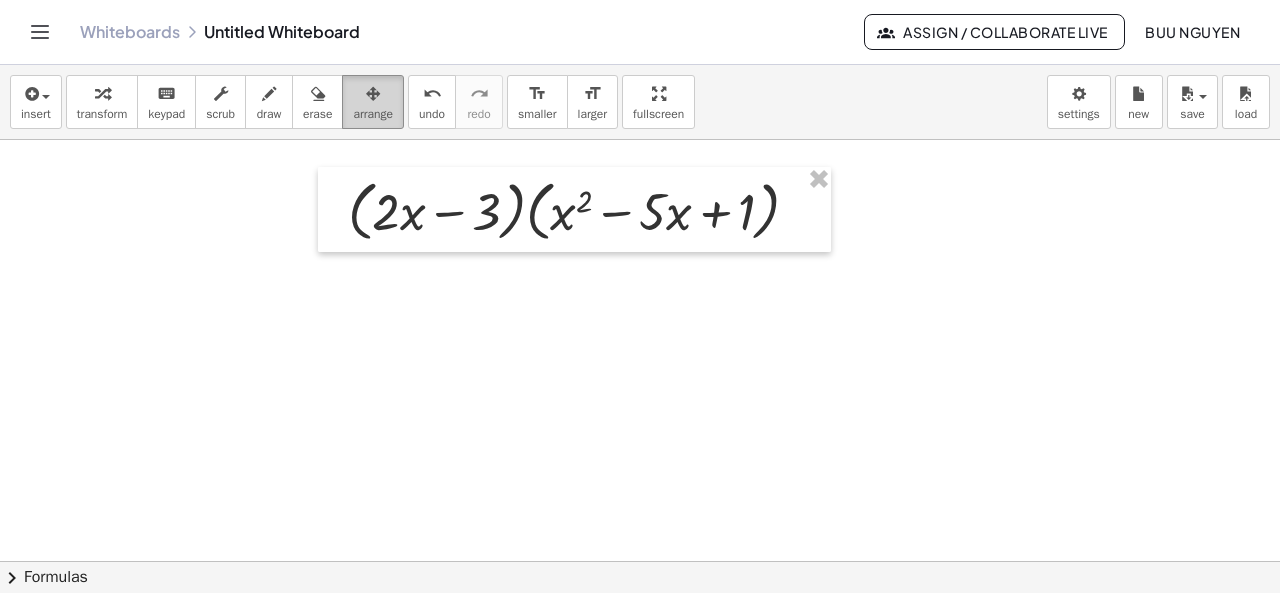 click on "arrange" at bounding box center [373, 114] 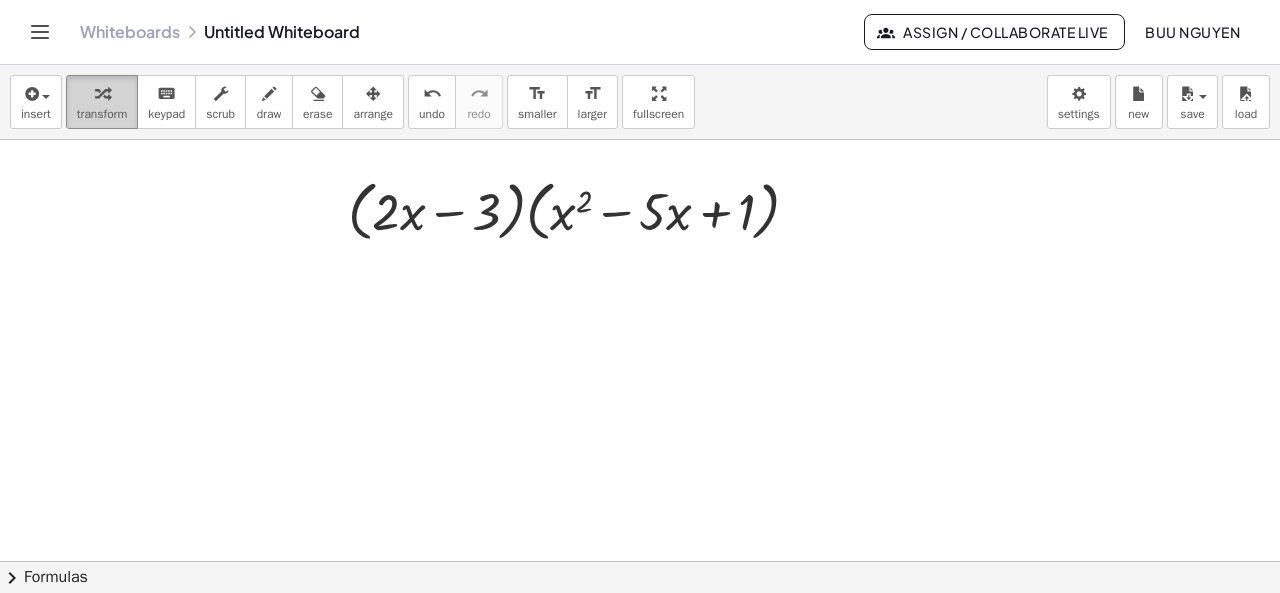 click on "transform" at bounding box center [102, 114] 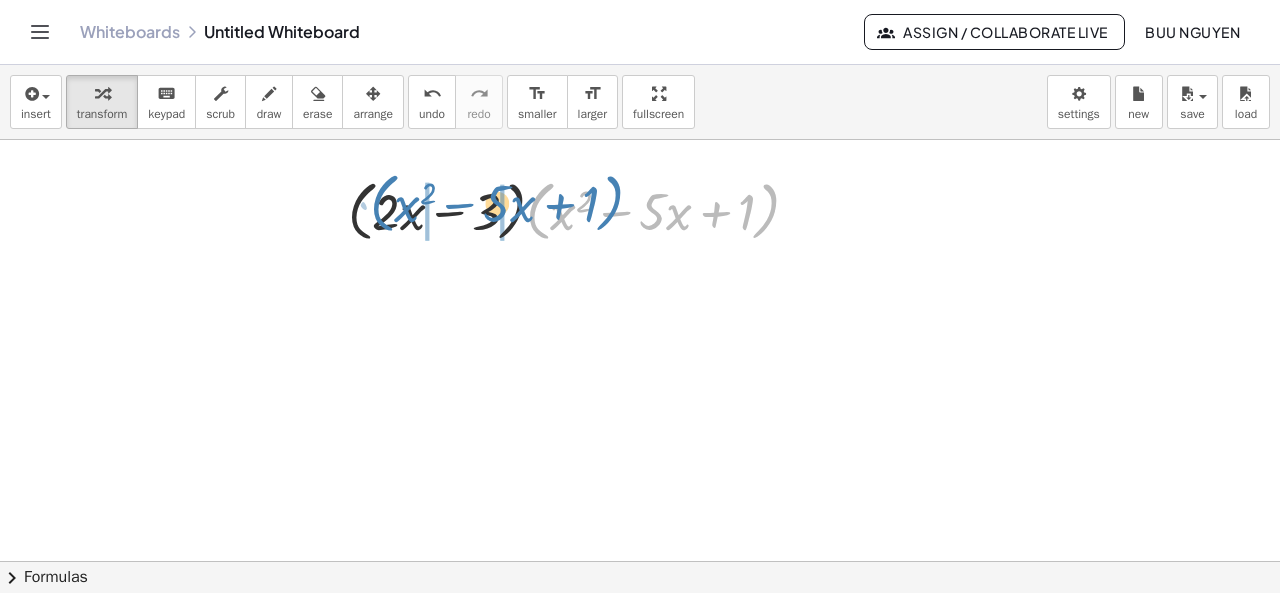 drag, startPoint x: 531, startPoint y: 221, endPoint x: 375, endPoint y: 213, distance: 156.20499 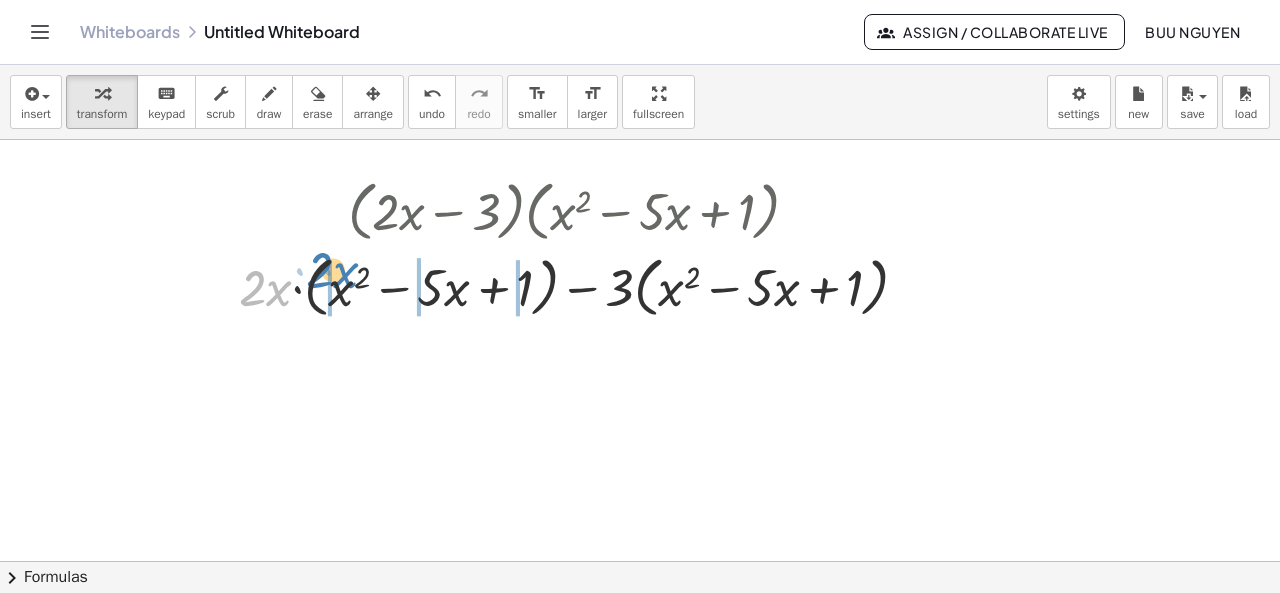 drag, startPoint x: 276, startPoint y: 289, endPoint x: 343, endPoint y: 271, distance: 69.375786 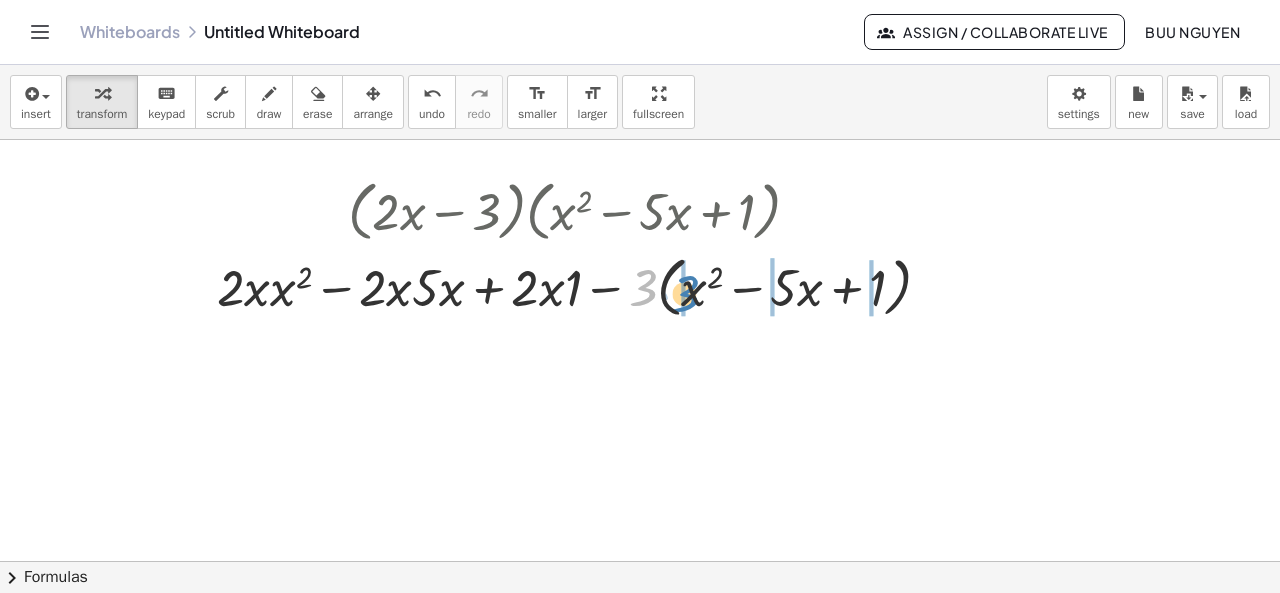 drag, startPoint x: 646, startPoint y: 291, endPoint x: 688, endPoint y: 297, distance: 42.426407 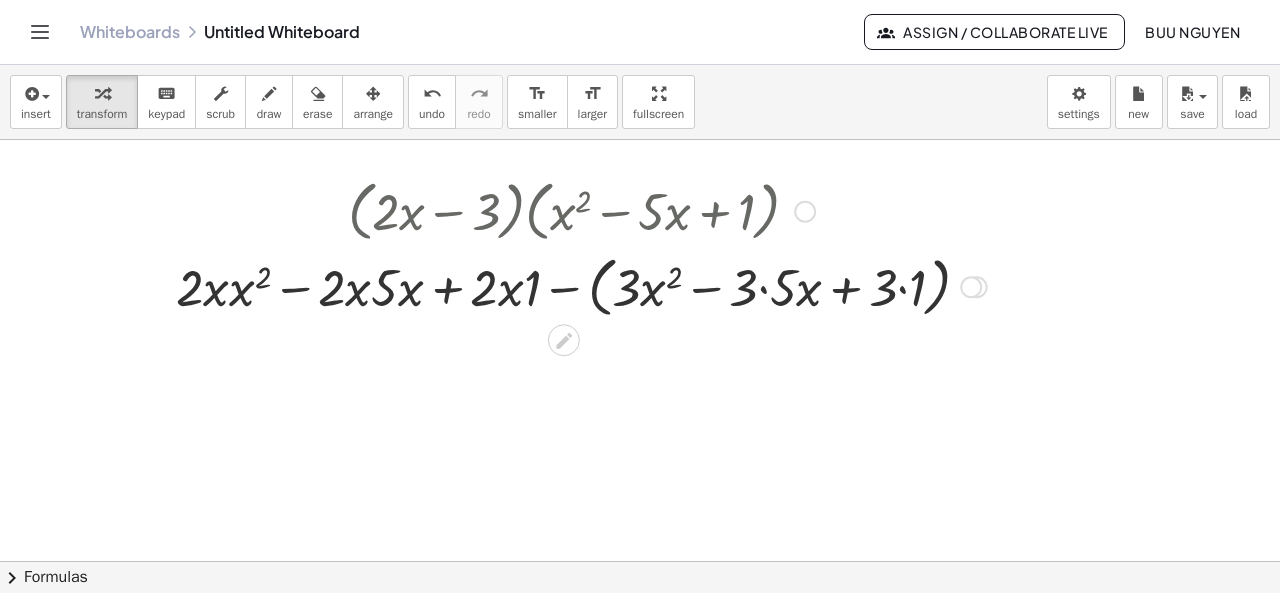 click at bounding box center (581, 285) 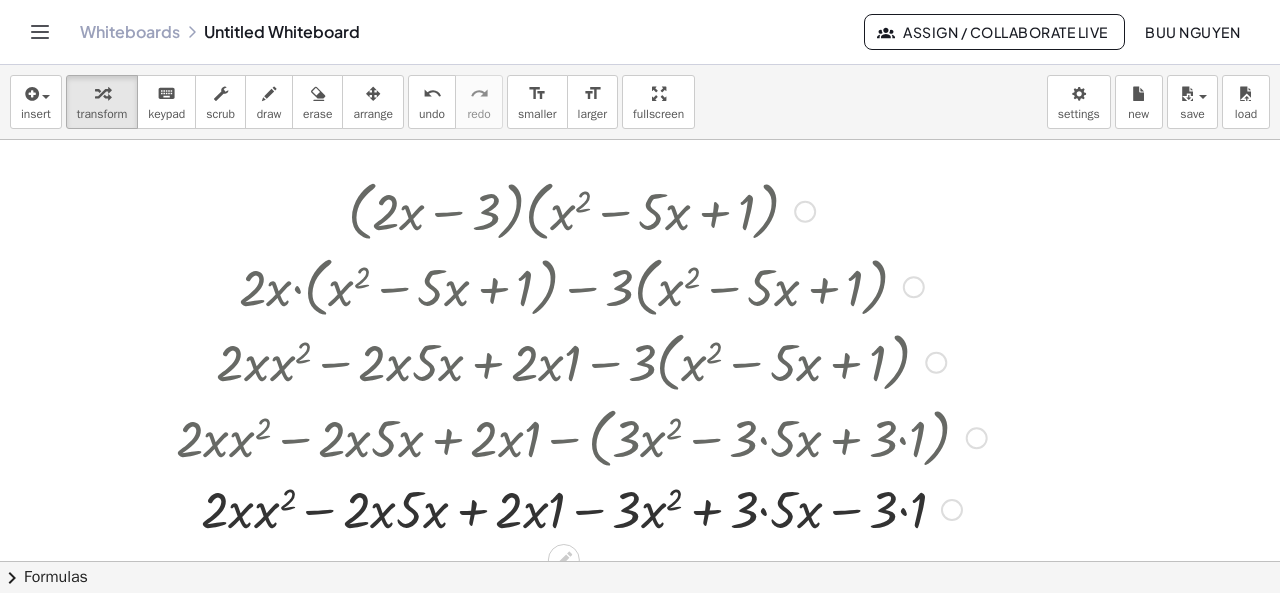 drag, startPoint x: 976, startPoint y: 281, endPoint x: 968, endPoint y: 443, distance: 162.19742 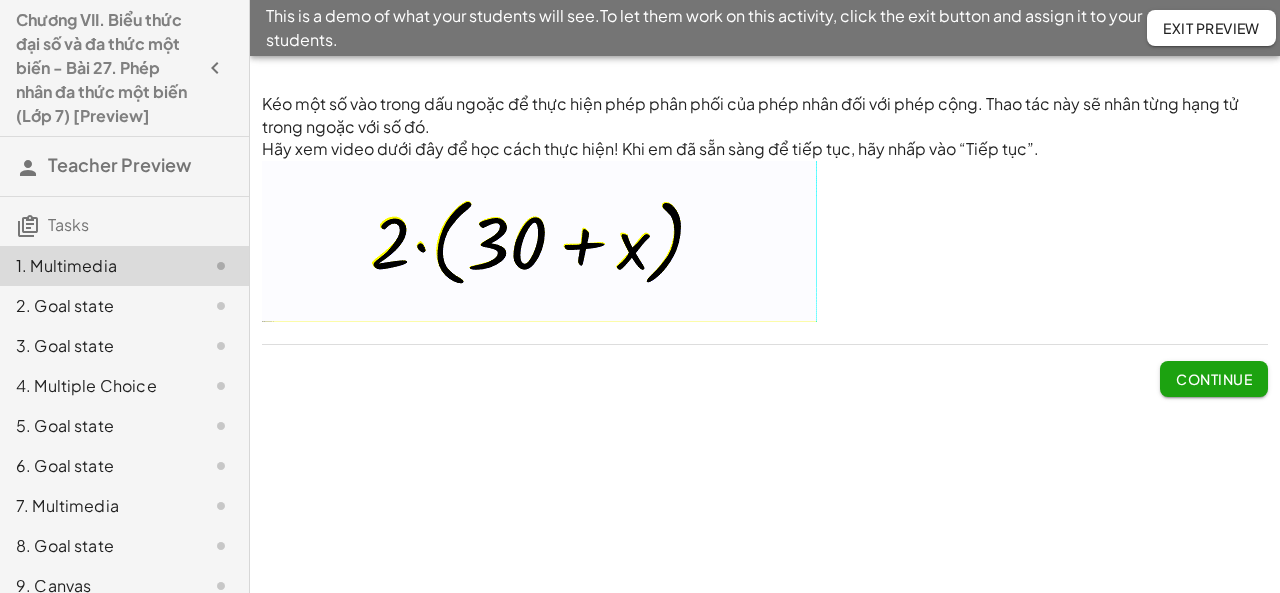 scroll, scrollTop: 0, scrollLeft: 0, axis: both 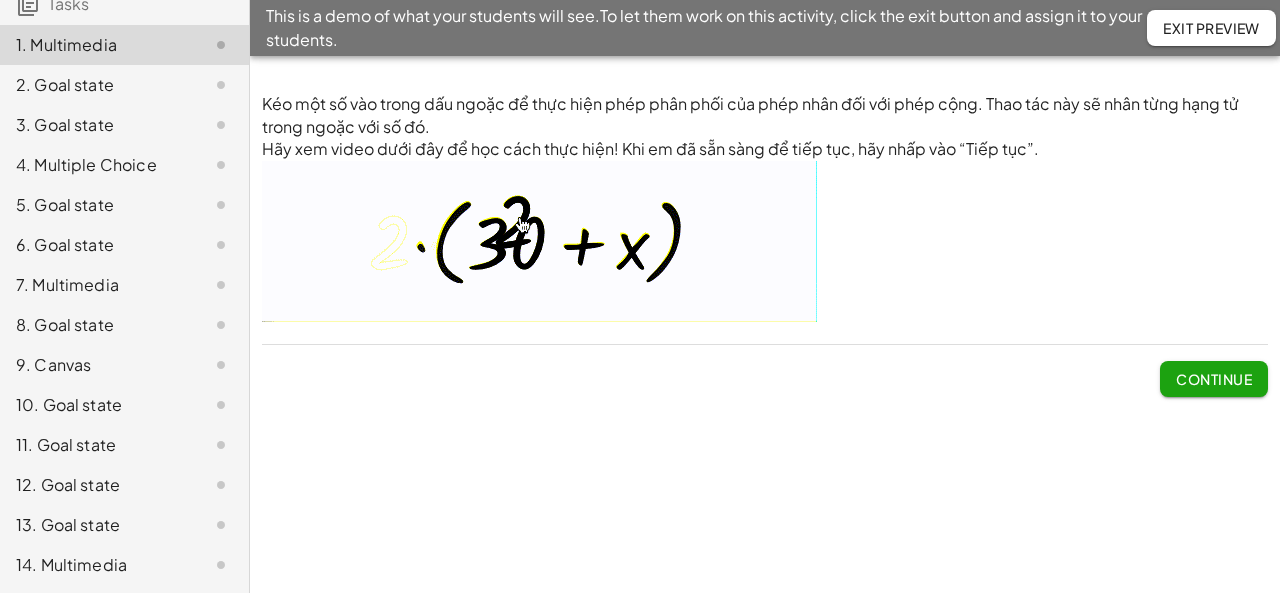 click on "14. Multimedia" 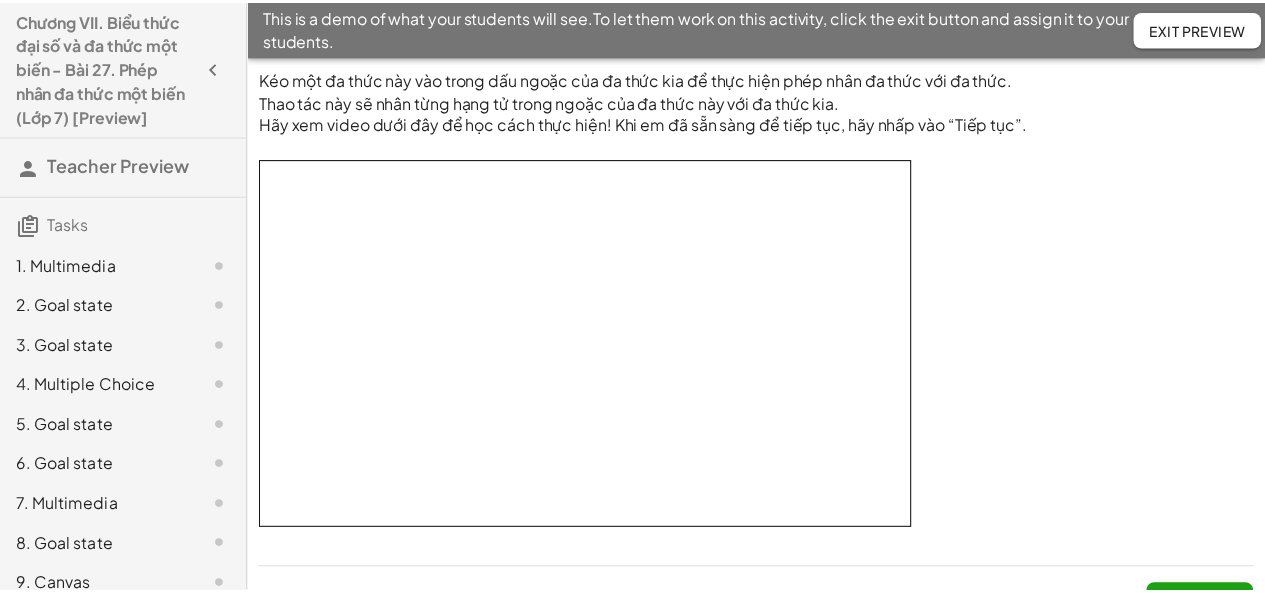 scroll, scrollTop: 0, scrollLeft: 0, axis: both 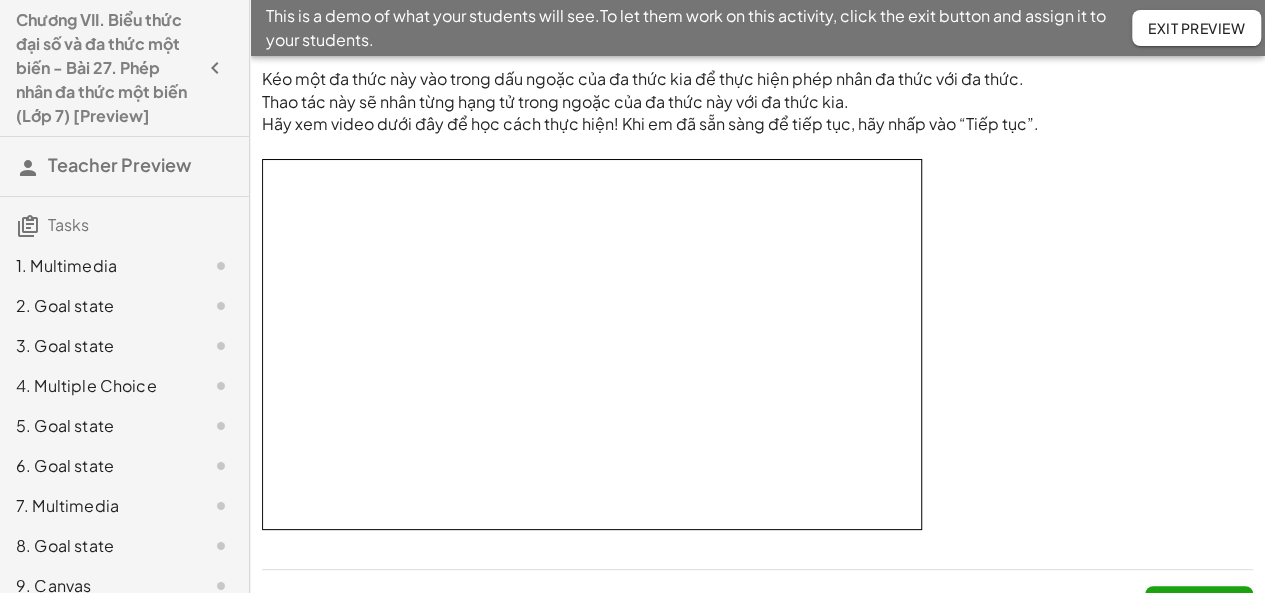 click on "Exit Preview" 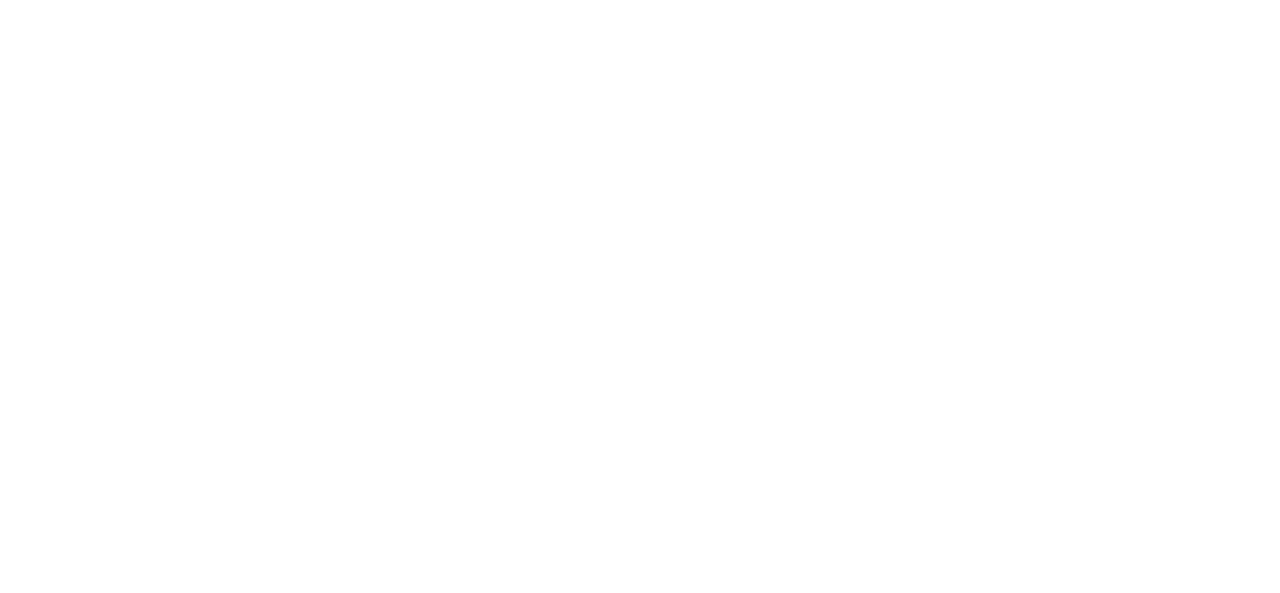 scroll, scrollTop: 0, scrollLeft: 0, axis: both 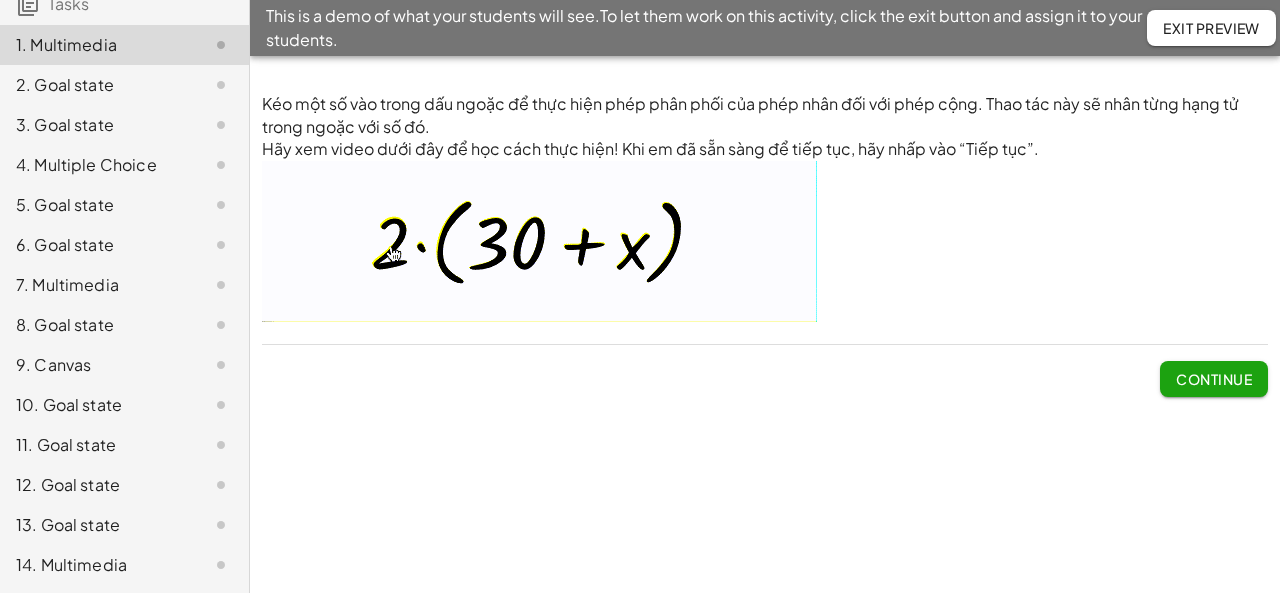 click on "14. Multimedia" 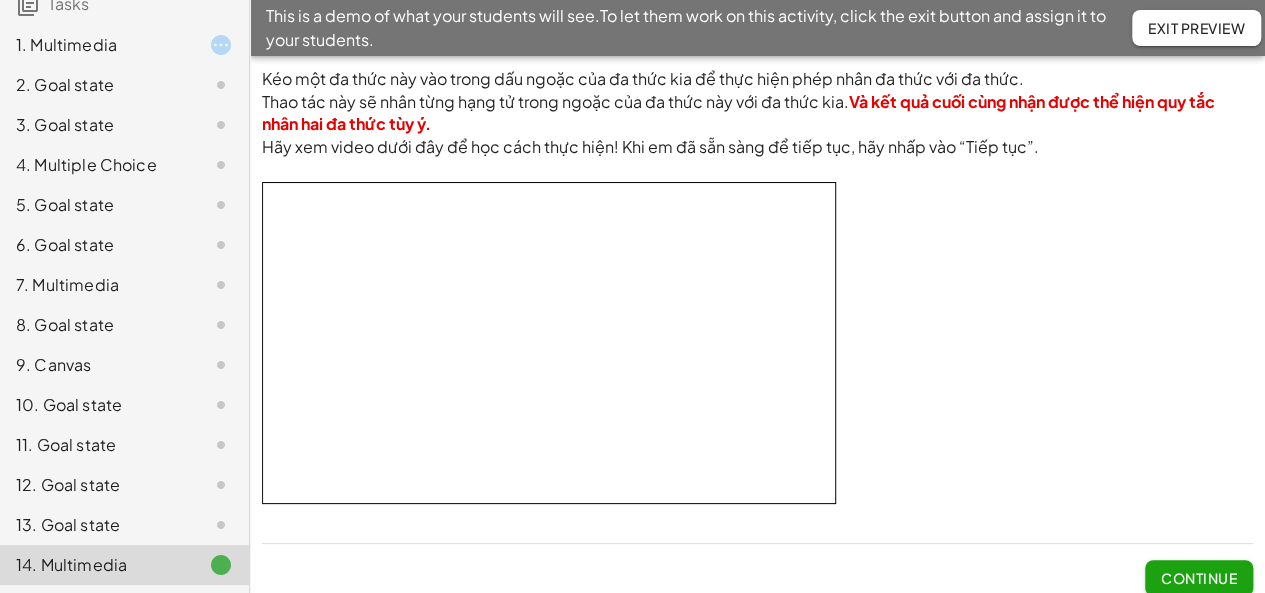click on "Continue" 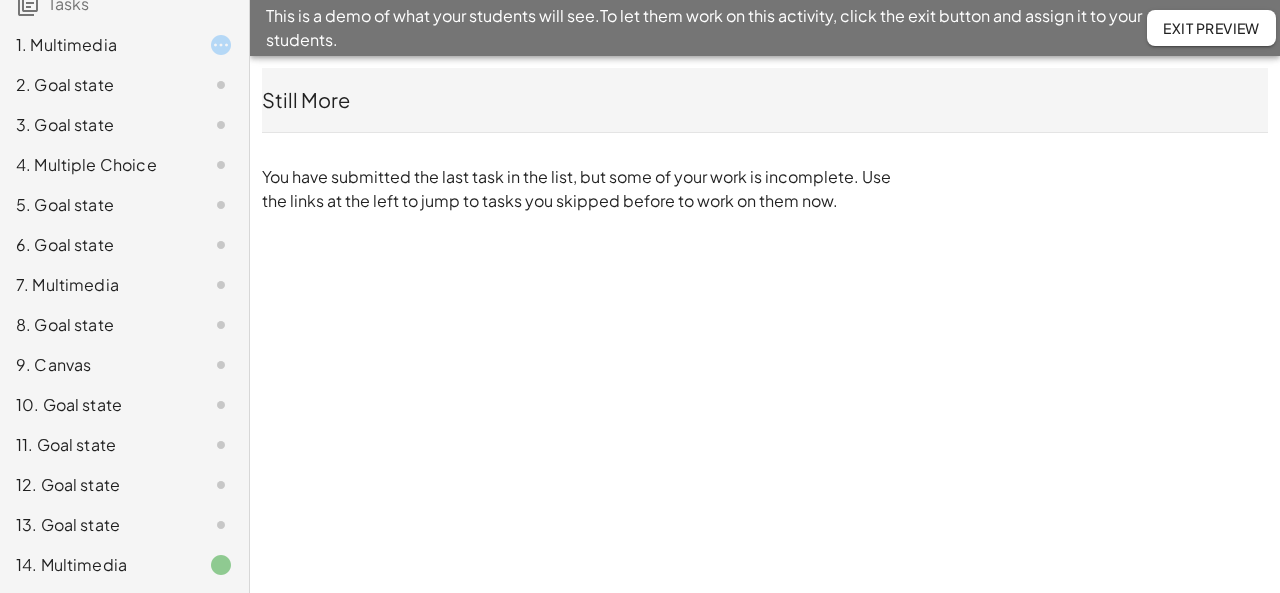 click on "Exit Preview" 